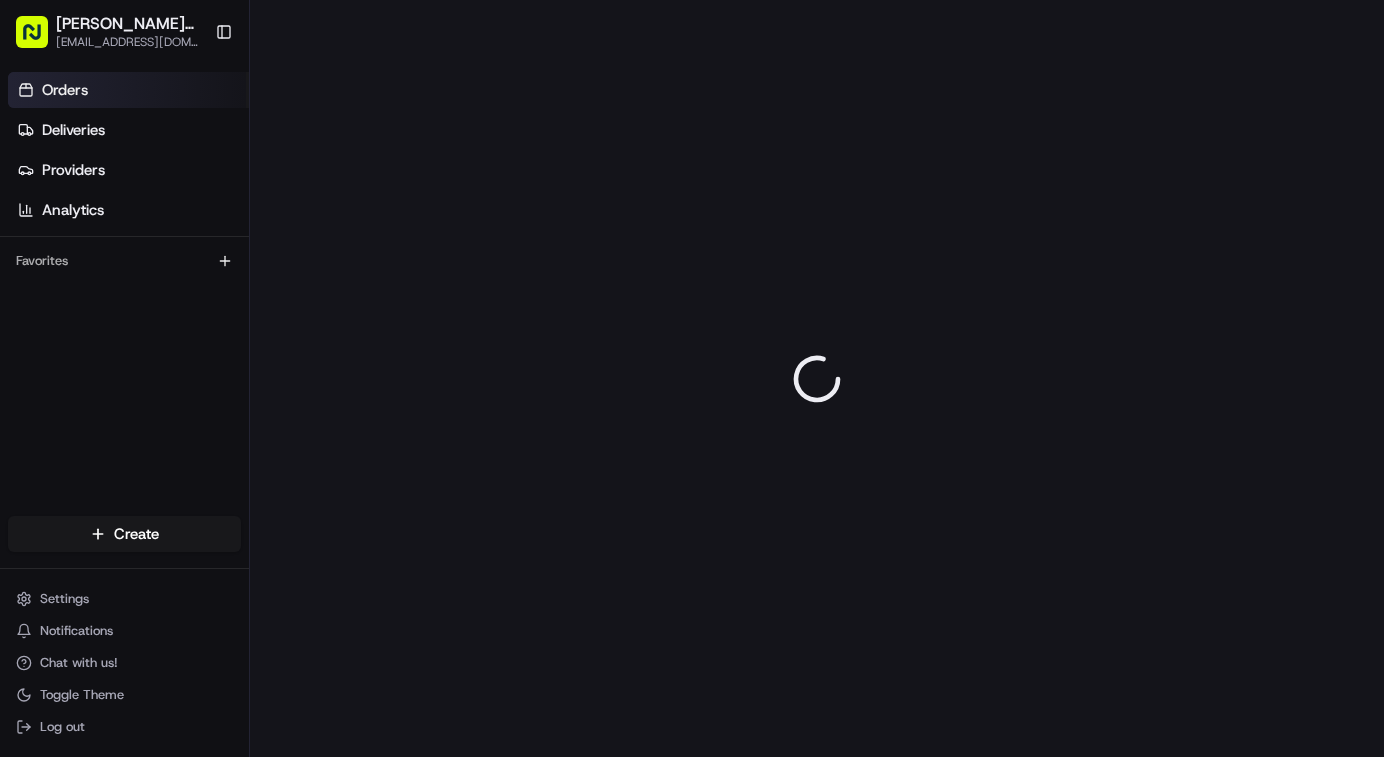 scroll, scrollTop: 0, scrollLeft: 0, axis: both 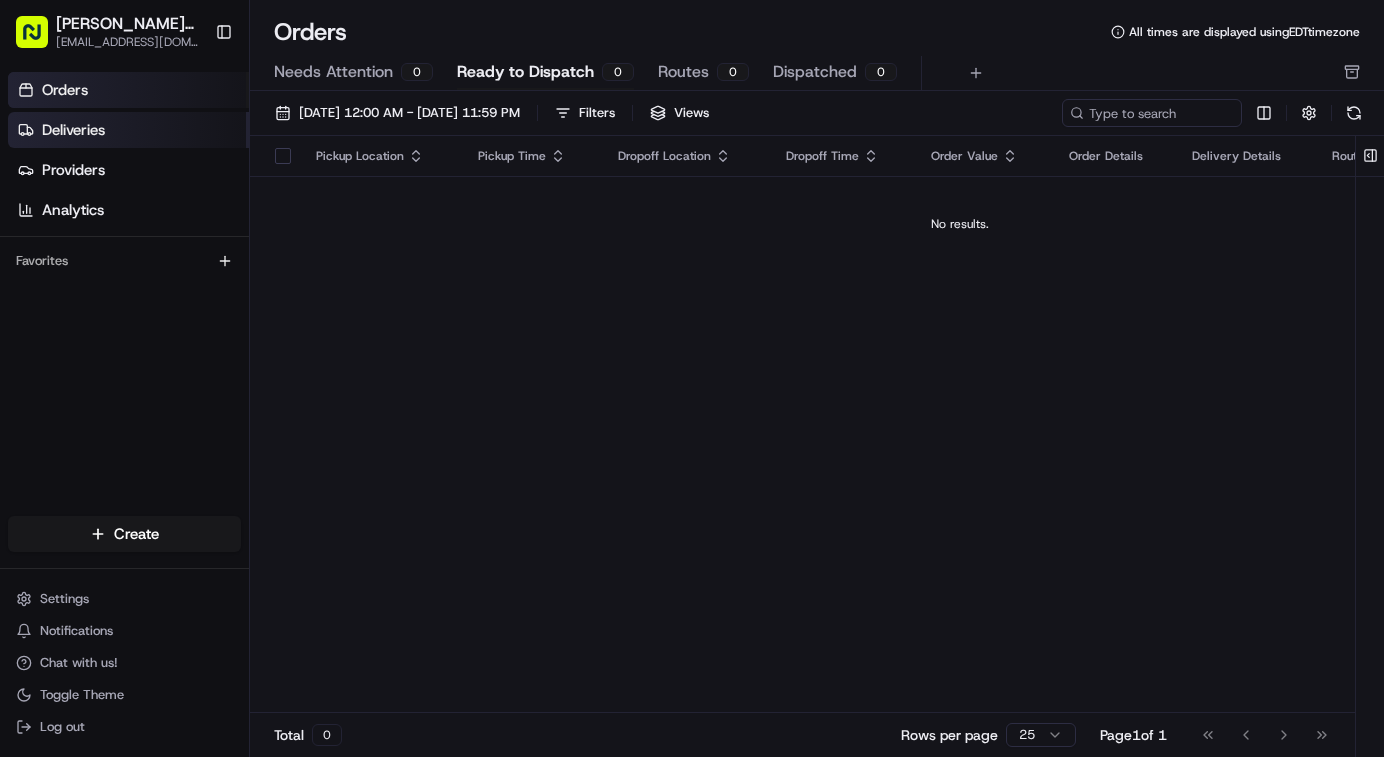 click on "Deliveries" at bounding box center [73, 130] 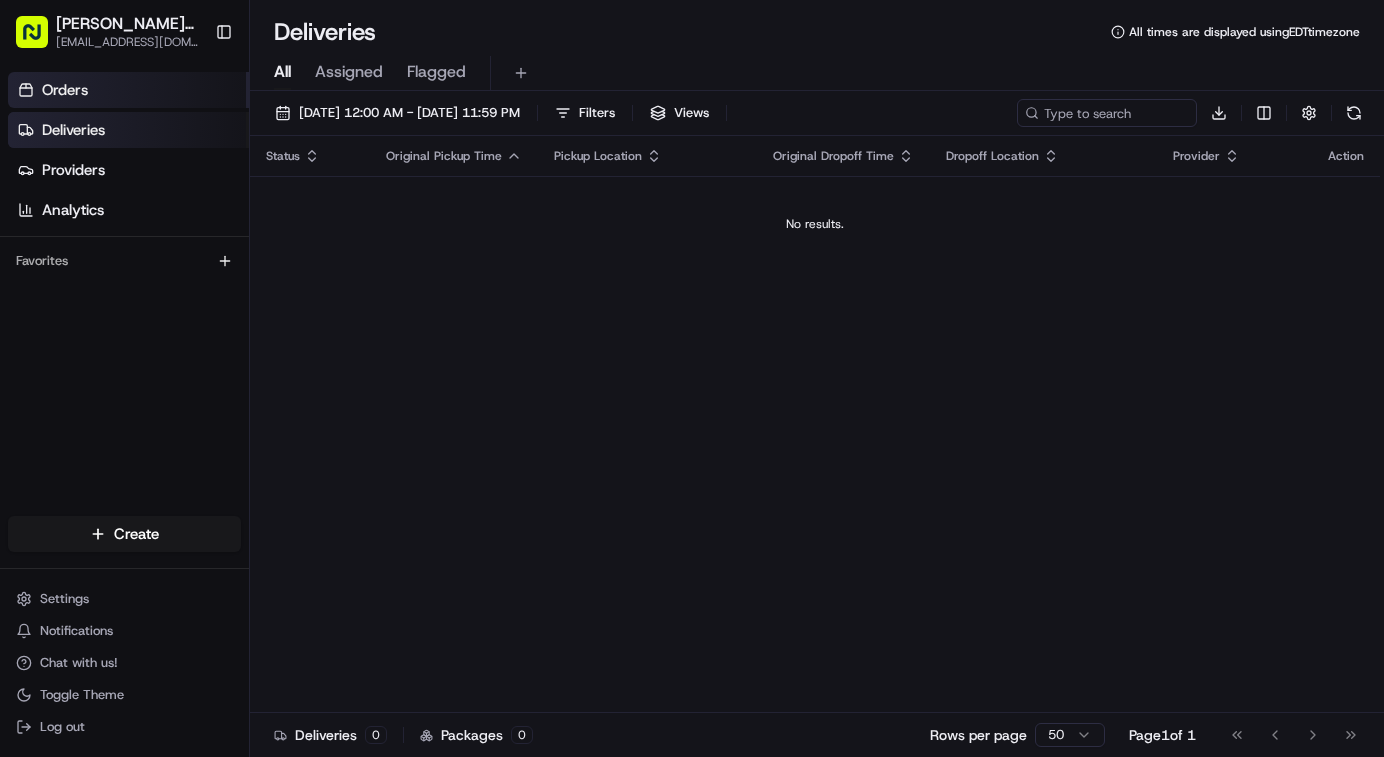 click on "Orders" at bounding box center [128, 90] 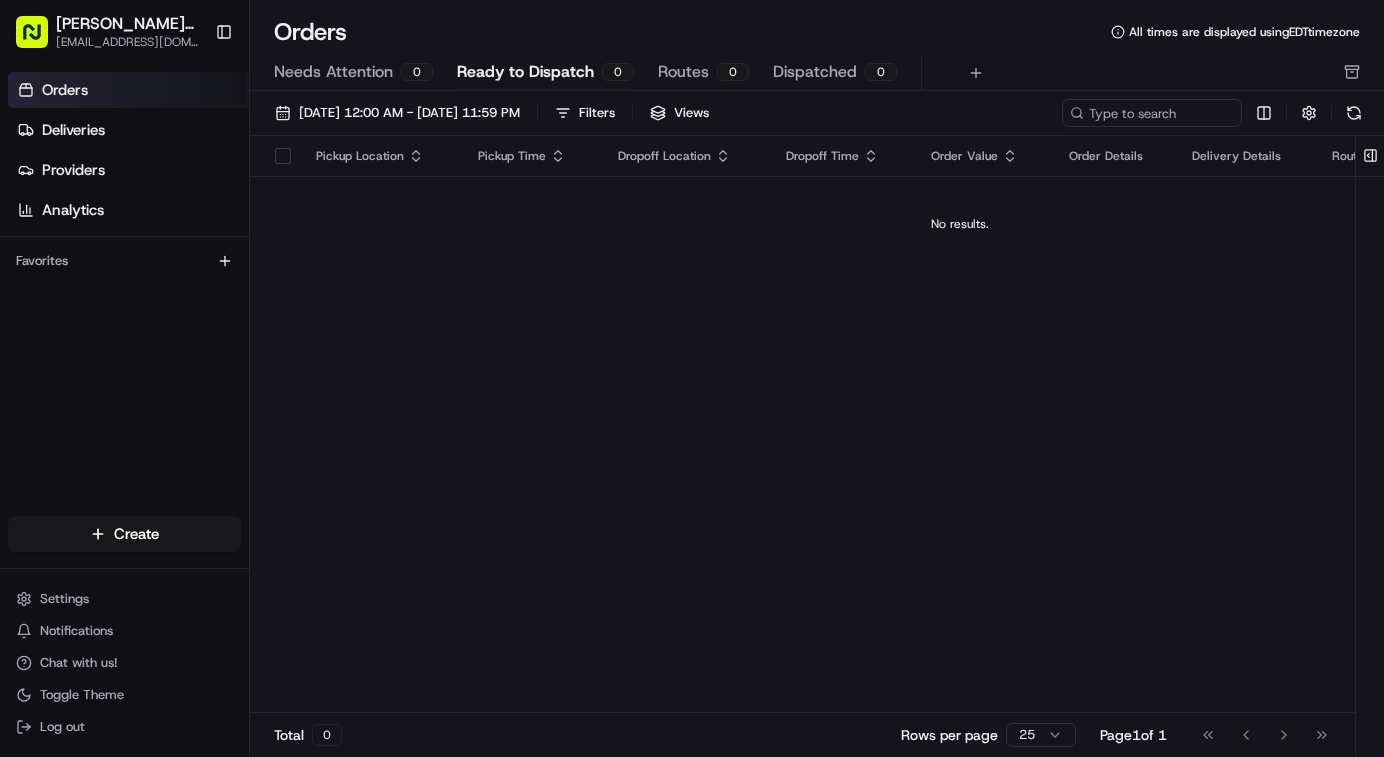 click on "Ready to Dispatch" at bounding box center [525, 72] 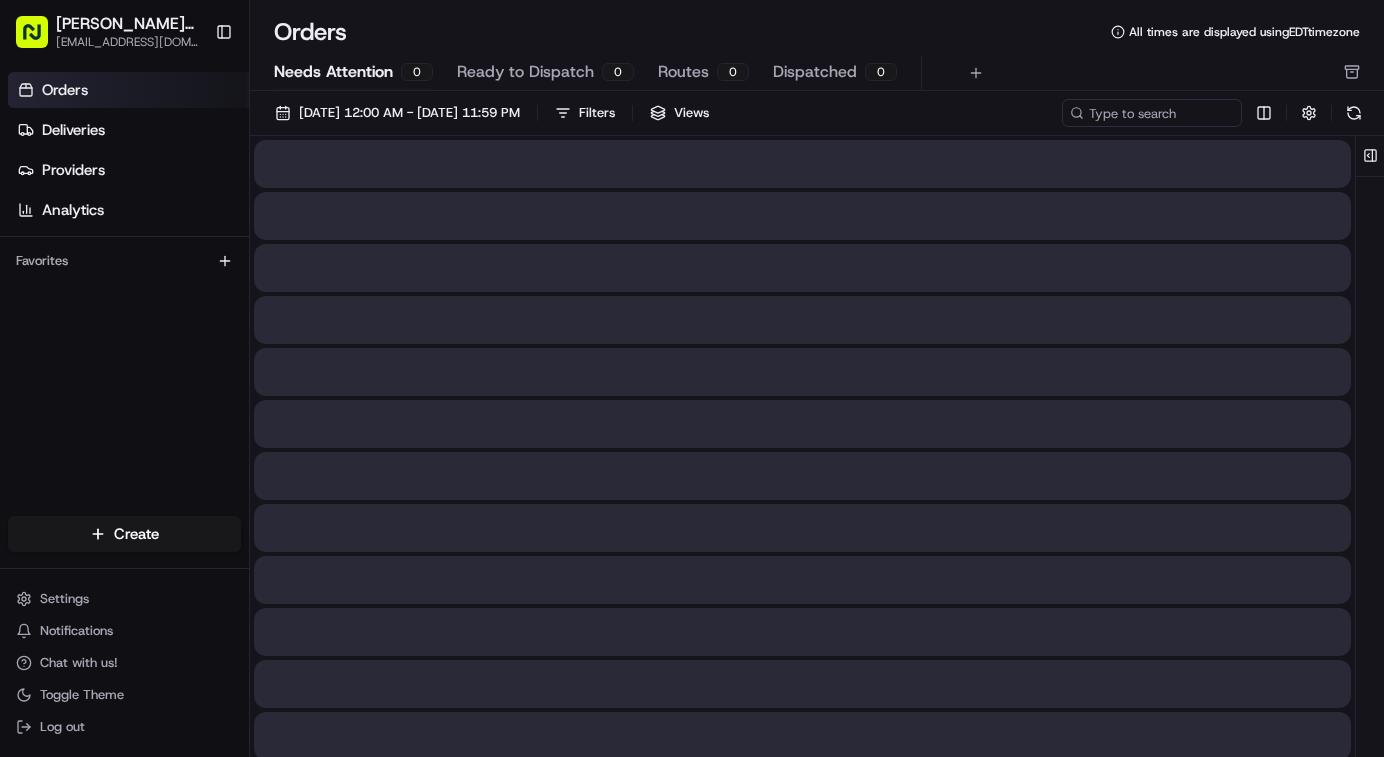 click on "Needs Attention" at bounding box center [333, 72] 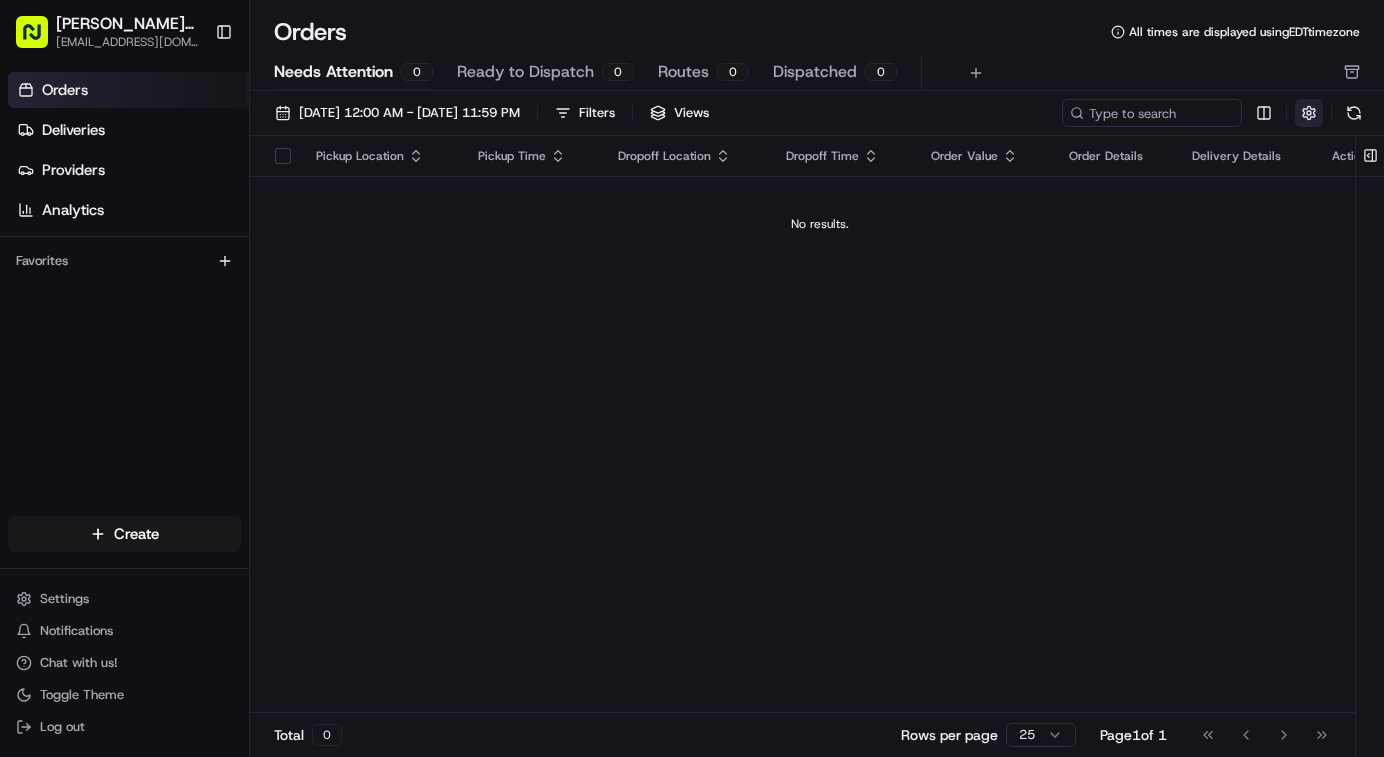 click at bounding box center [1309, 113] 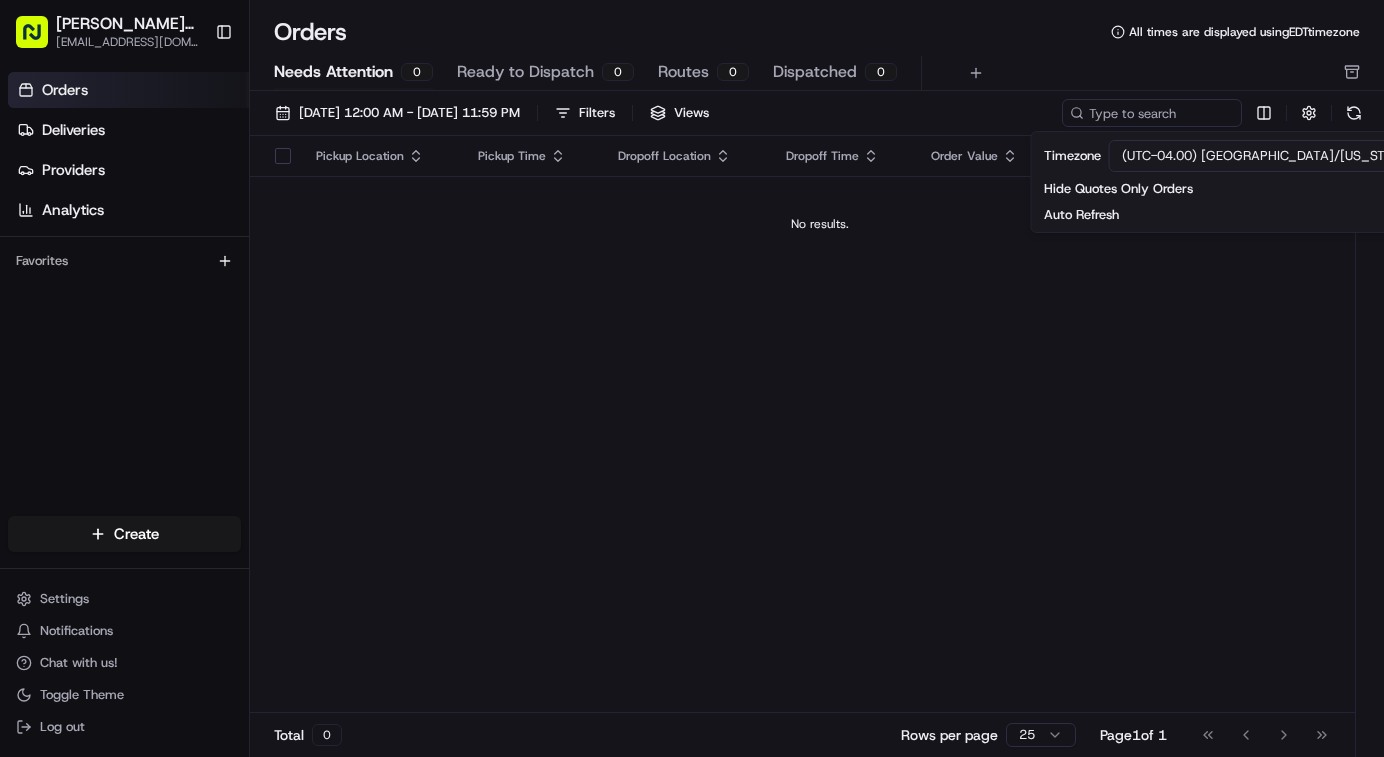 click on "Pickup Location Pickup Time Dropoff Location Dropoff Time Order Value Order Details Delivery Details Actions No results." at bounding box center [820, 424] 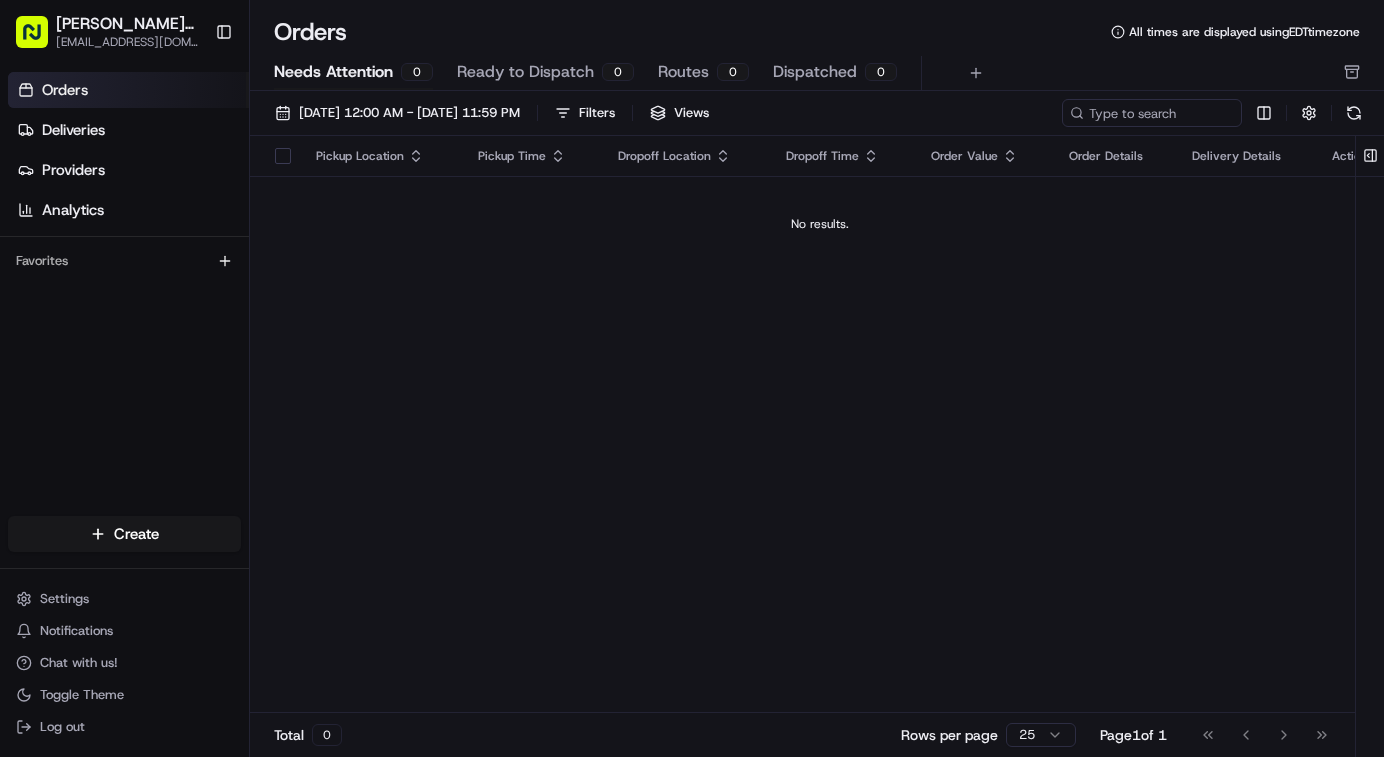 click on "Orders" at bounding box center (128, 90) 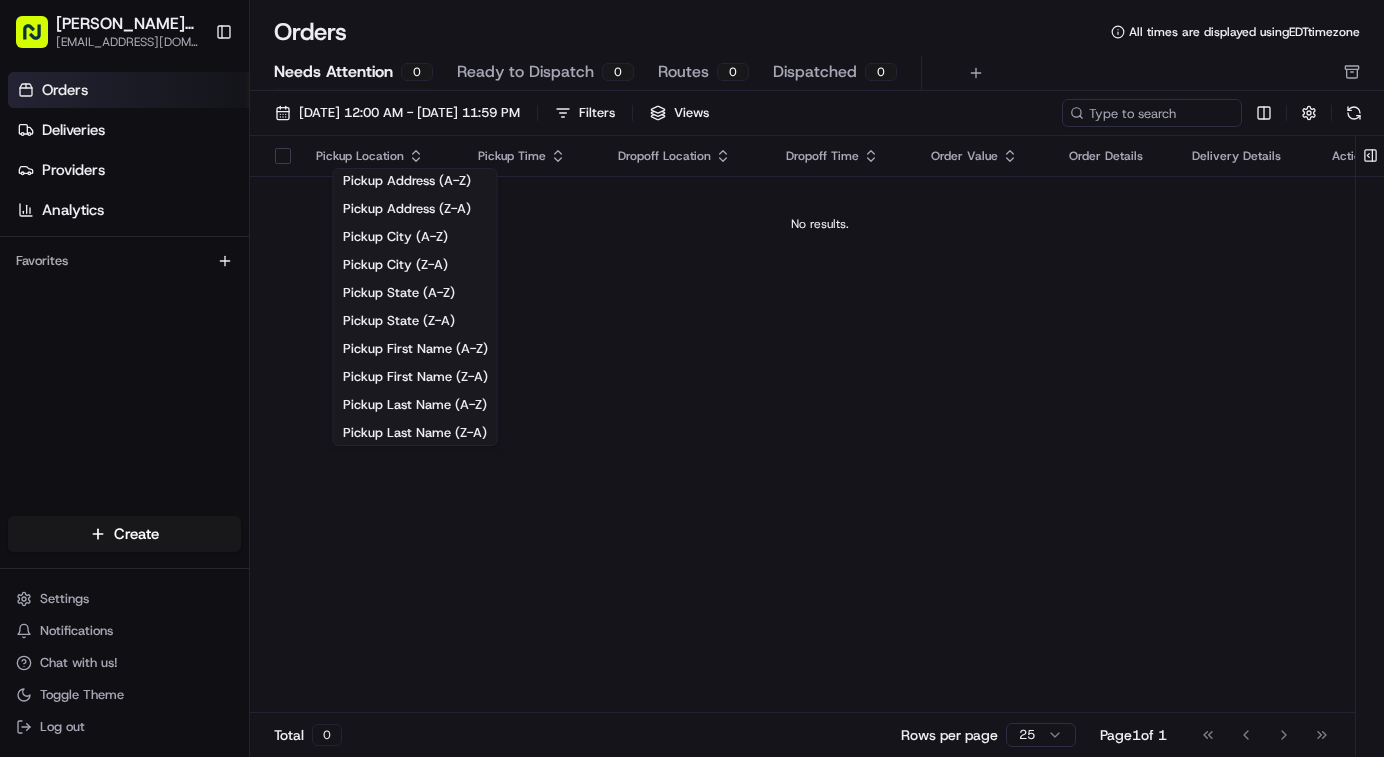 click on "No results." at bounding box center [820, 224] 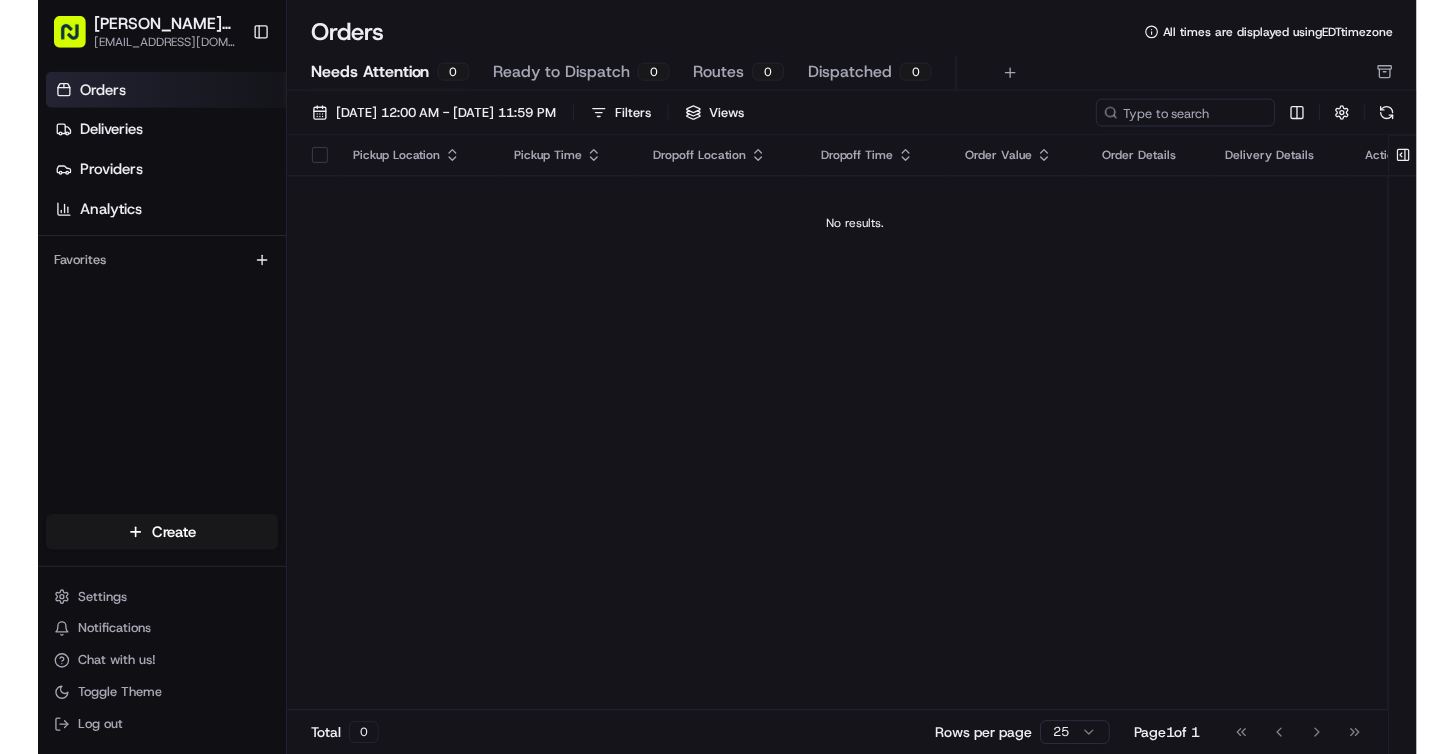 scroll, scrollTop: 0, scrollLeft: 6, axis: horizontal 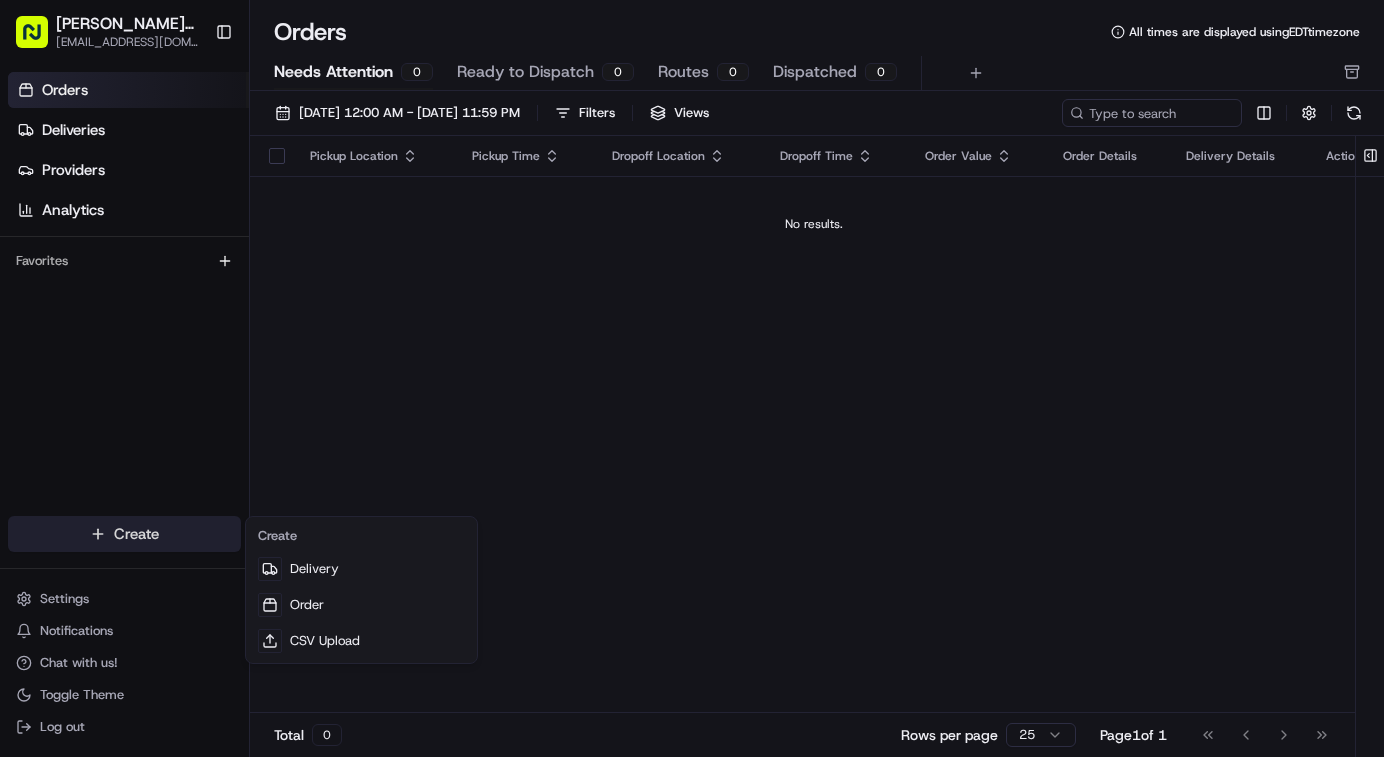 click on "[PERSON_NAME] Eats Prep [EMAIL_ADDRESS][DOMAIN_NAME] Toggle Sidebar Orders Deliveries Providers Analytics Favorites Main Menu Members & Organization Organization Users Roles Preferences Customization Tracking Orchestration Automations Dispatch Strategy Locations Pickup Locations Dropoff Locations Billing Billing Refund Requests Integrations Notification Triggers Webhooks API Keys Request Logs Create Settings Notifications Chat with us! Toggle Theme Log out Orders All times are displayed using  EDT  timezone Needs Attention 0 Ready to Dispatch 0 Routes 0 Dispatched 0 [DATE] 12:00 AM - [DATE] 11:59 PM Filters Views Pickup Location Pickup Time Dropoff Location Dropoff Time Order Value Order Details Delivery Details Actions No results. Total 0 Rows per page 25 Page  1  of   1 Go to first page Go to previous page Go to next page Go to last page
Create Delivery Order CSV Upload" at bounding box center (692, 378) 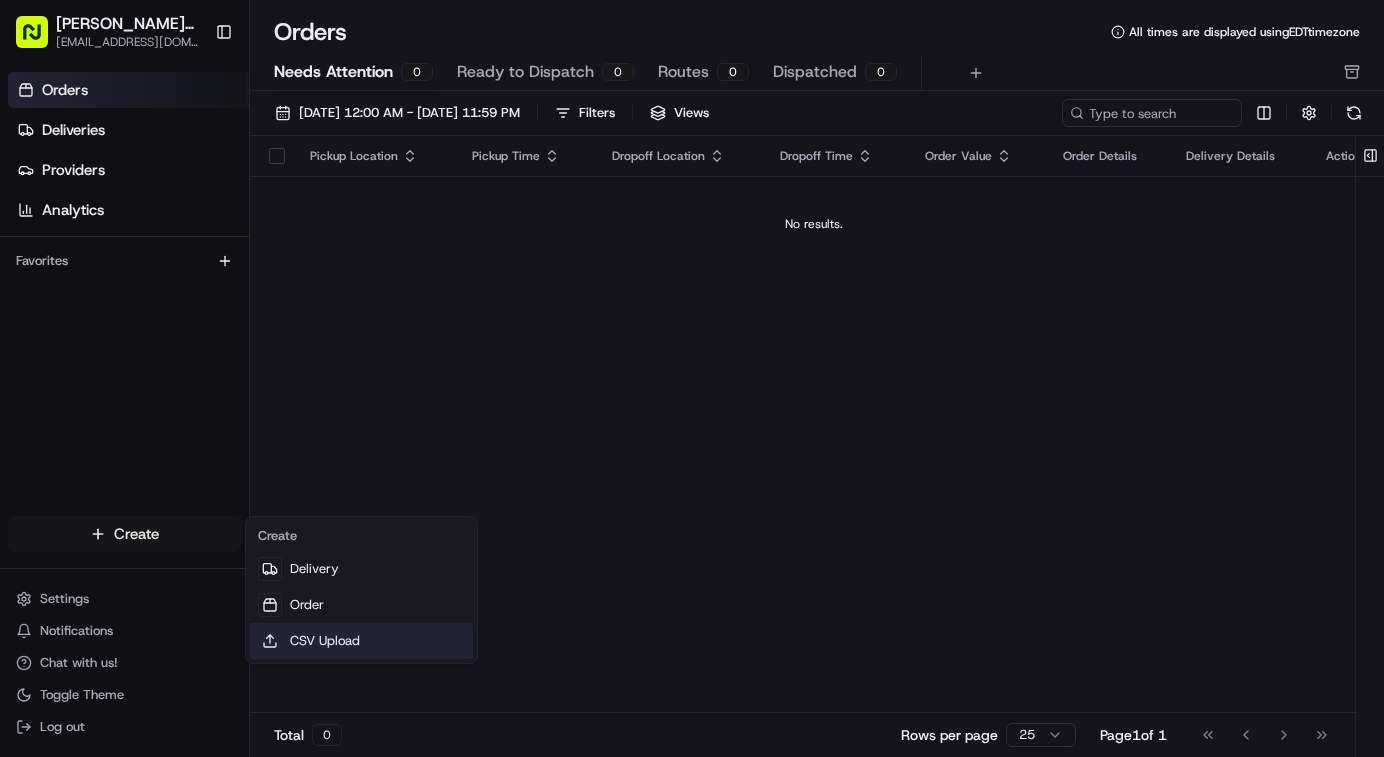 click on "CSV Upload" at bounding box center (361, 641) 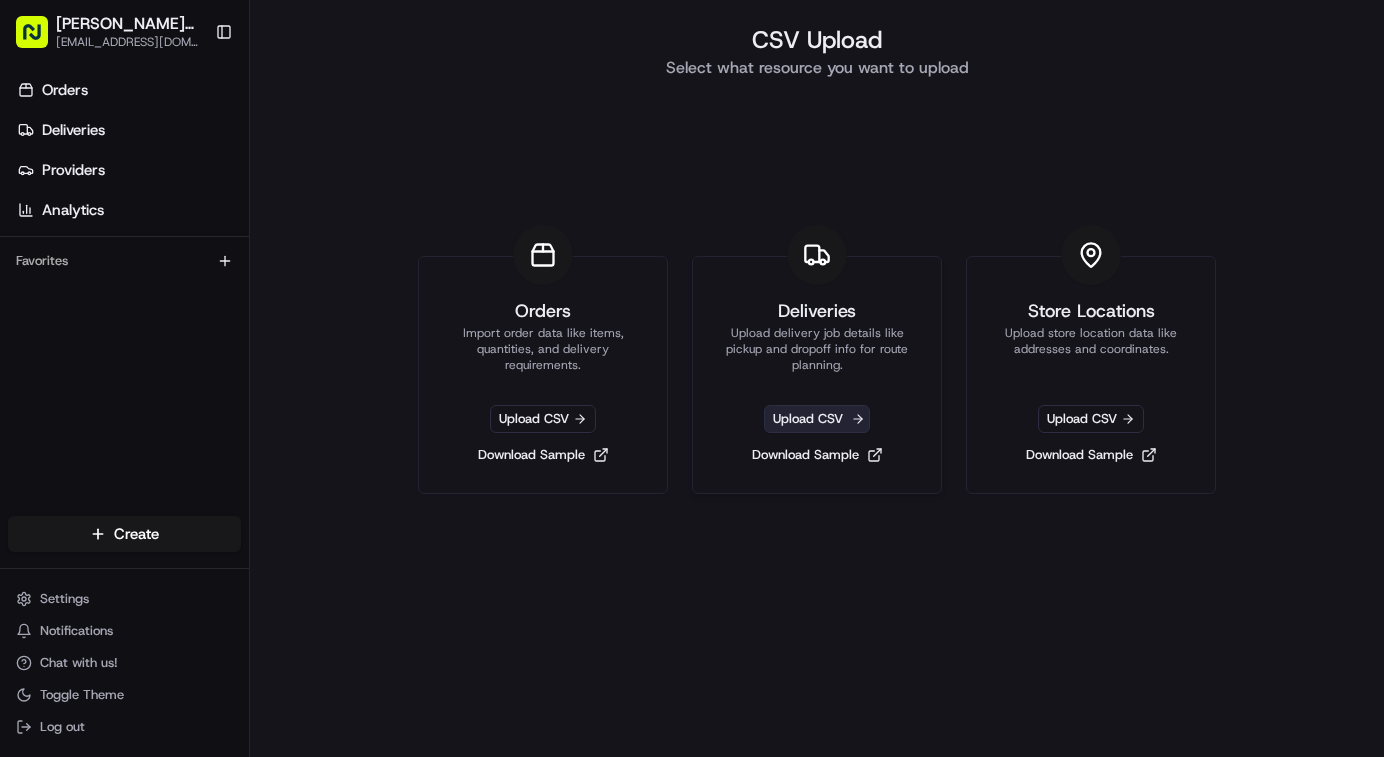 click on "Upload CSV" at bounding box center [817, 419] 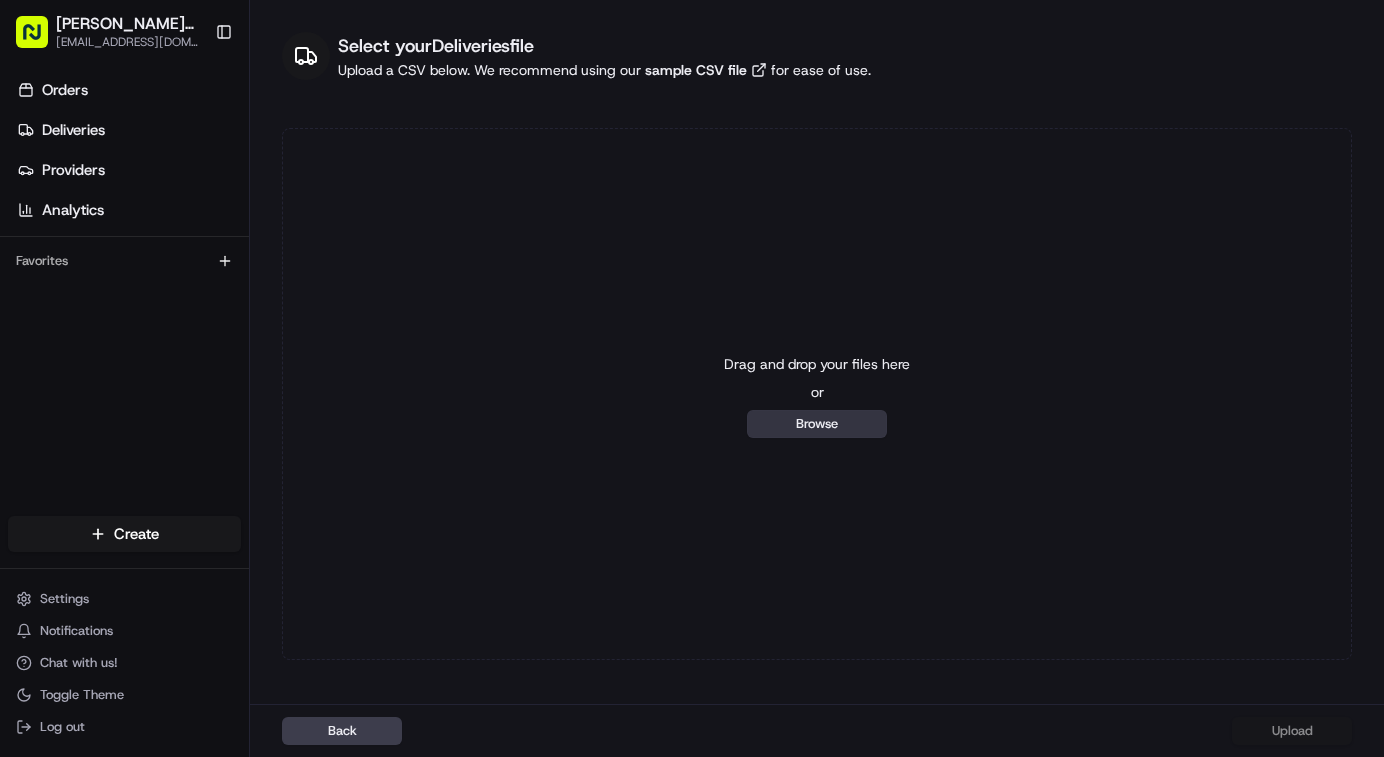 click on "Browse" at bounding box center [817, 424] 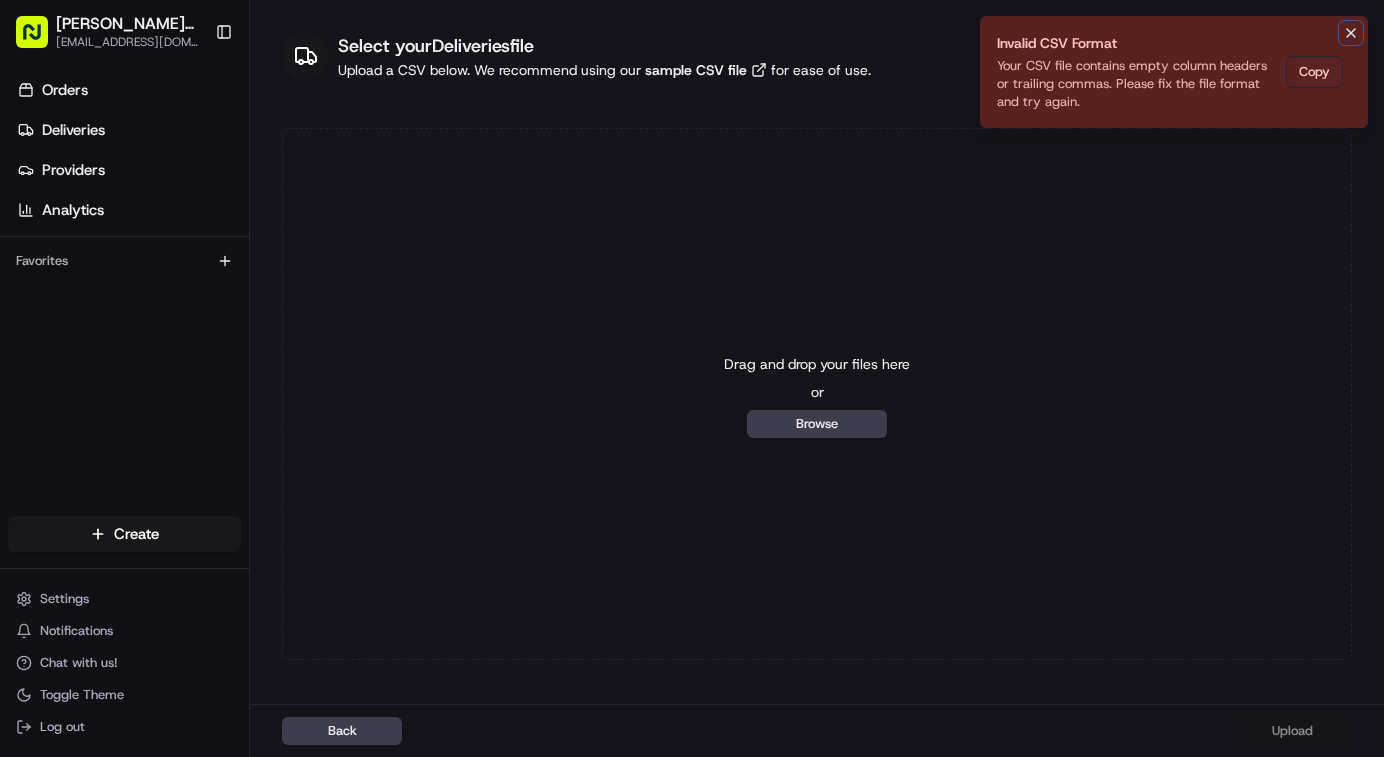 click 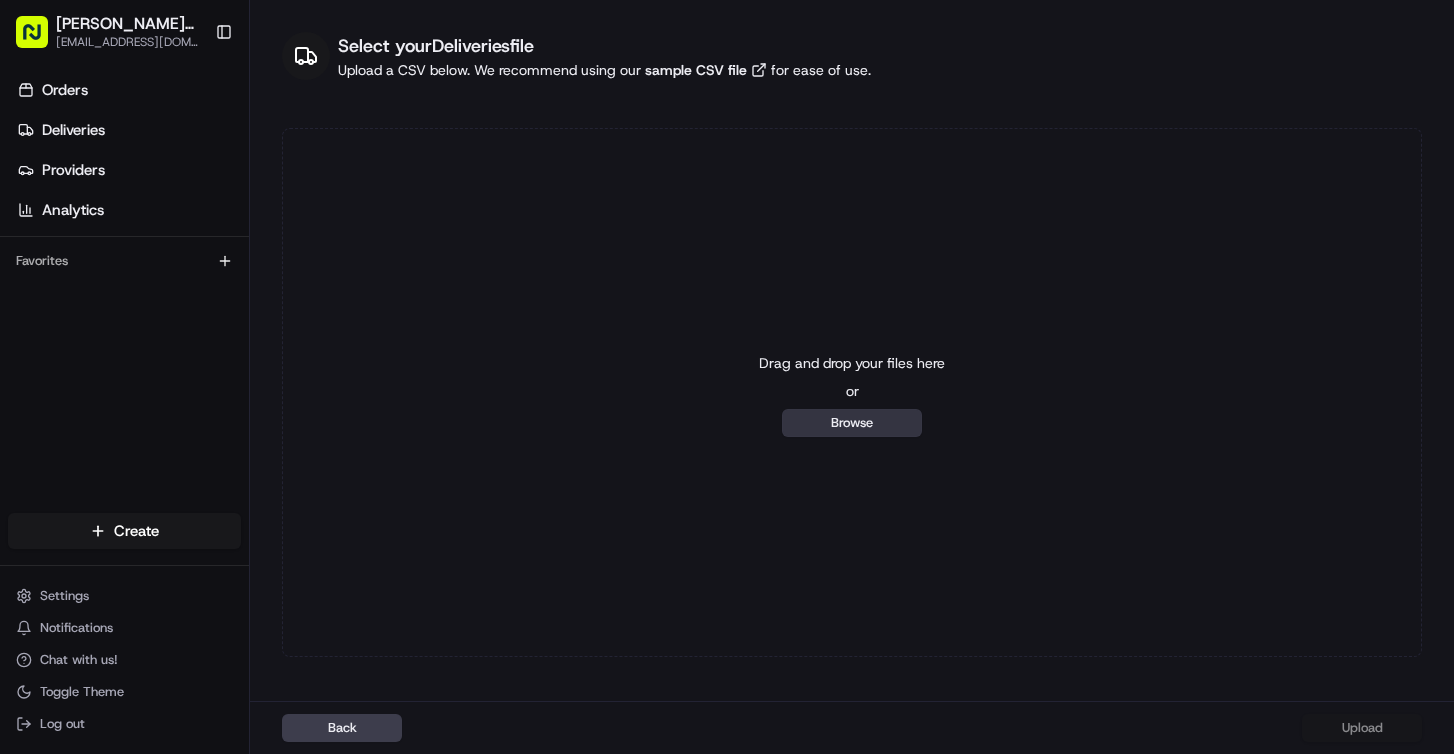 click on "Browse" at bounding box center (852, 423) 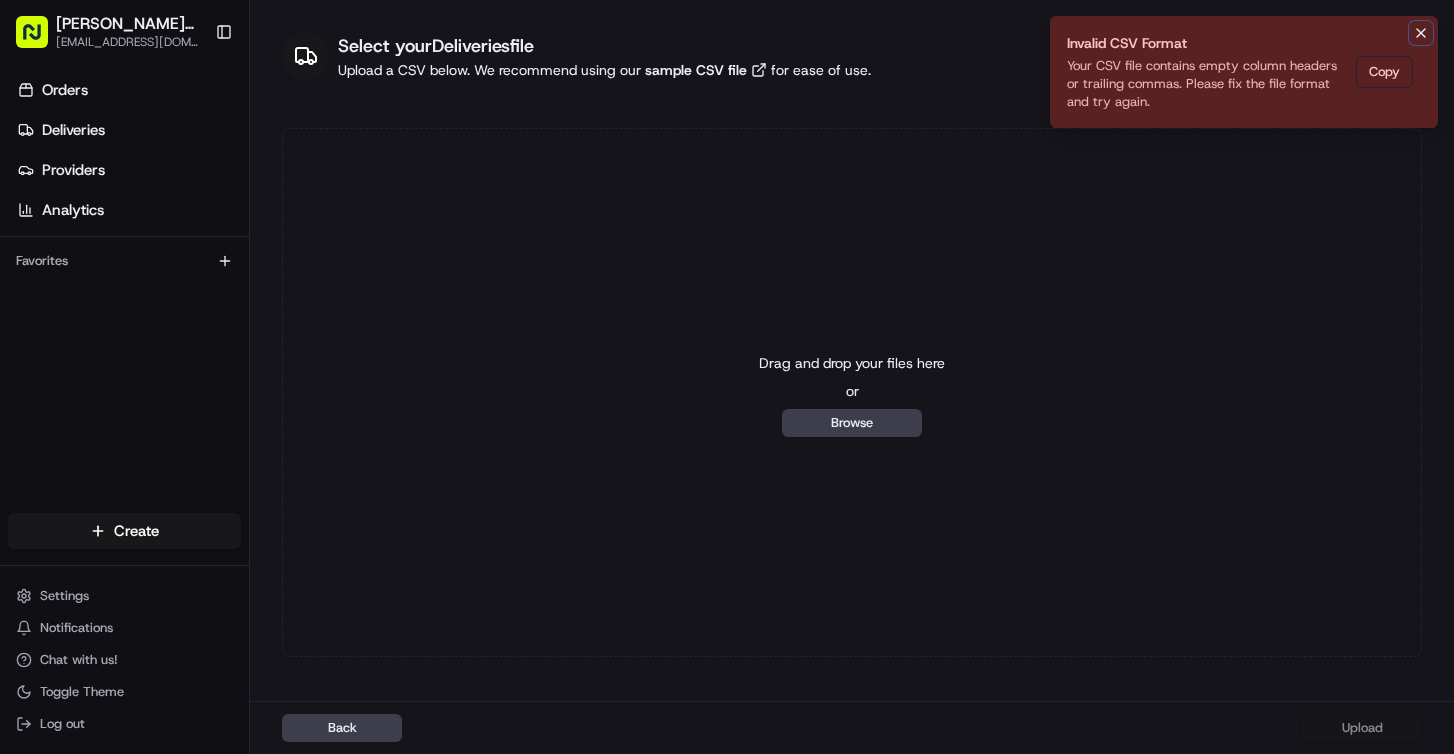 click 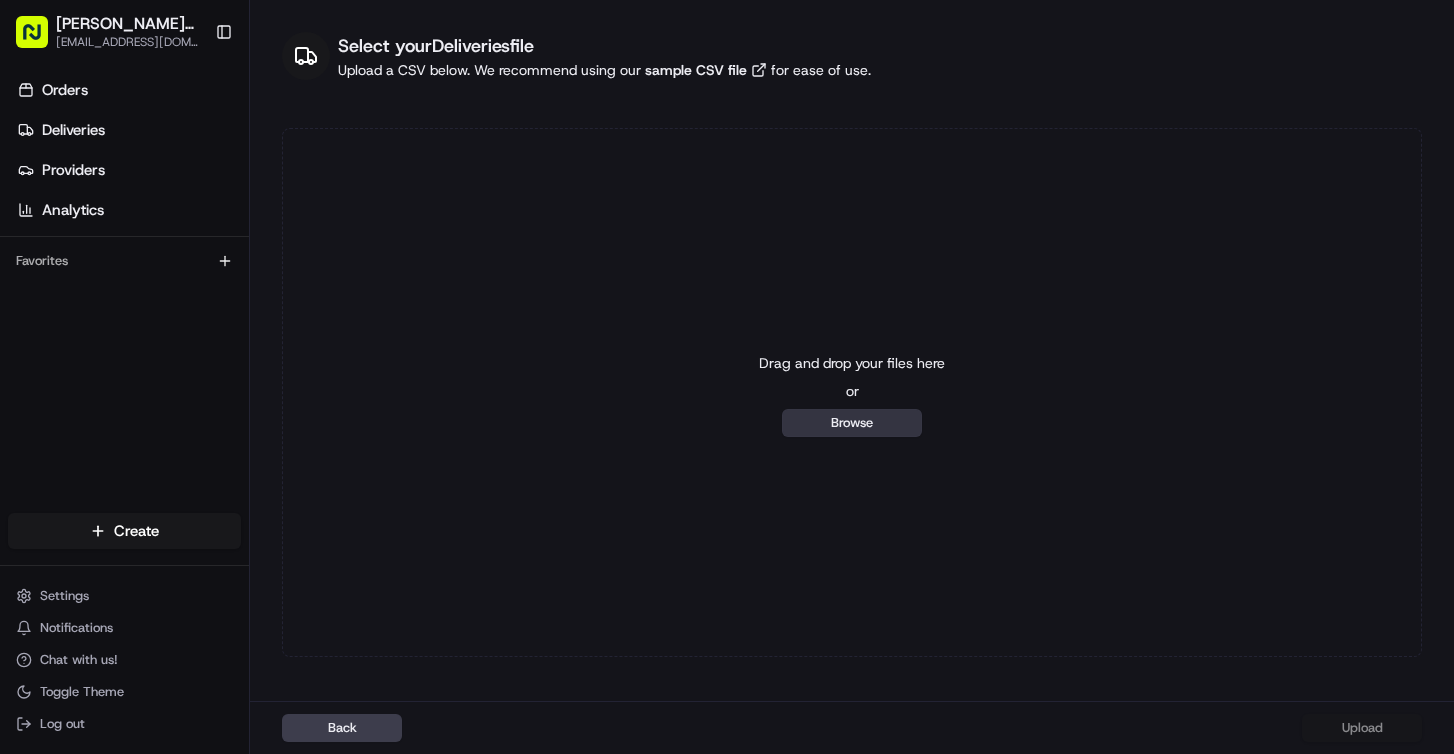 click on "Browse" at bounding box center [852, 423] 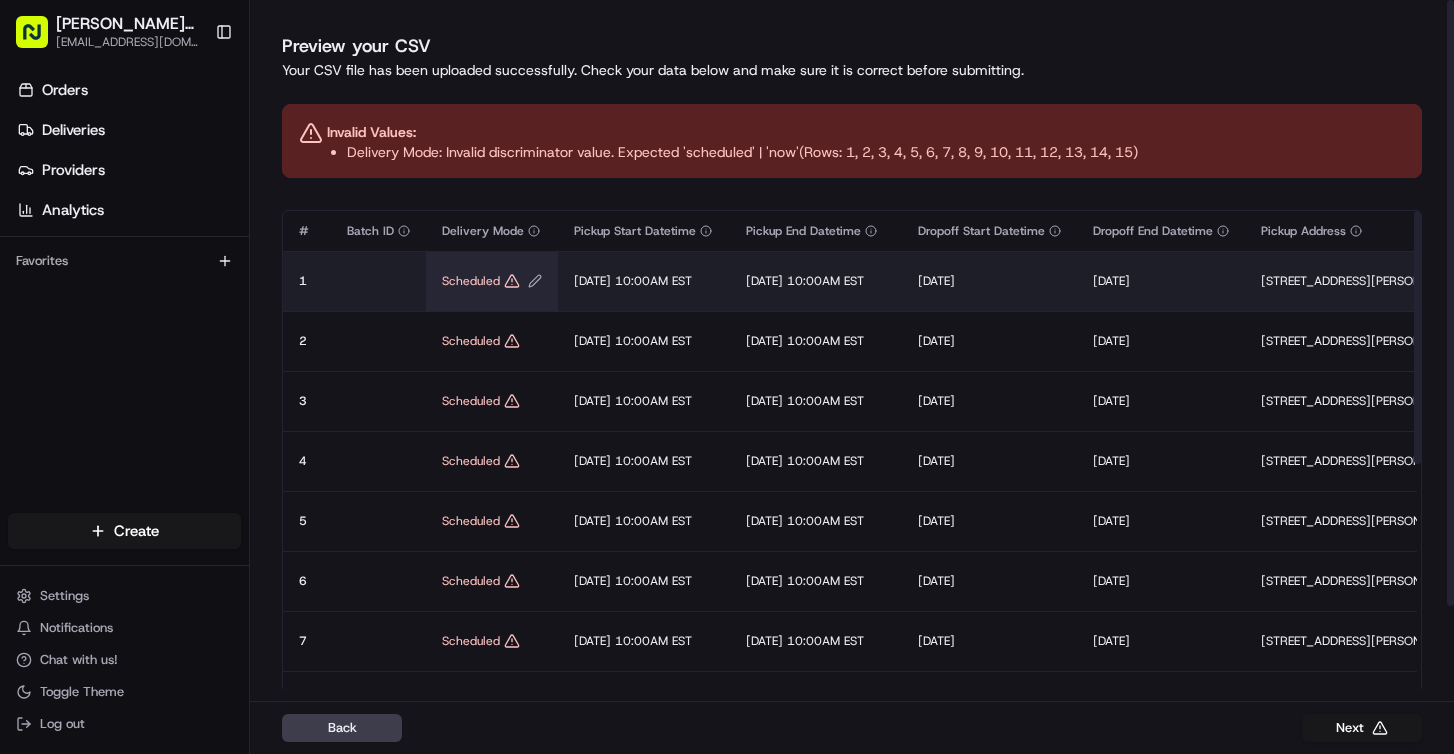 click 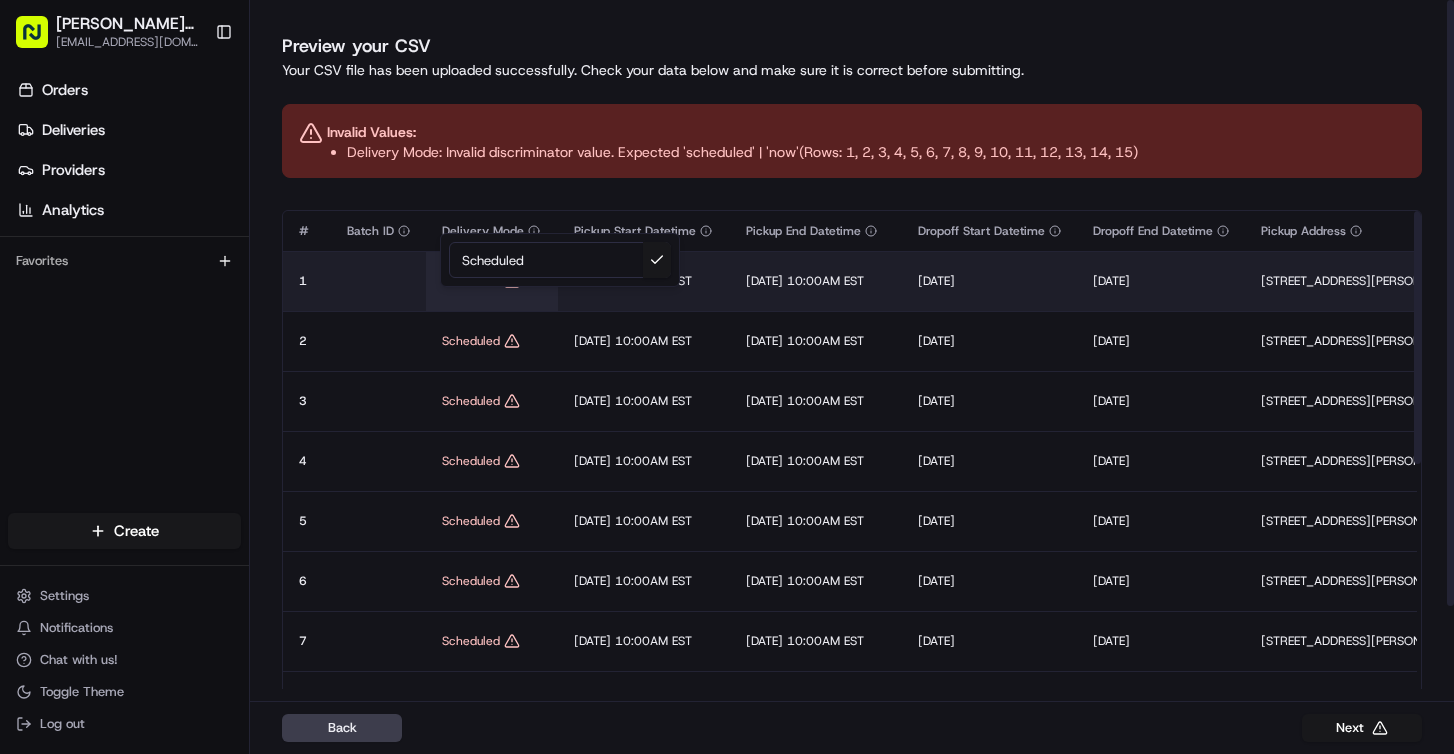 click at bounding box center (727, 377) 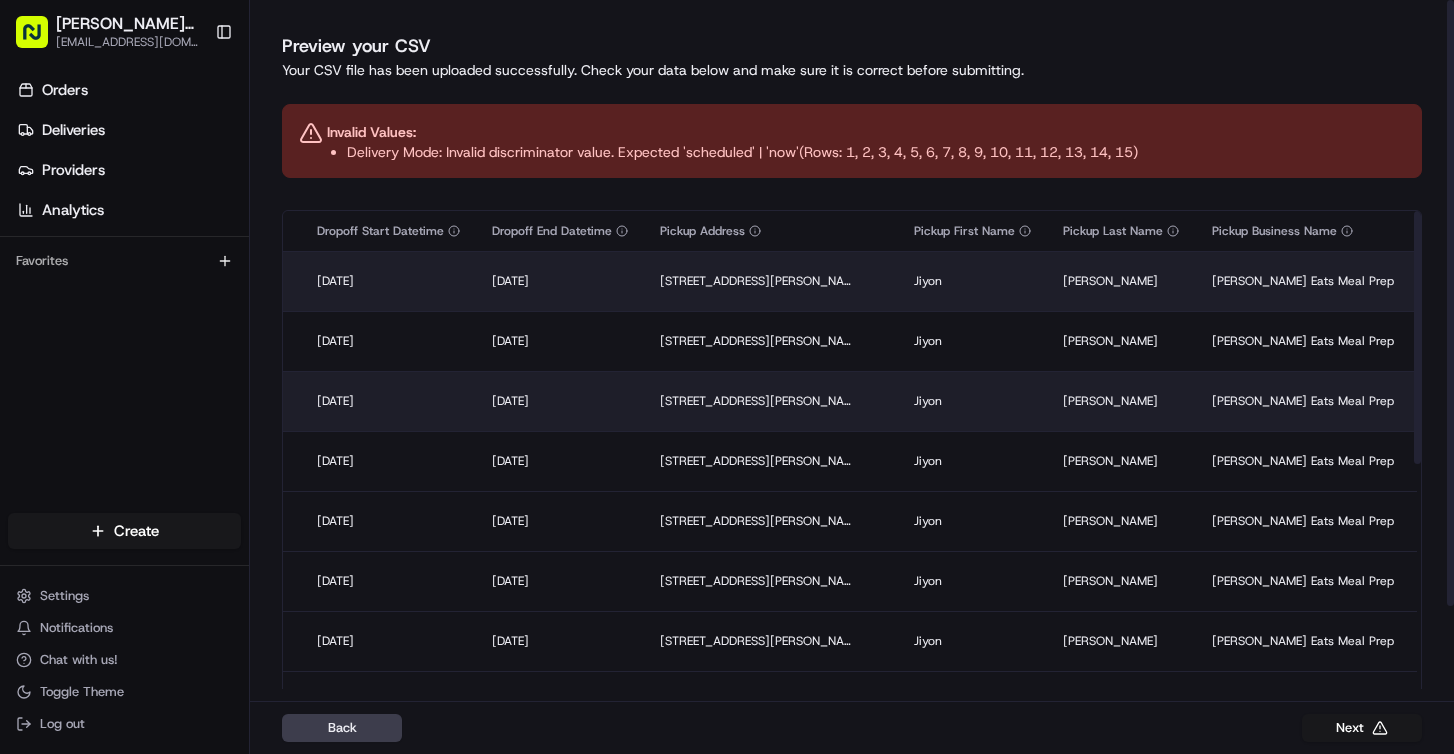 scroll, scrollTop: 0, scrollLeft: 608, axis: horizontal 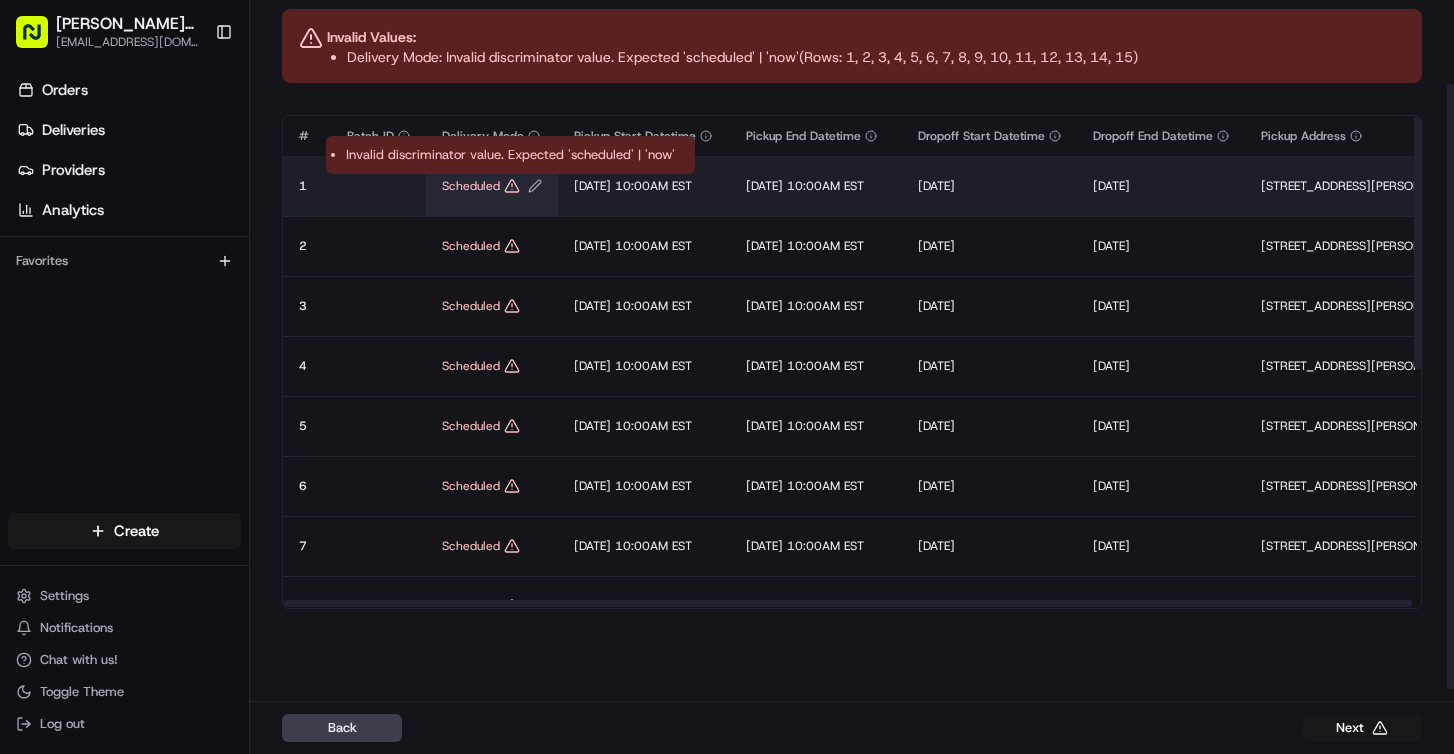 click 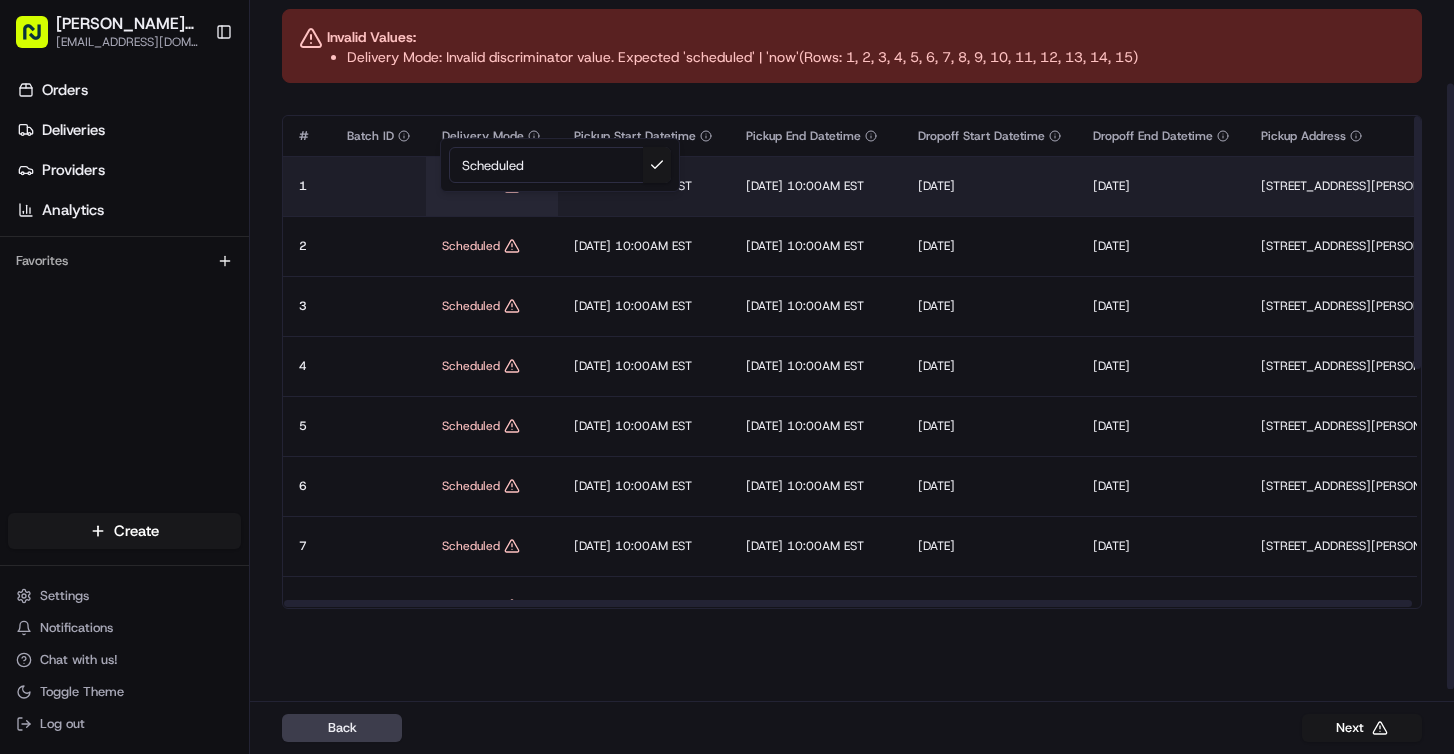 click on "Scheduled" at bounding box center (560, 165) 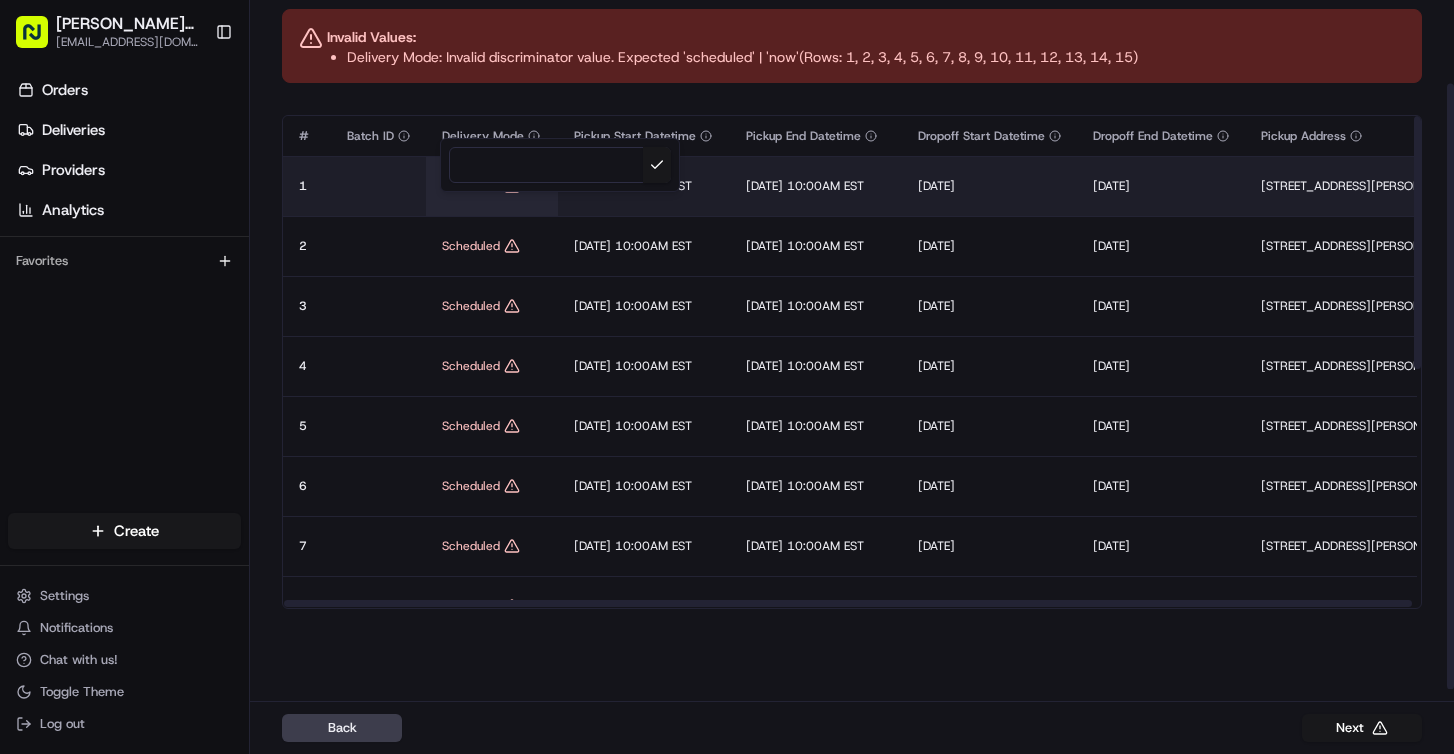 type 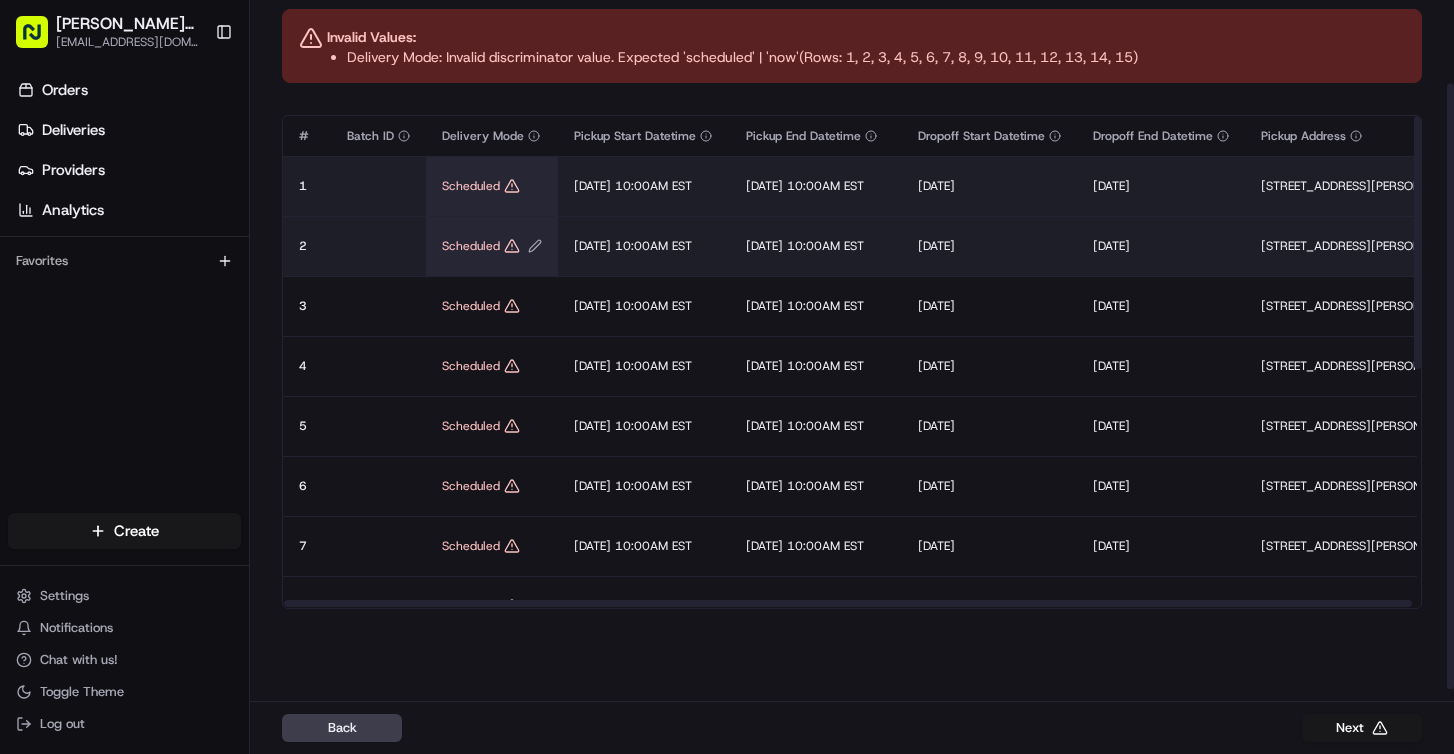click 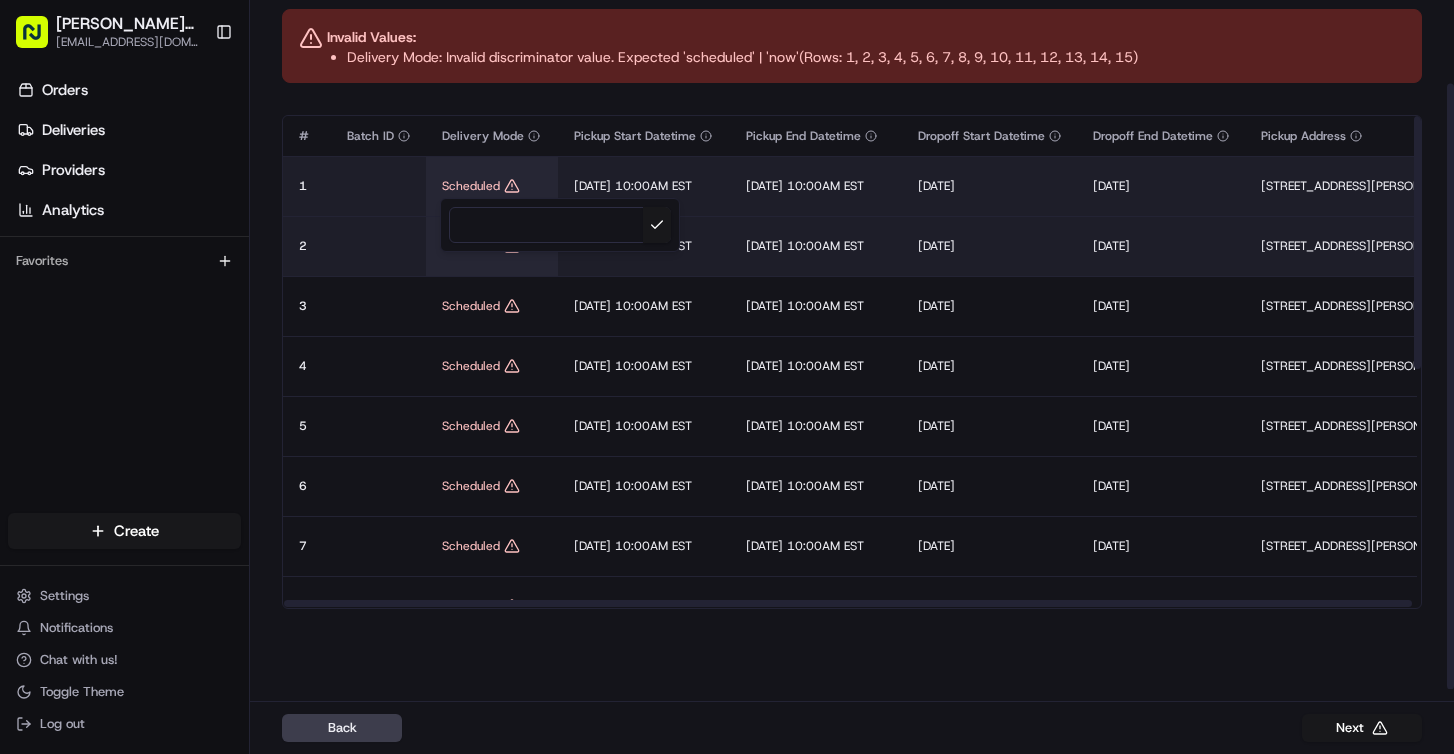 click at bounding box center [727, 377] 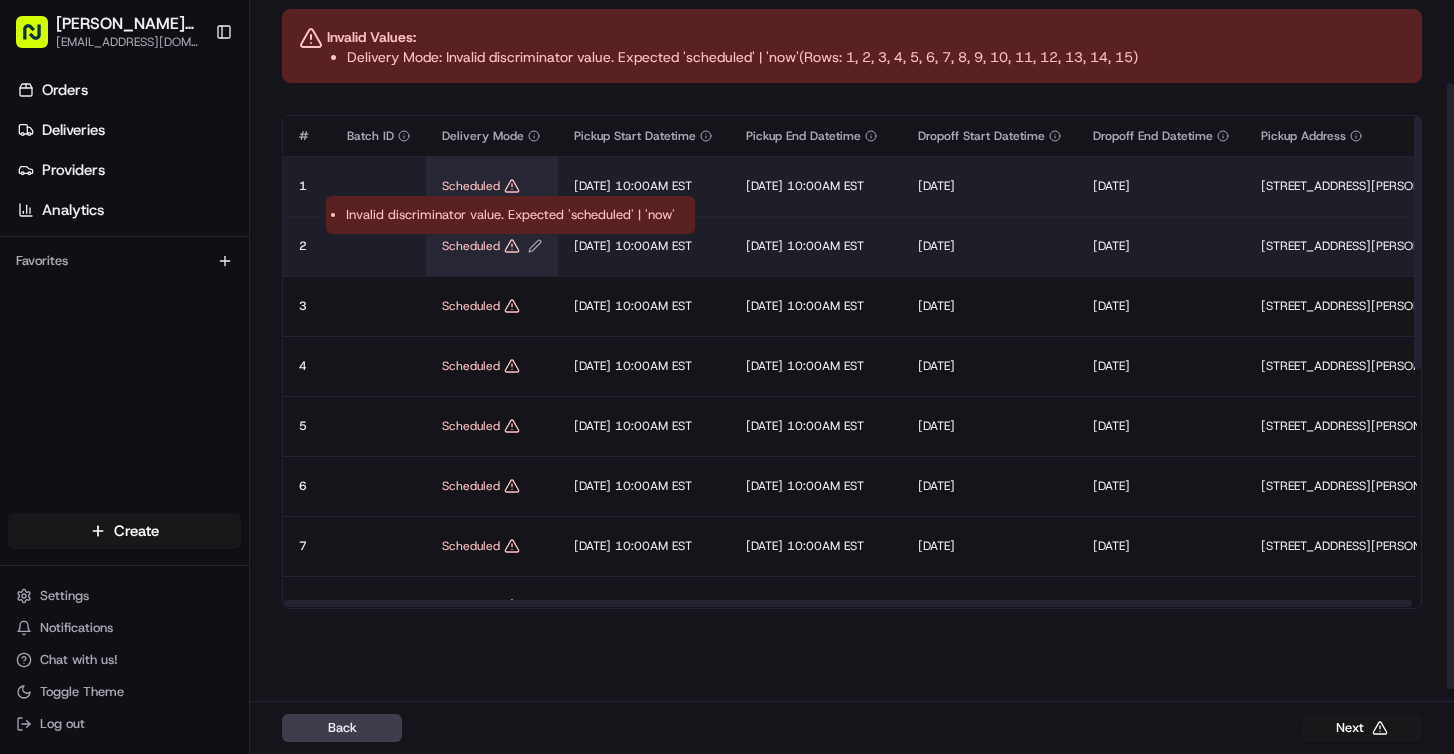 click 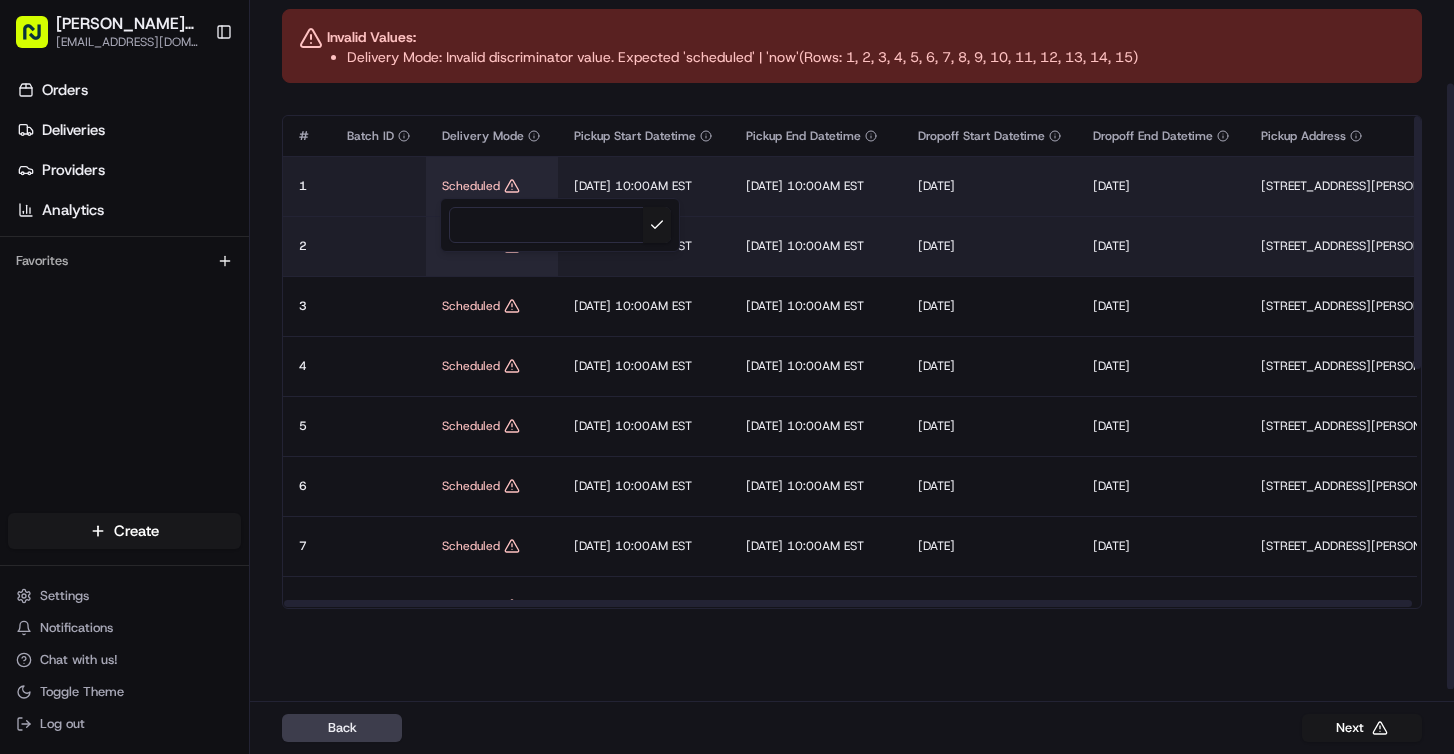 click at bounding box center (560, 225) 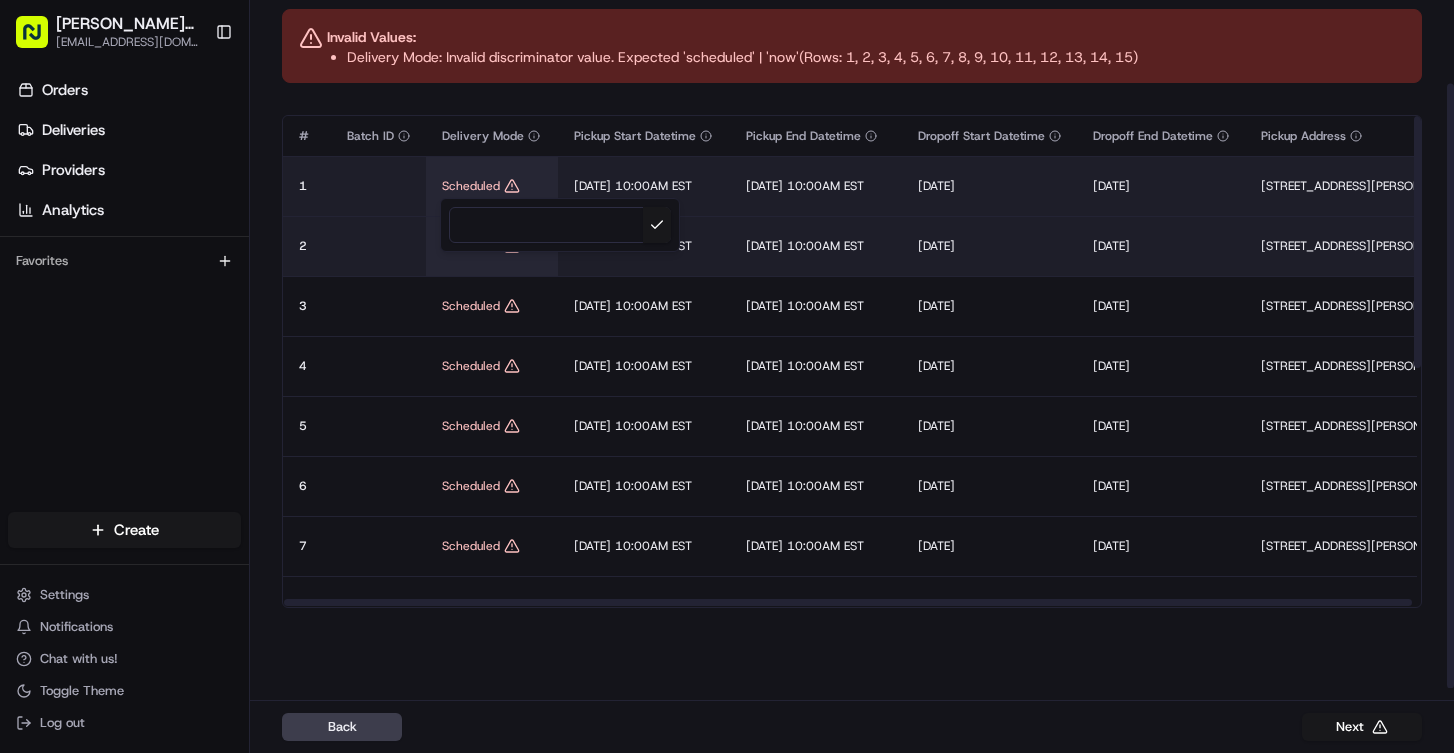 click at bounding box center (727, 376) 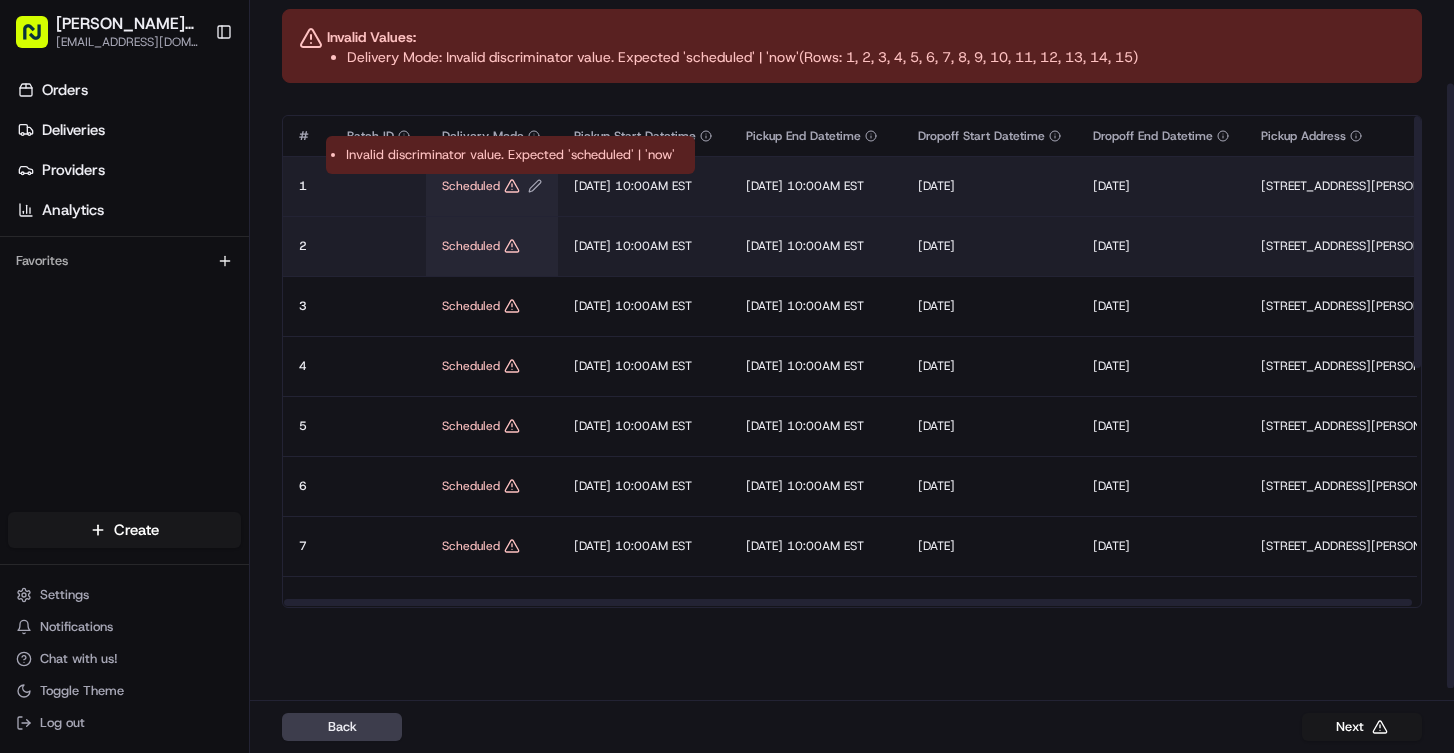 click 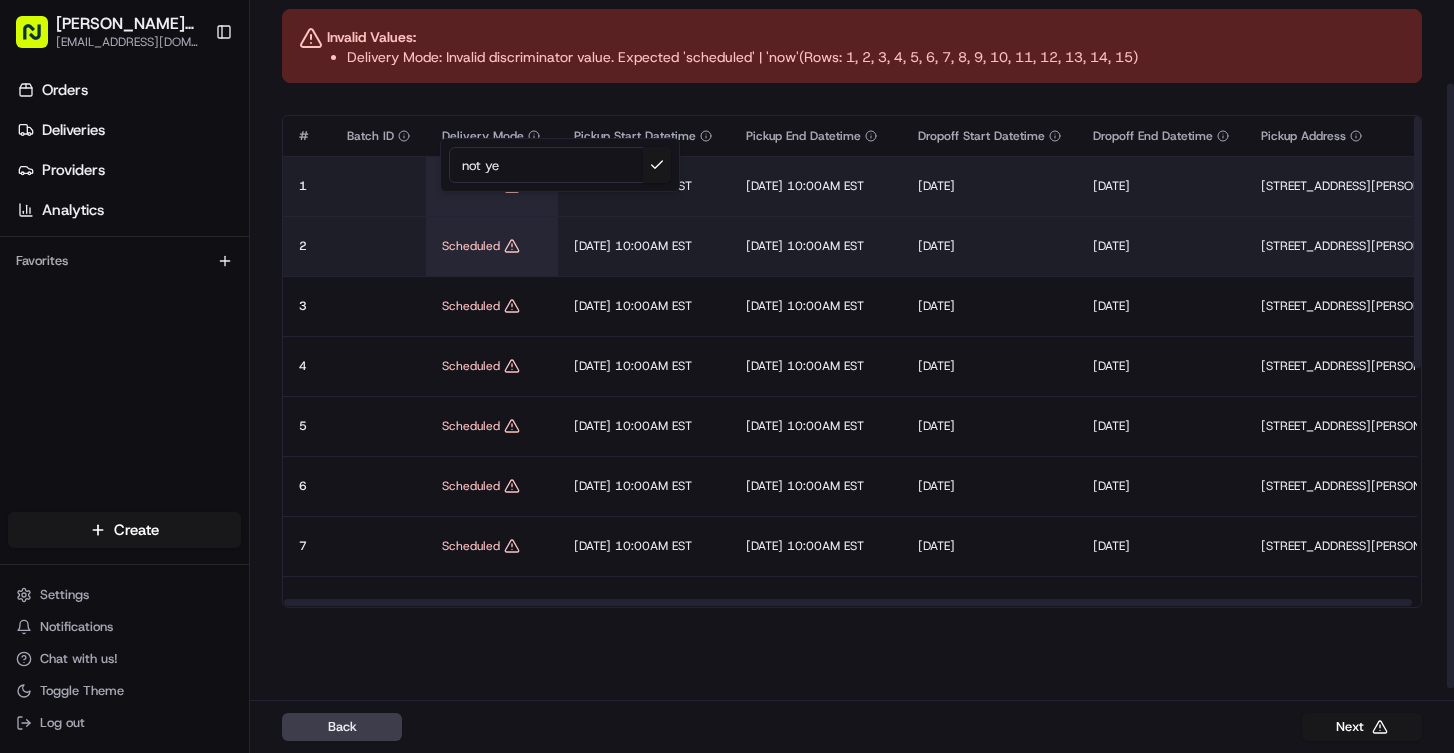 type on "not yet" 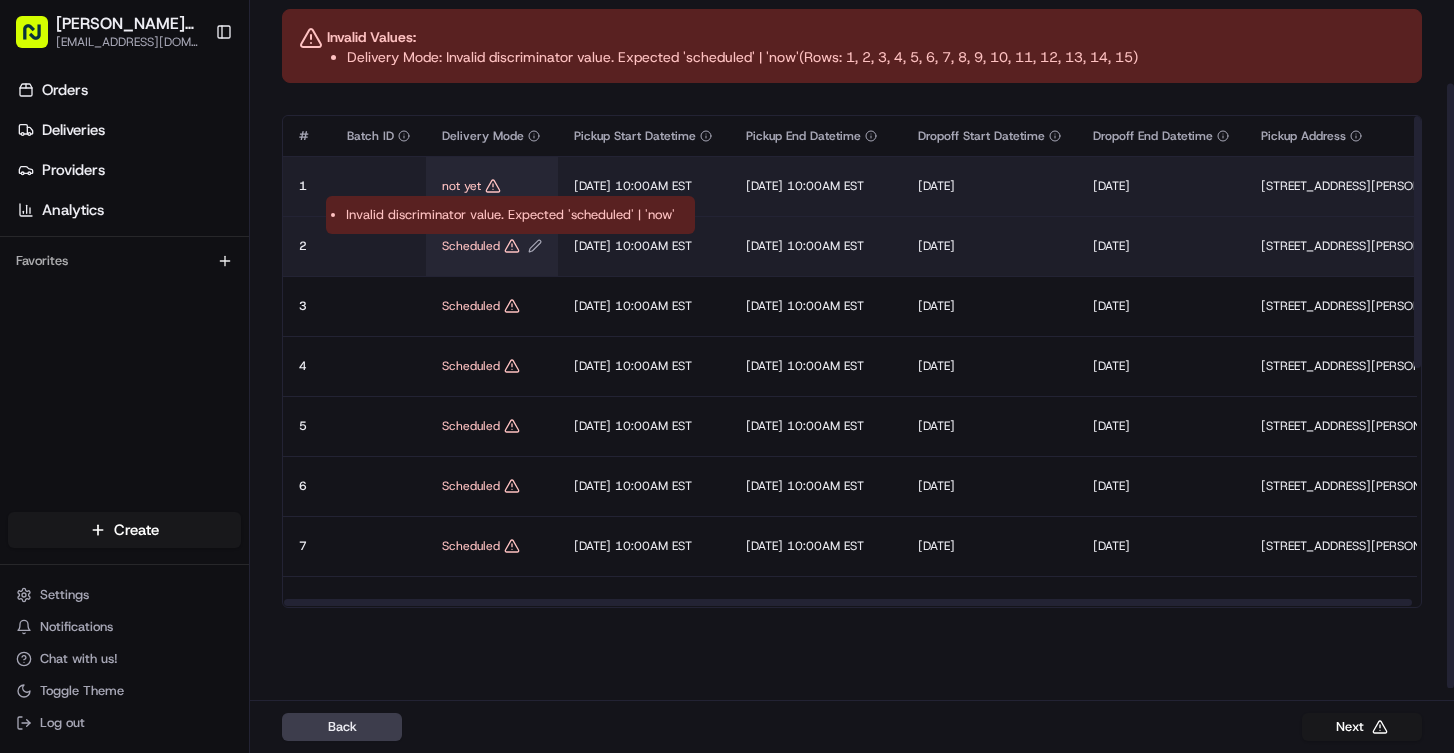 click 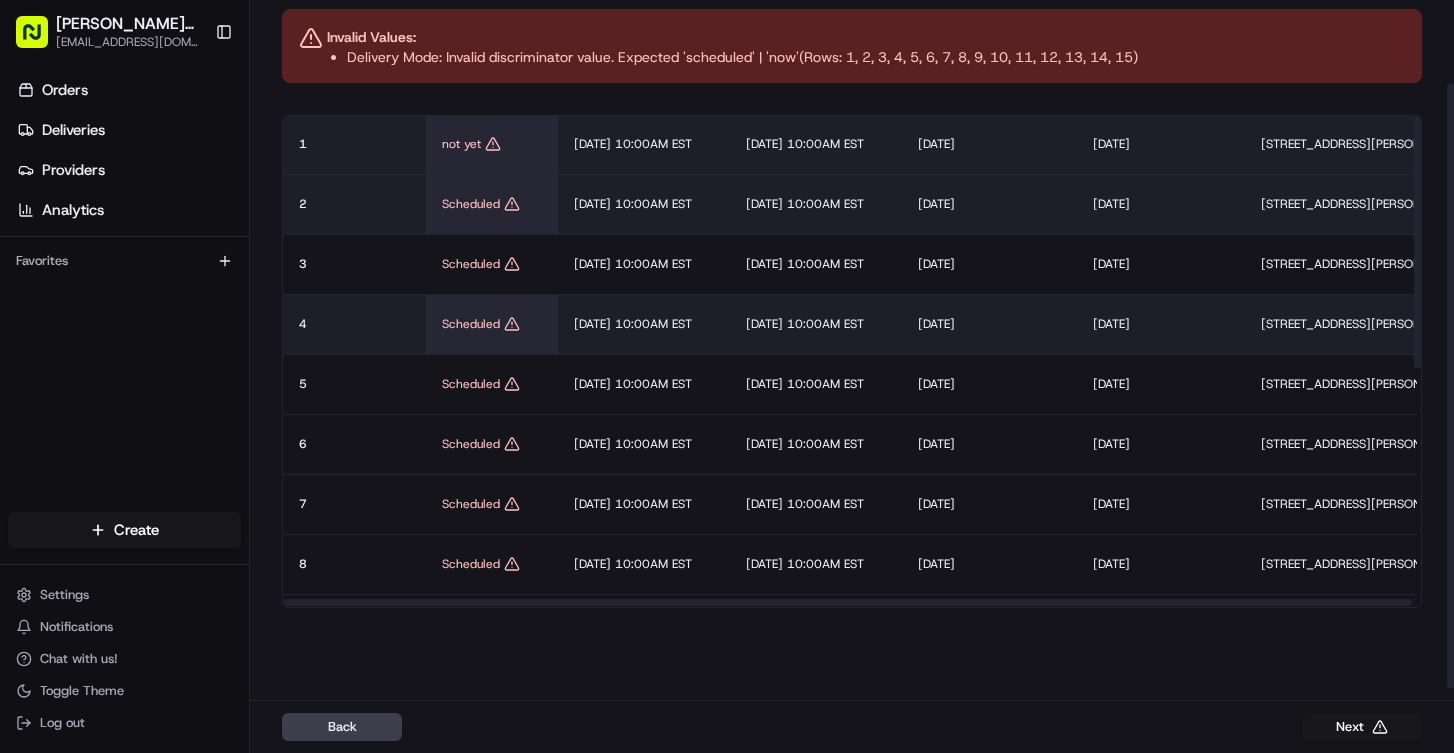 scroll, scrollTop: 0, scrollLeft: 0, axis: both 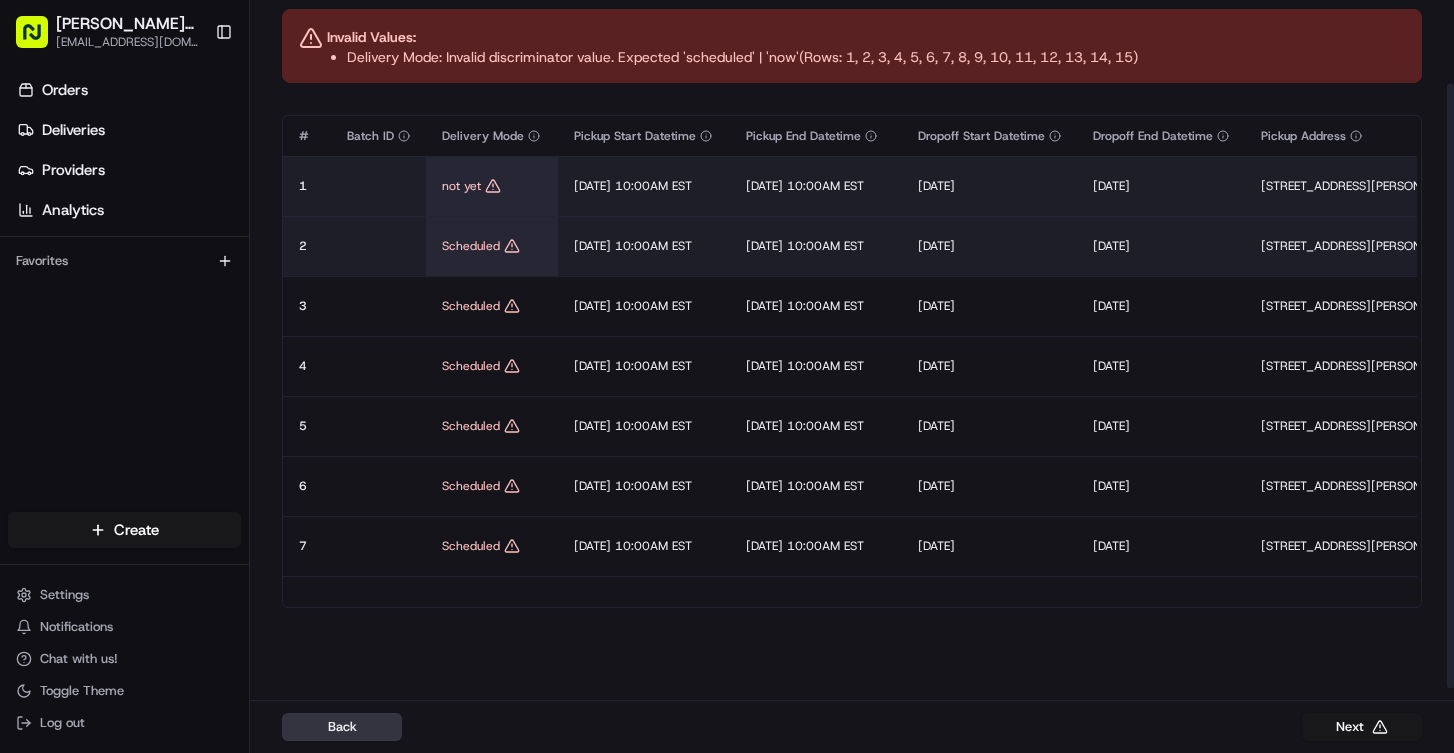 click on "Back" at bounding box center (342, 727) 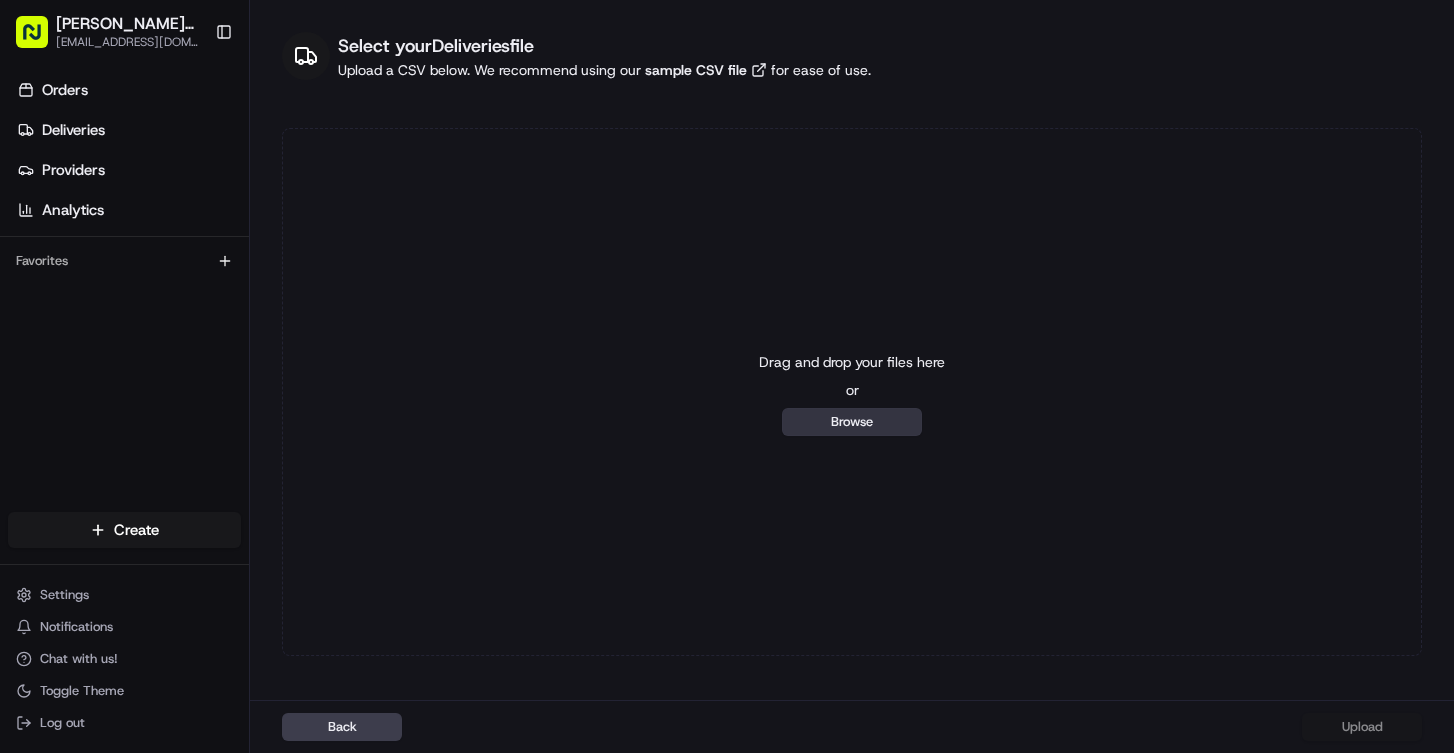 click on "Browse" at bounding box center [852, 422] 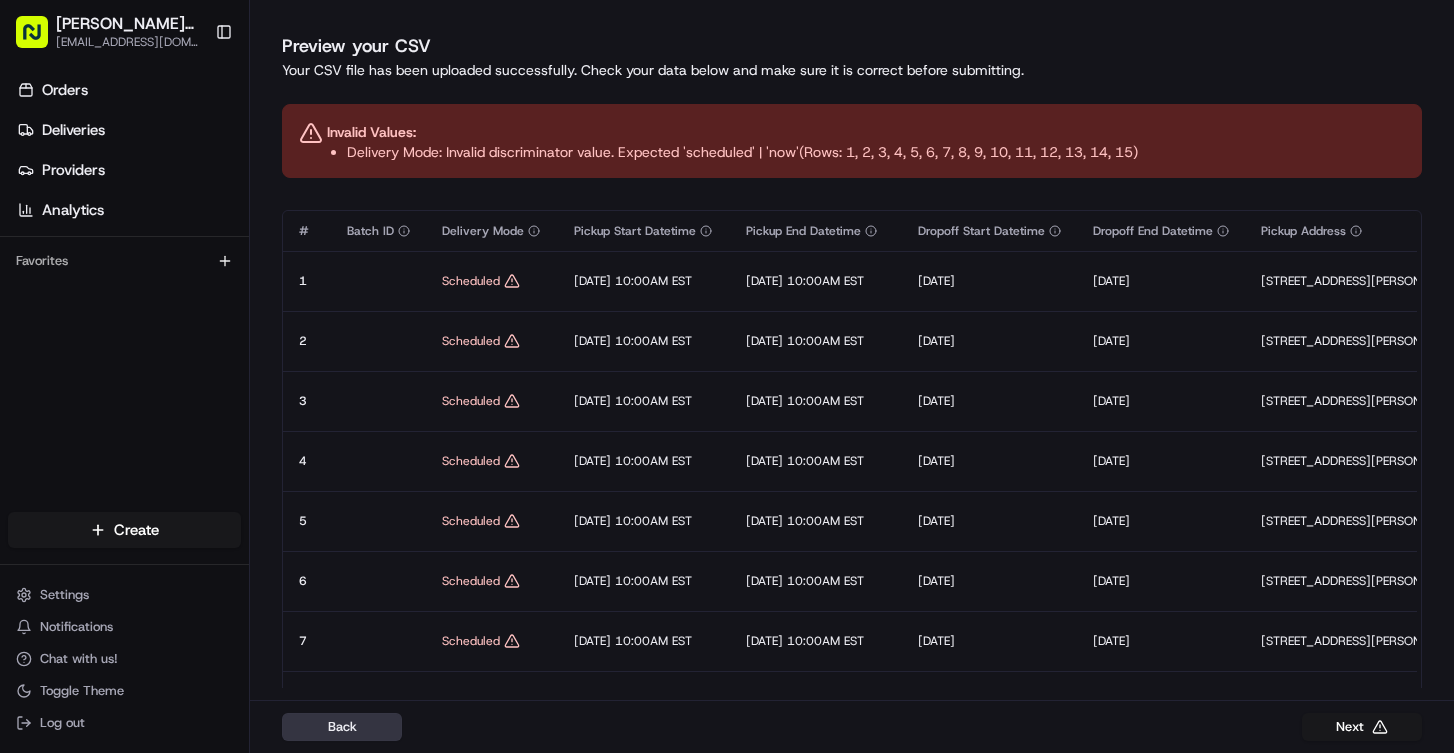 click on "Back" at bounding box center (342, 727) 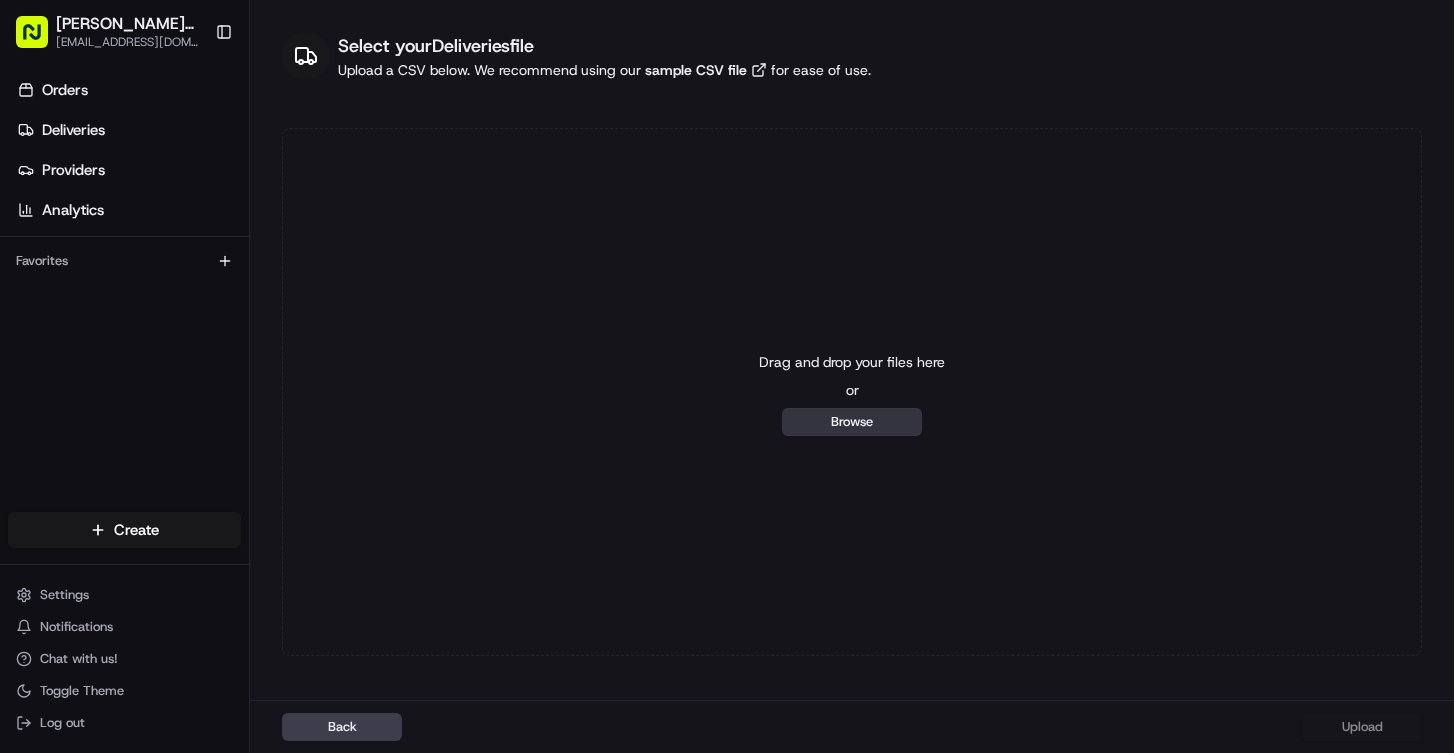 click on "Browse" at bounding box center [852, 422] 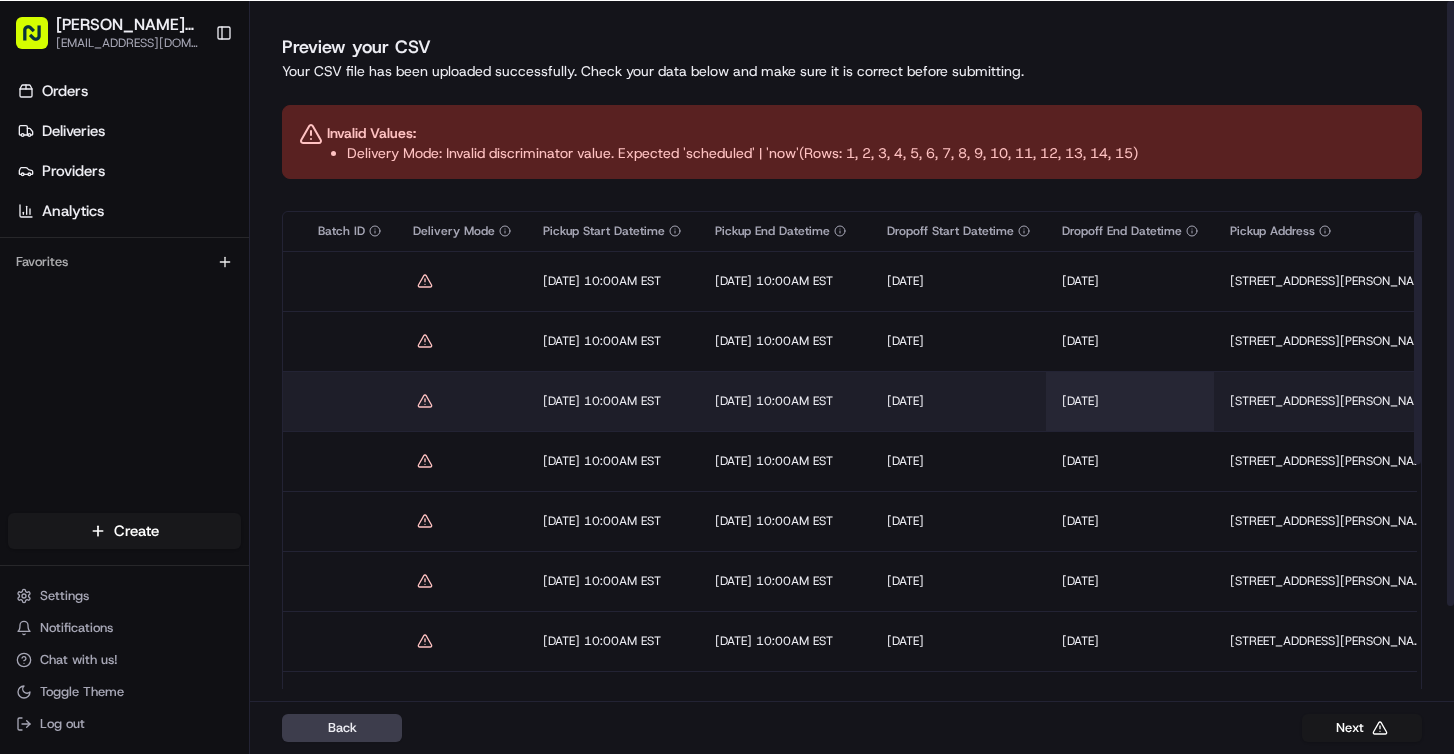 scroll, scrollTop: 1, scrollLeft: 0, axis: vertical 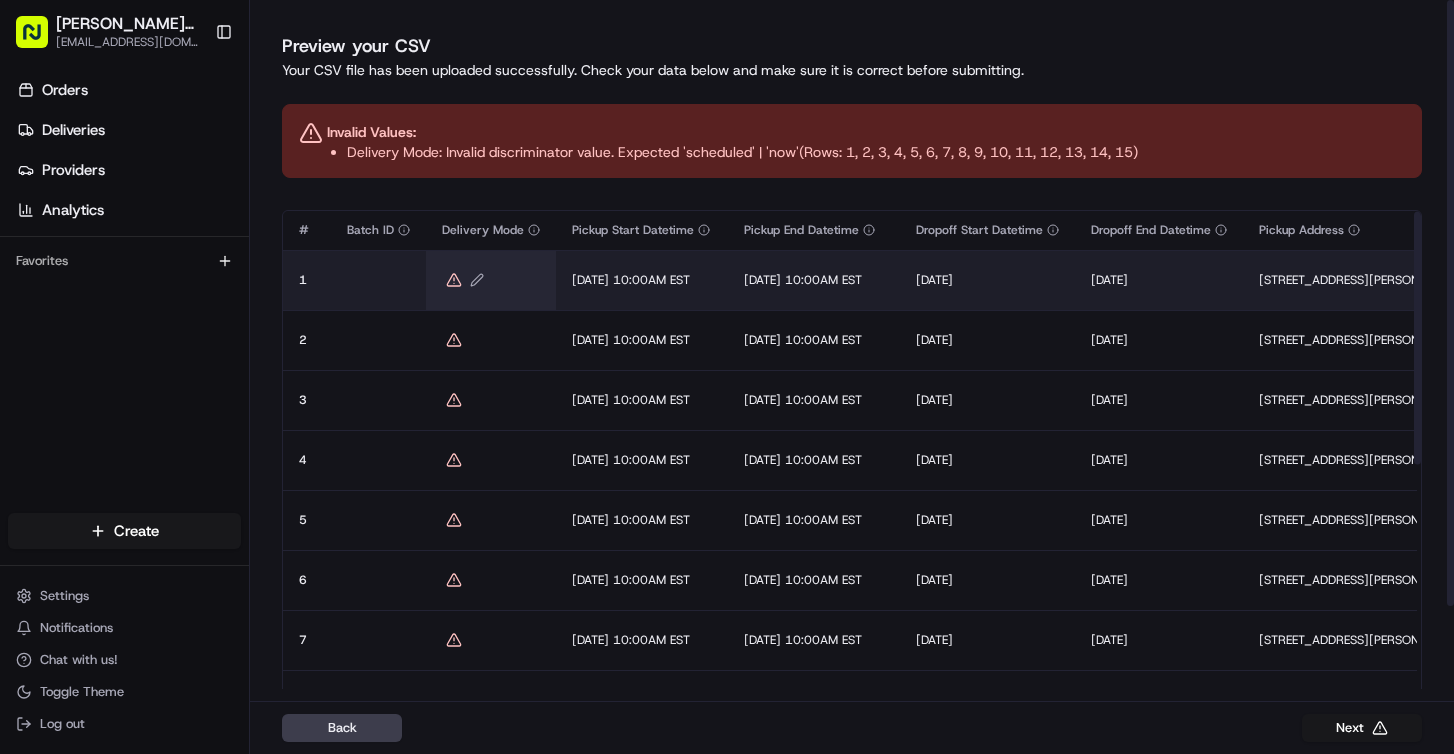 click 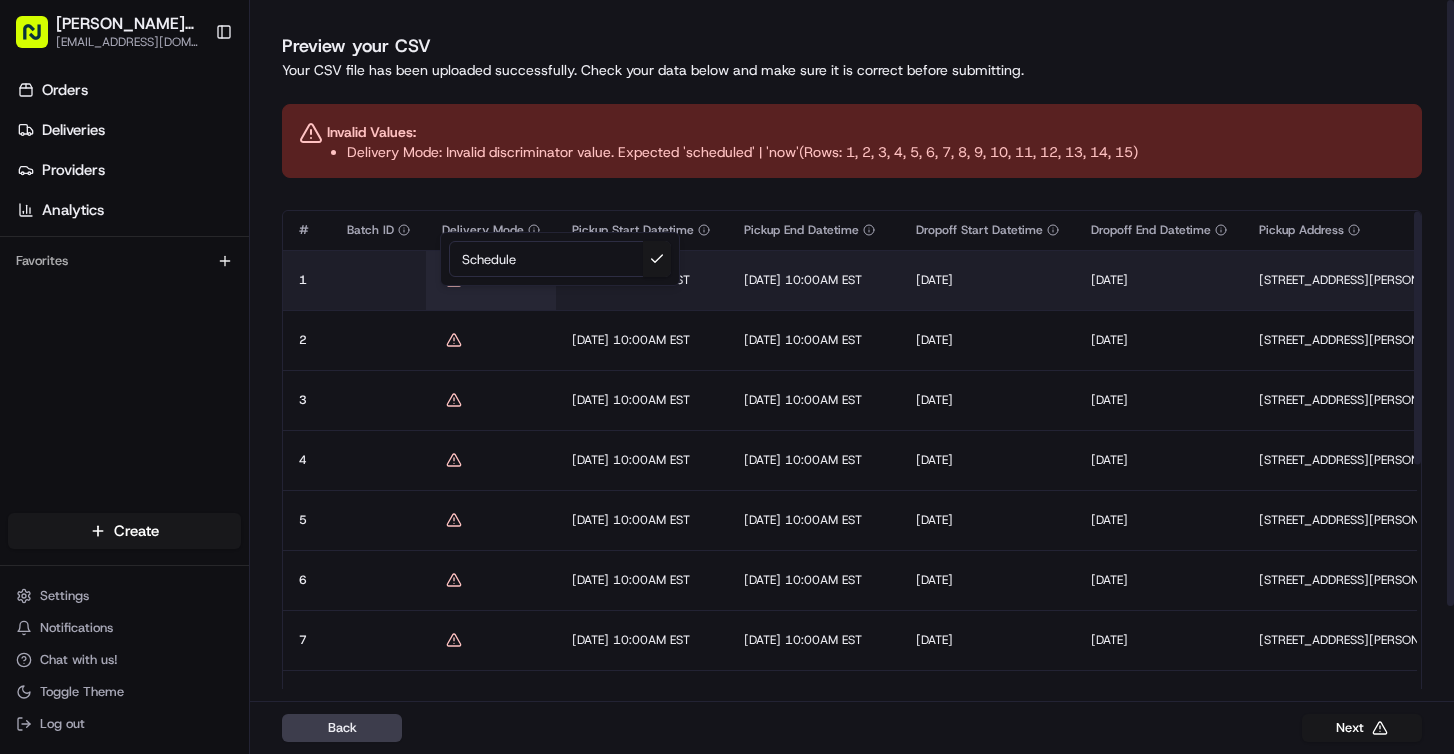 type on "Scheduled" 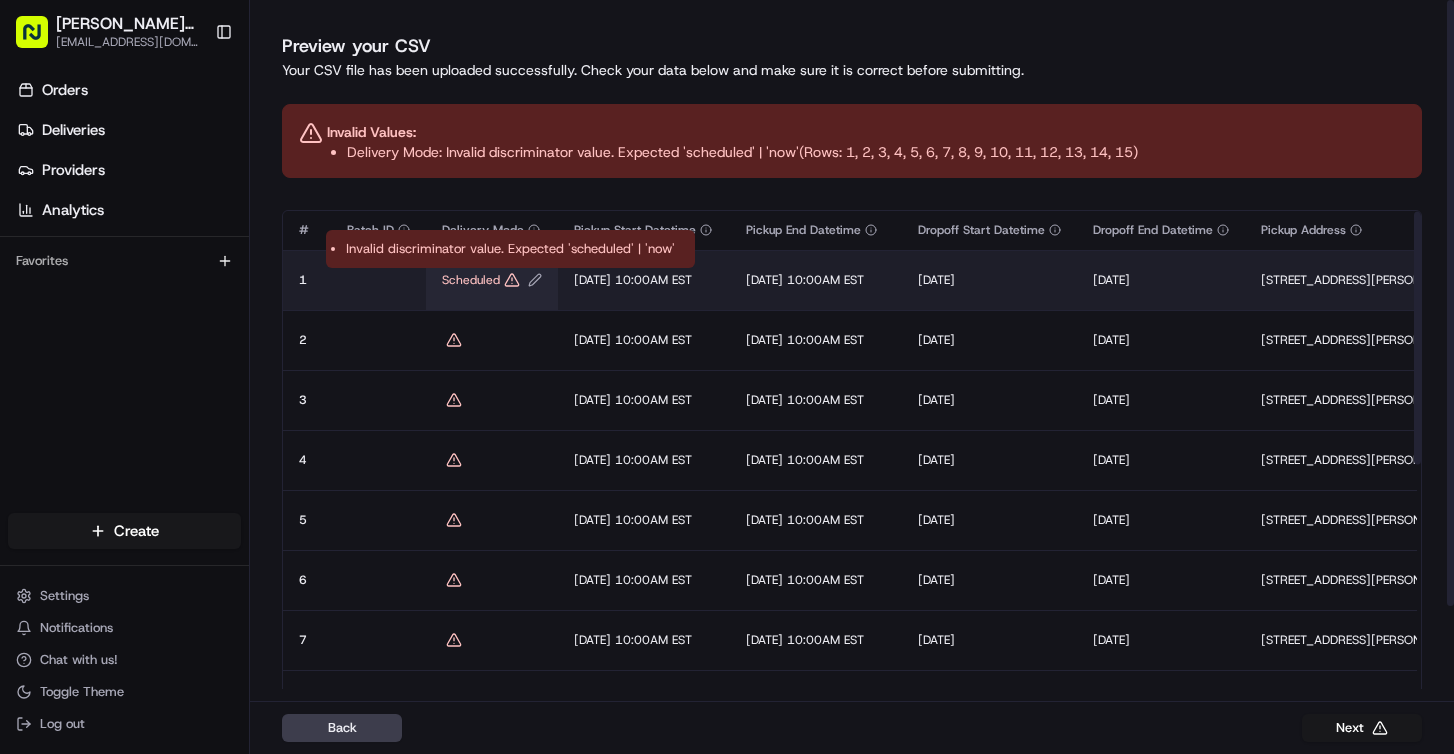 click 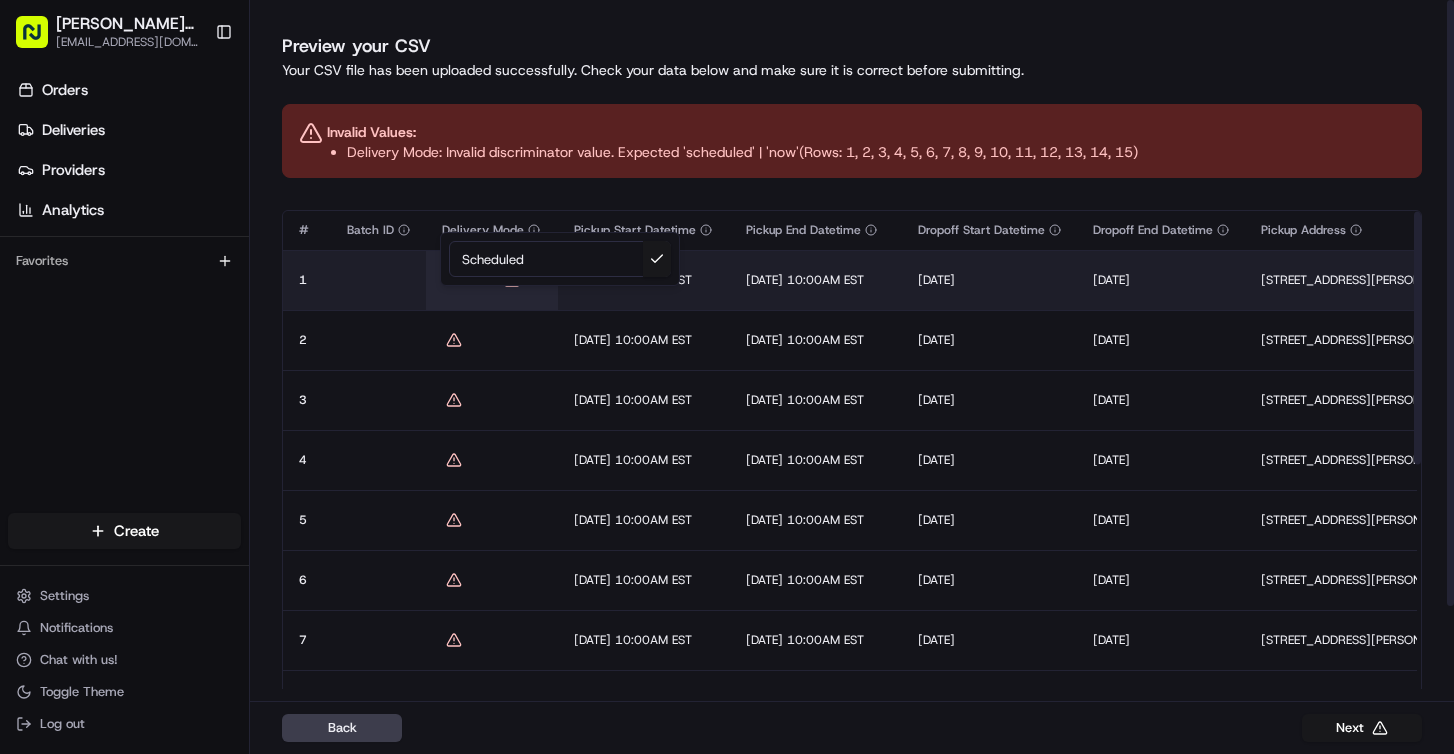 click on "Scheduled" at bounding box center (560, 259) 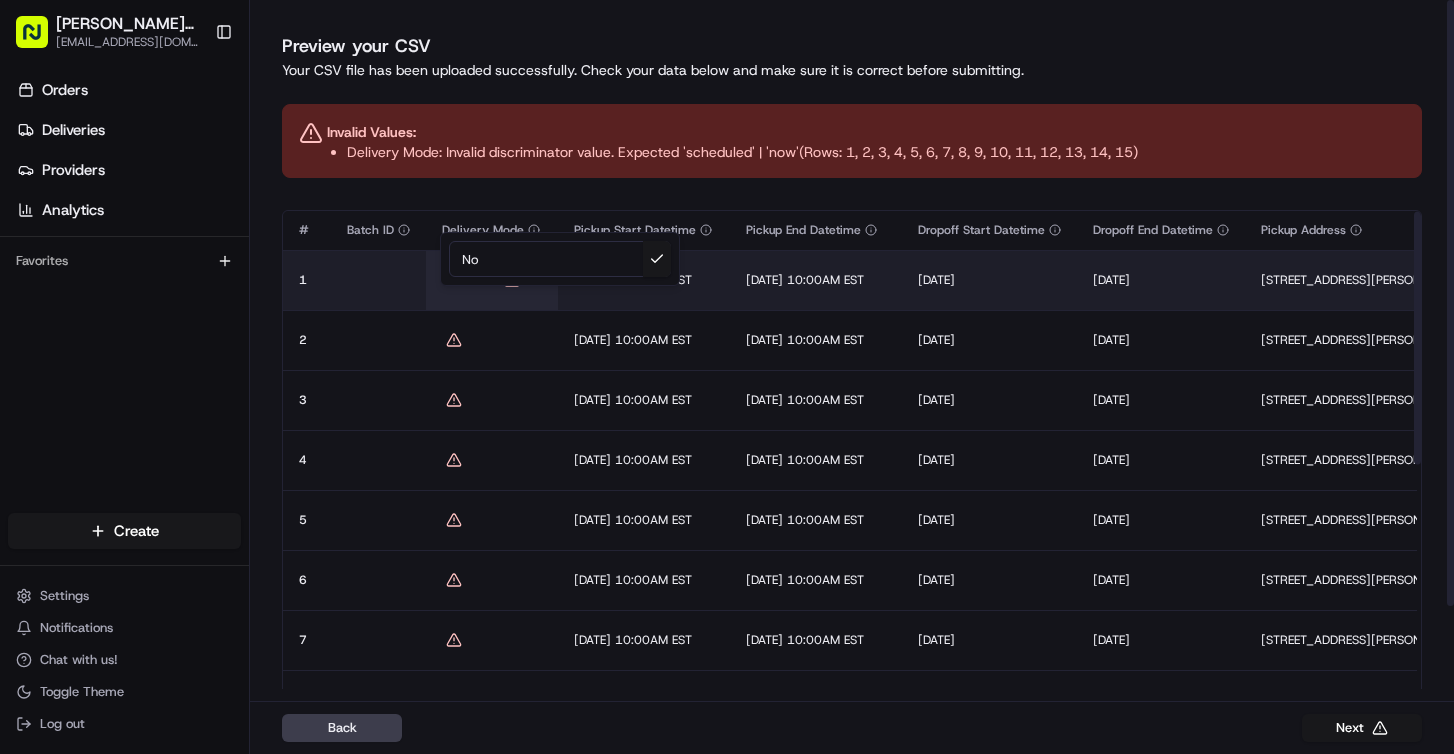 type on "Now" 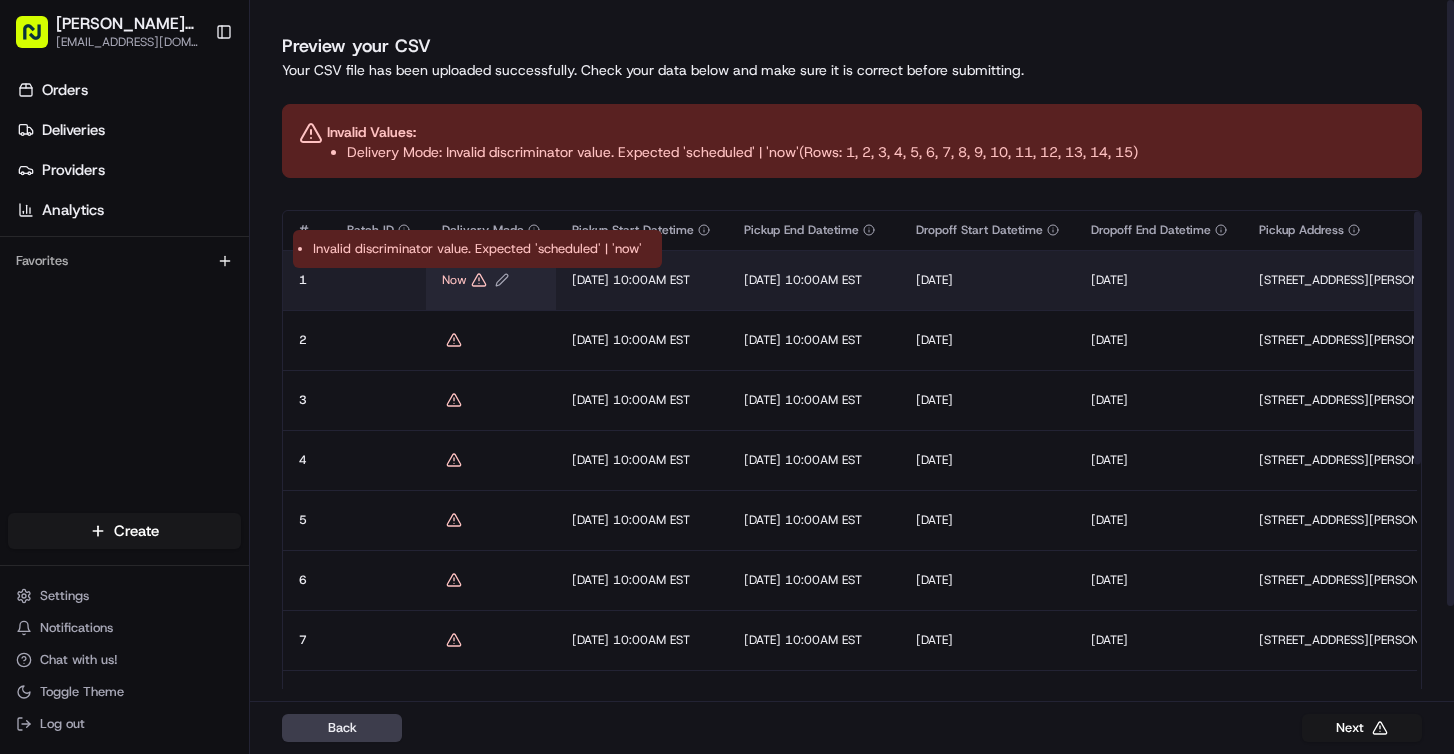 click 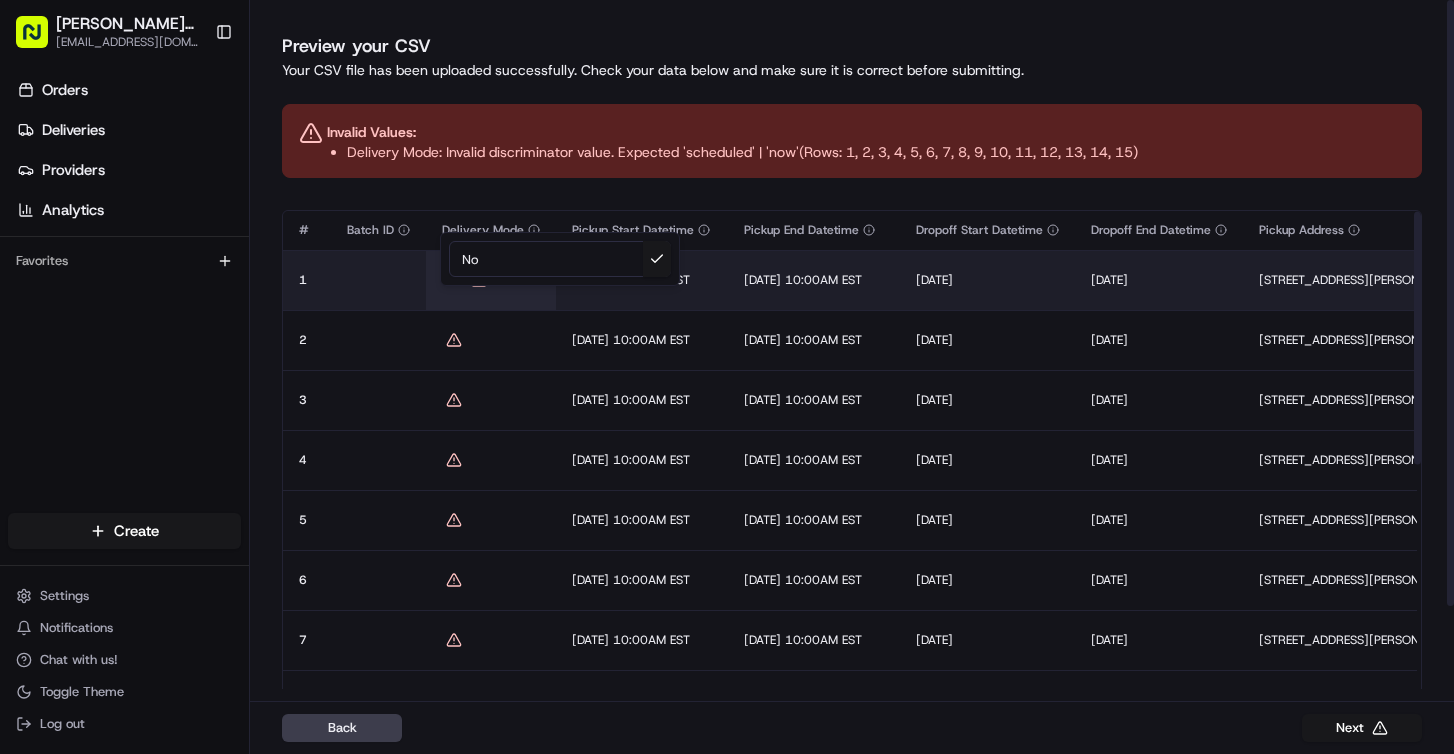 type on "N" 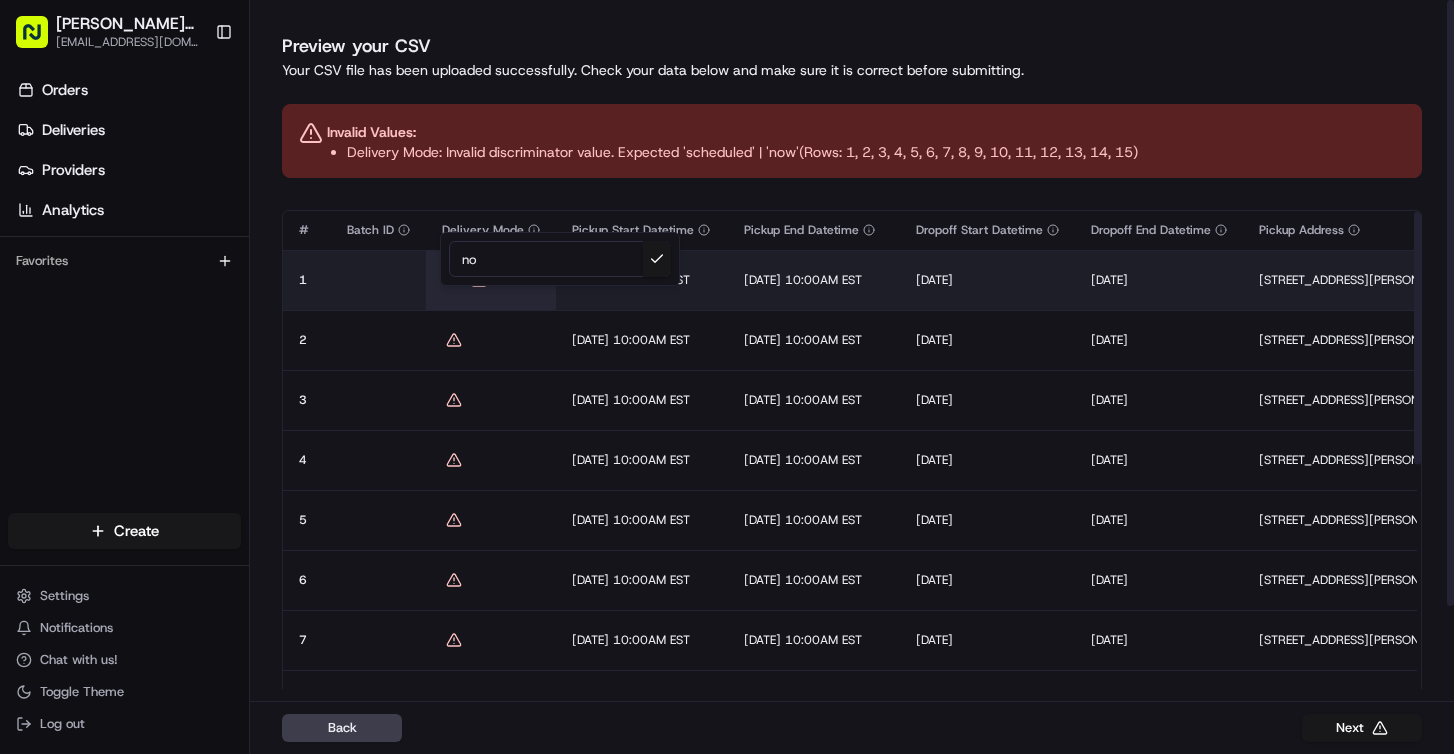 type on "now" 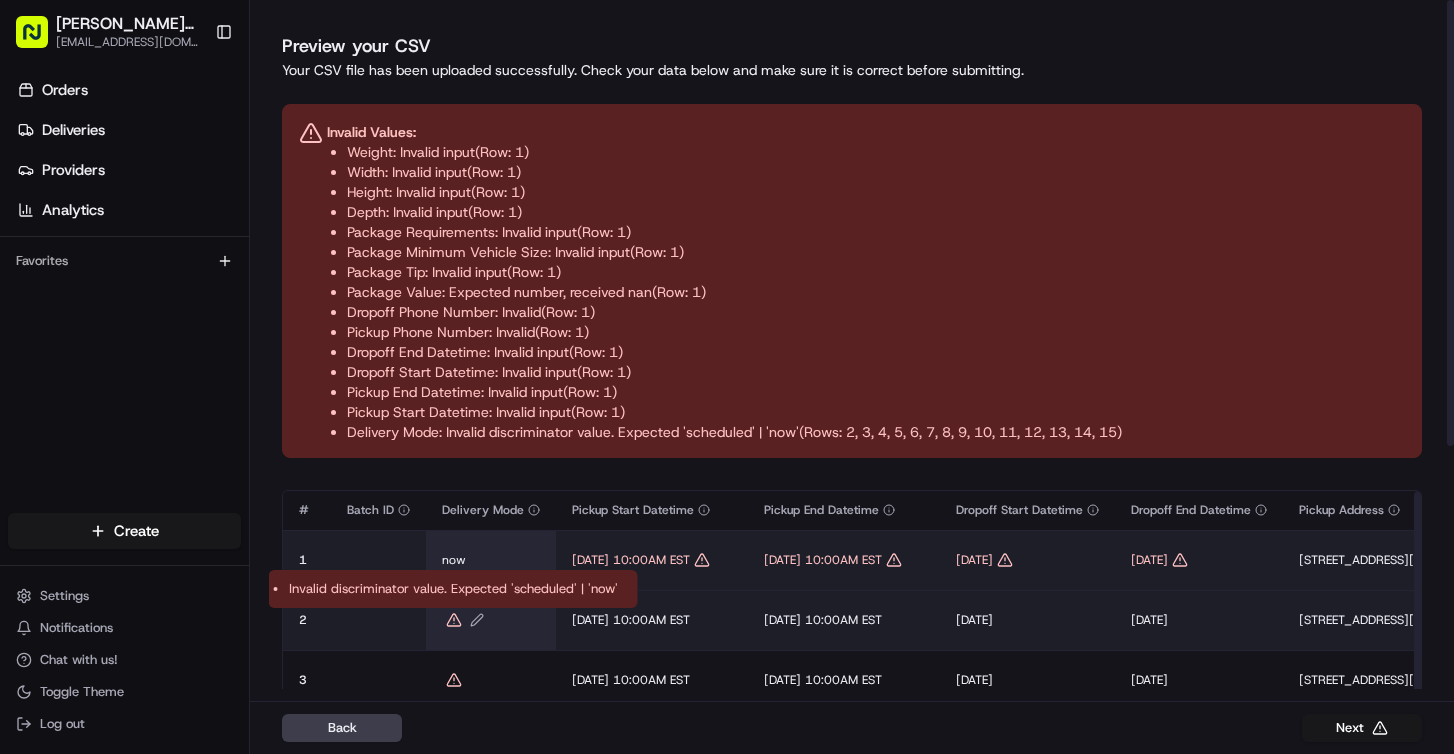 click 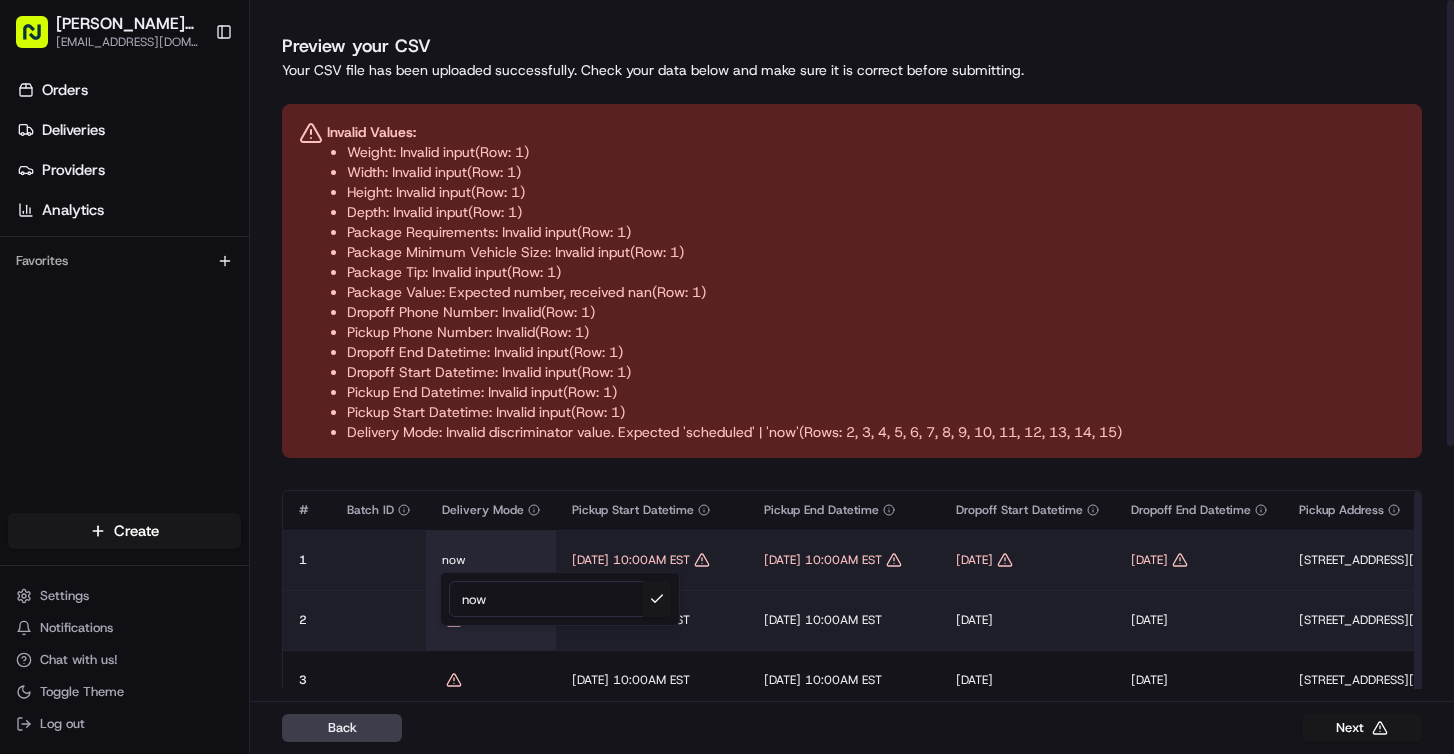 type on "now" 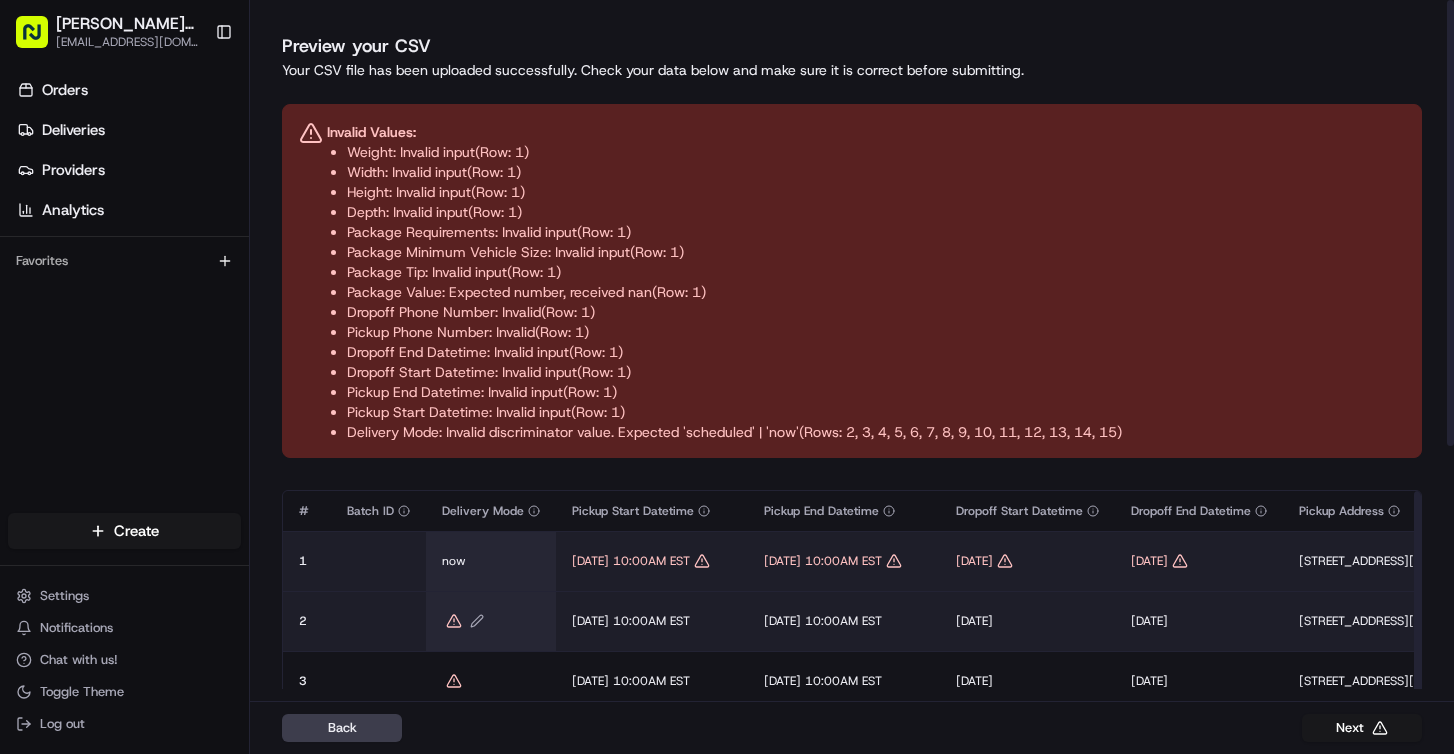 scroll, scrollTop: 2, scrollLeft: 0, axis: vertical 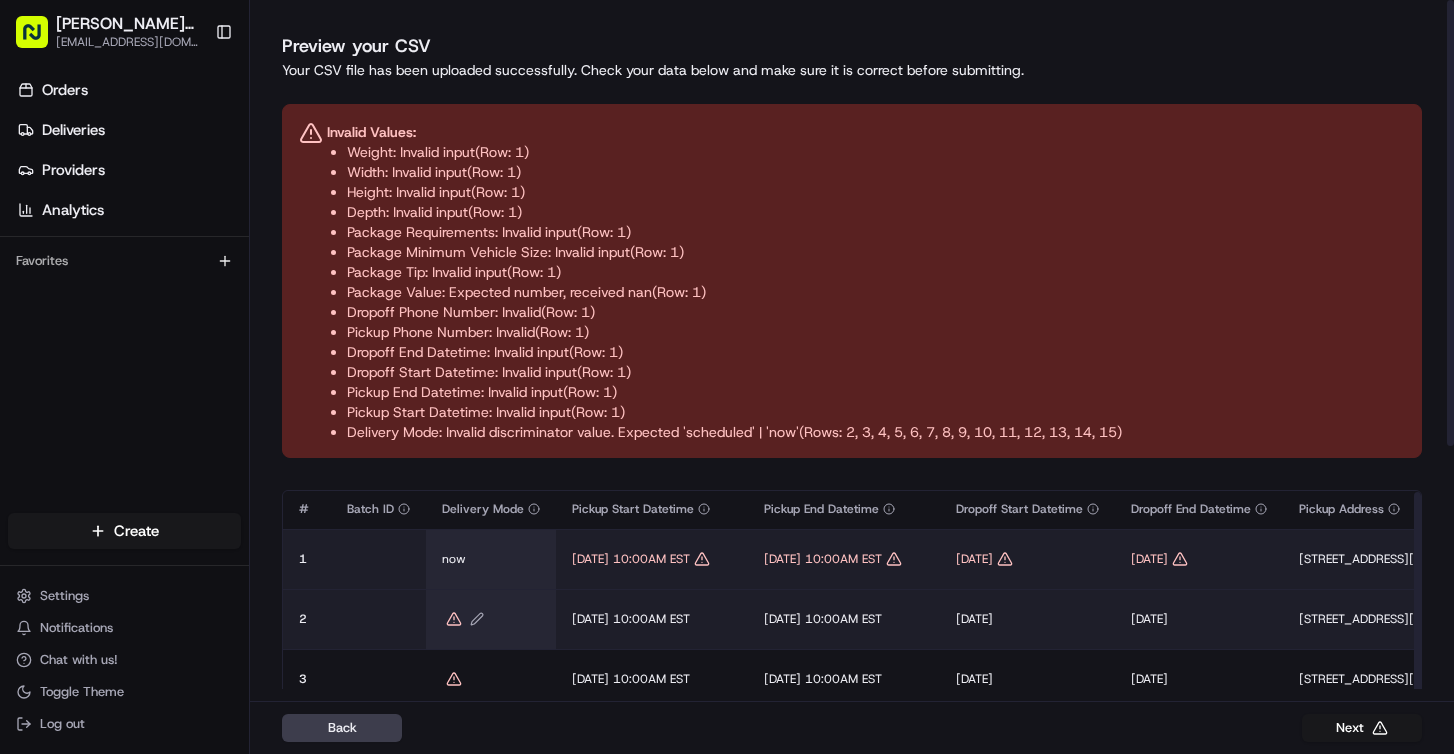 click 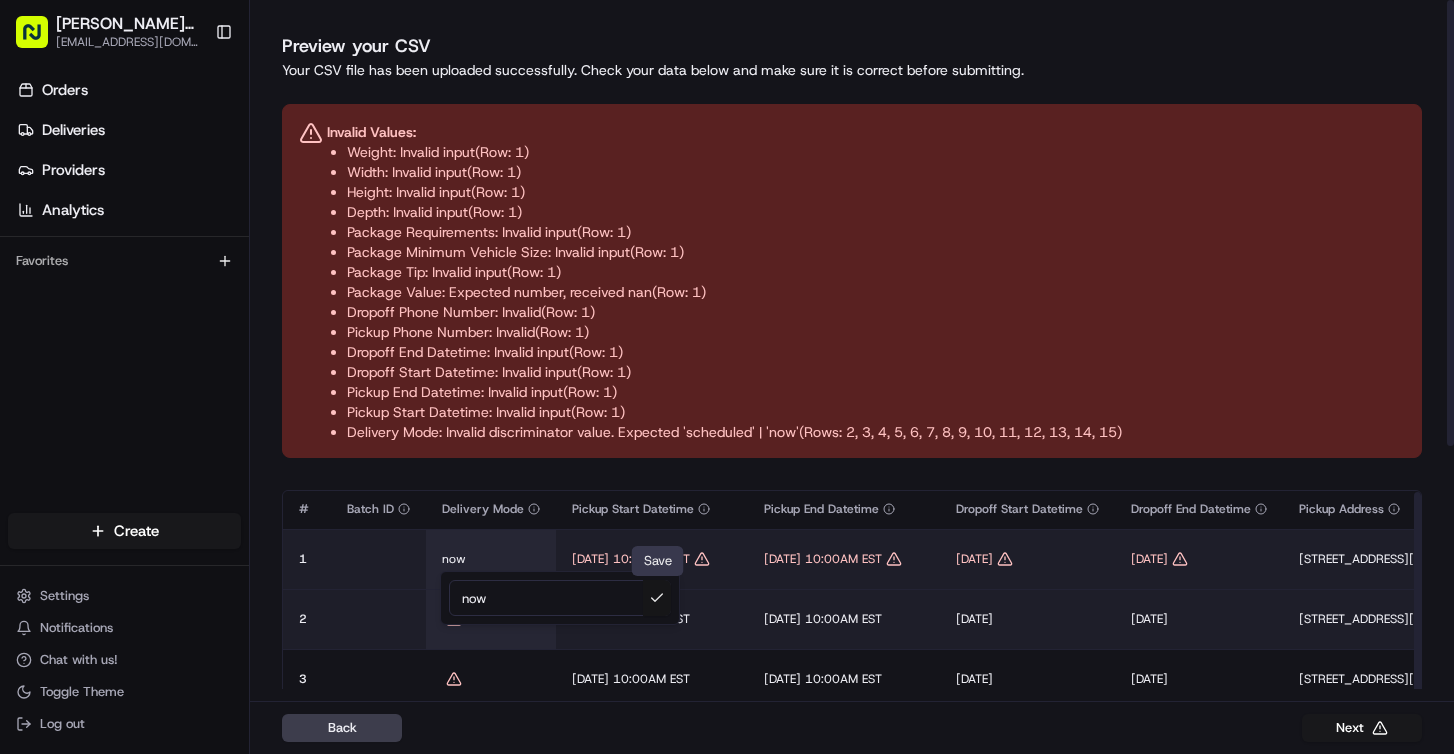 click at bounding box center (657, 598) 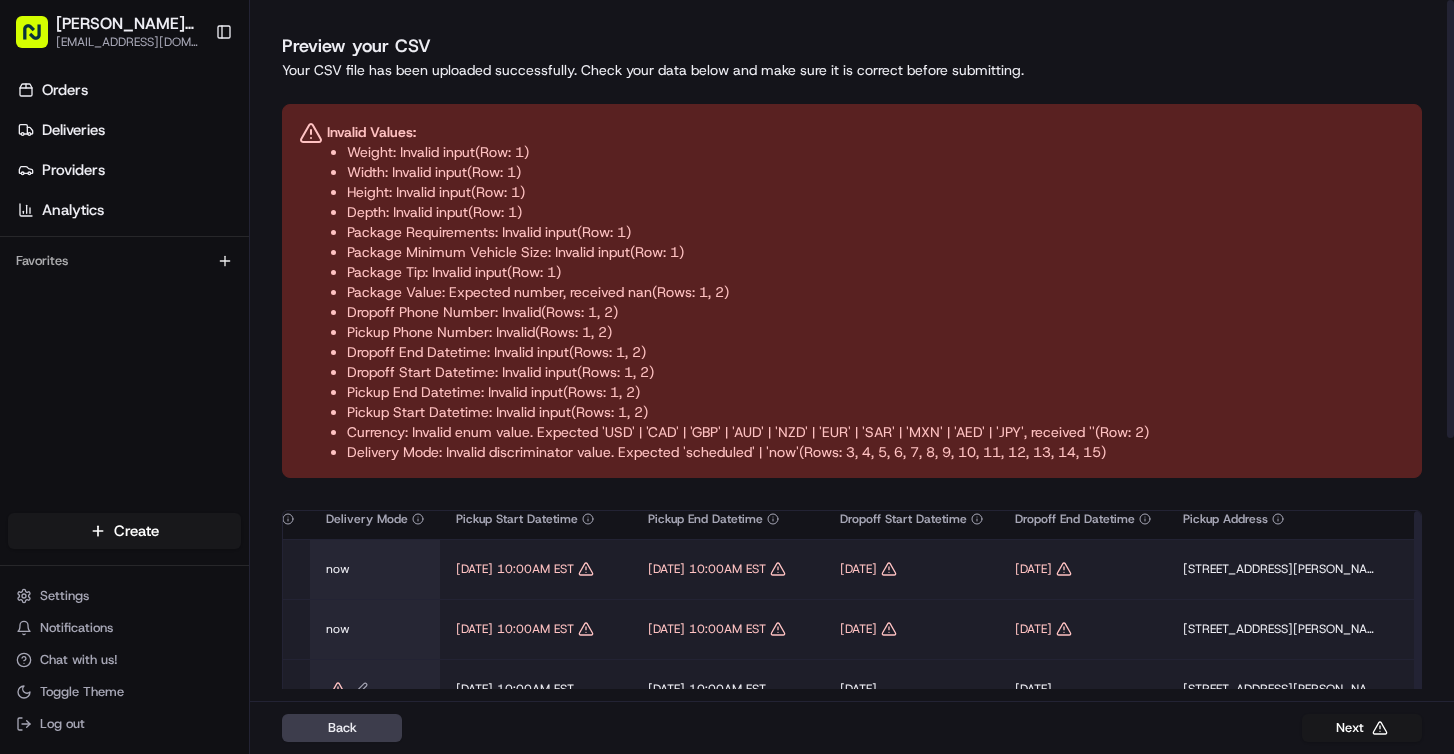 scroll, scrollTop: 0, scrollLeft: 116, axis: horizontal 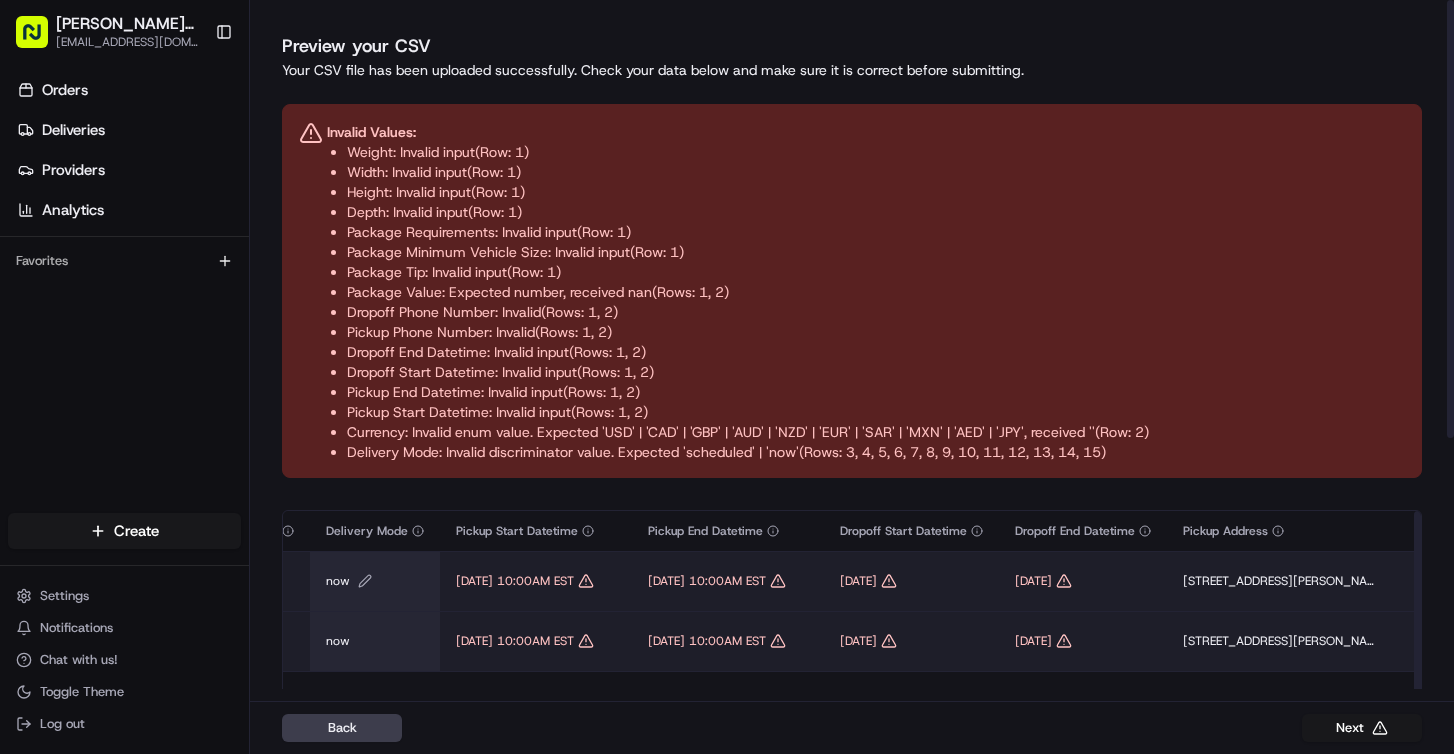 click on "now" at bounding box center [375, 581] 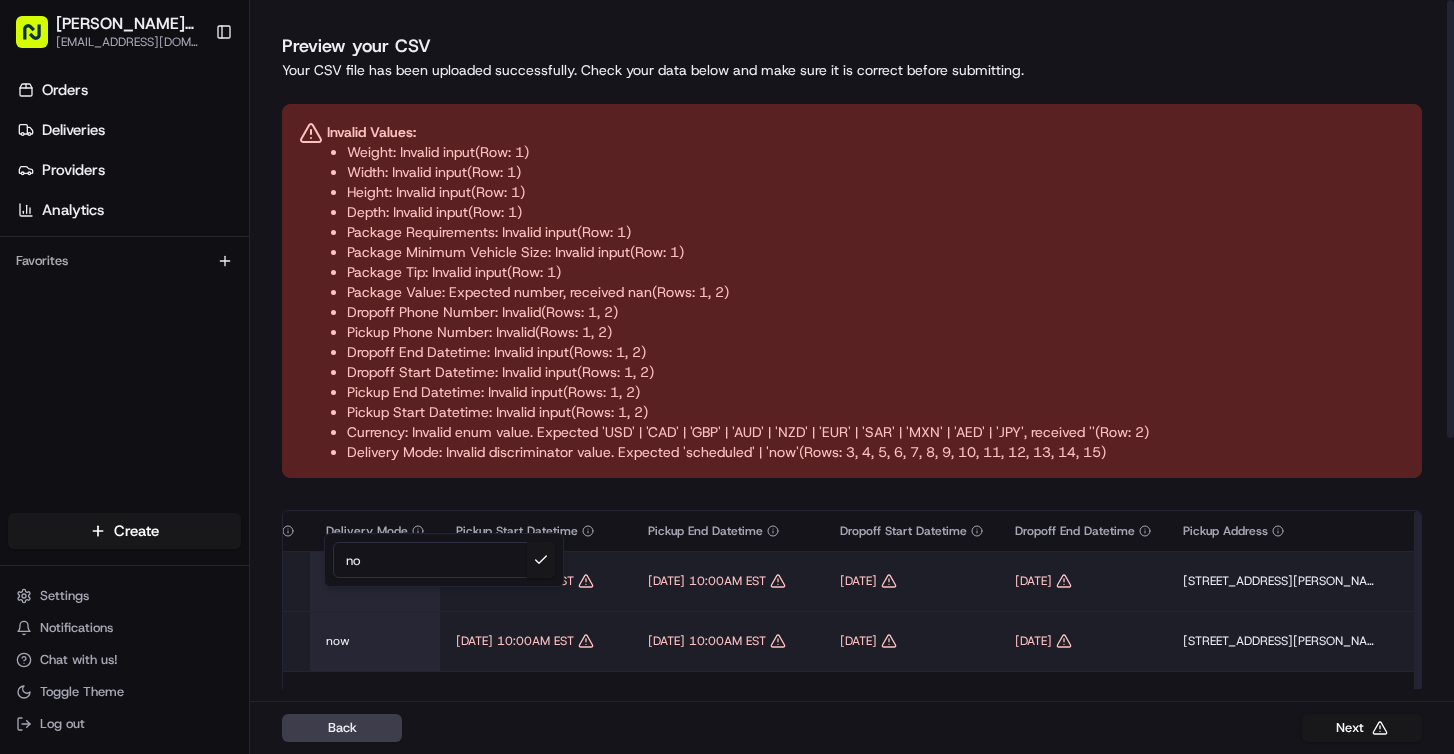 type on "n" 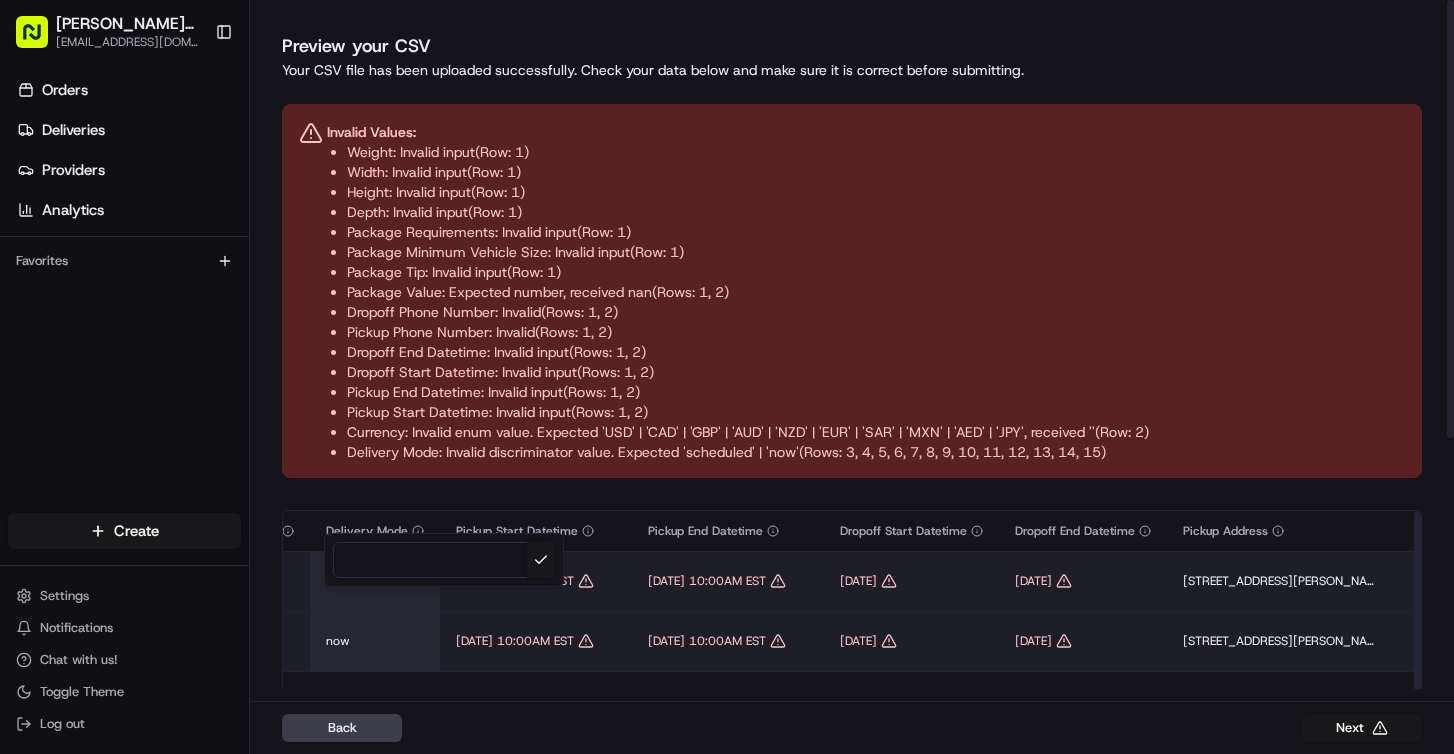 type on "w" 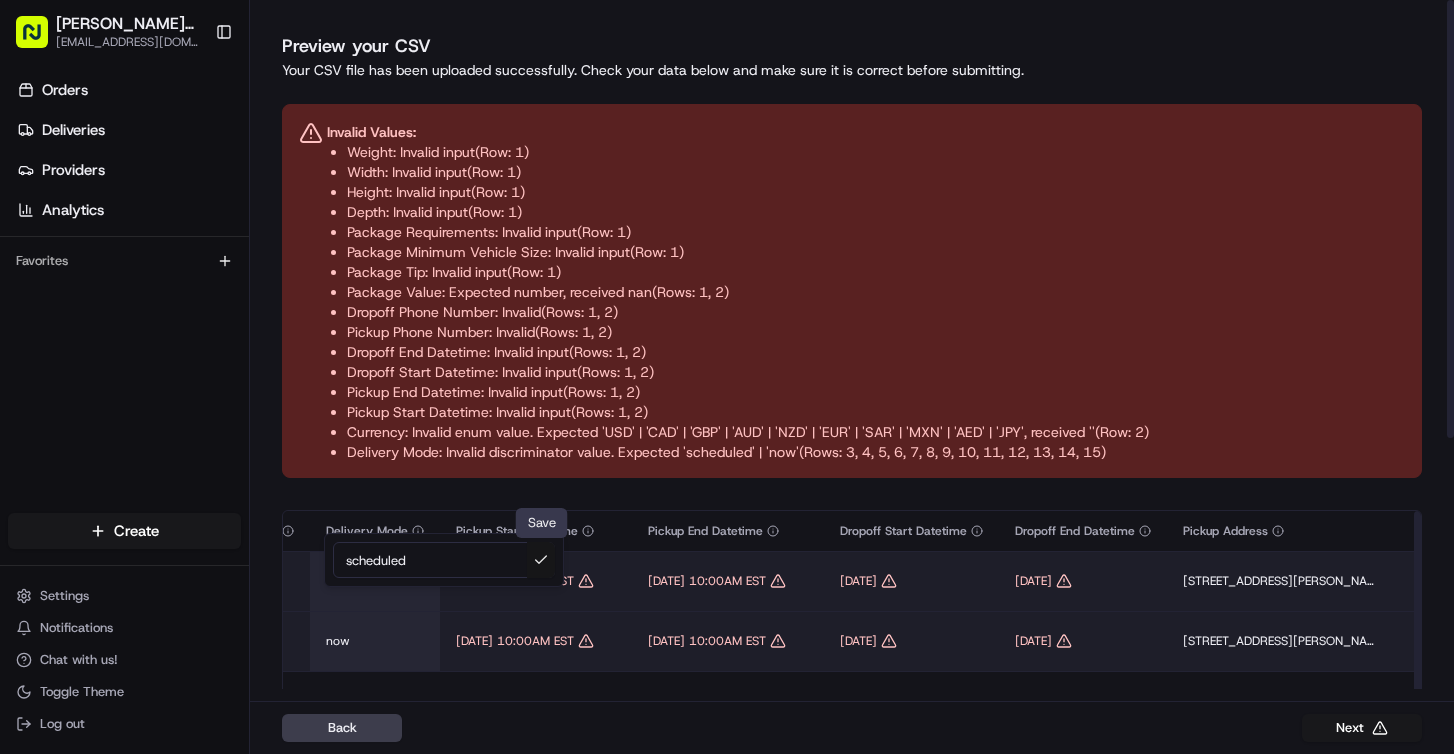 type on "scheduled" 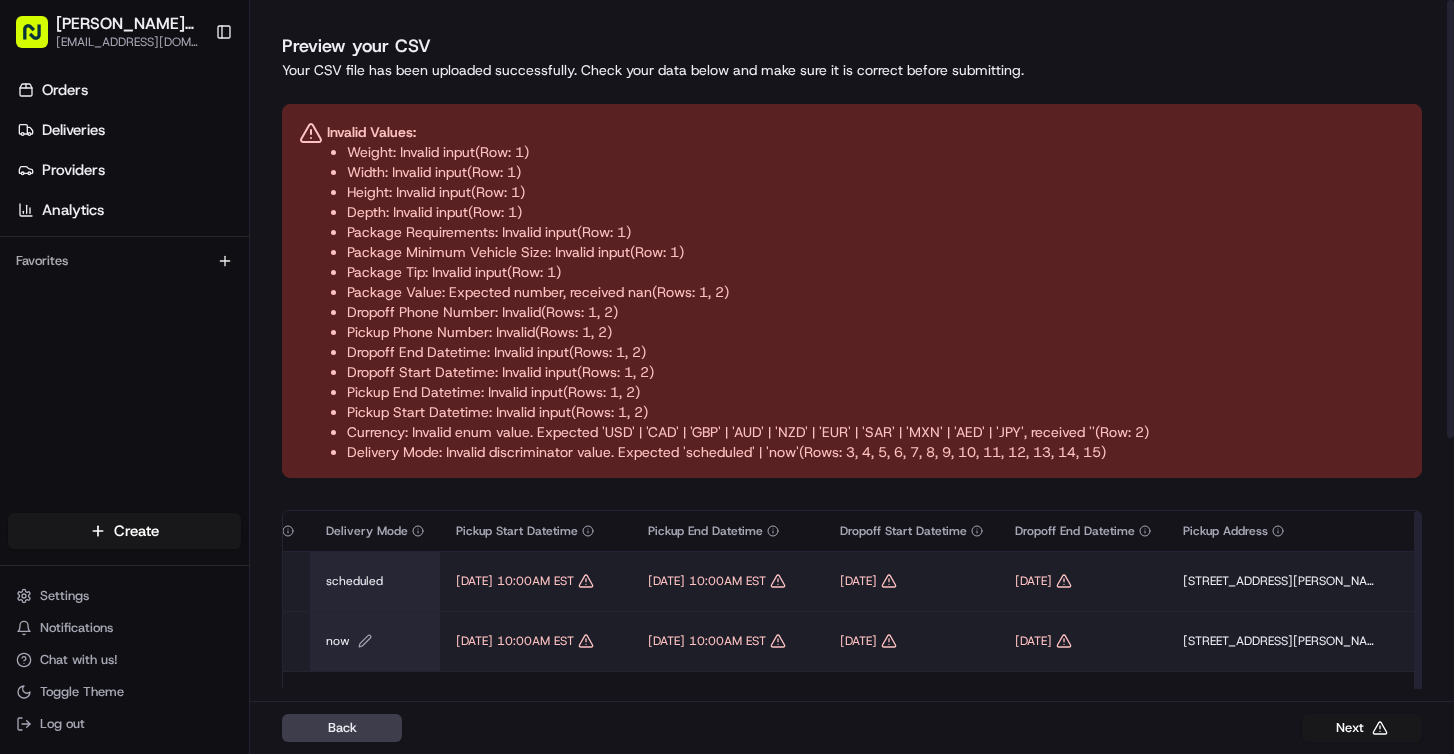 click on "now" at bounding box center [375, 641] 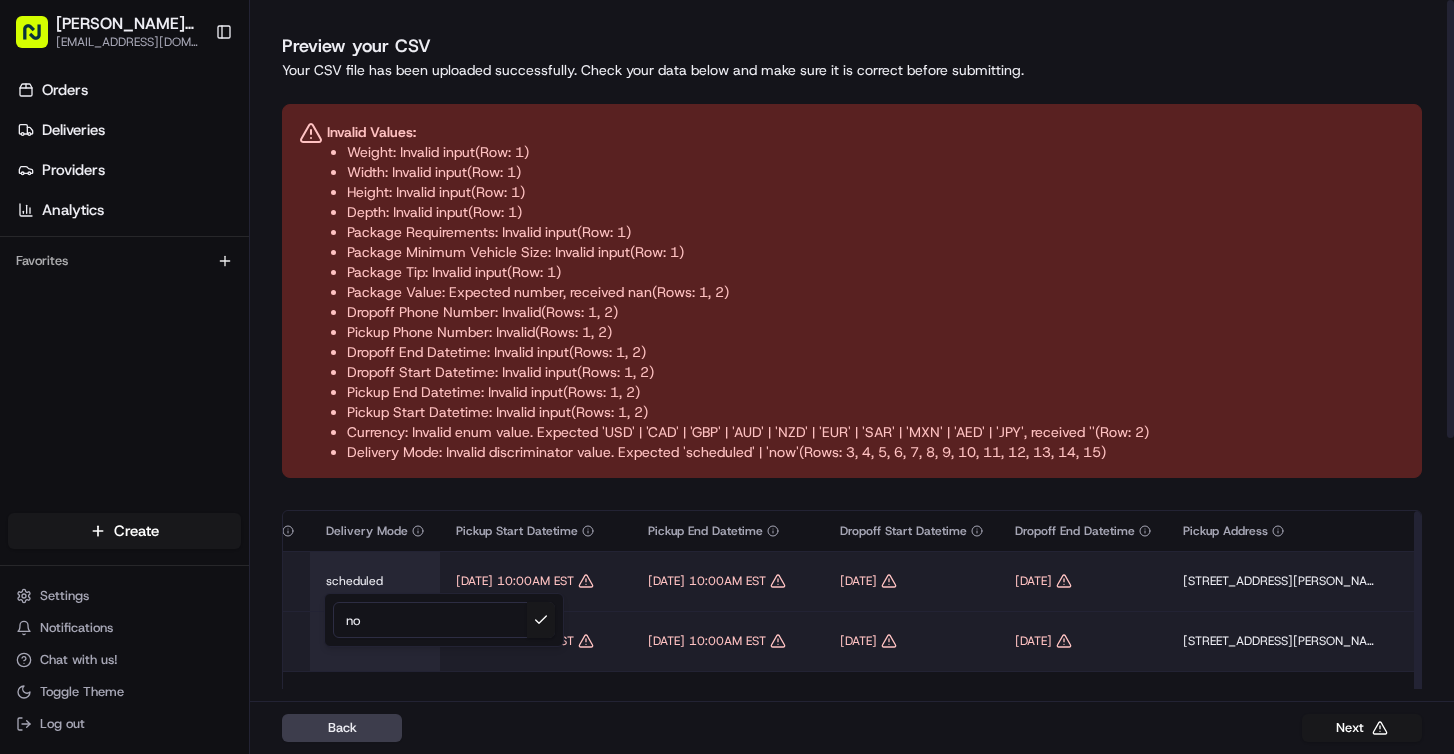 type on "n" 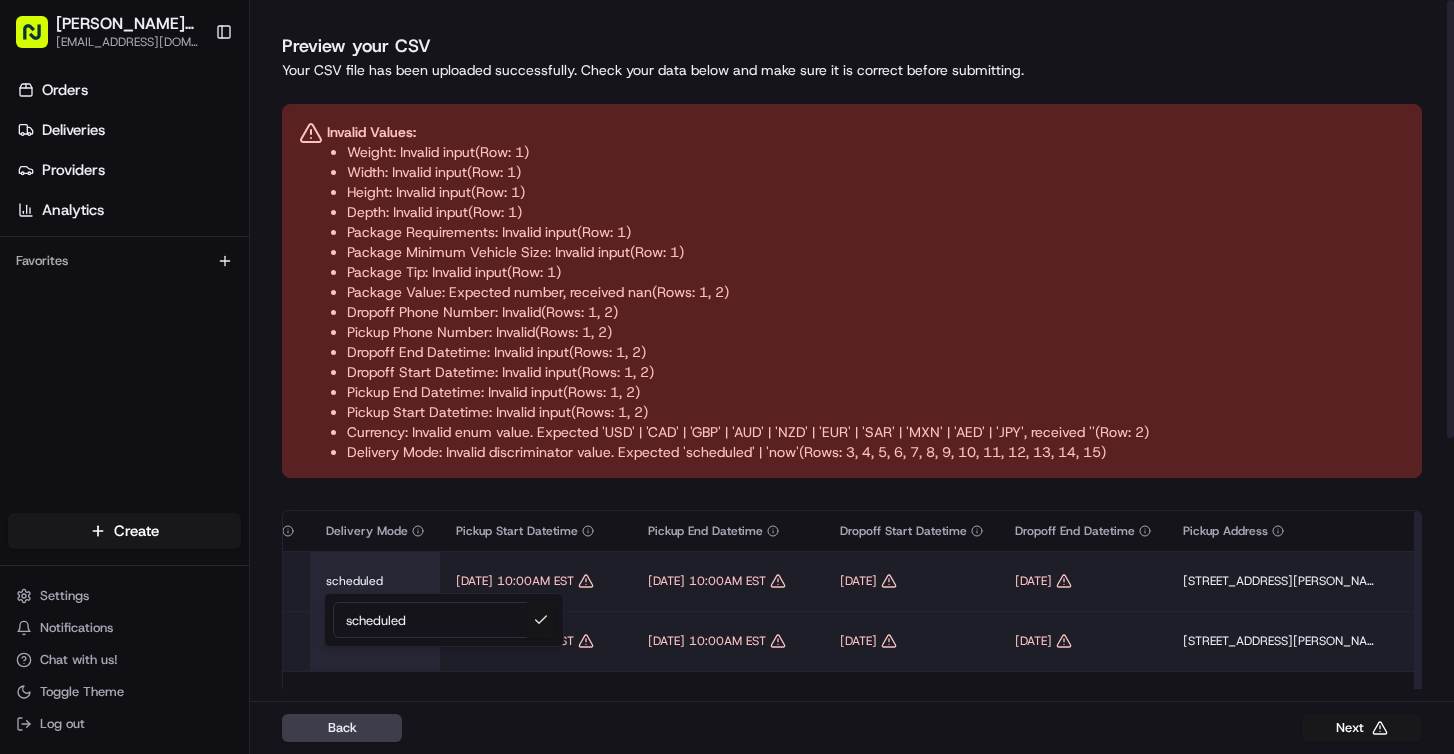 type on "scheduled" 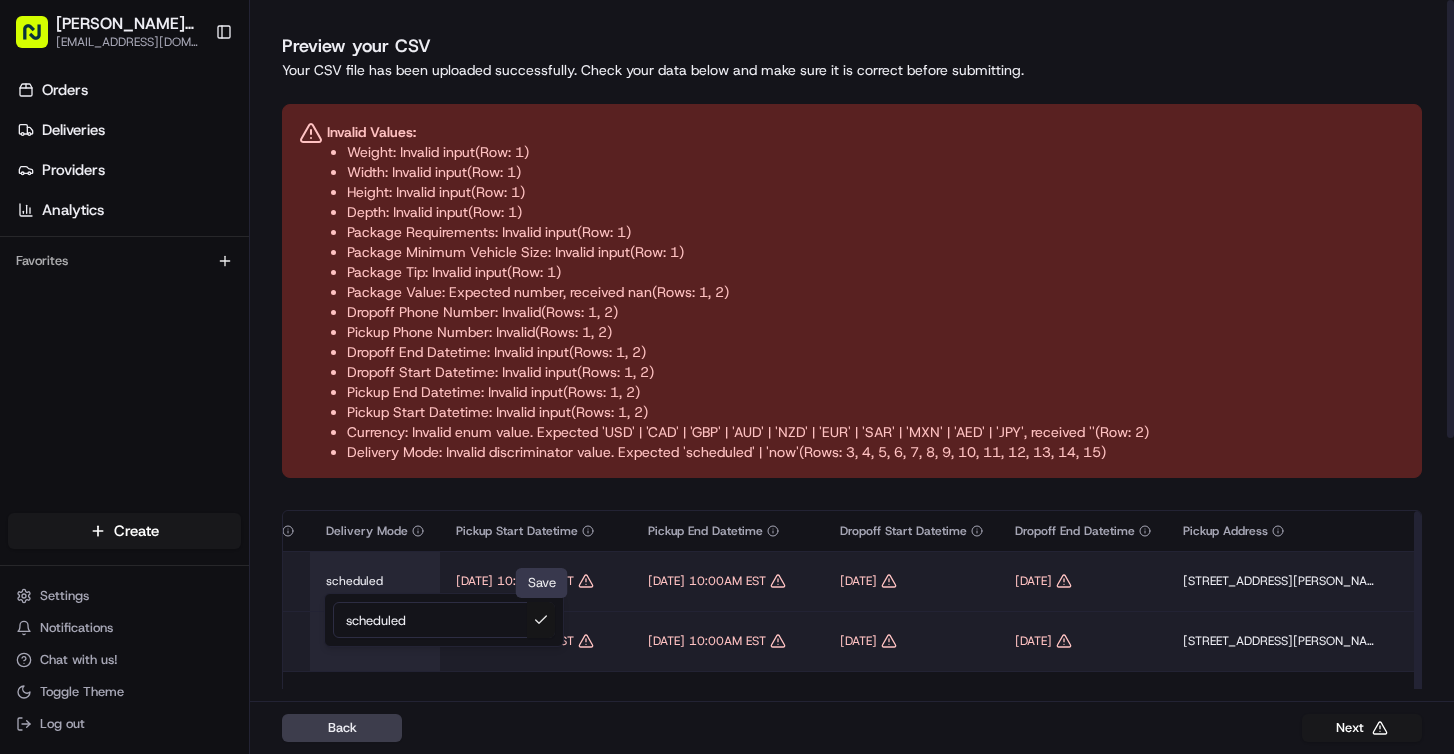 click at bounding box center [541, 620] 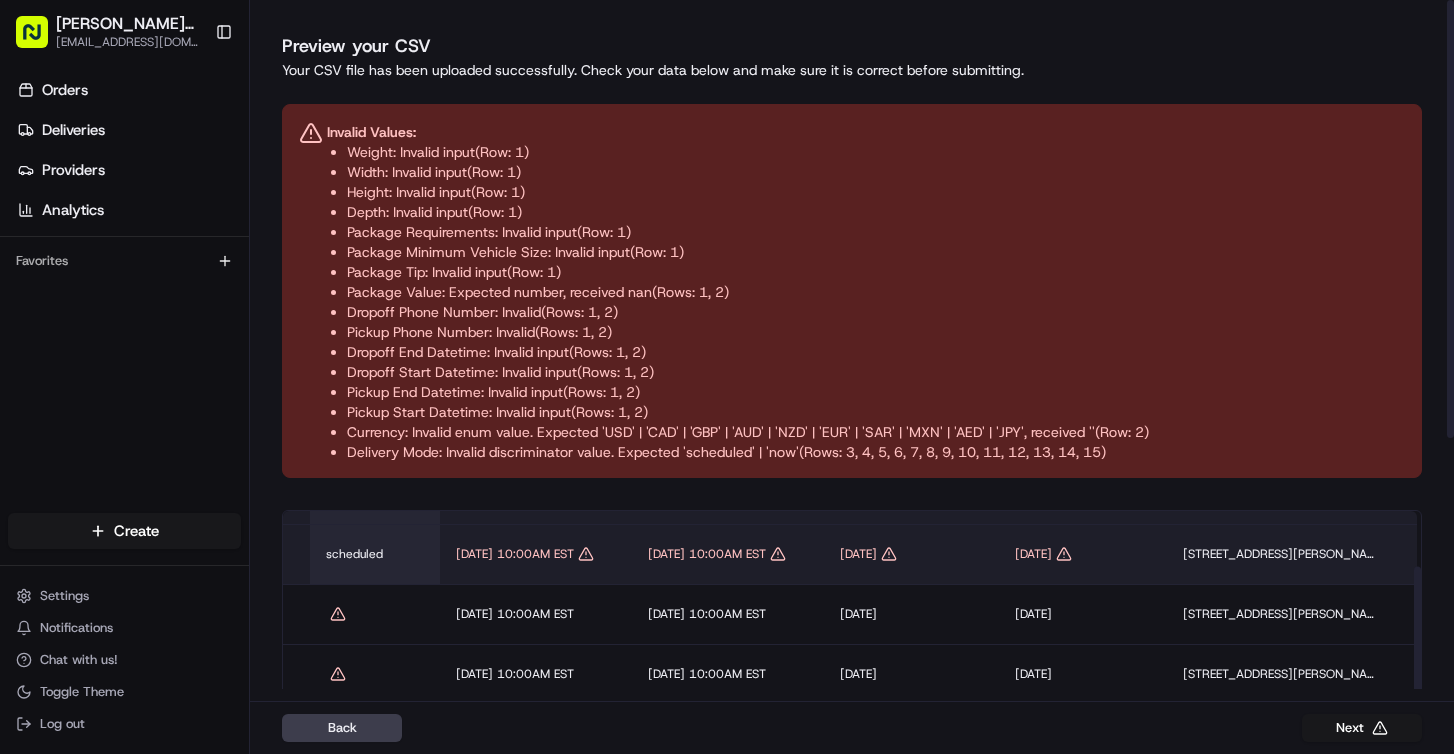 scroll, scrollTop: 113, scrollLeft: 116, axis: both 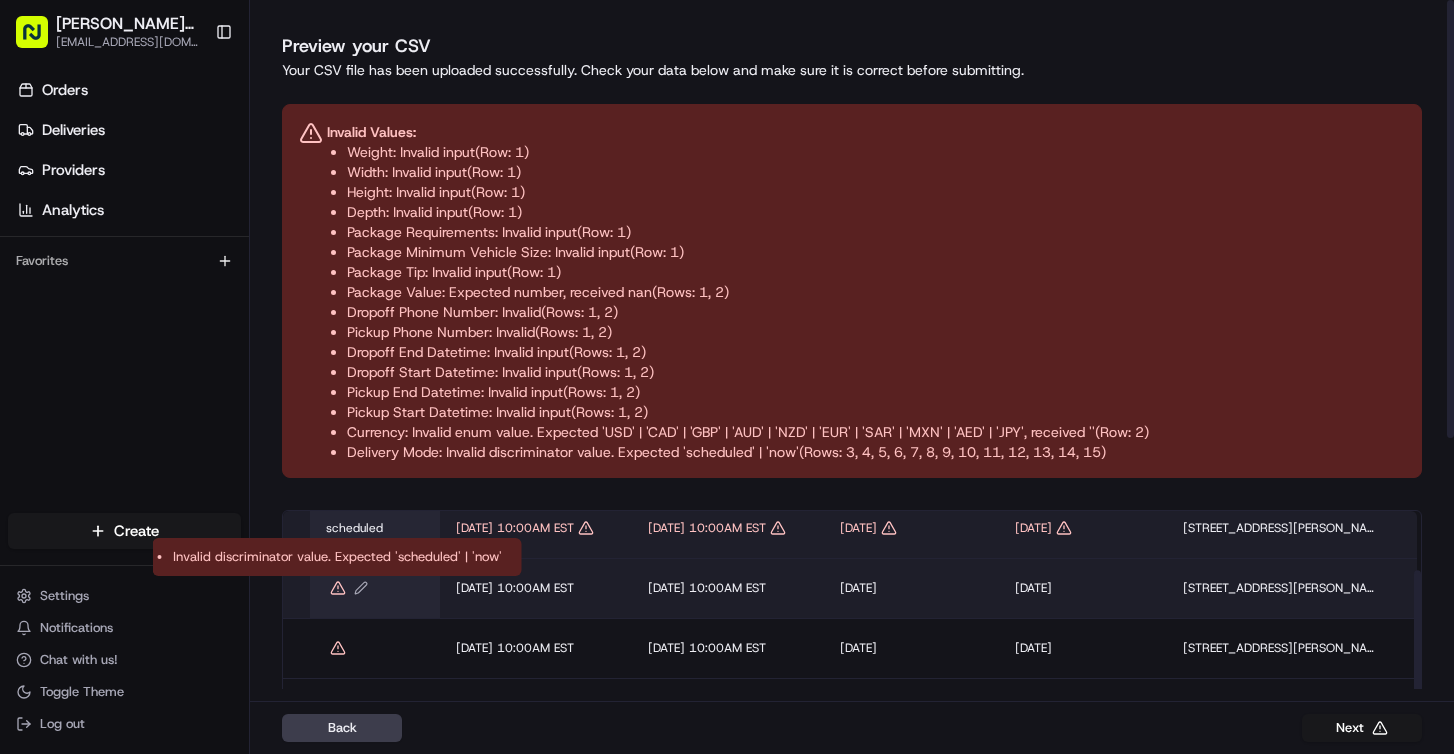 click 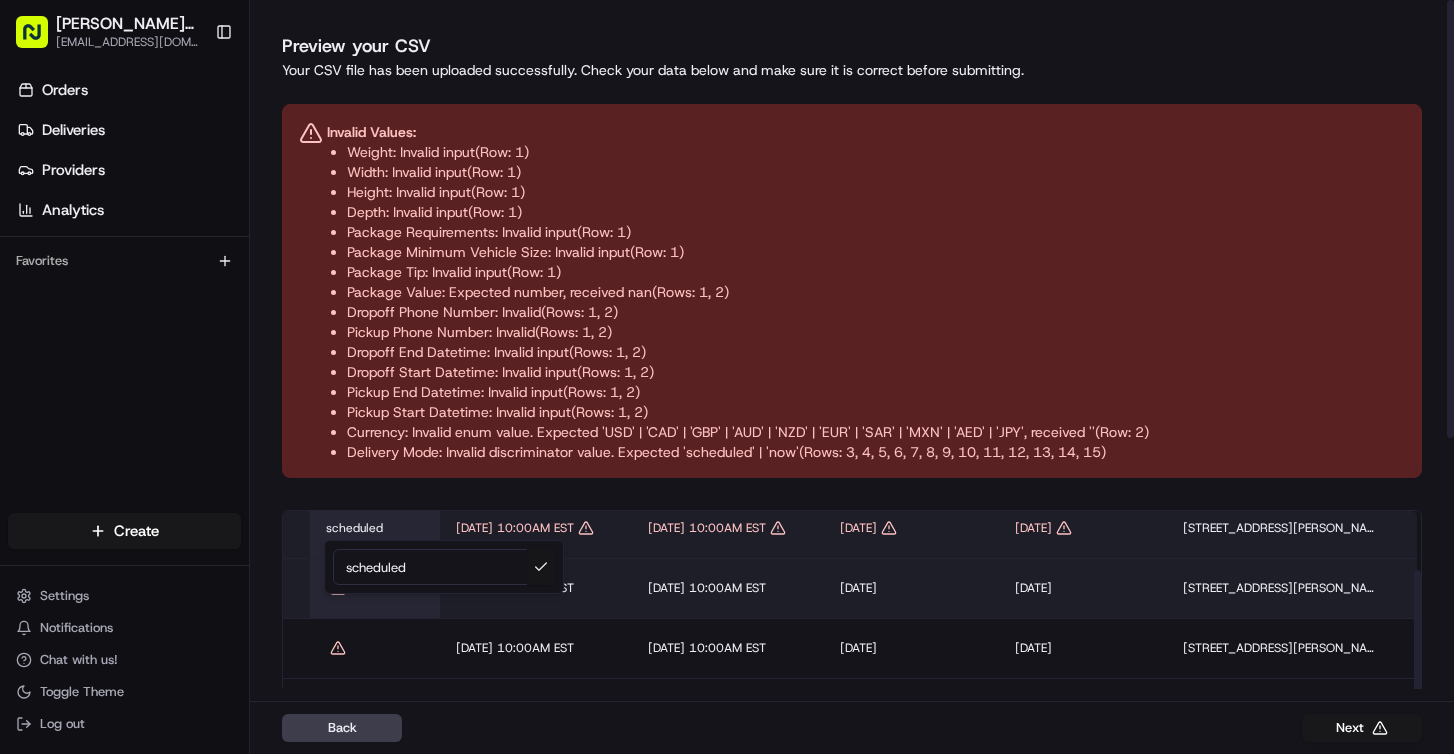 type on "scheduled" 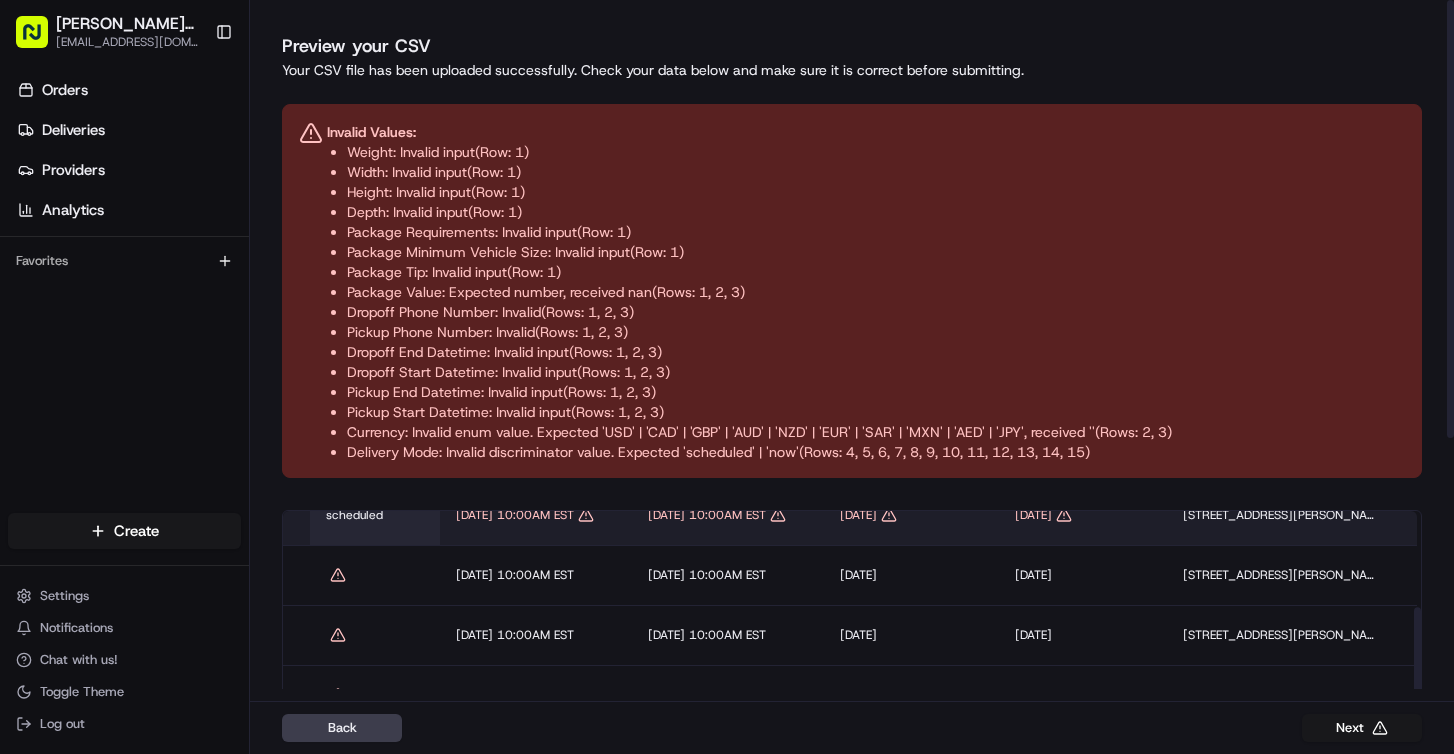 scroll, scrollTop: 190, scrollLeft: 116, axis: both 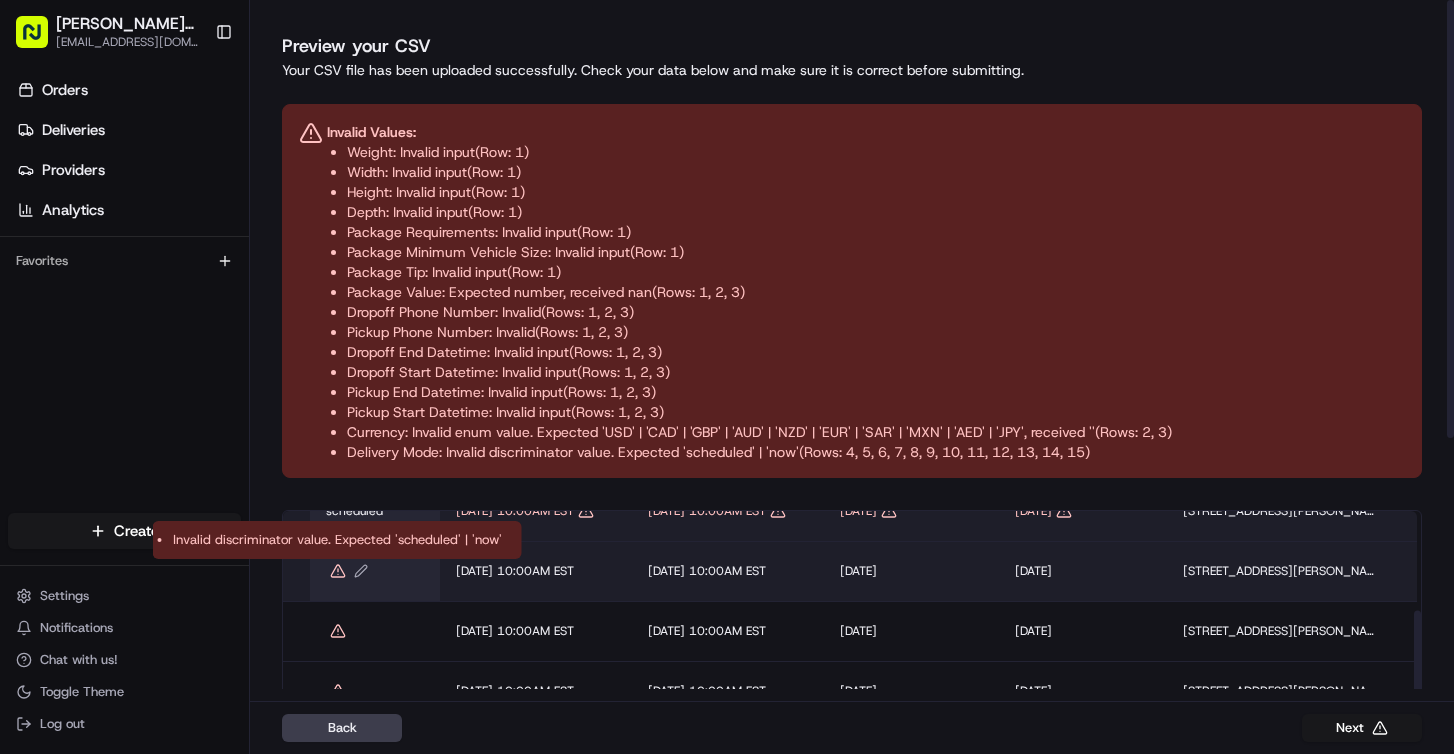 click 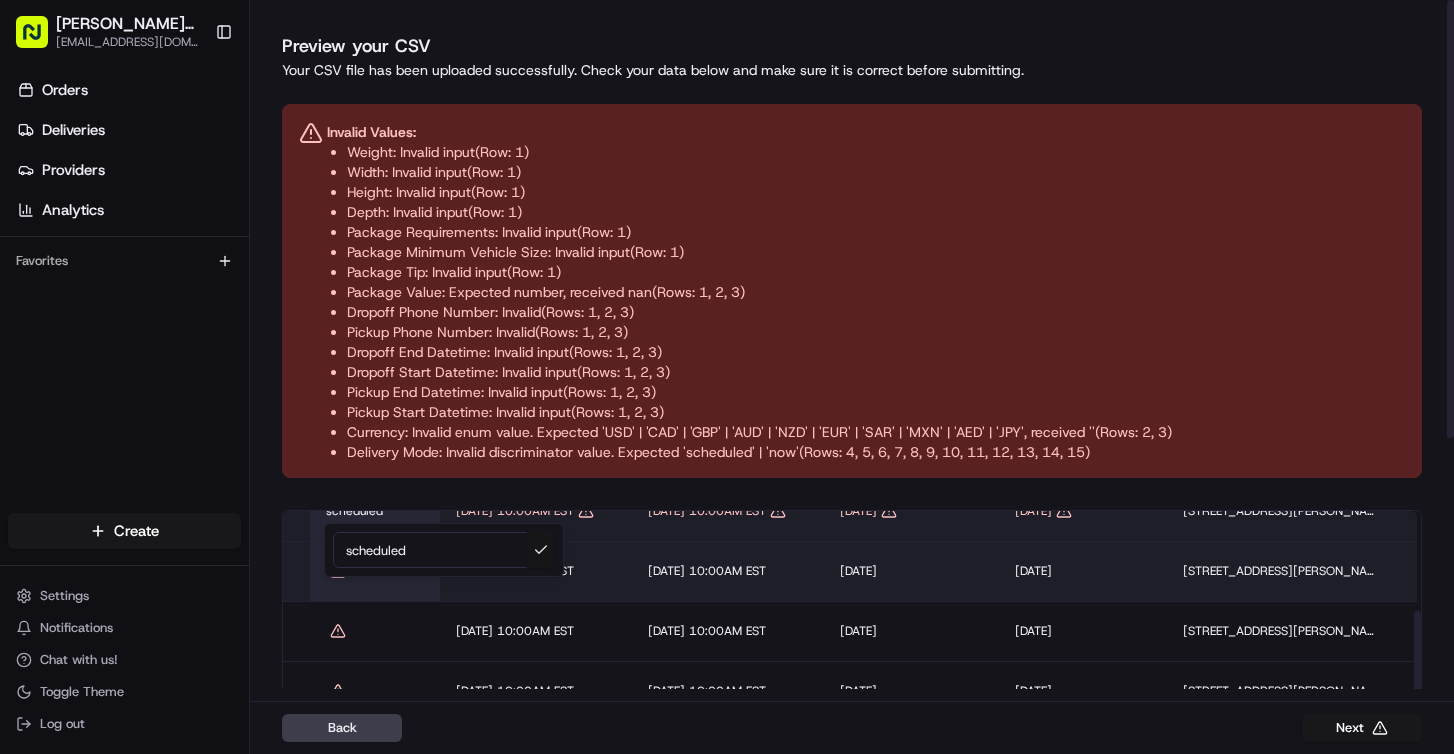 click at bounding box center [541, 550] 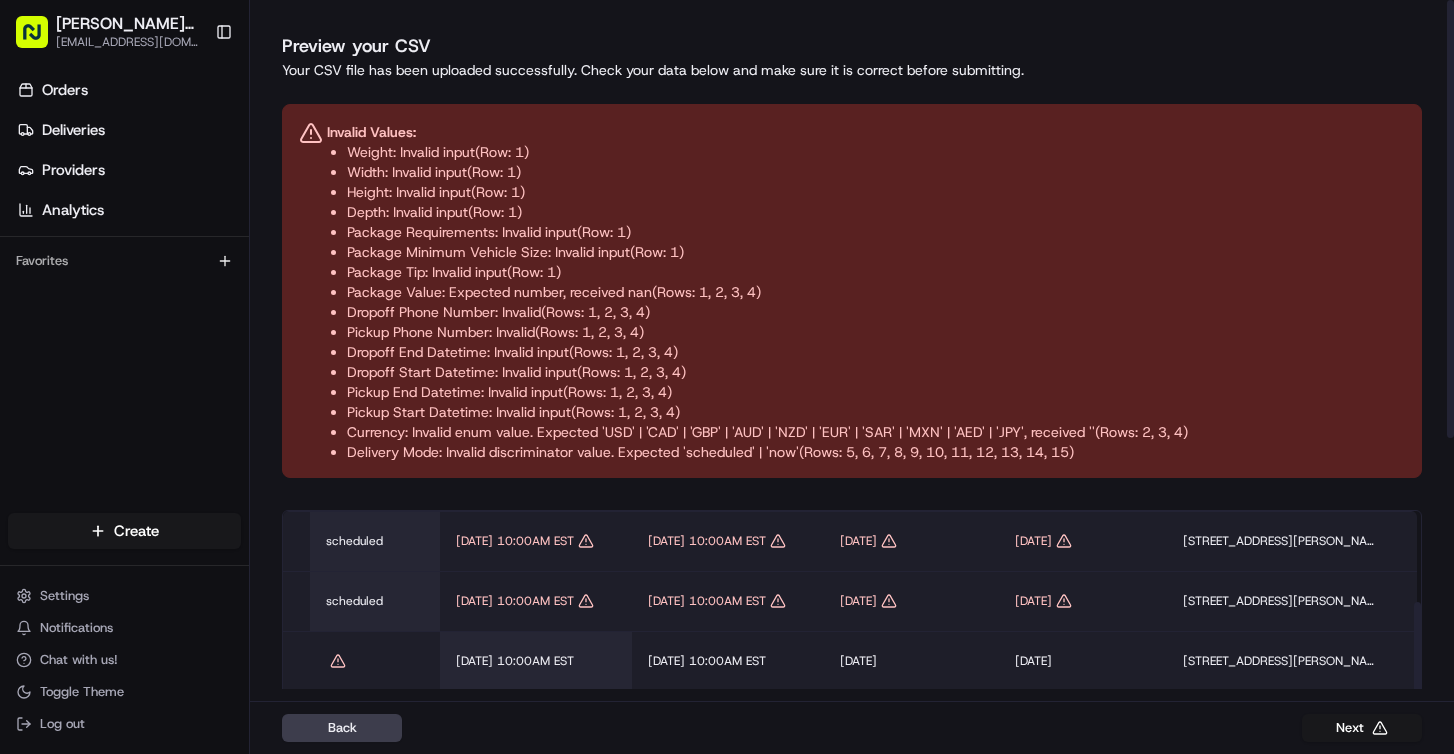 scroll, scrollTop: 207, scrollLeft: 116, axis: both 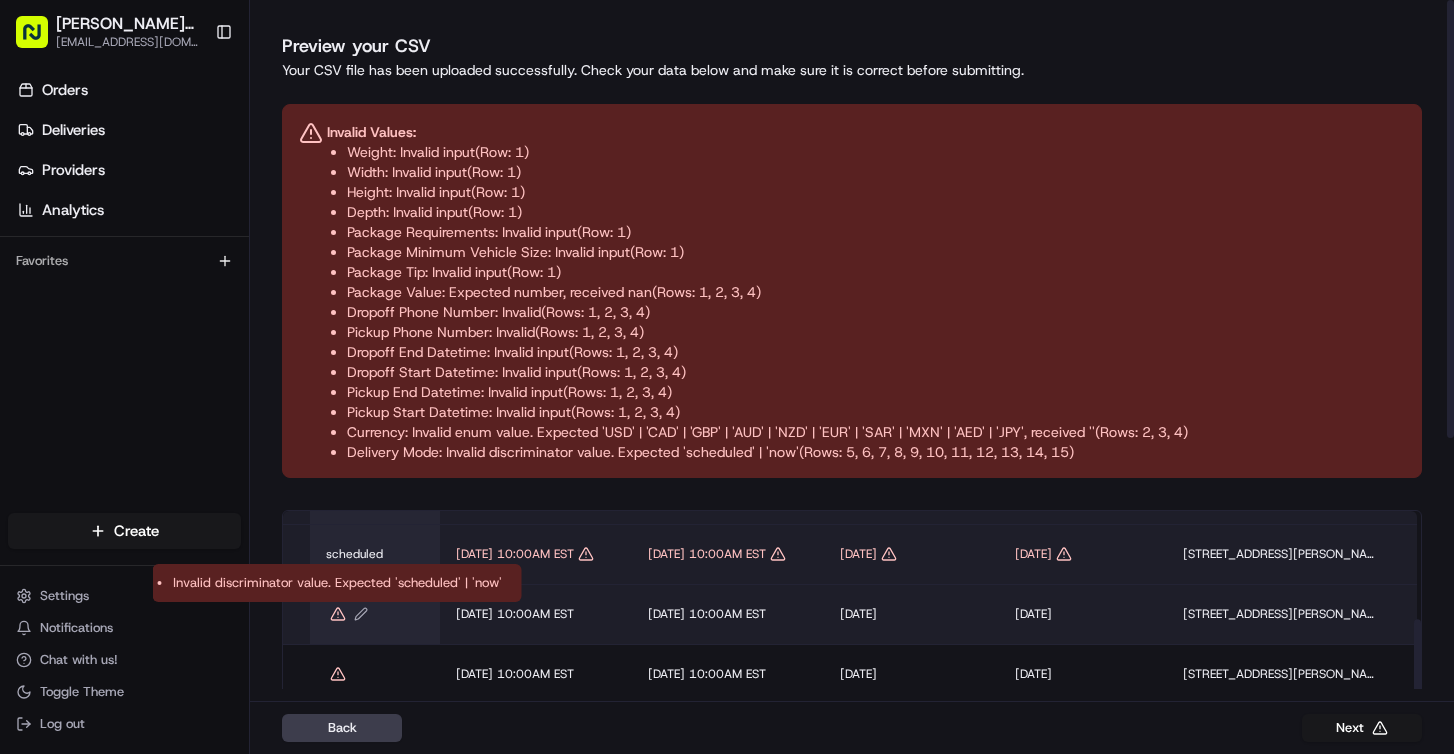 click 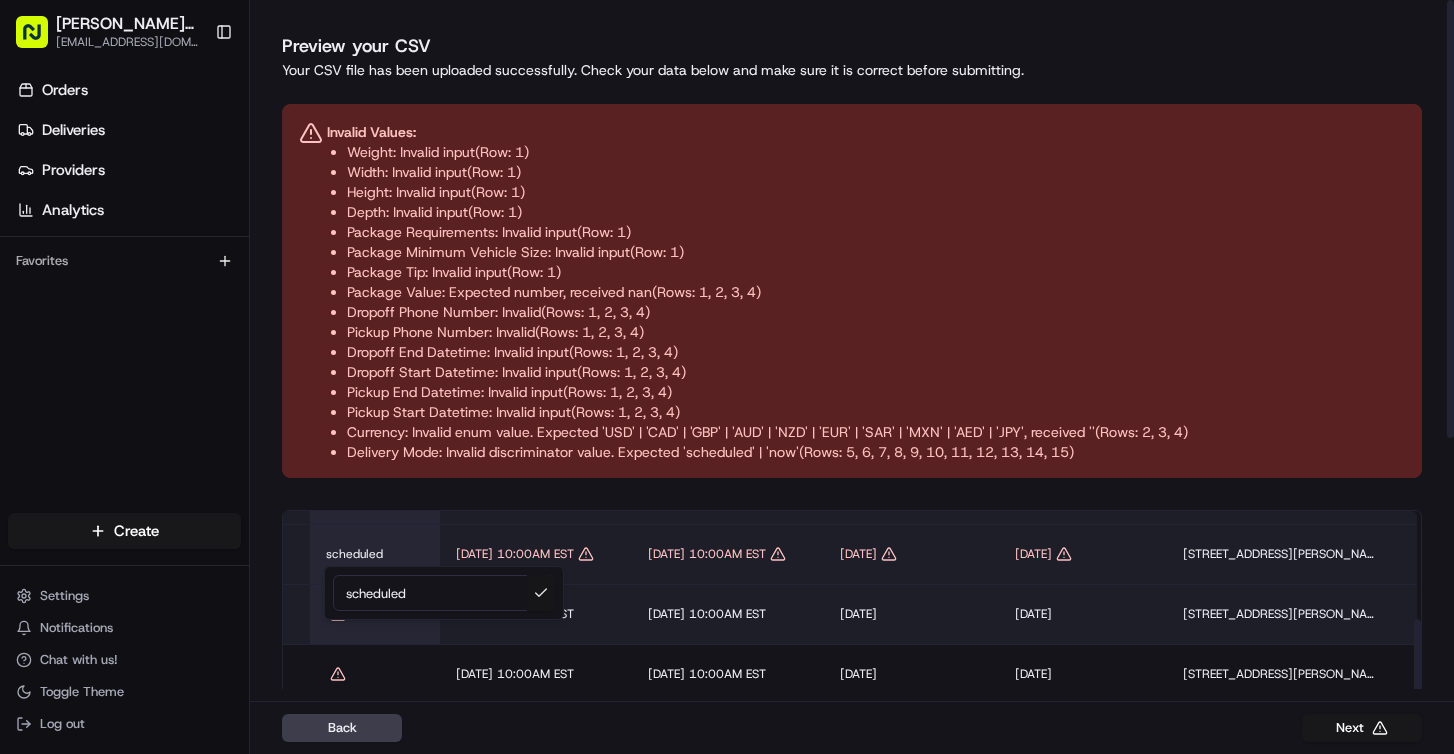 click at bounding box center [541, 593] 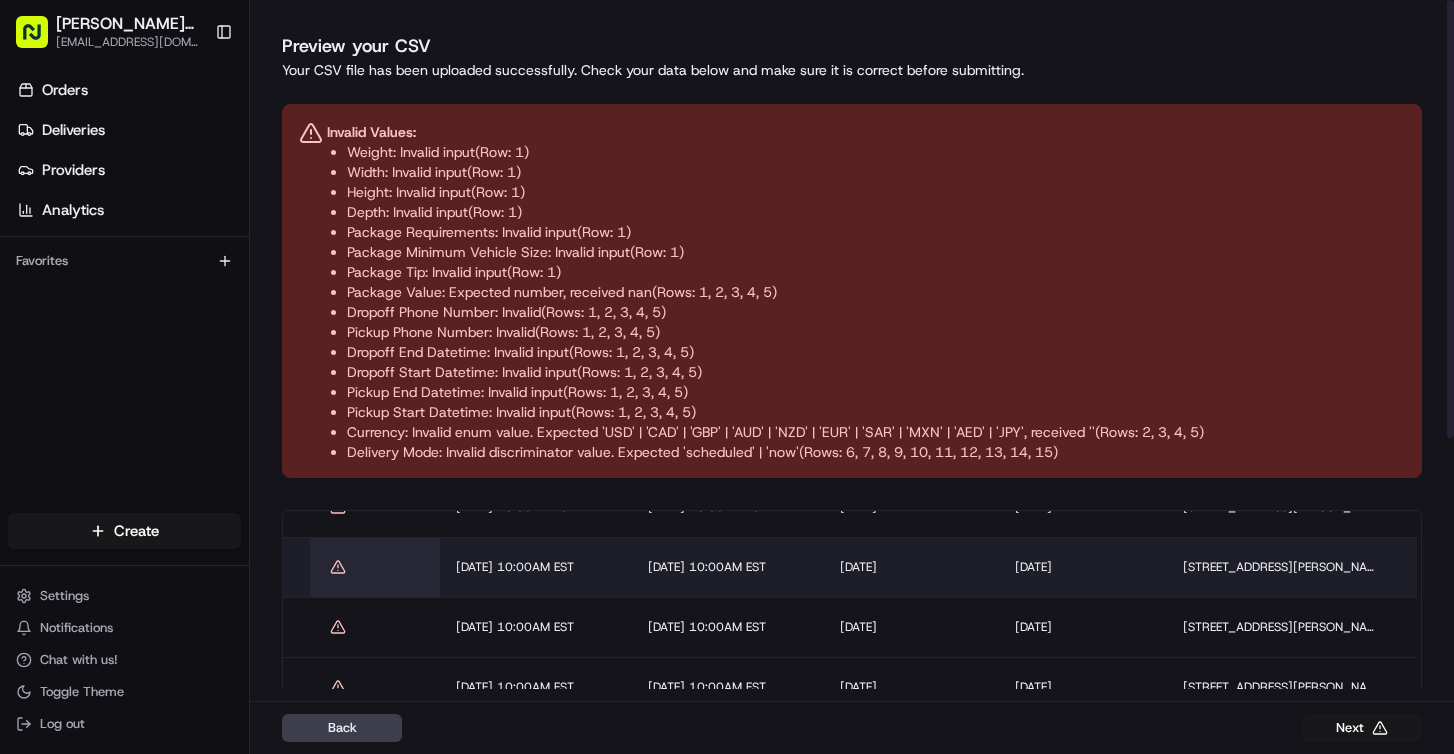 scroll, scrollTop: 379, scrollLeft: 116, axis: both 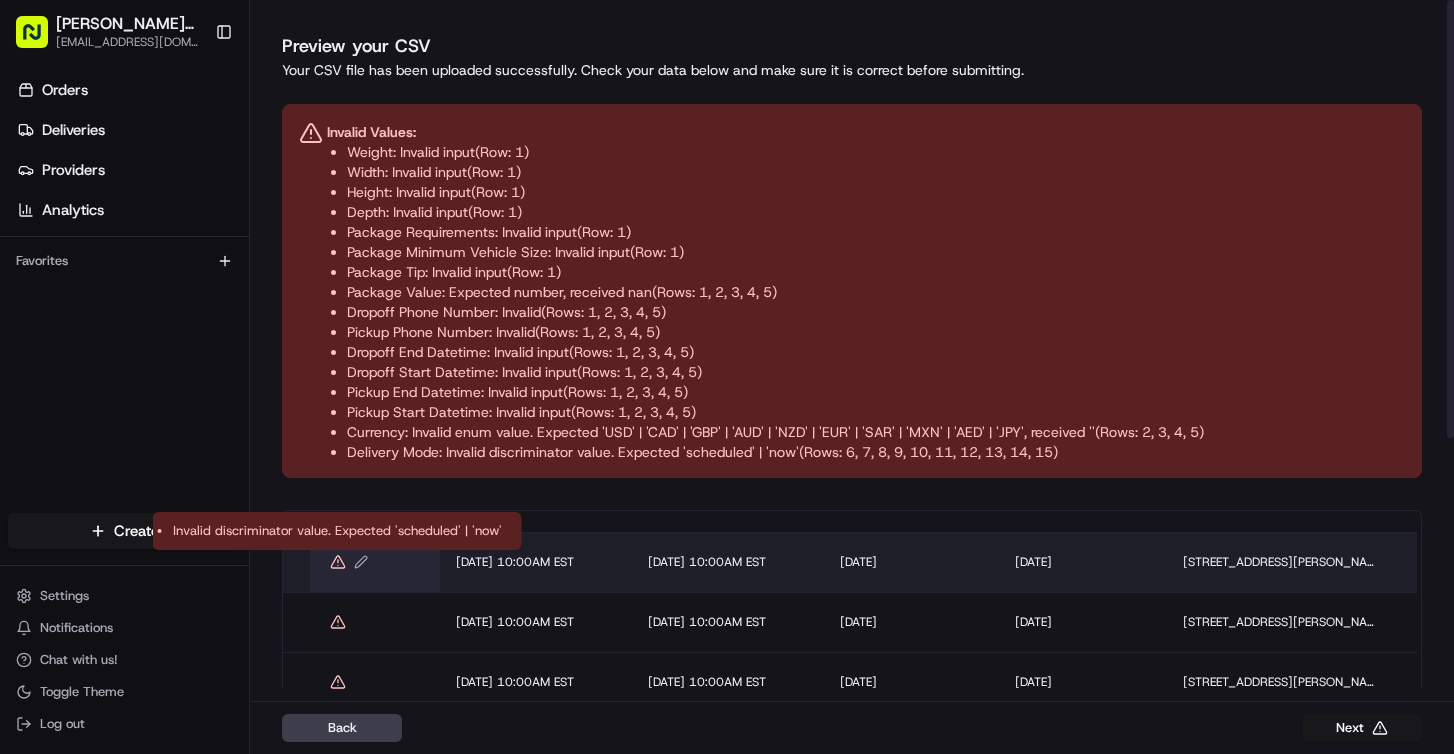 click 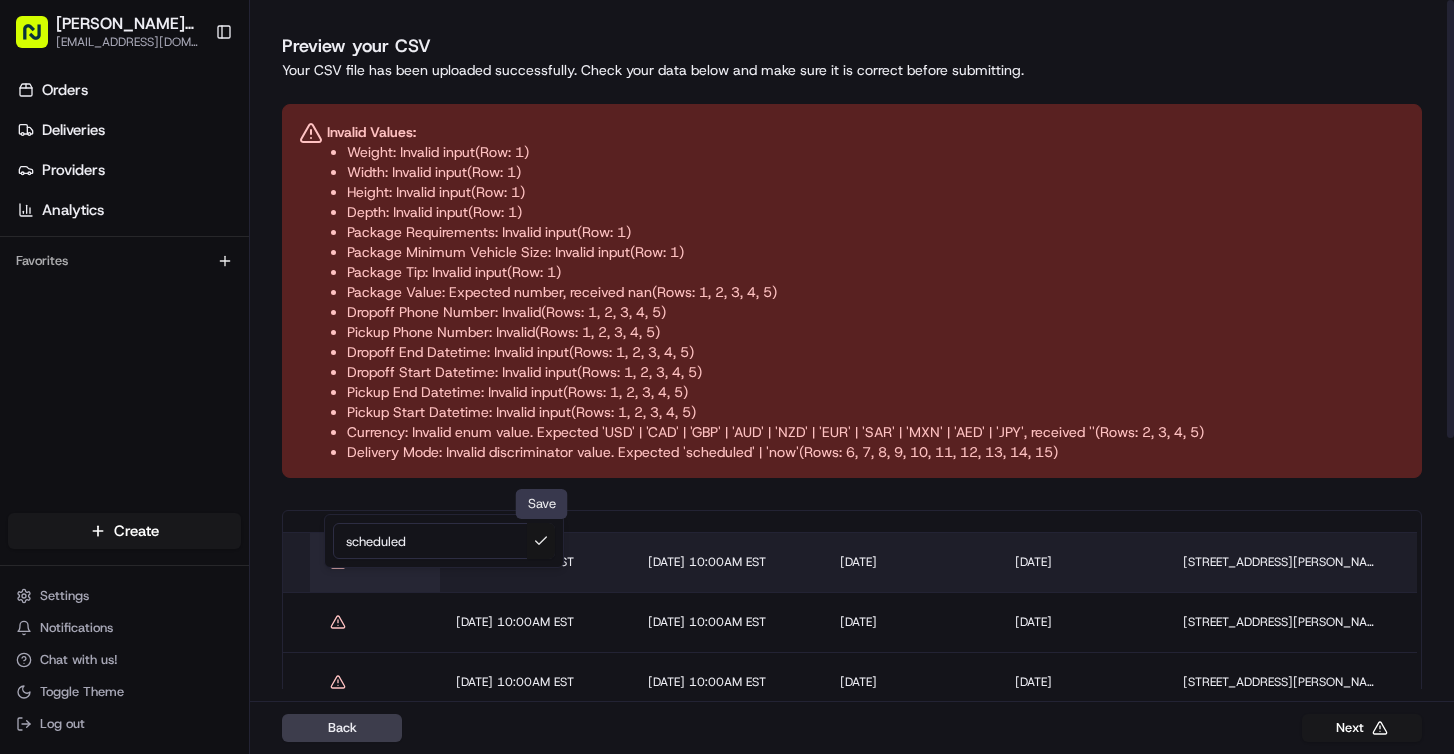 click at bounding box center (541, 541) 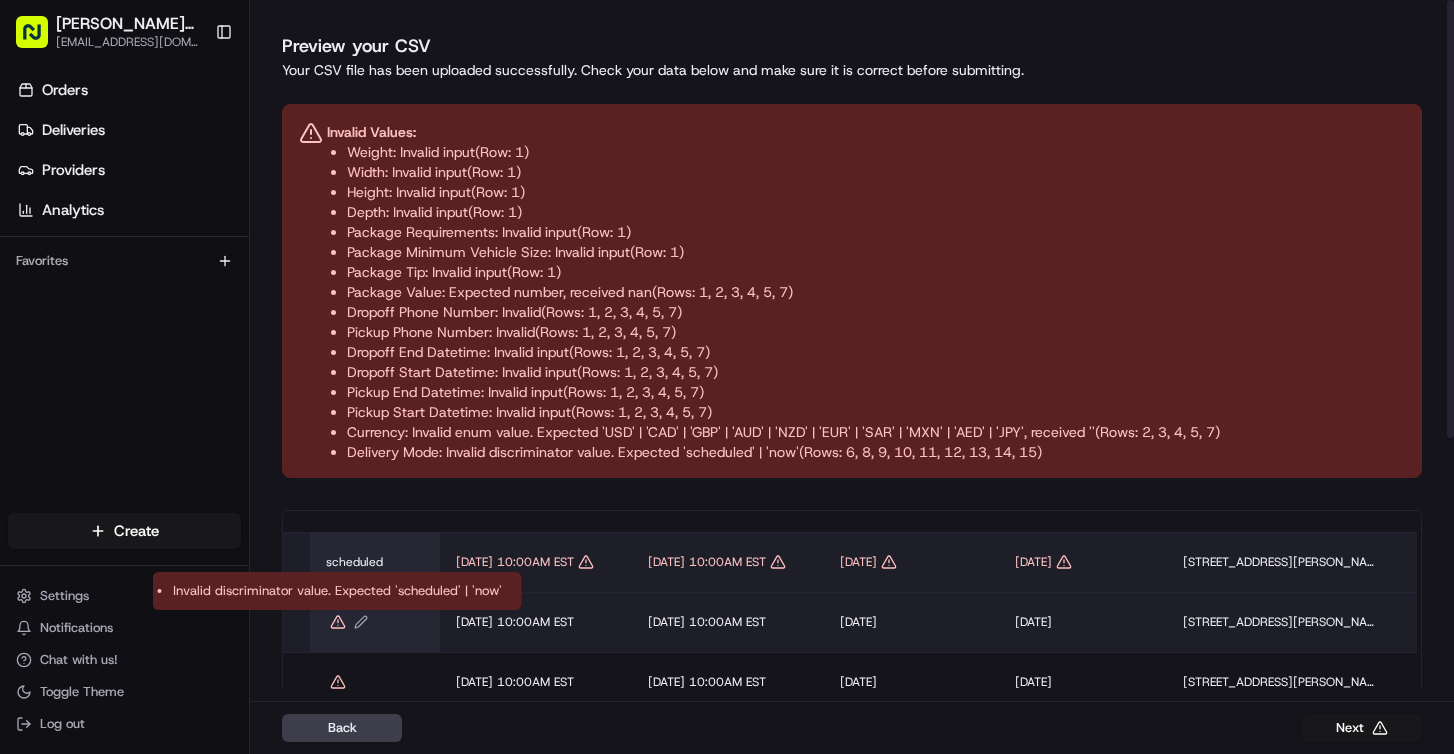 click 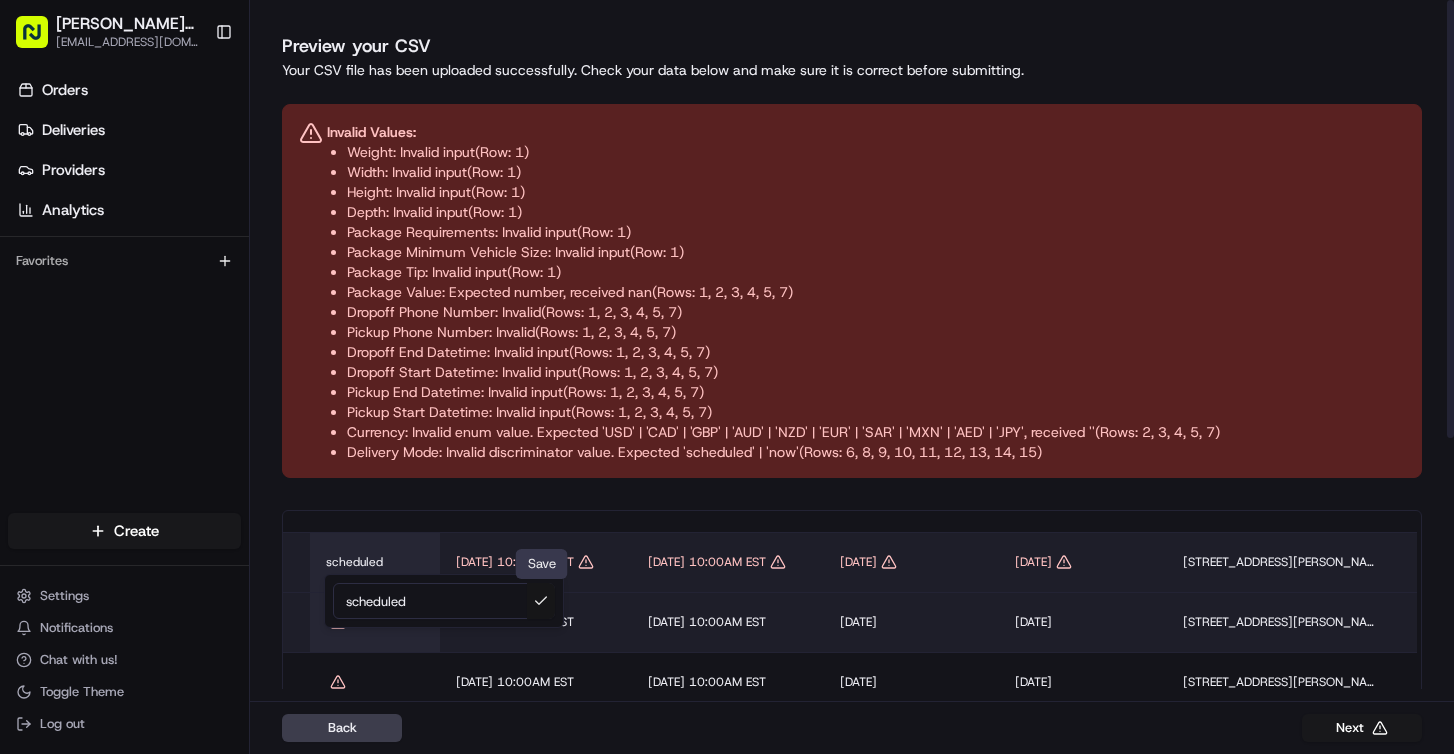 click at bounding box center [541, 601] 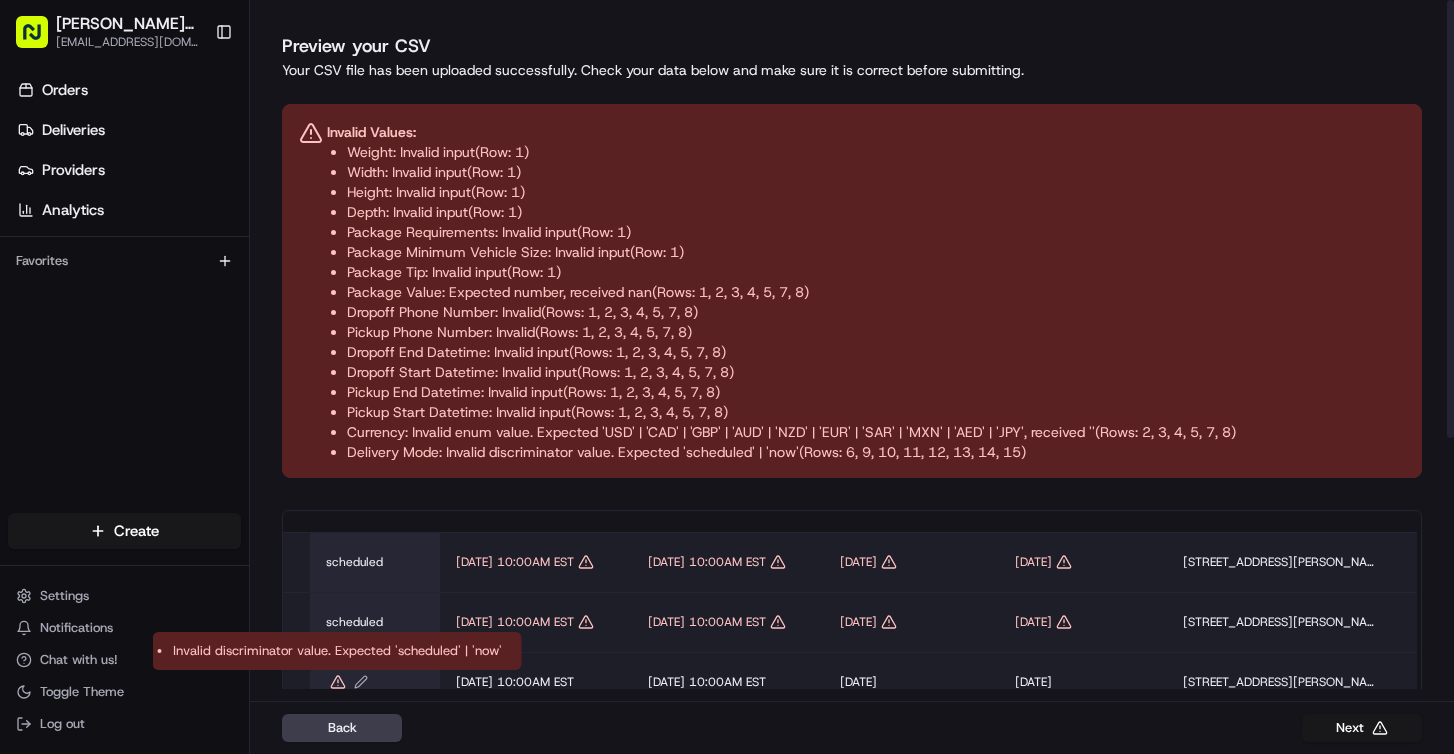 click 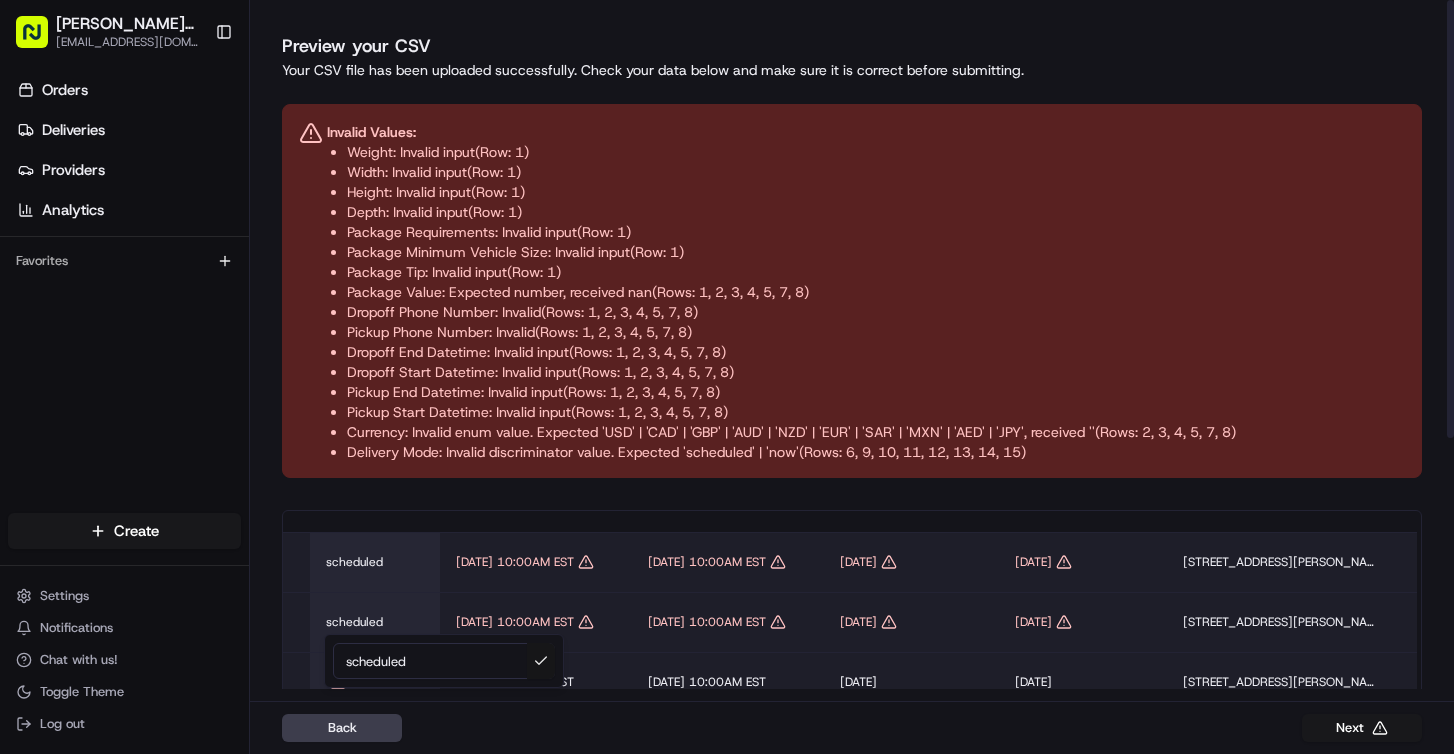 click at bounding box center (541, 661) 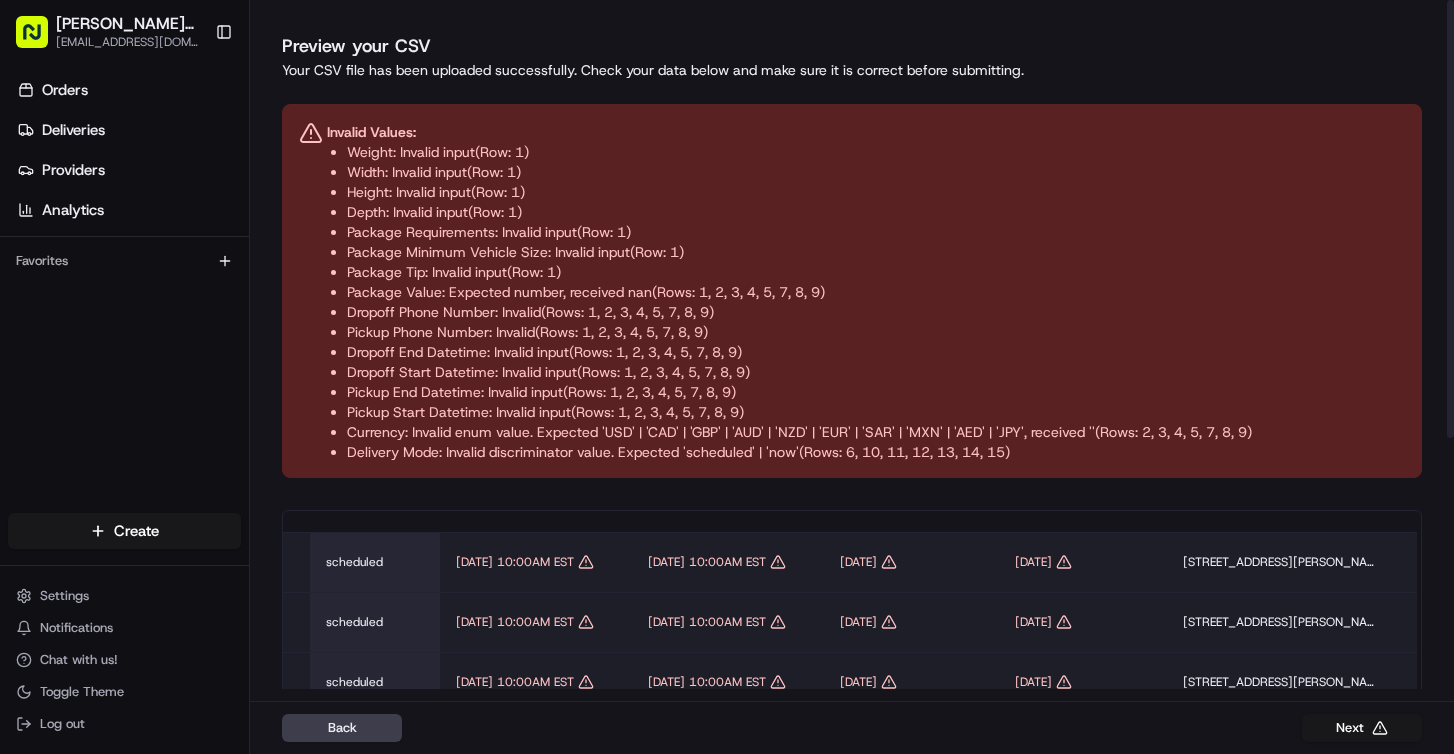scroll, scrollTop: 456, scrollLeft: 116, axis: both 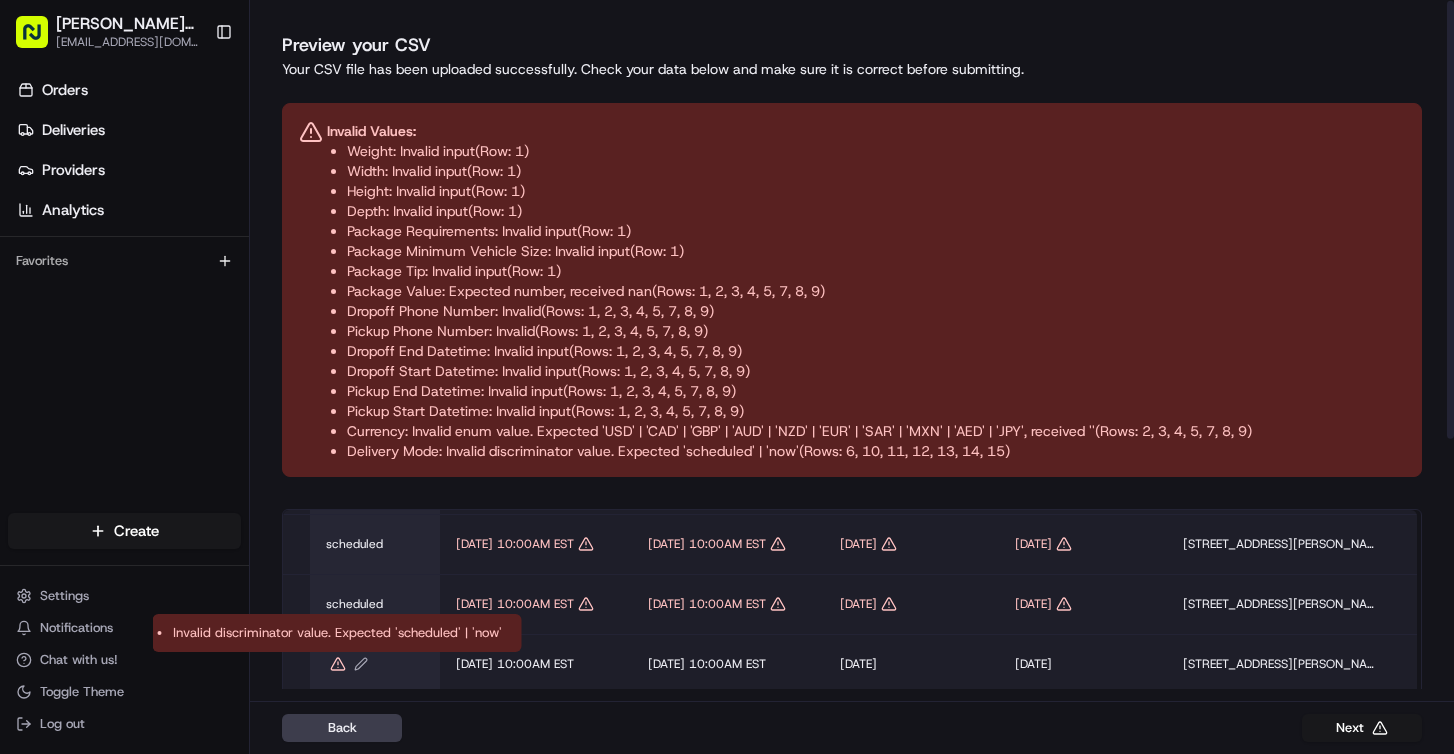 click 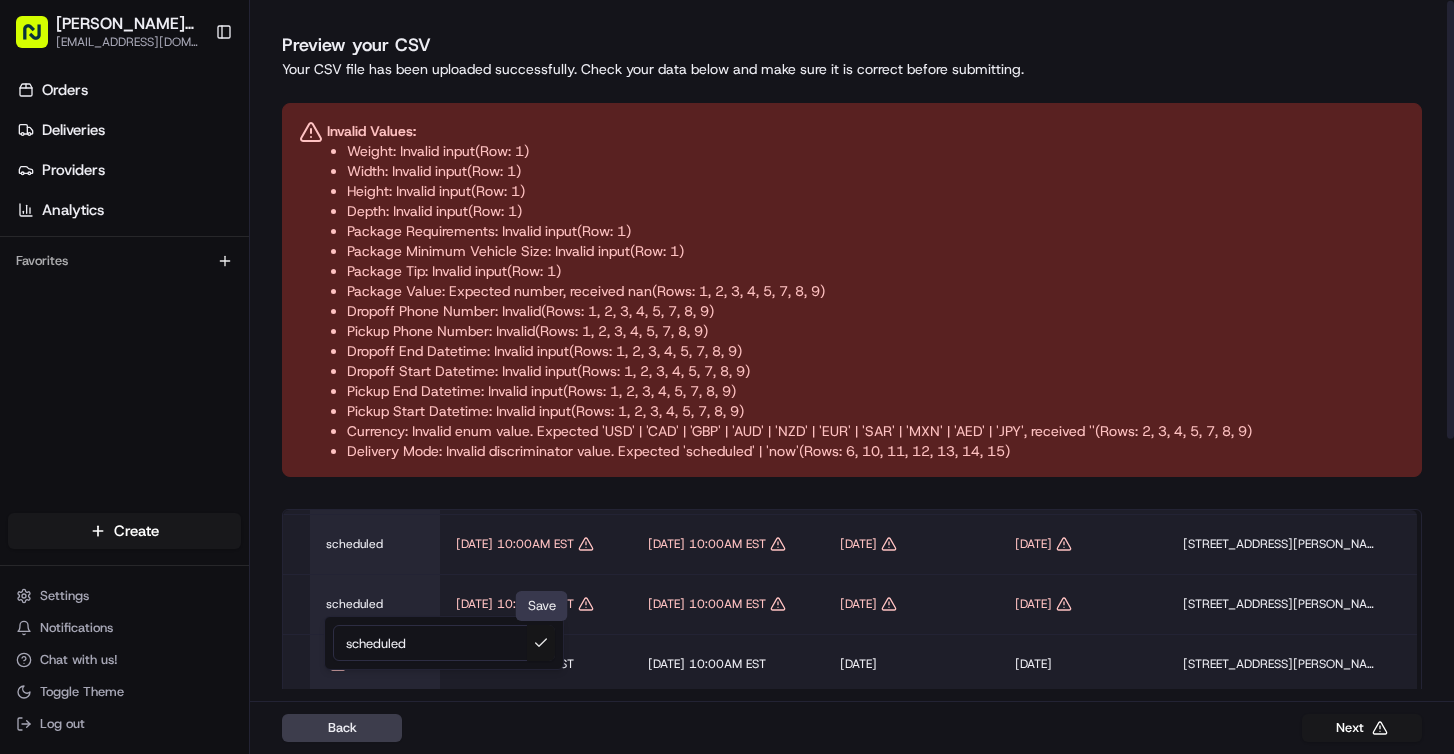 click at bounding box center (541, 643) 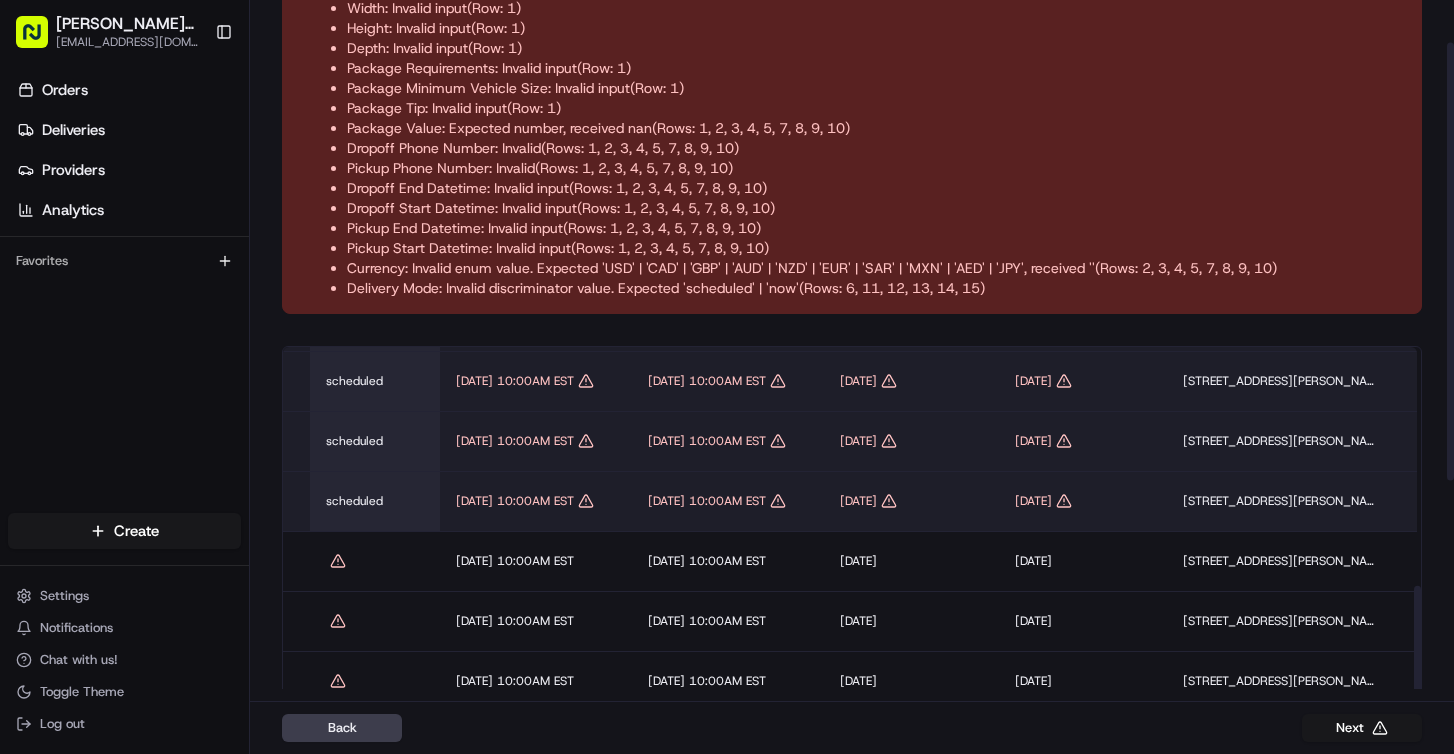 scroll, scrollTop: 264, scrollLeft: 0, axis: vertical 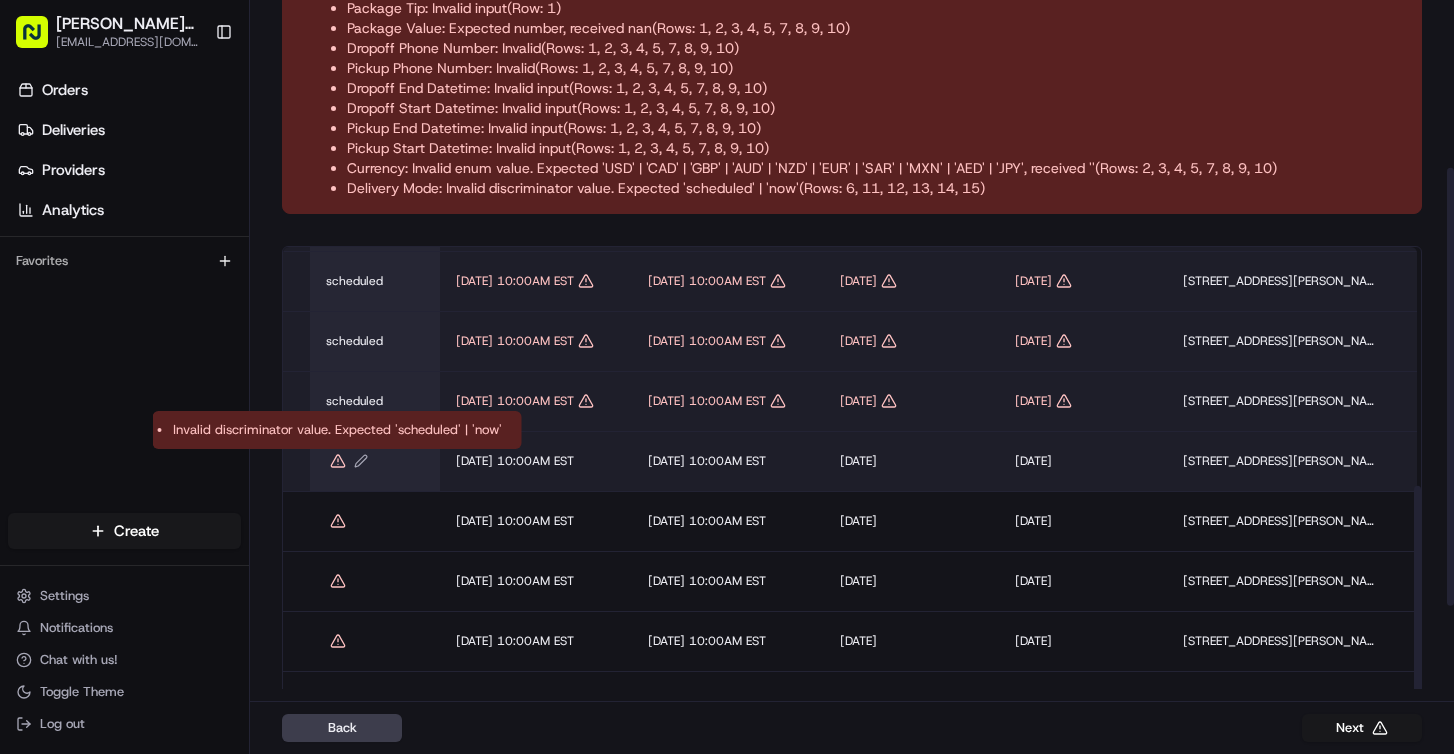 click 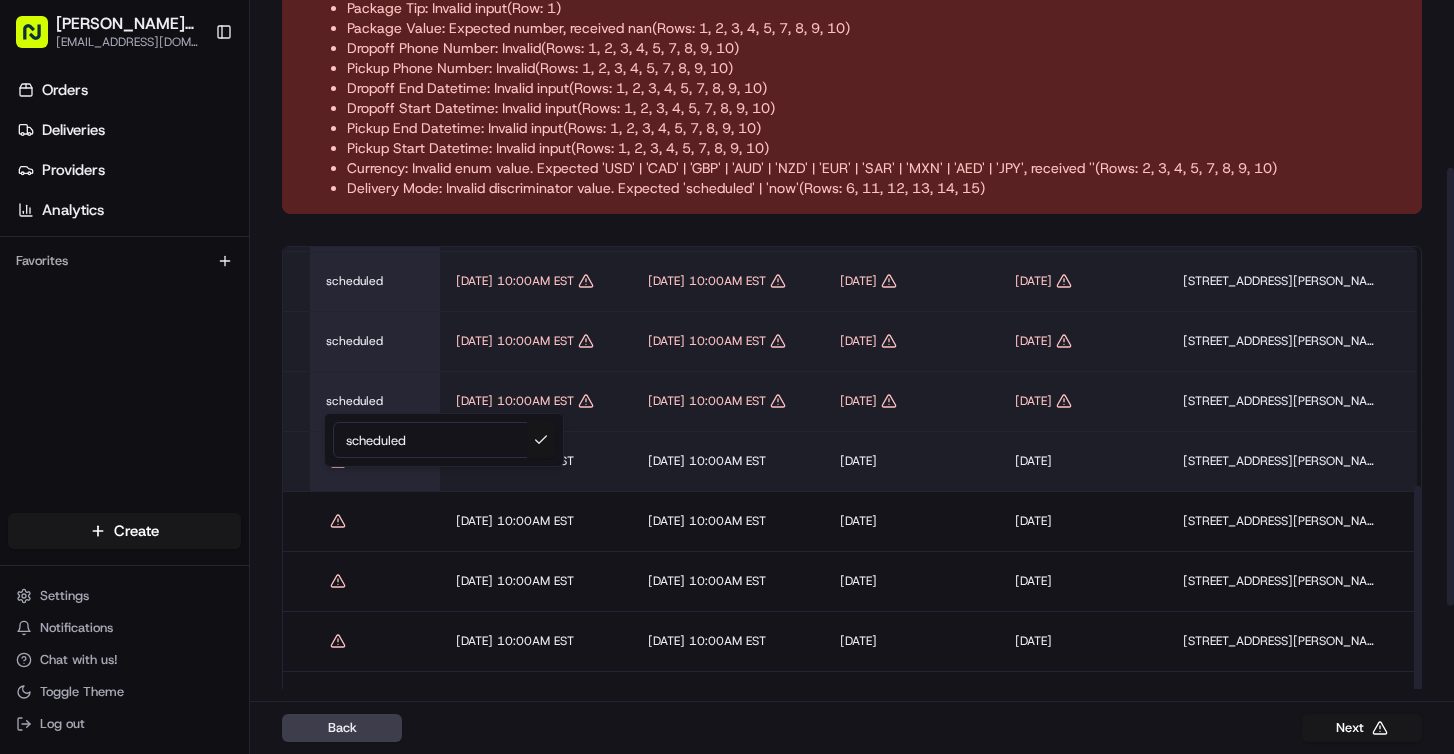 click at bounding box center (541, 440) 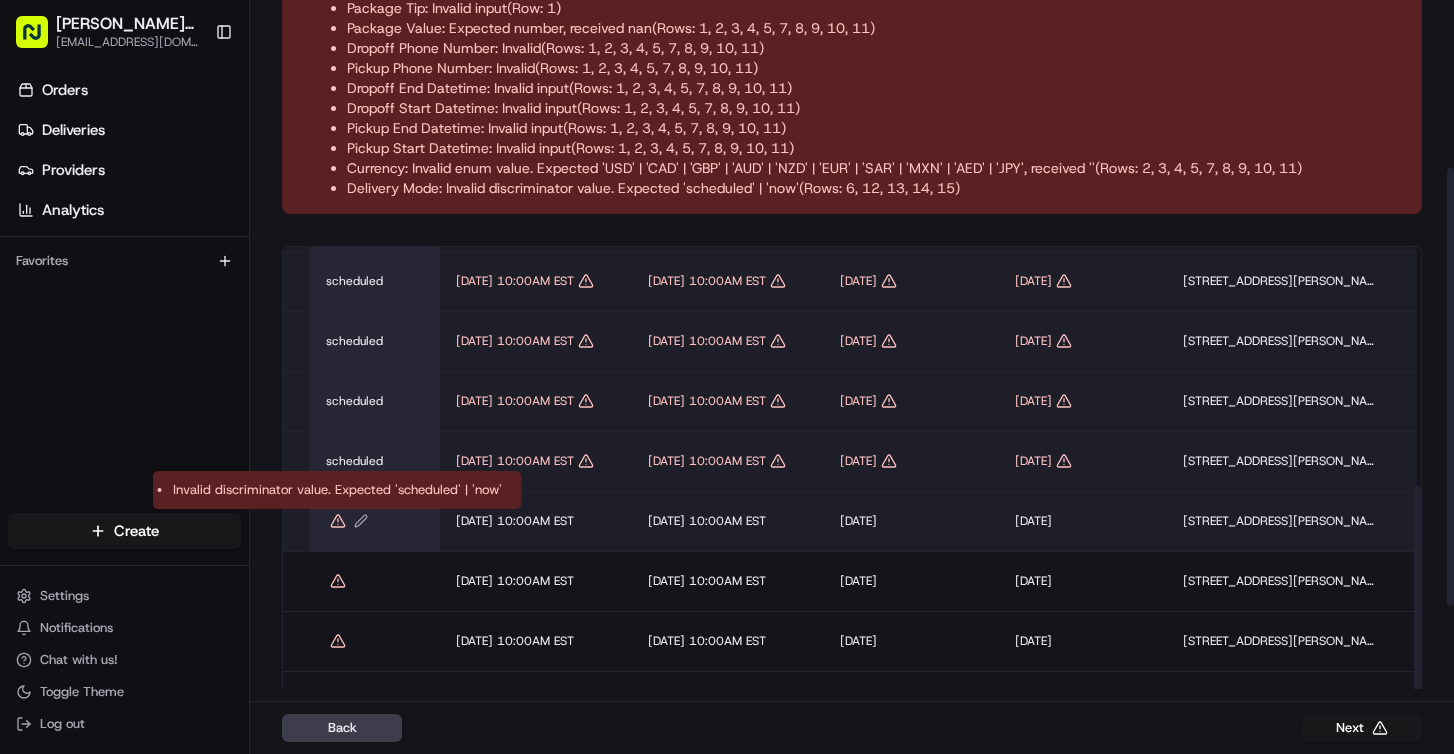 click 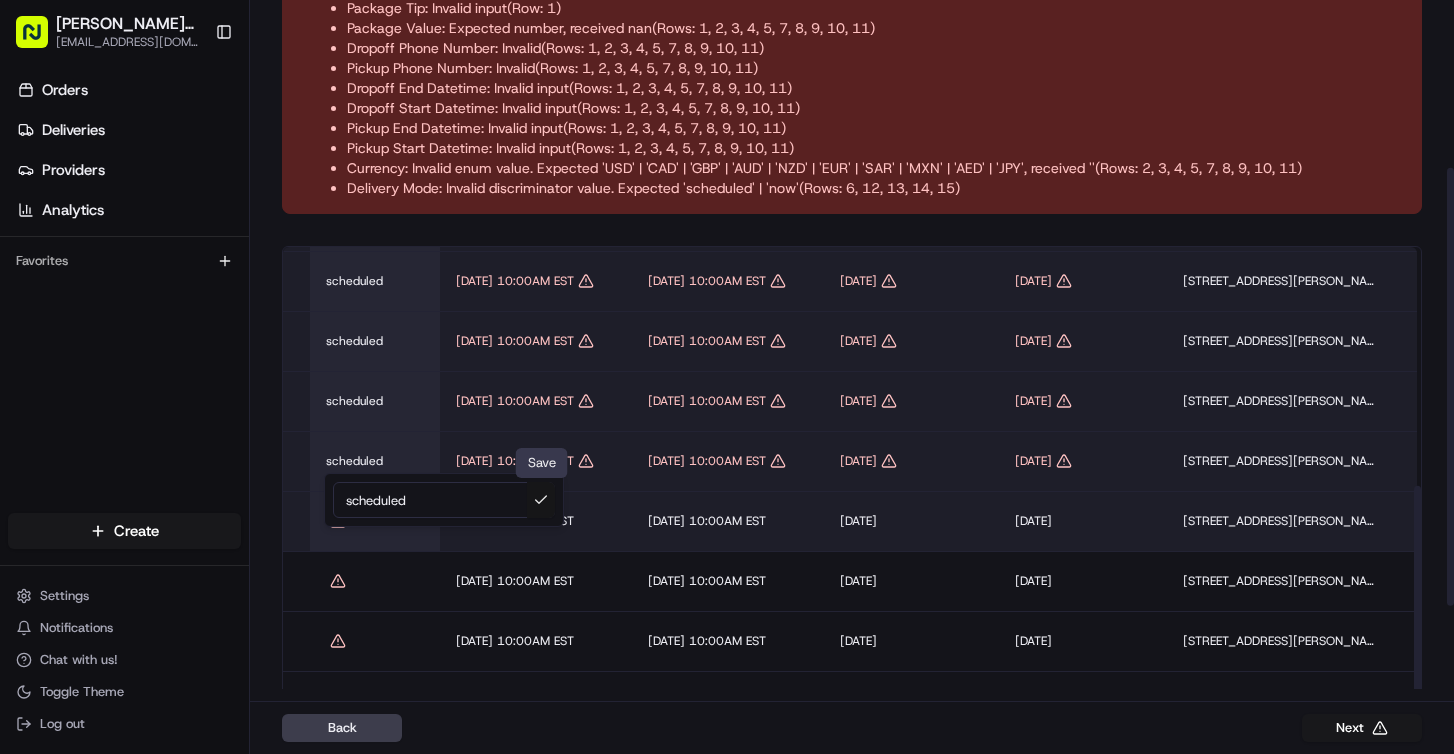 click at bounding box center (541, 500) 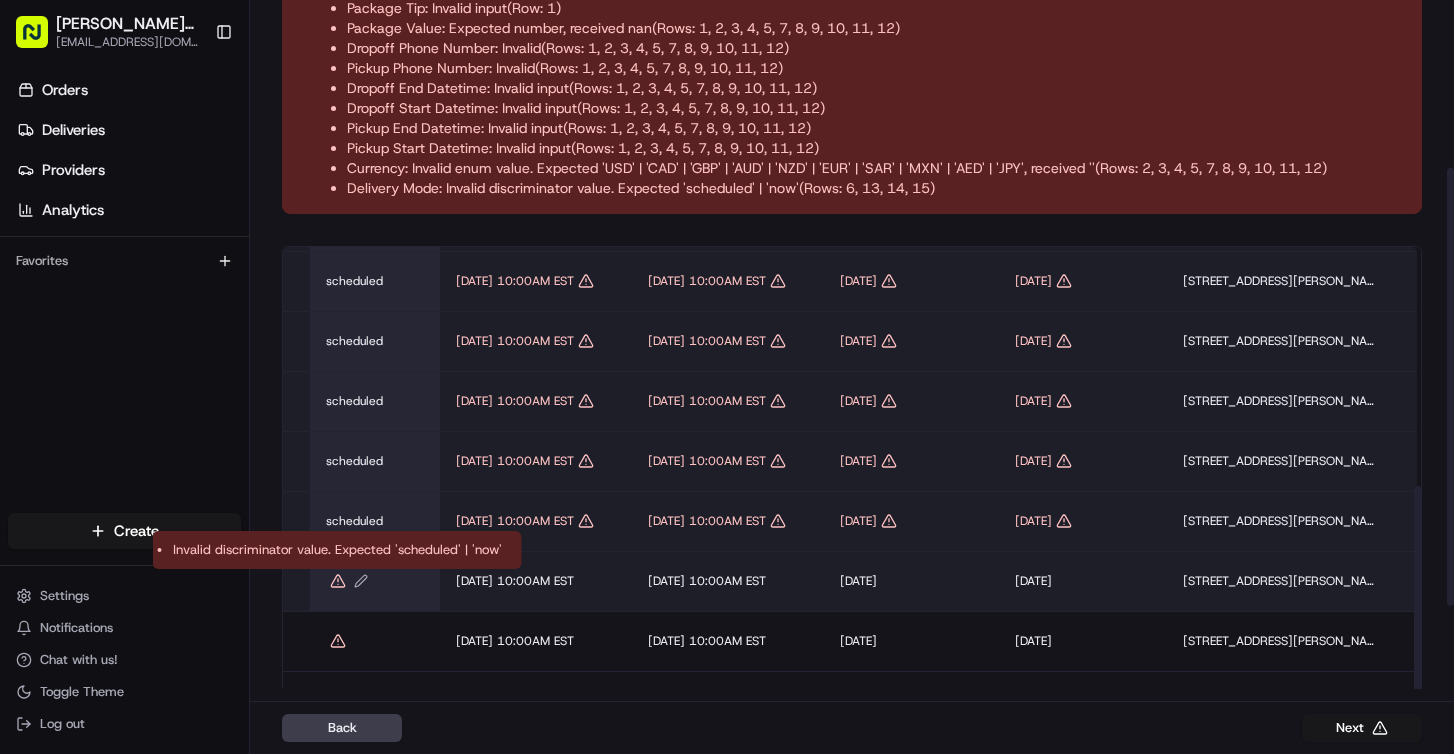 click 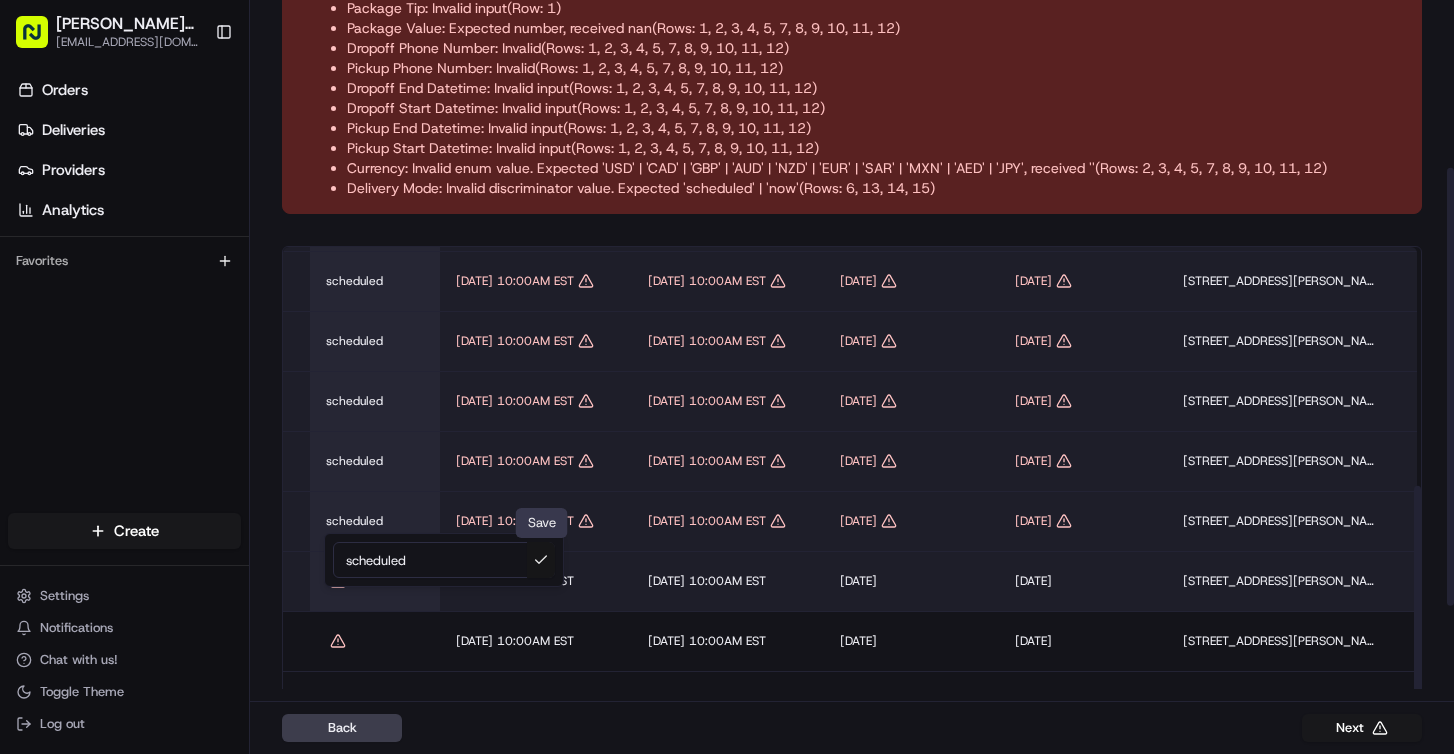 click at bounding box center (541, 560) 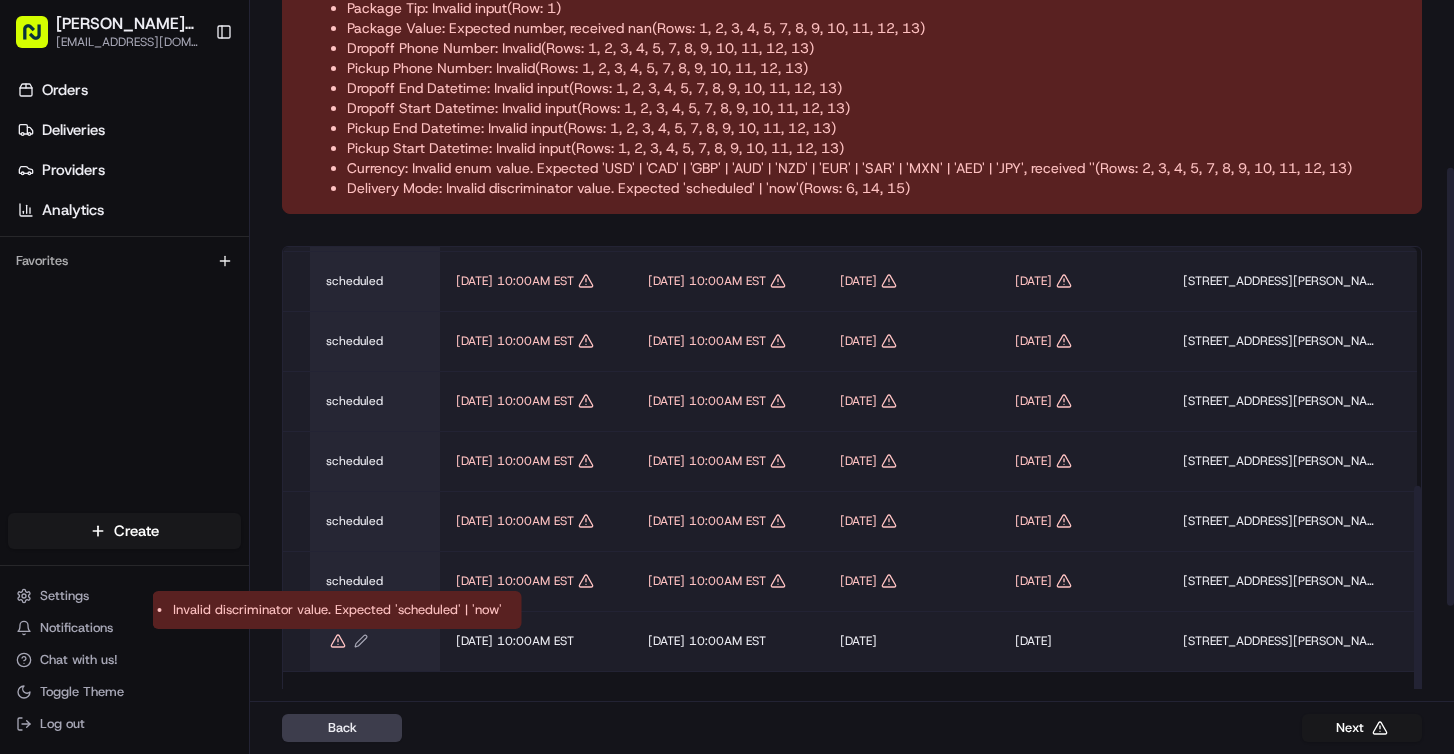 click 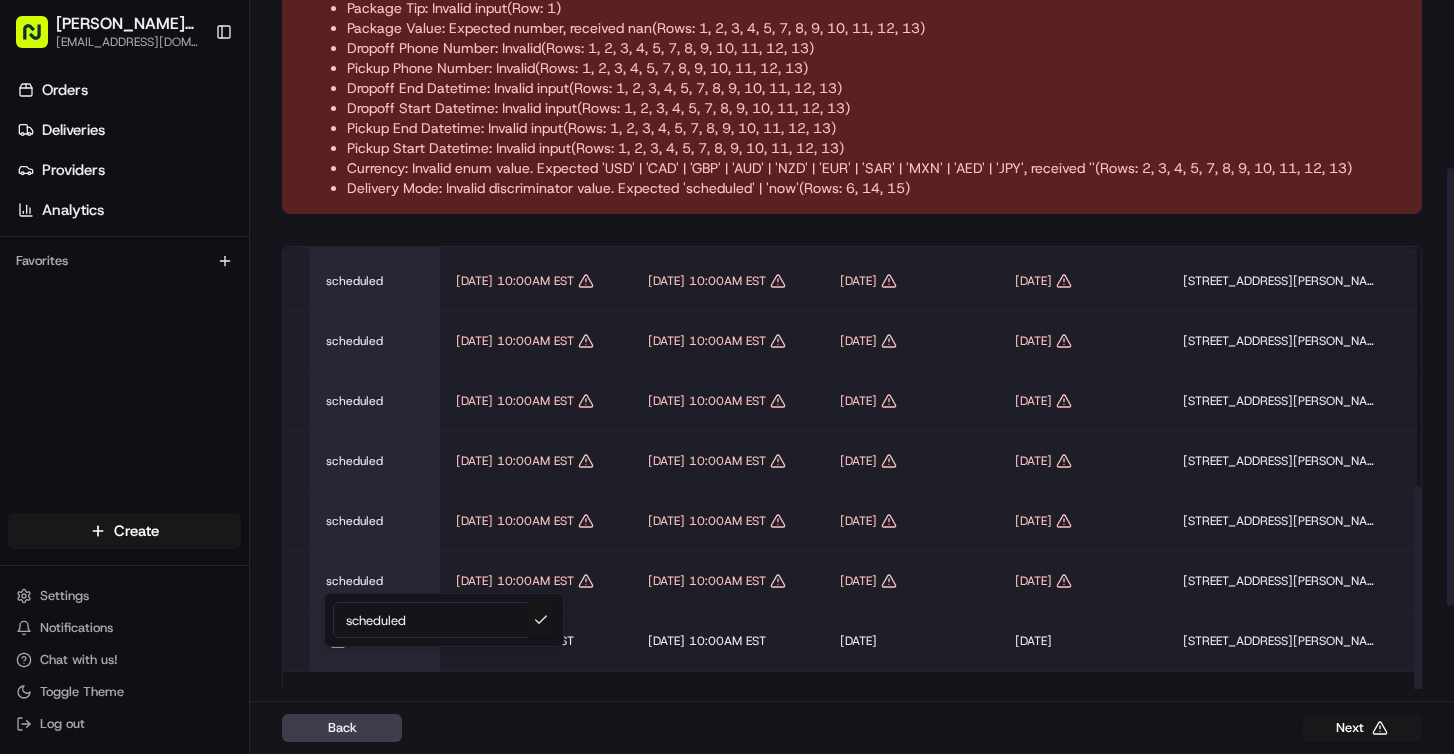 click at bounding box center [541, 620] 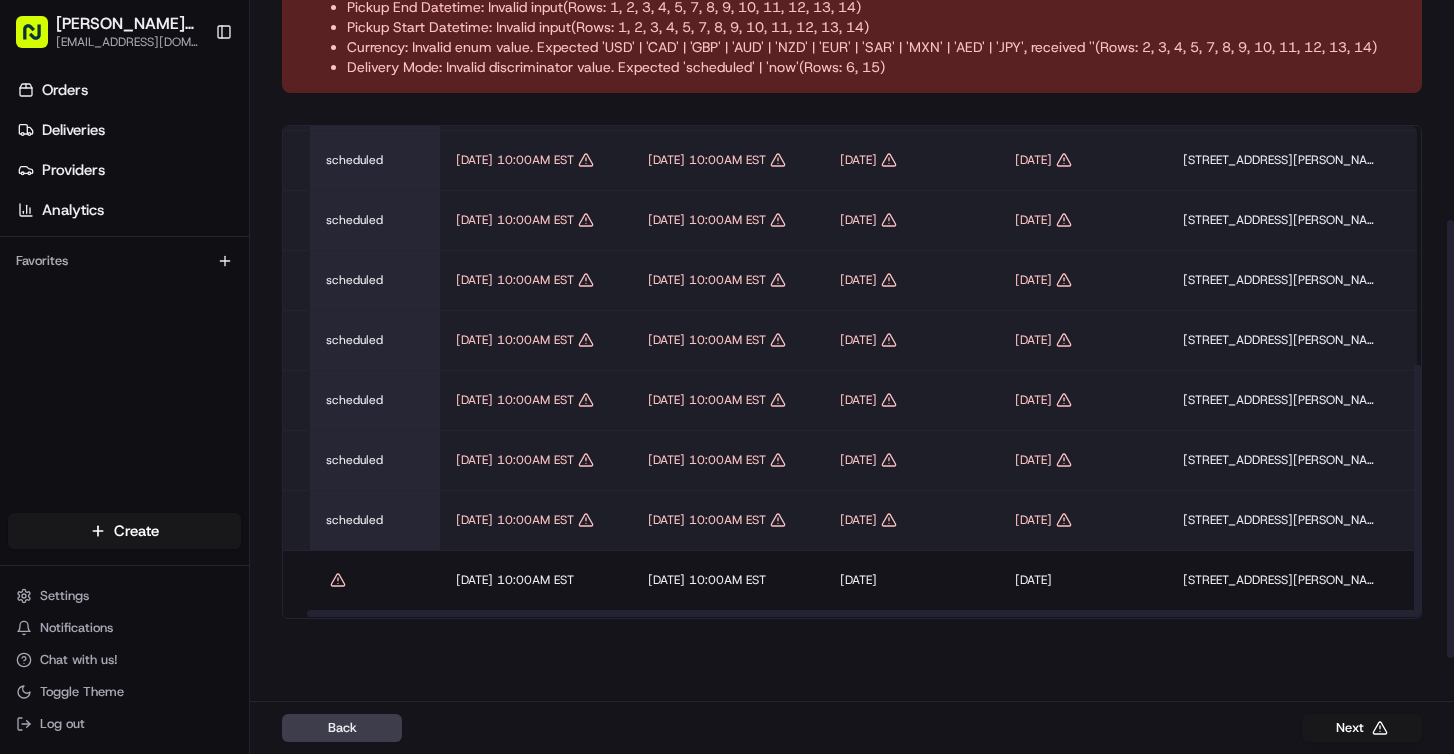 scroll, scrollTop: 395, scrollLeft: 0, axis: vertical 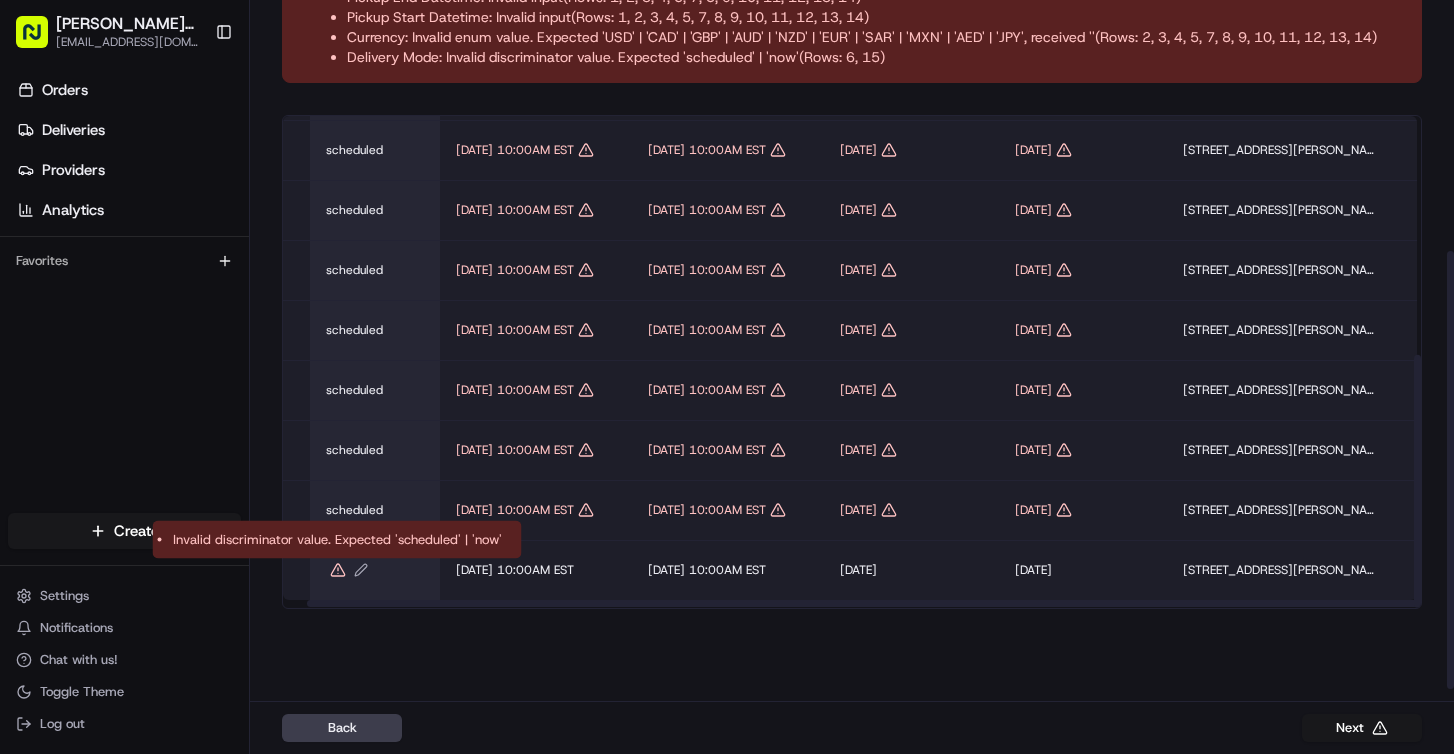 click 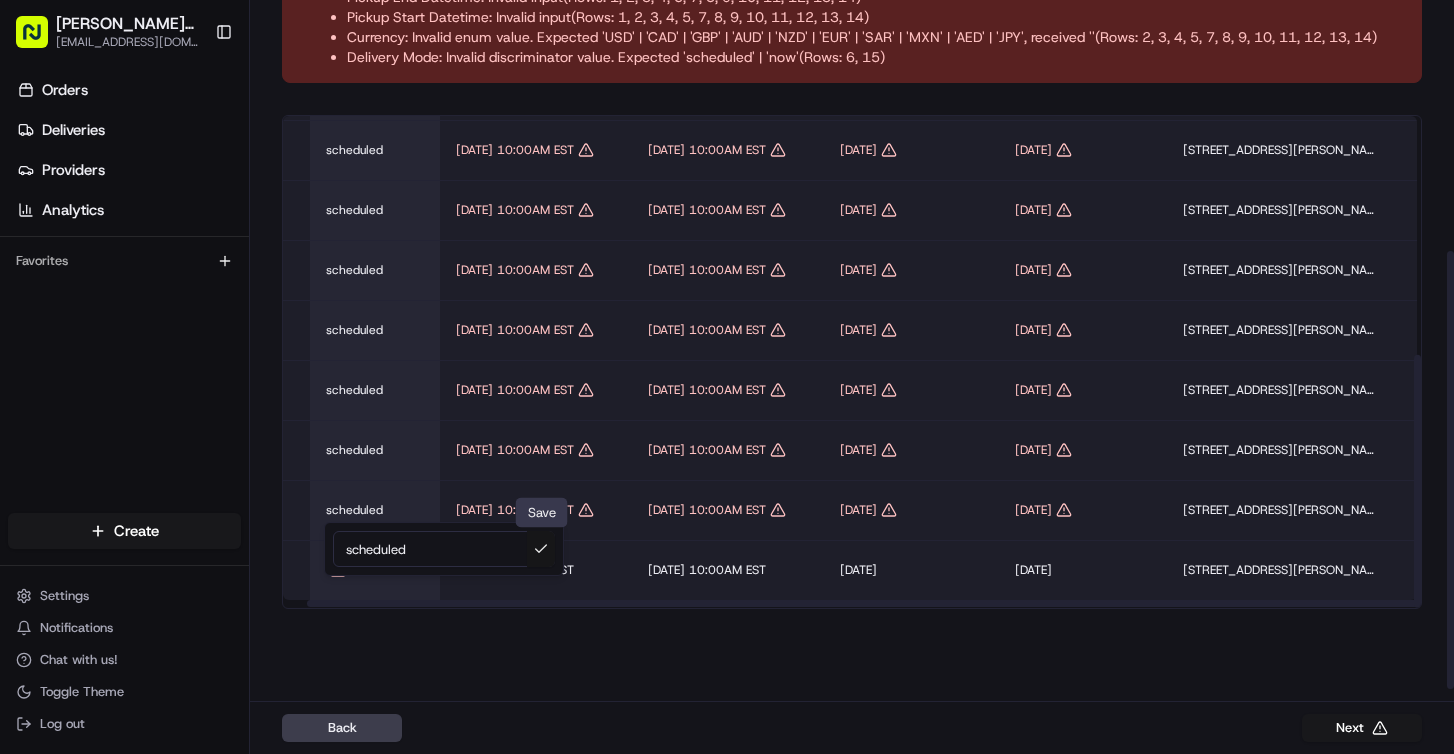 click at bounding box center [541, 549] 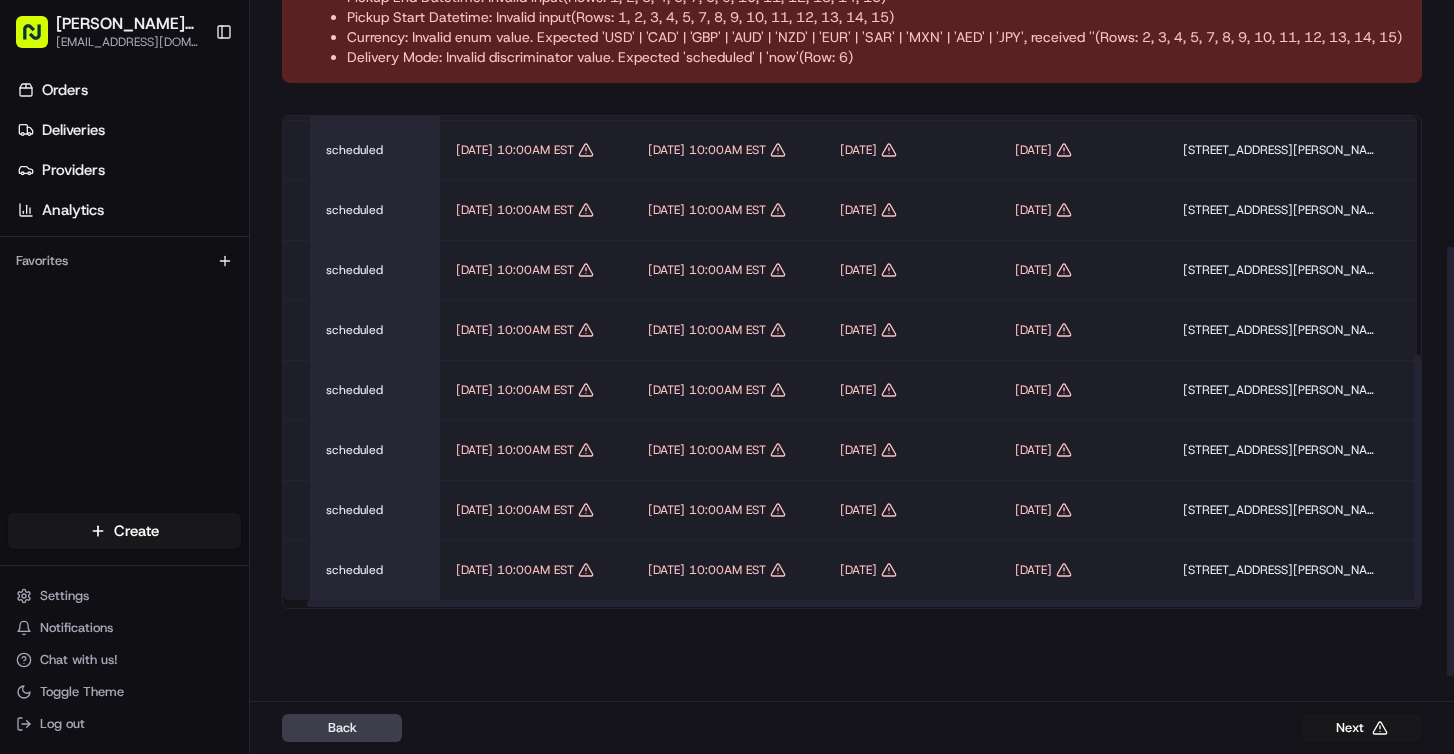 scroll, scrollTop: 415, scrollLeft: 0, axis: vertical 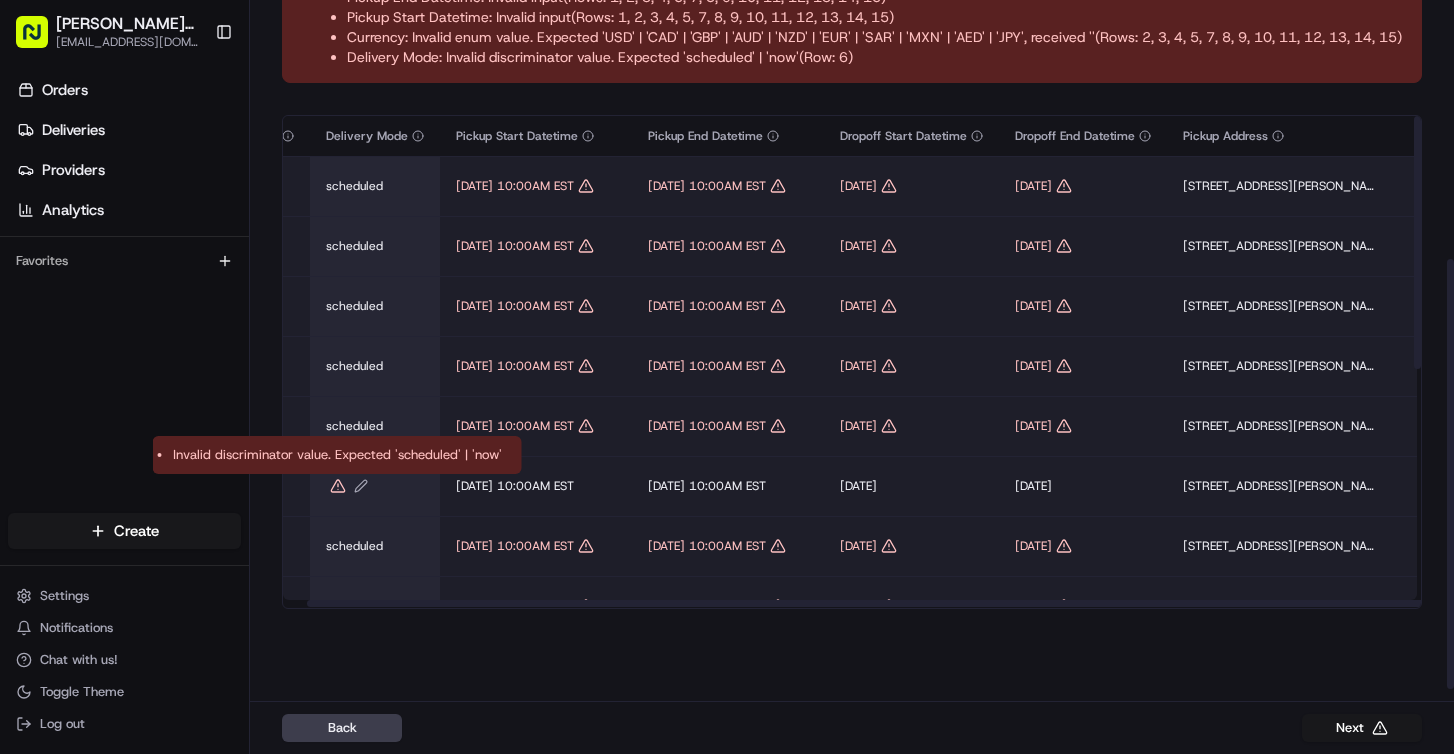 click 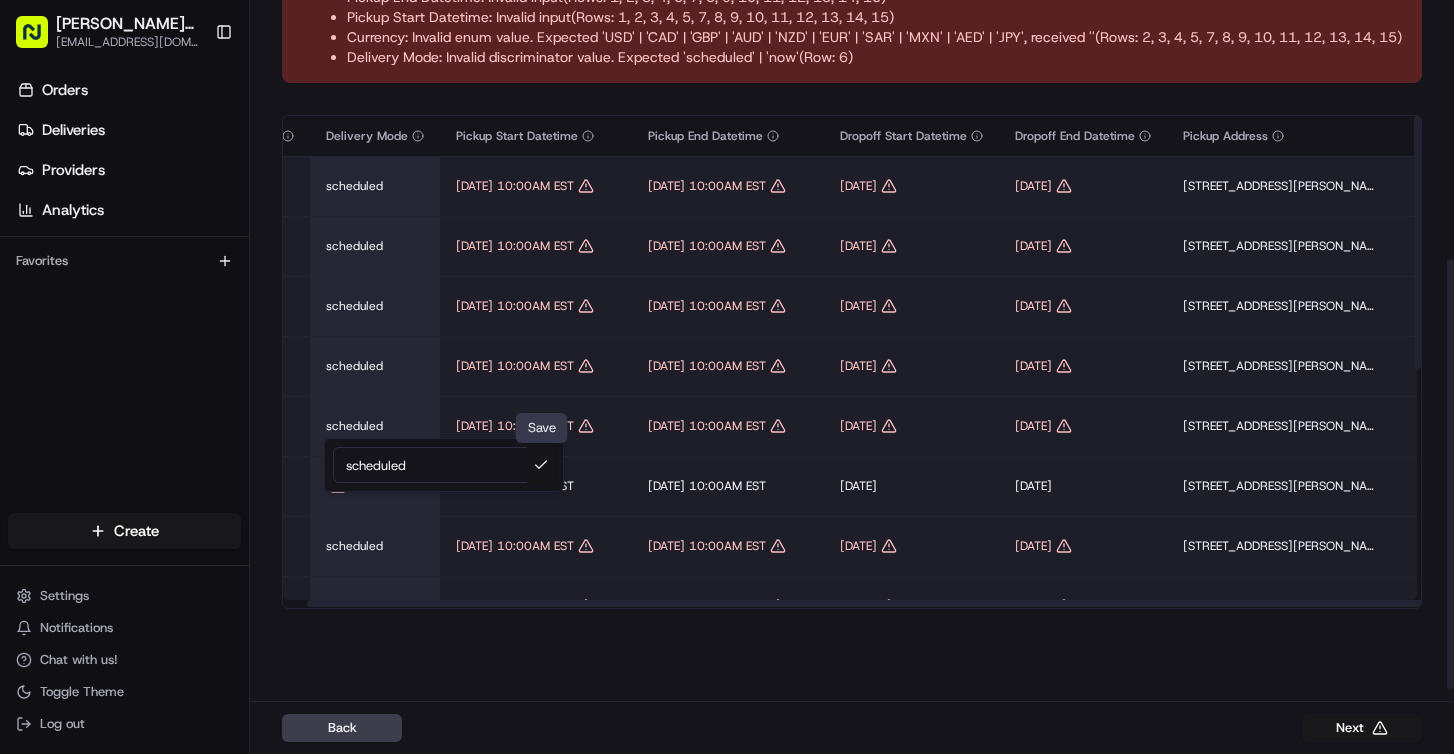 click at bounding box center (541, 465) 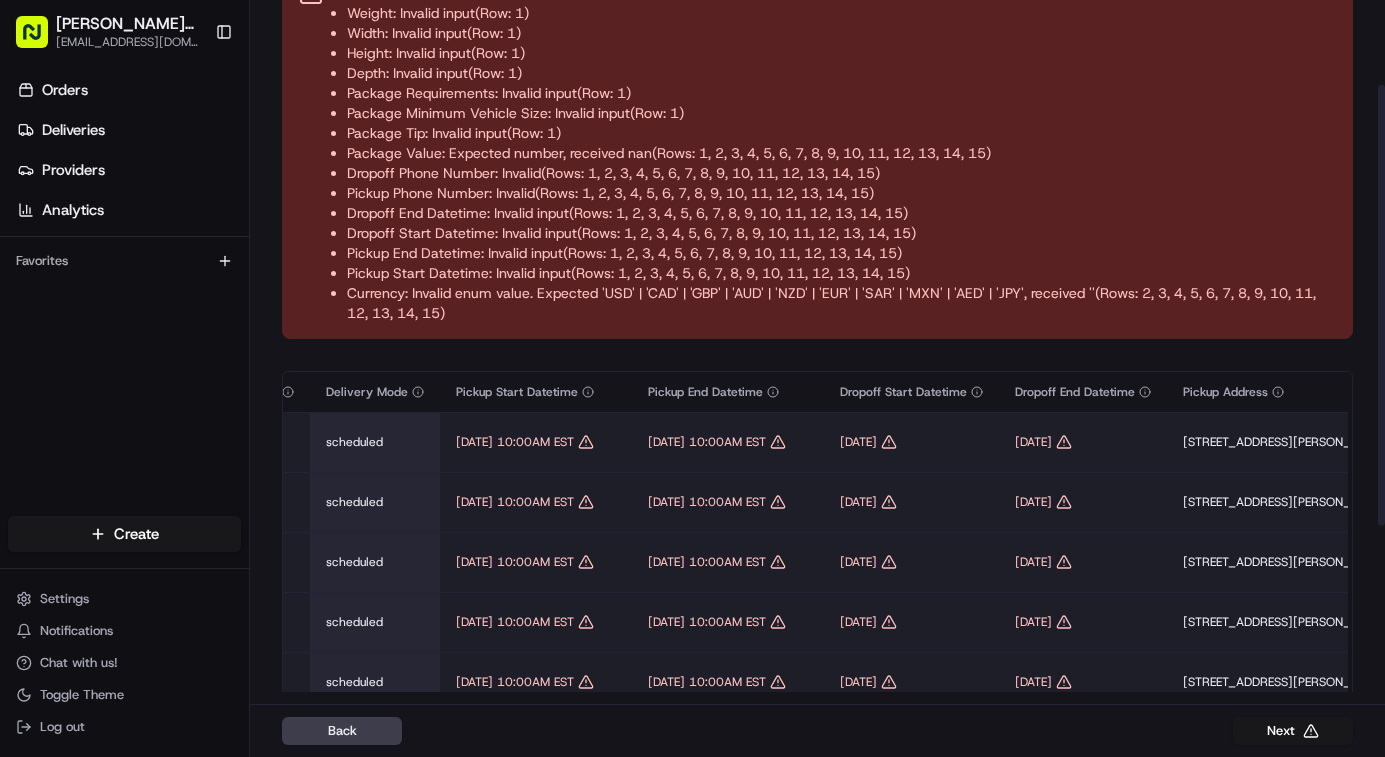 scroll, scrollTop: 145, scrollLeft: 0, axis: vertical 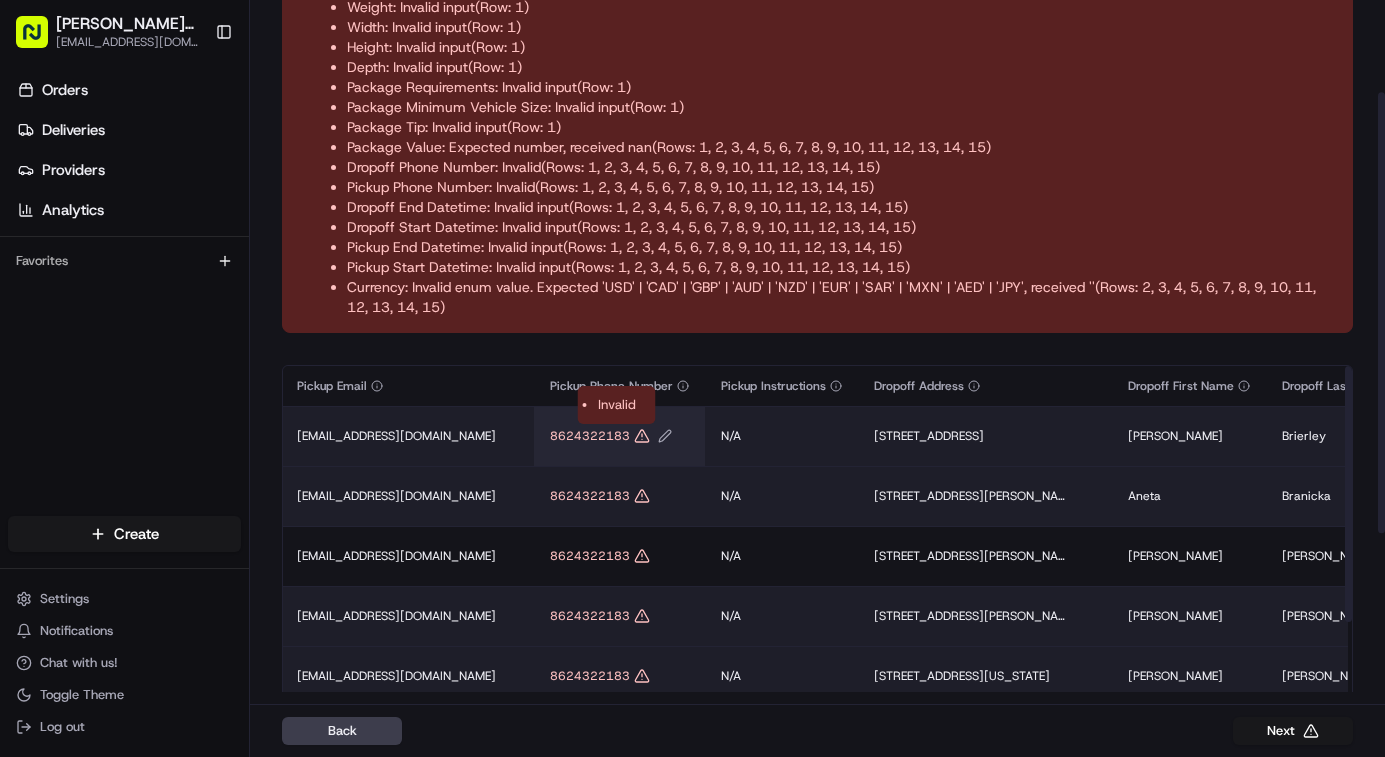 click 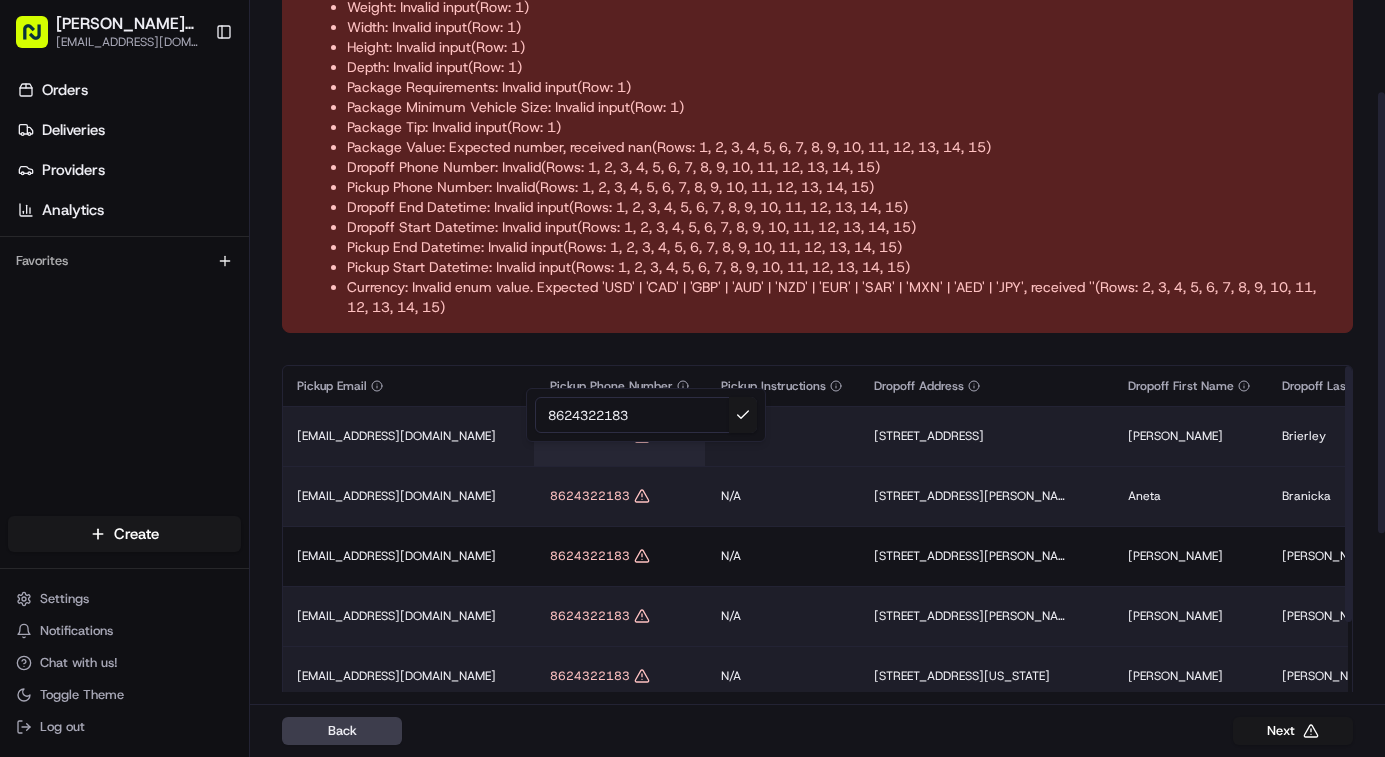 click on "8624322183" at bounding box center [646, 415] 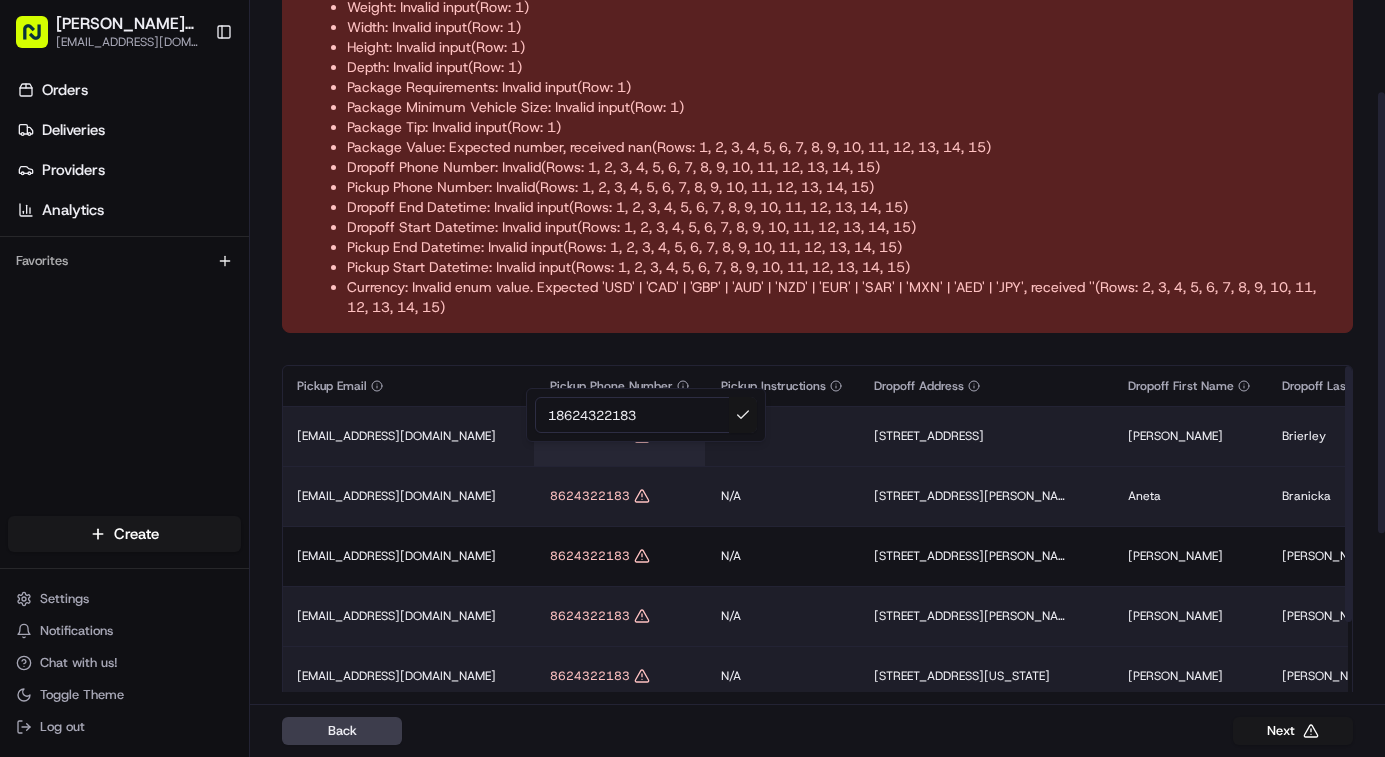 type on "18624322183" 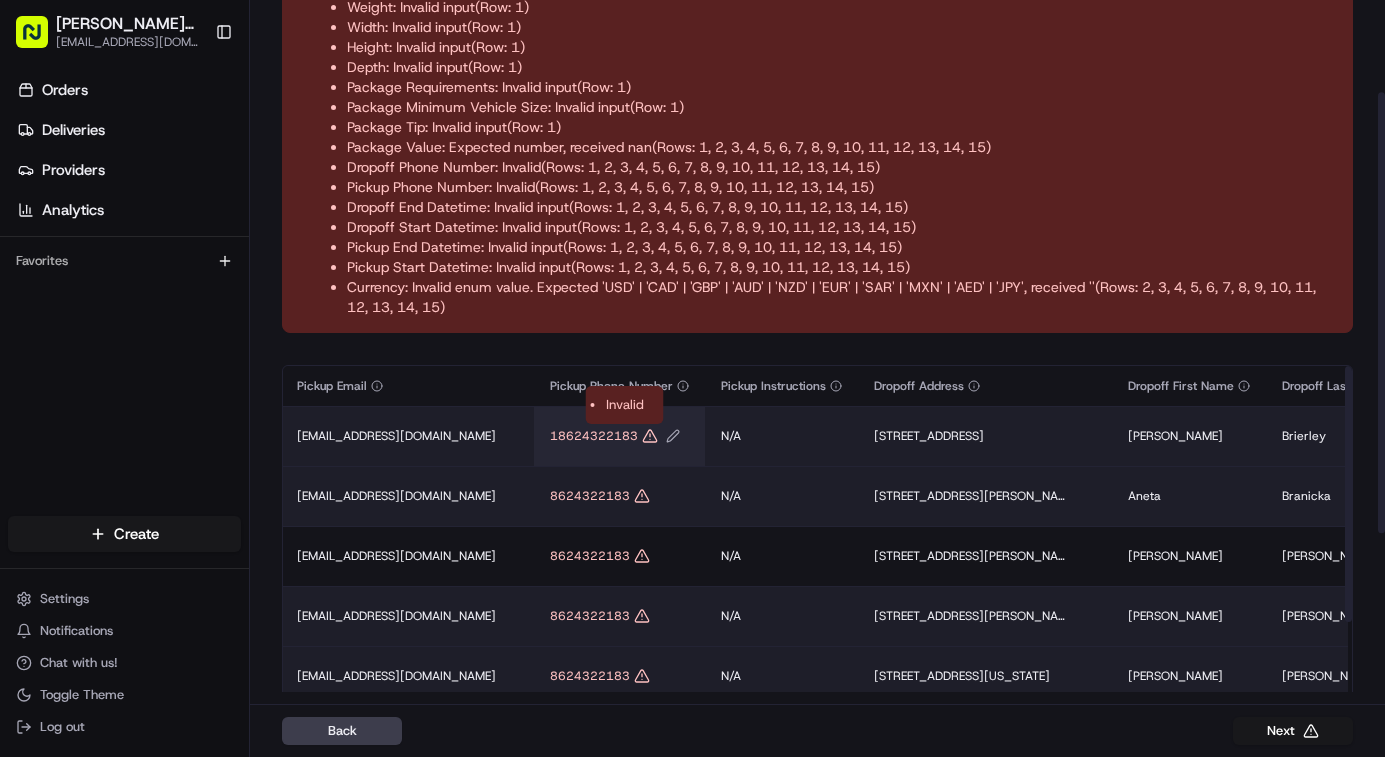 click 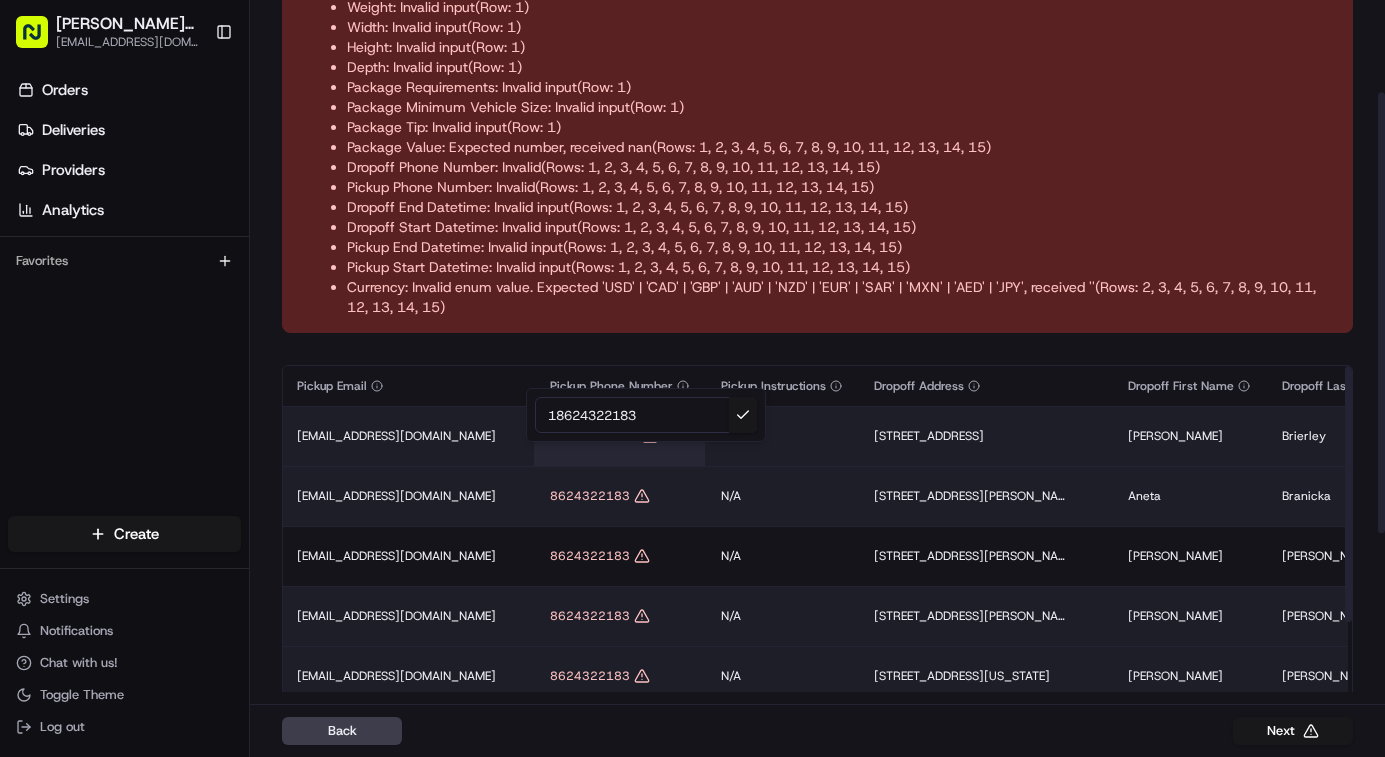 click on "18624322183" at bounding box center [646, 415] 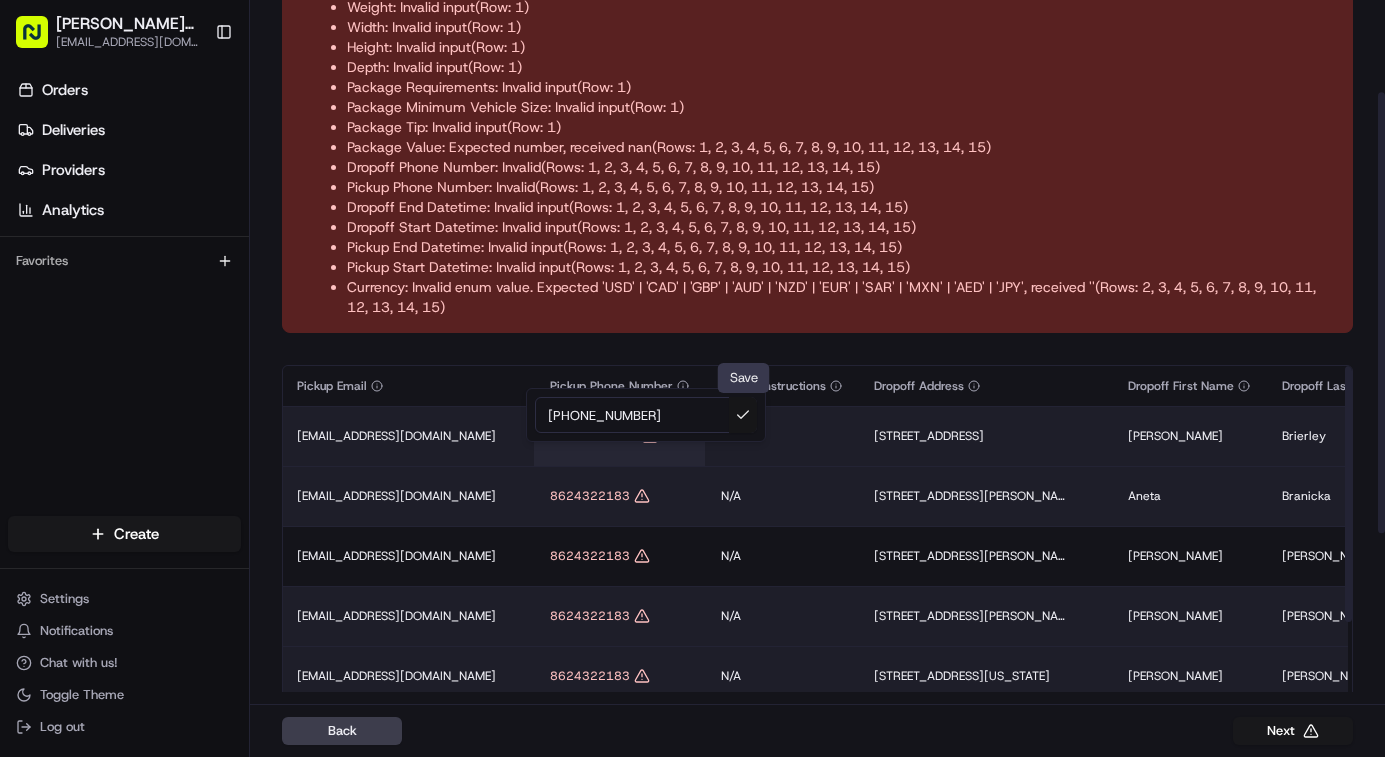 type on "[PHONE_NUMBER]" 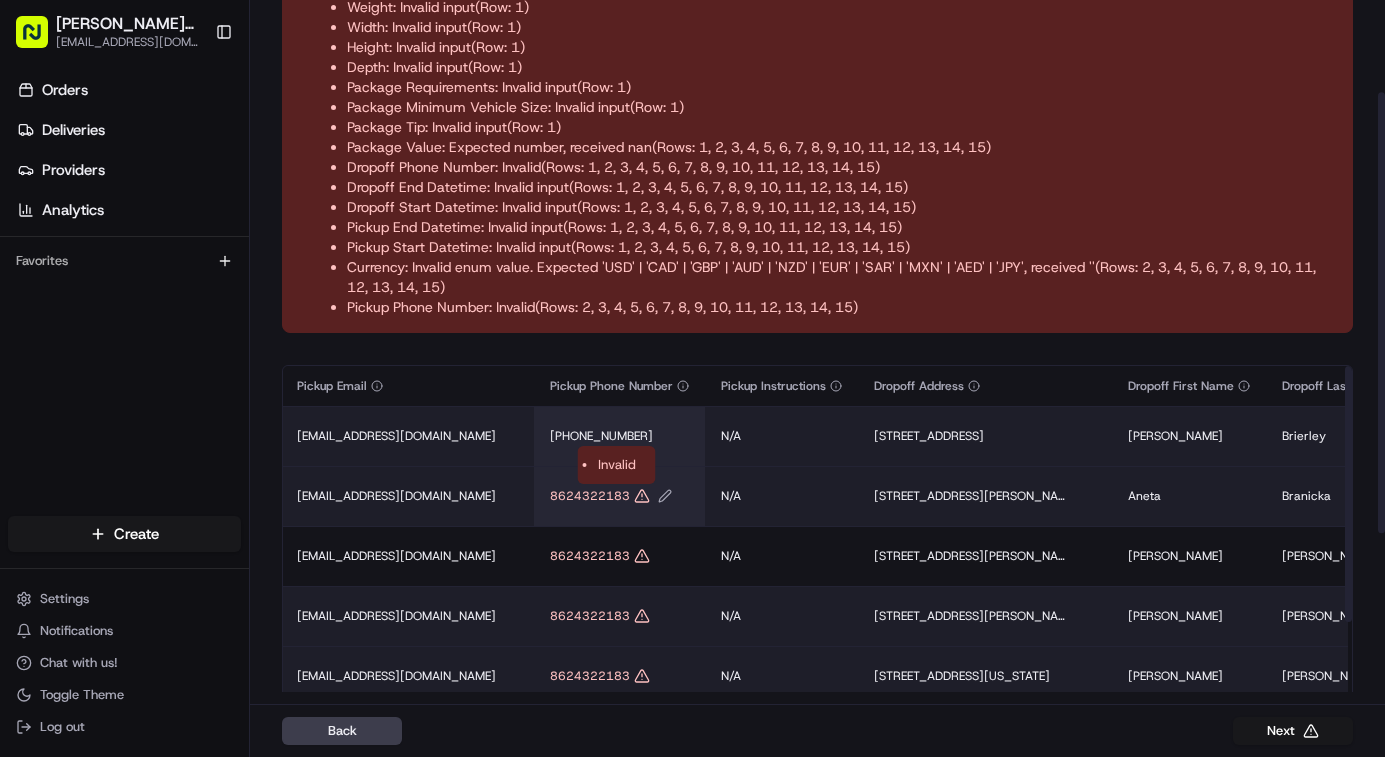 click 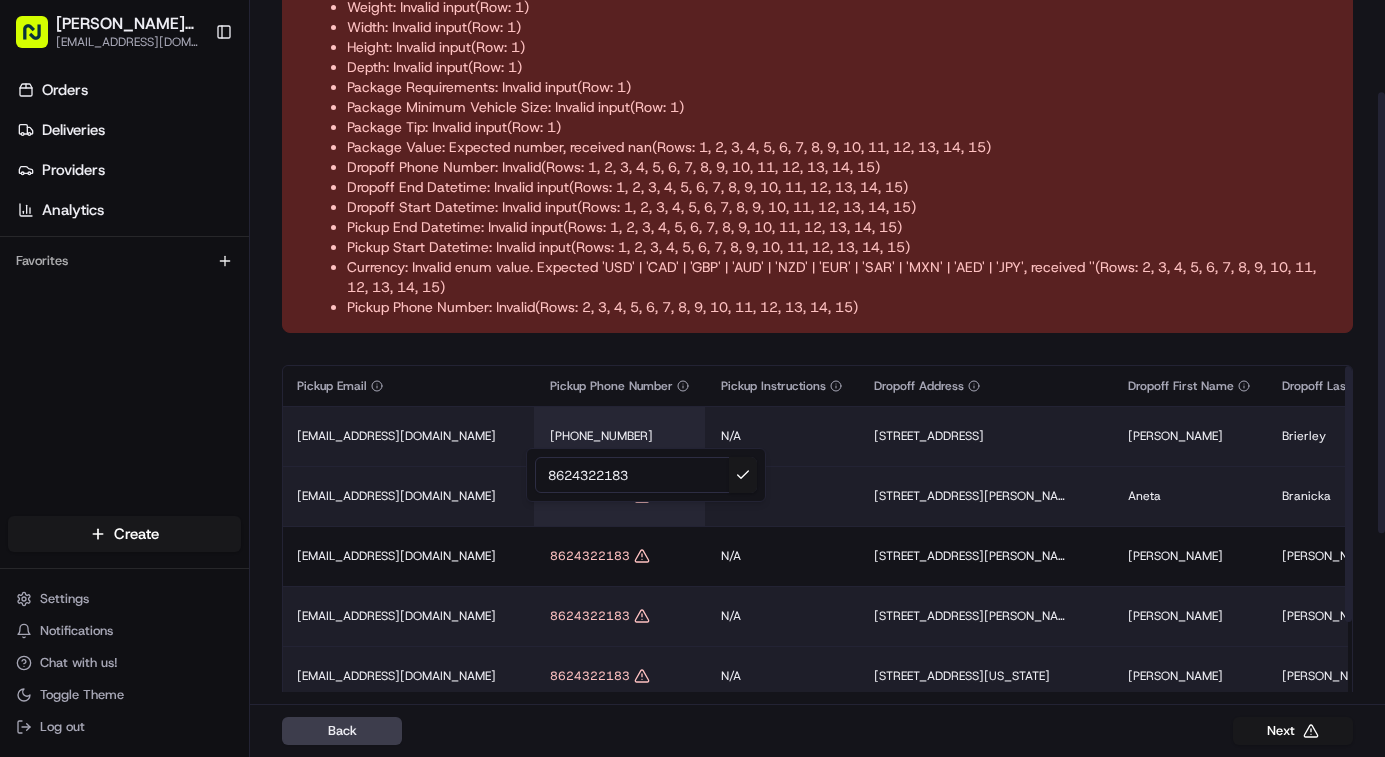 click on "8624322183" at bounding box center [646, 475] 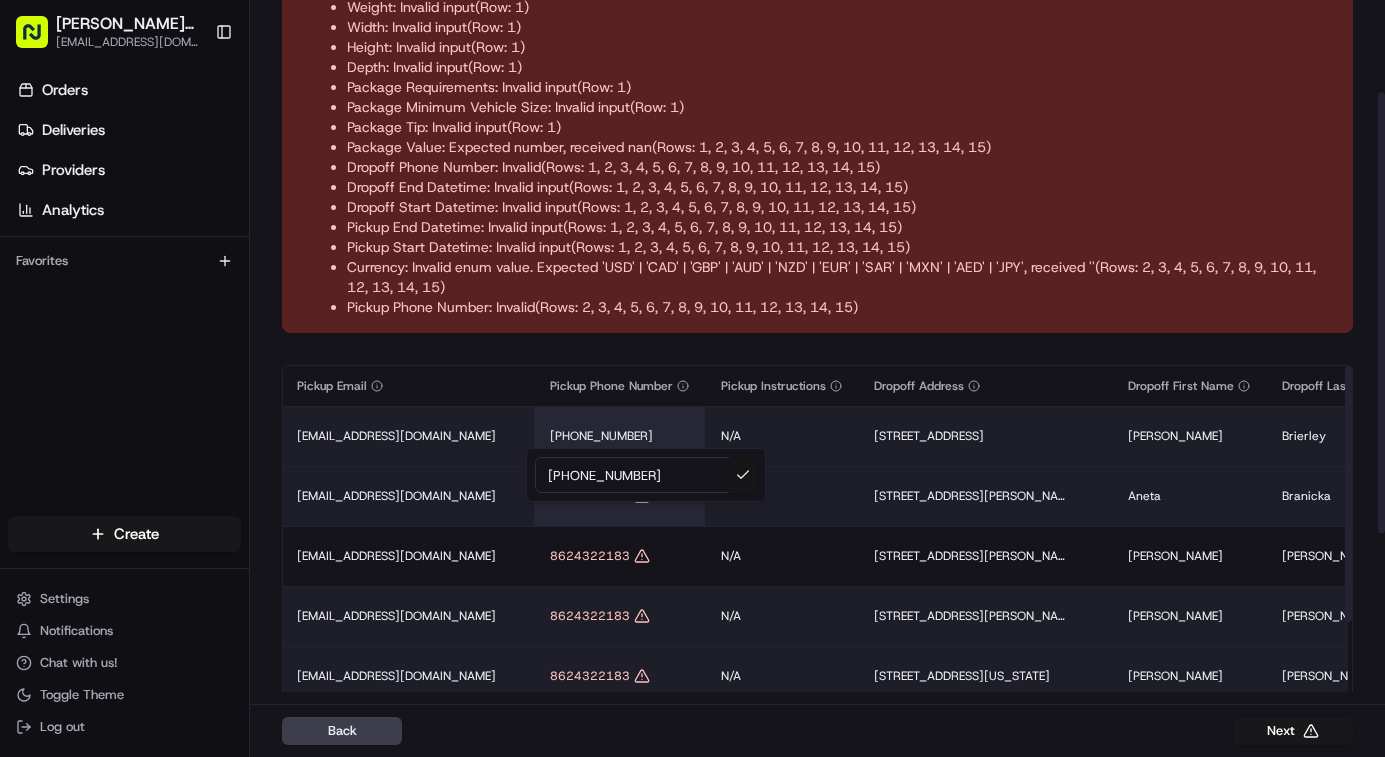 type on "[PHONE_NUMBER]" 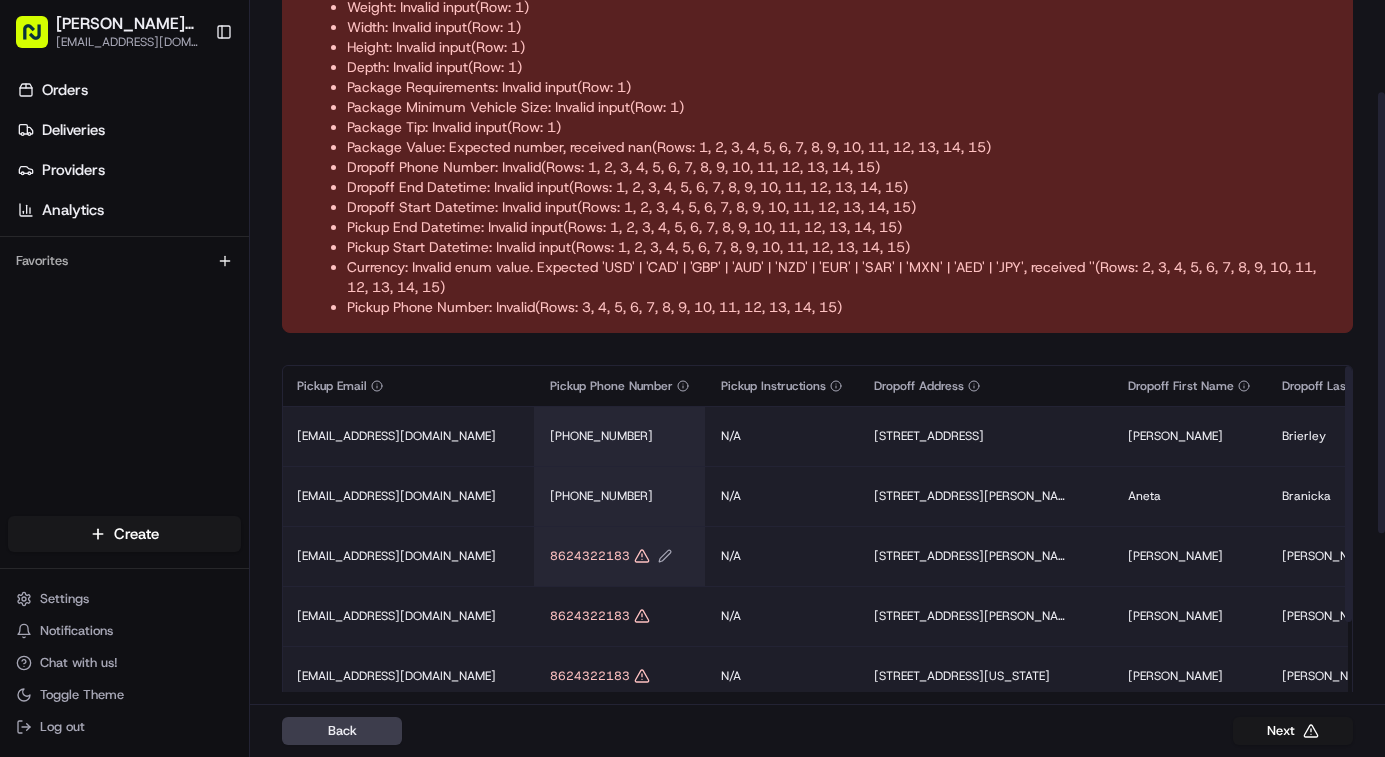 click 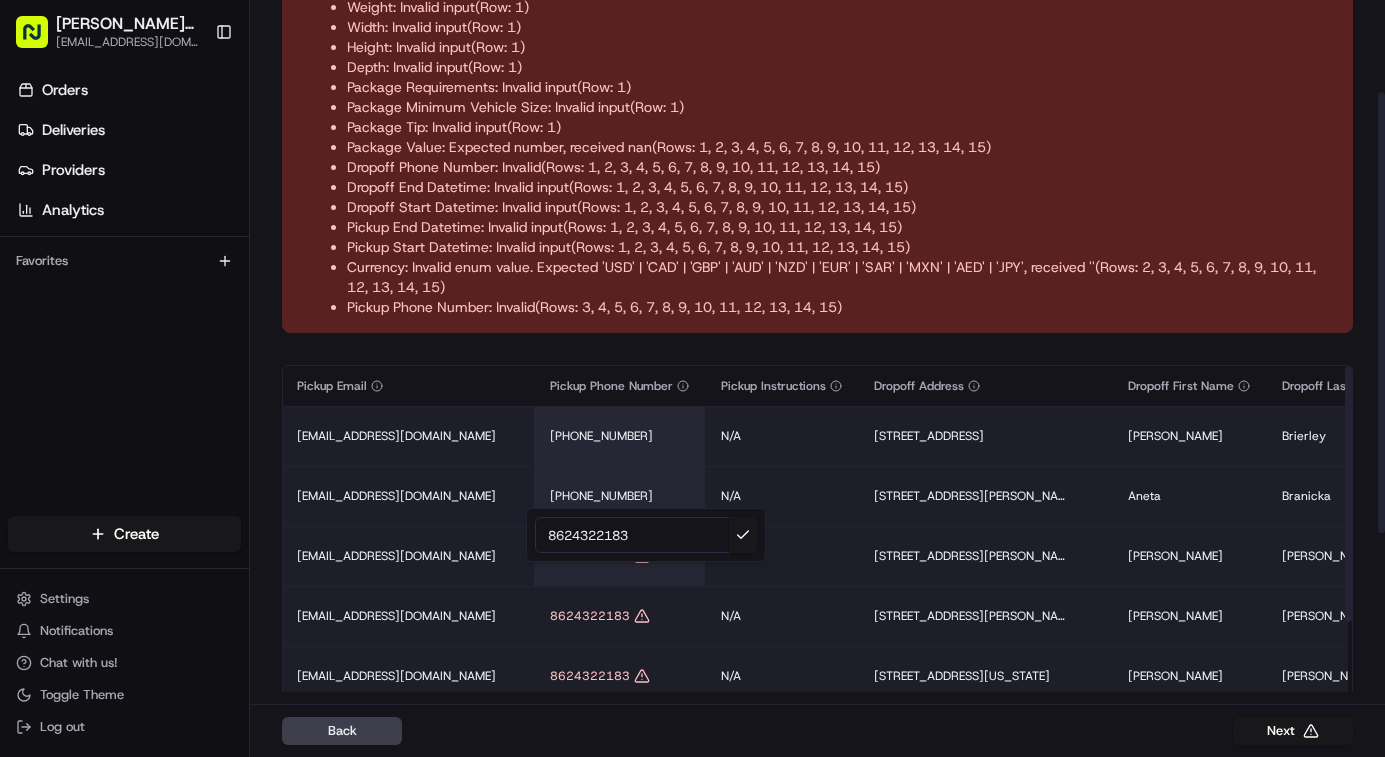 click on "8624322183" at bounding box center [646, 535] 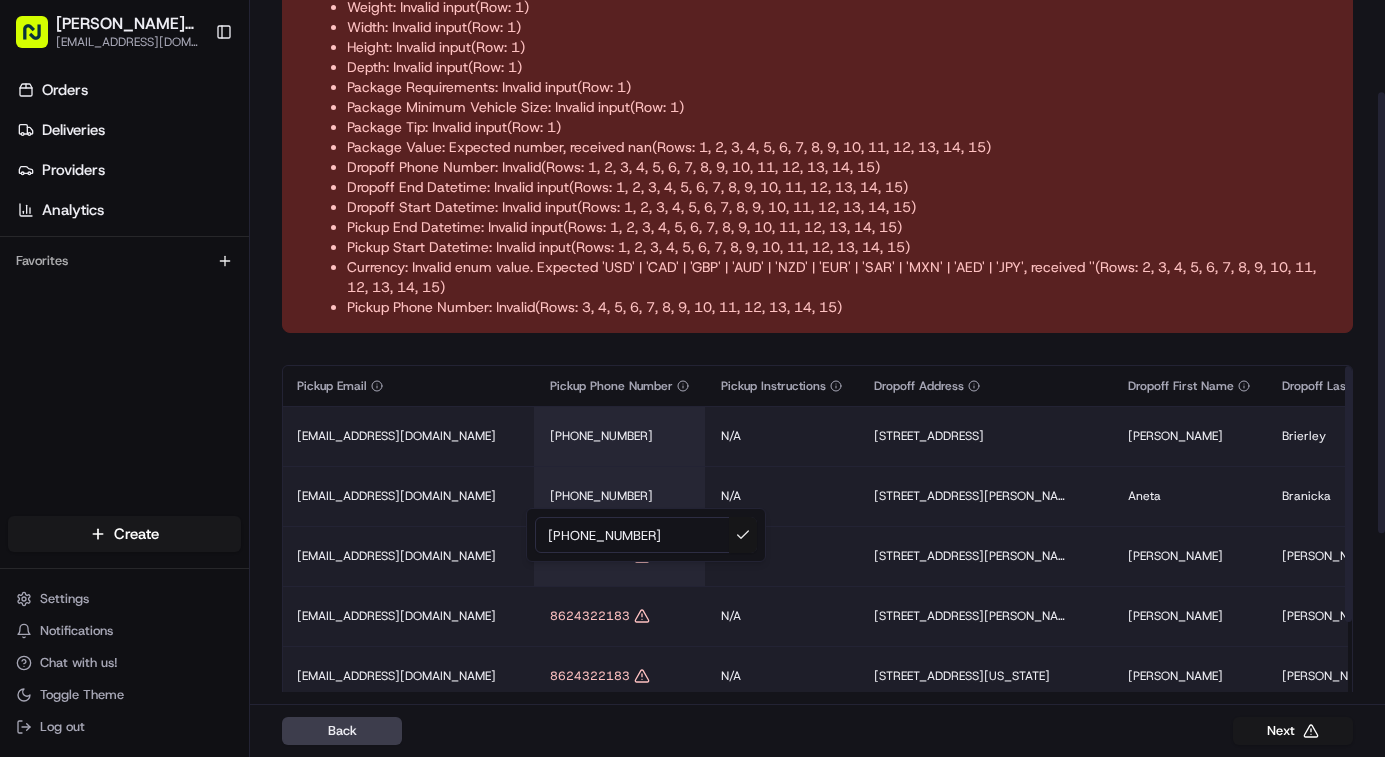type on "[PHONE_NUMBER]" 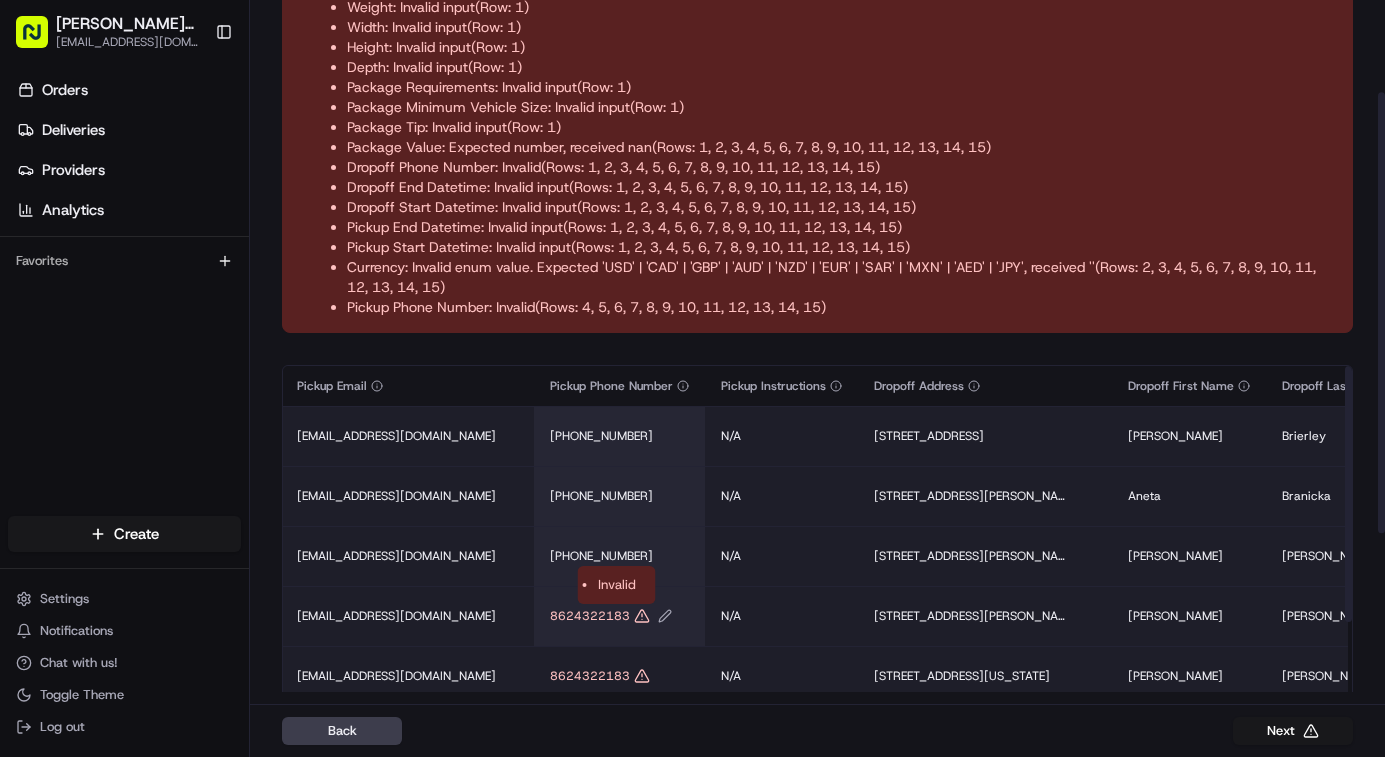 click 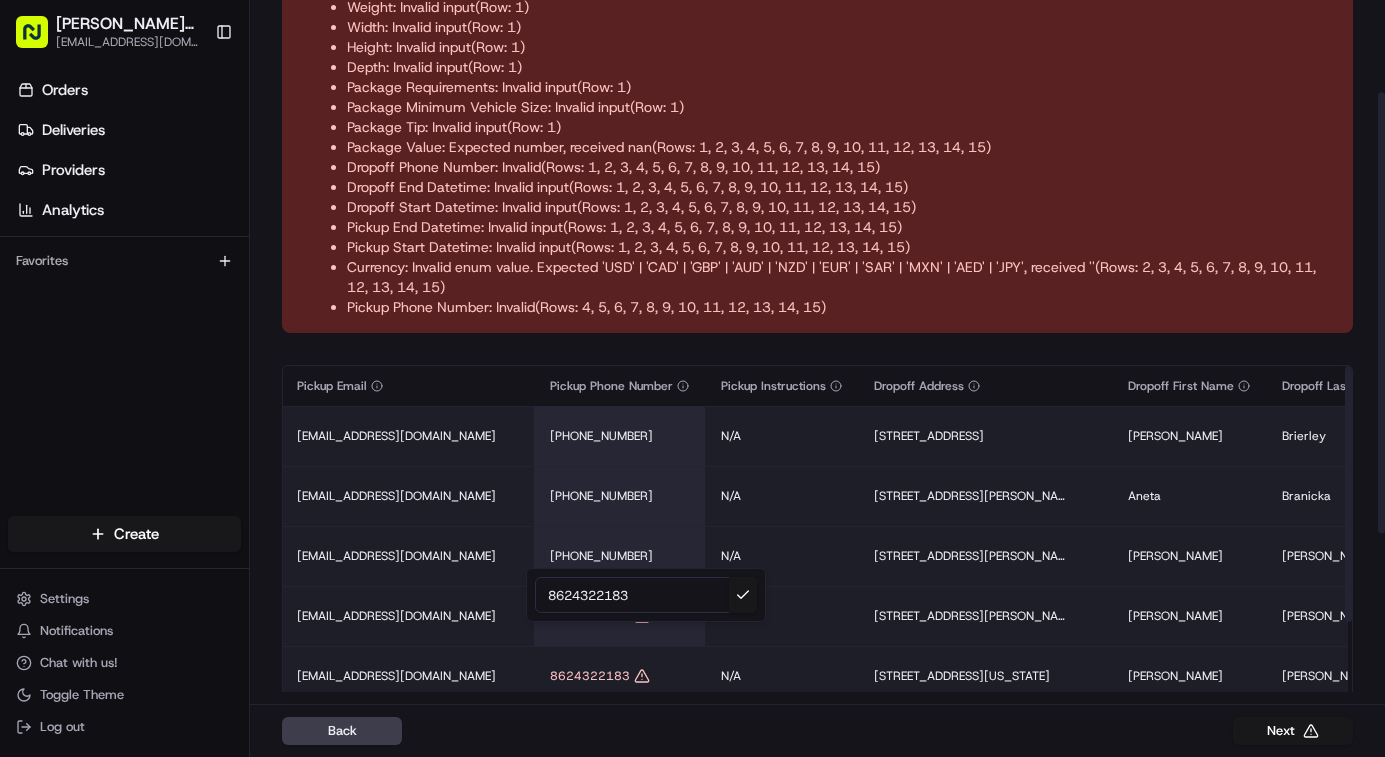 click on "8624322183" at bounding box center (646, 595) 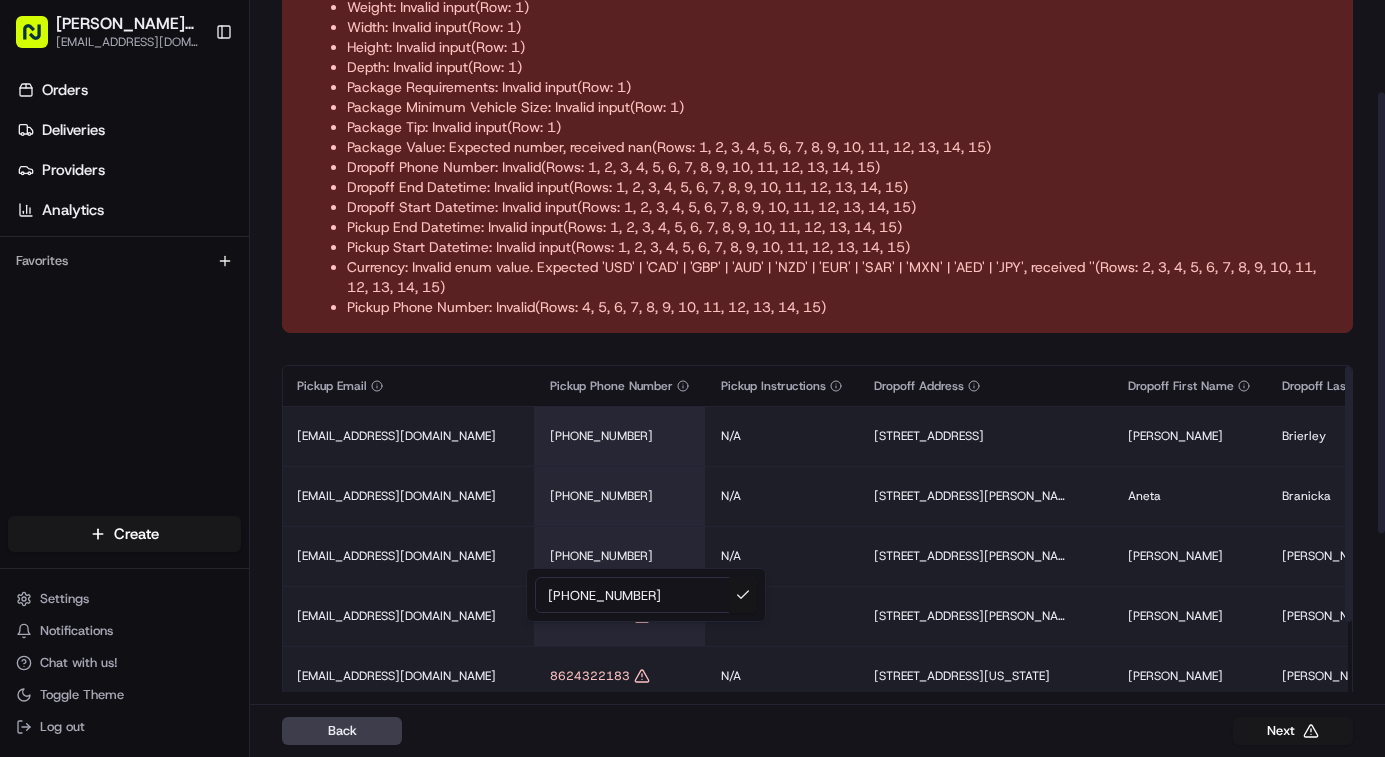 type on "[PHONE_NUMBER]" 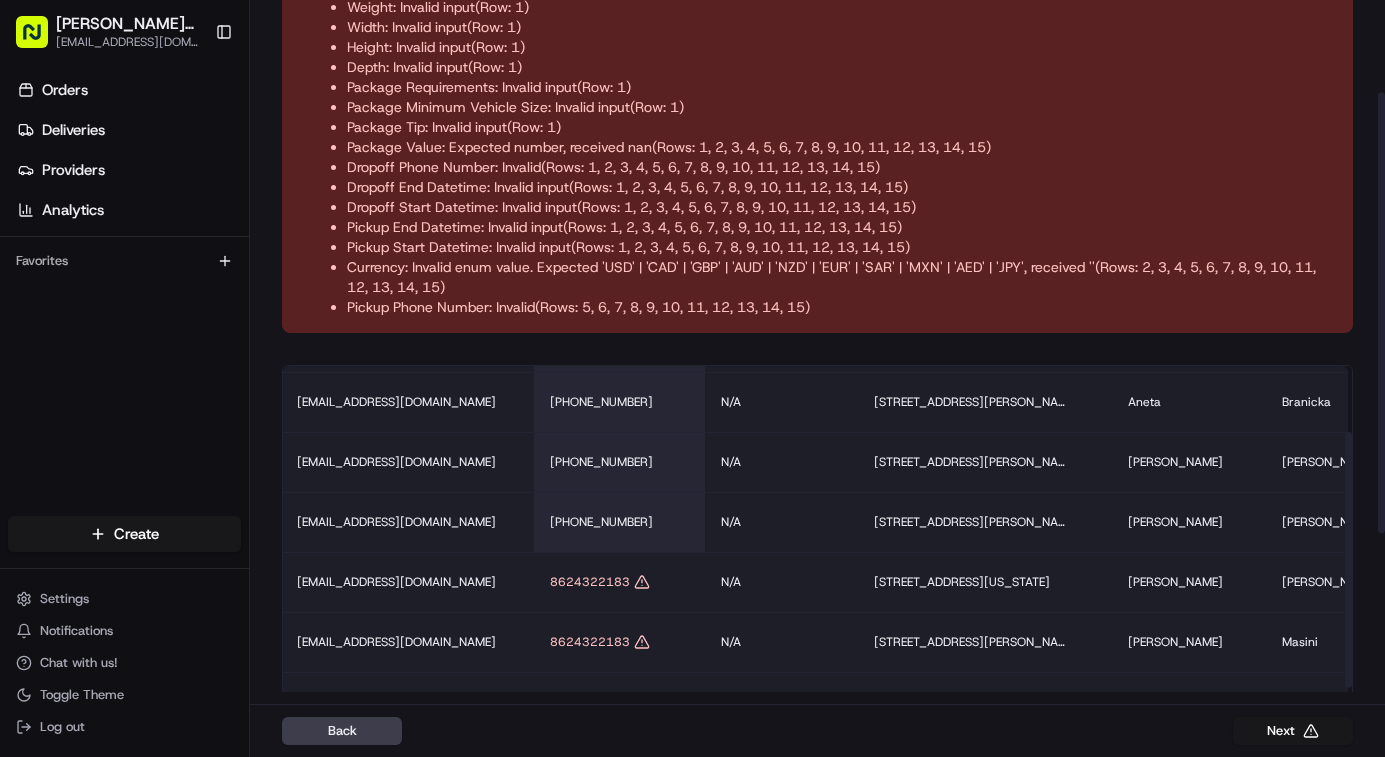 scroll, scrollTop: 161, scrollLeft: 1790, axis: both 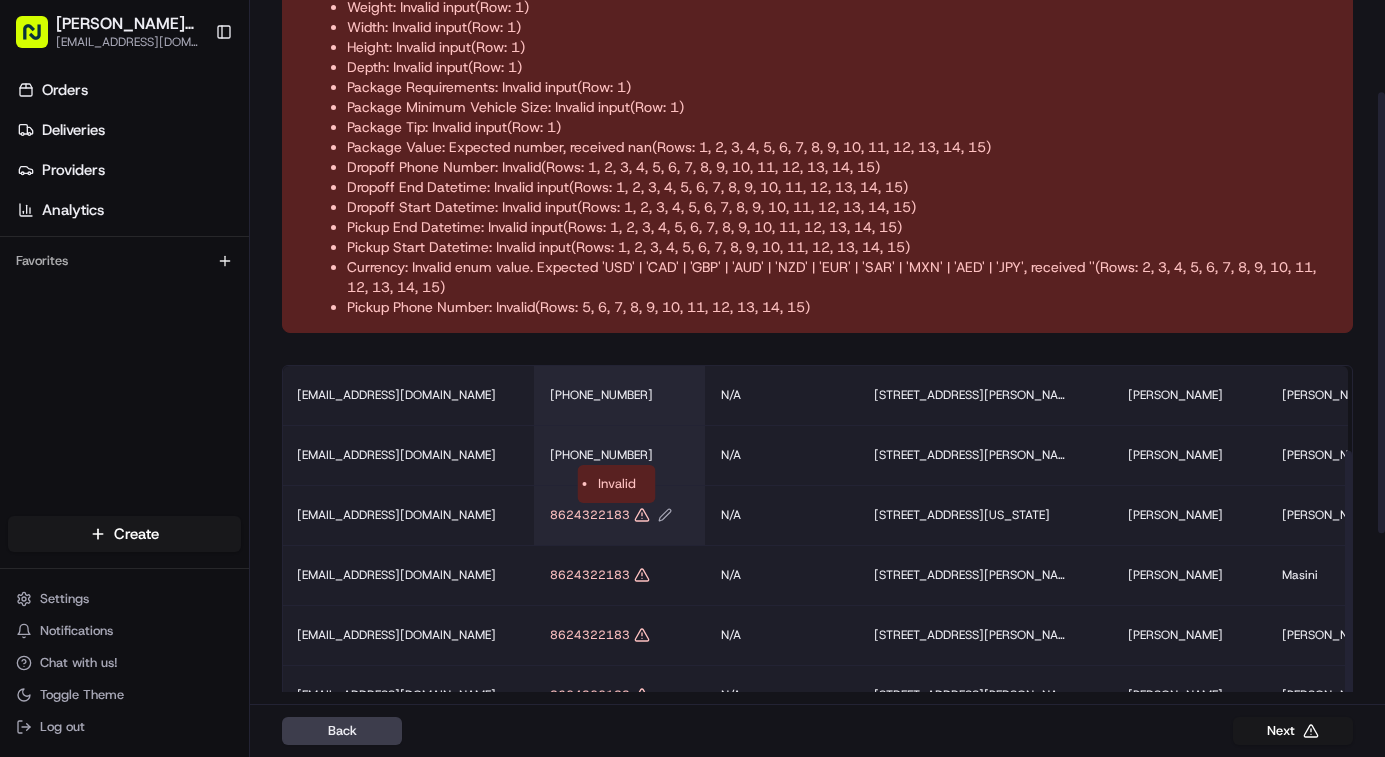 click 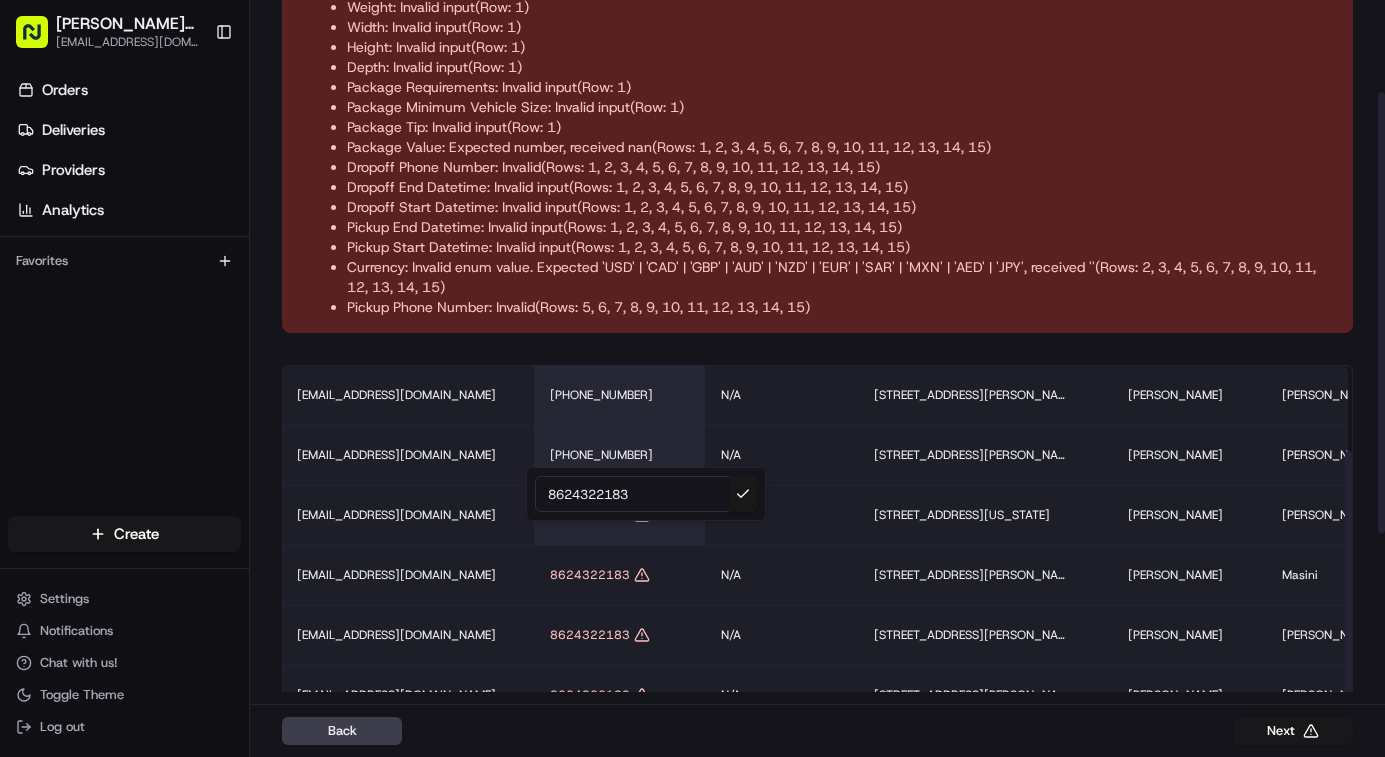 click on "8624322183" at bounding box center (646, 494) 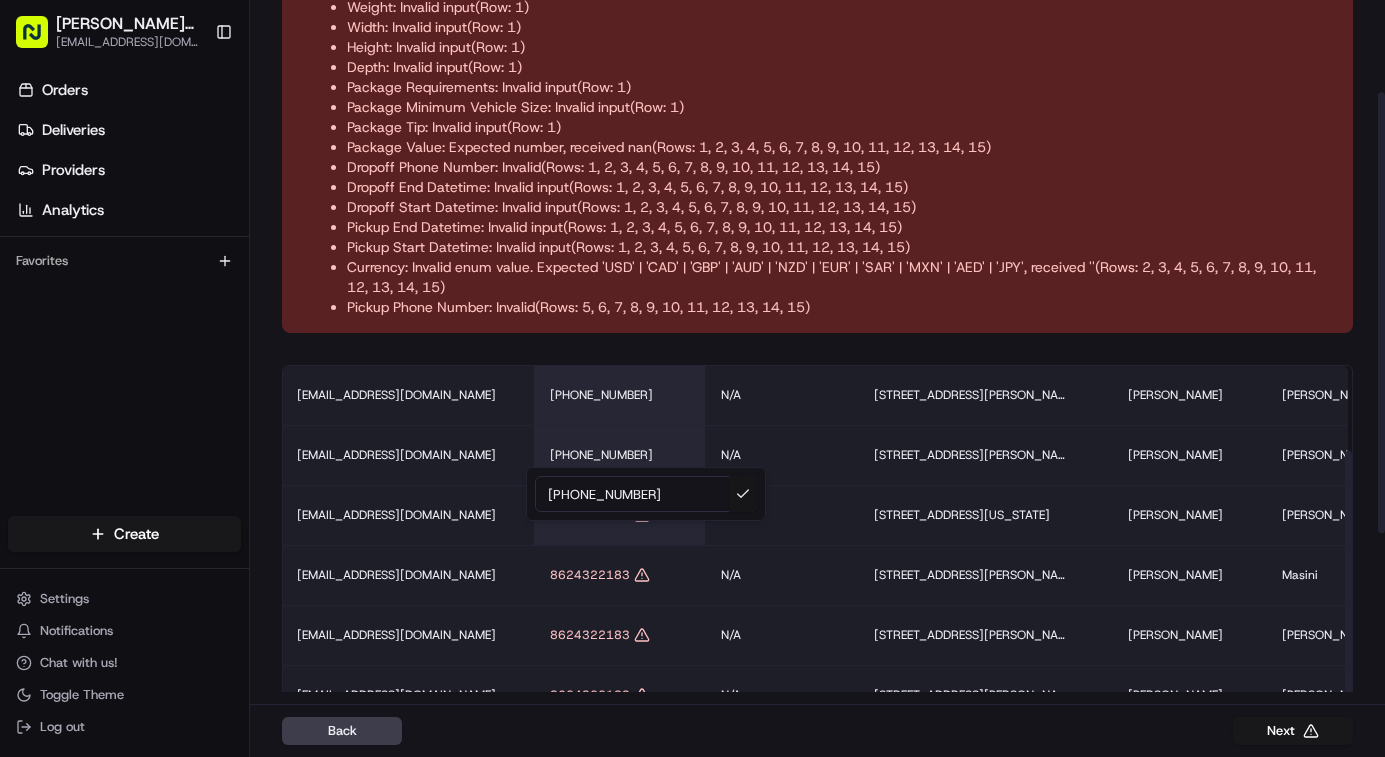 type on "[PHONE_NUMBER]" 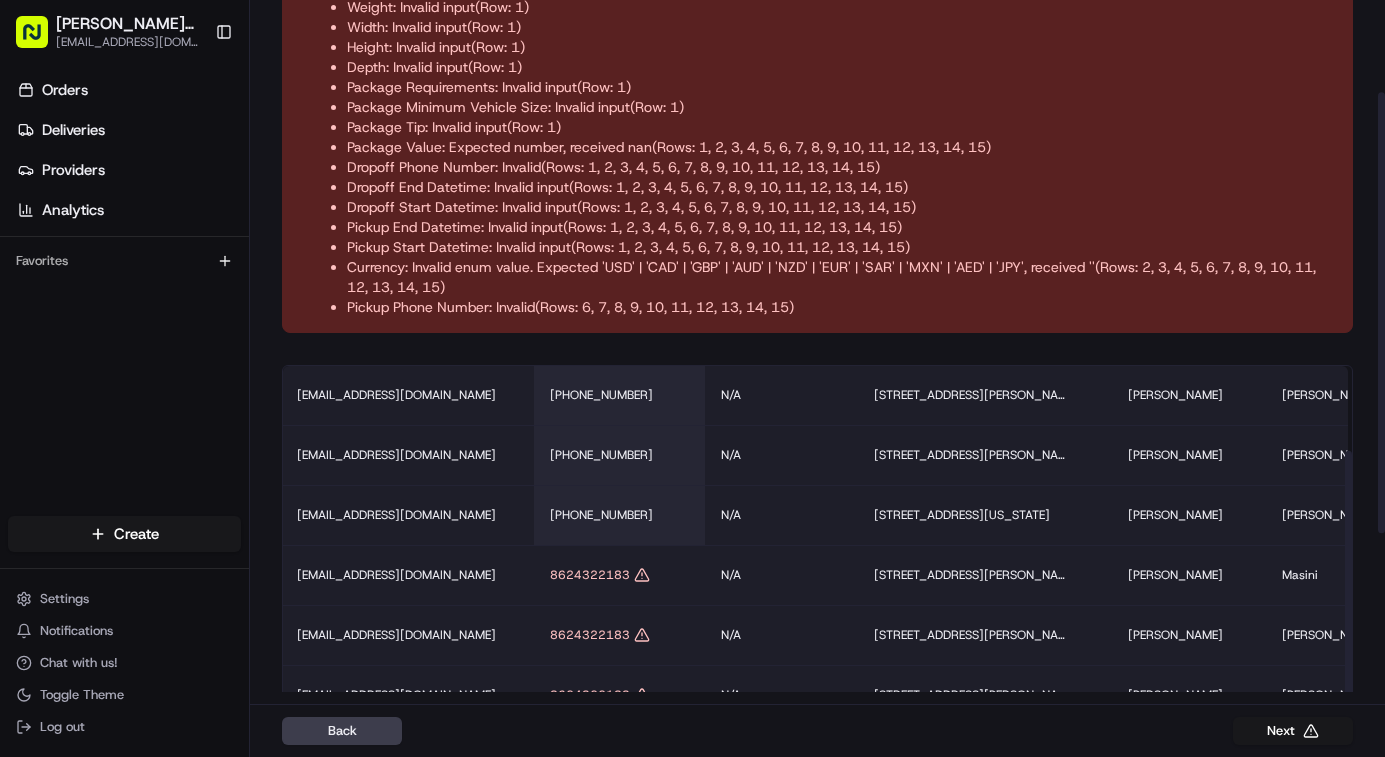 click 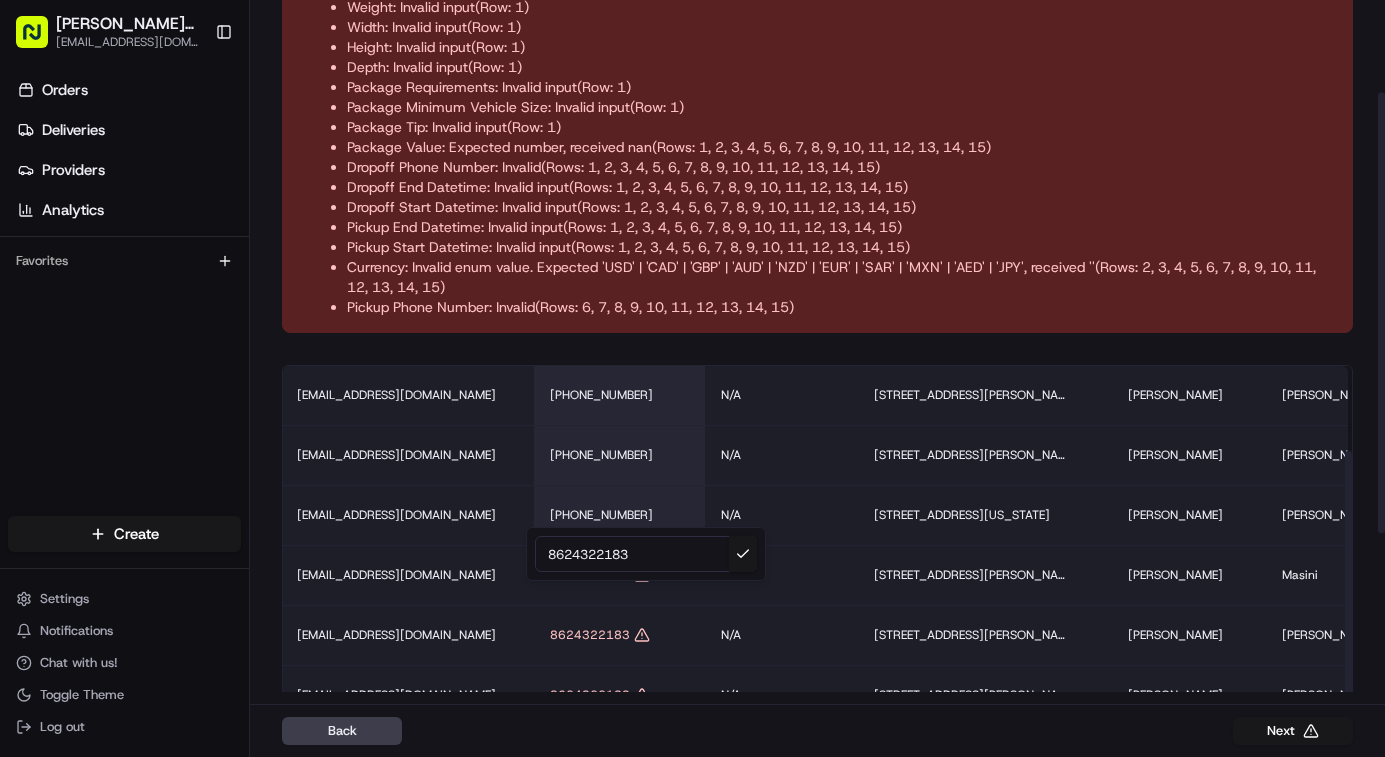 click on "8624322183" at bounding box center [646, 554] 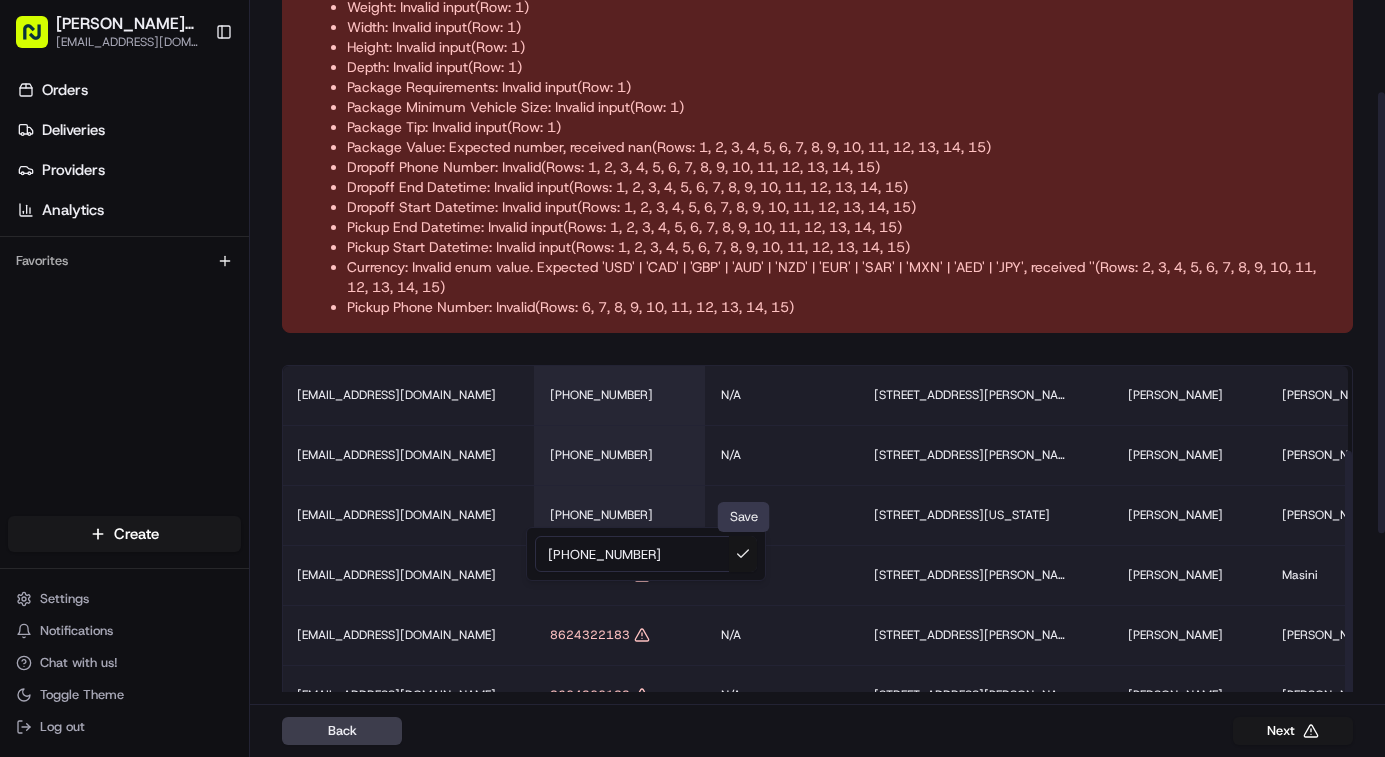 type on "[PHONE_NUMBER]" 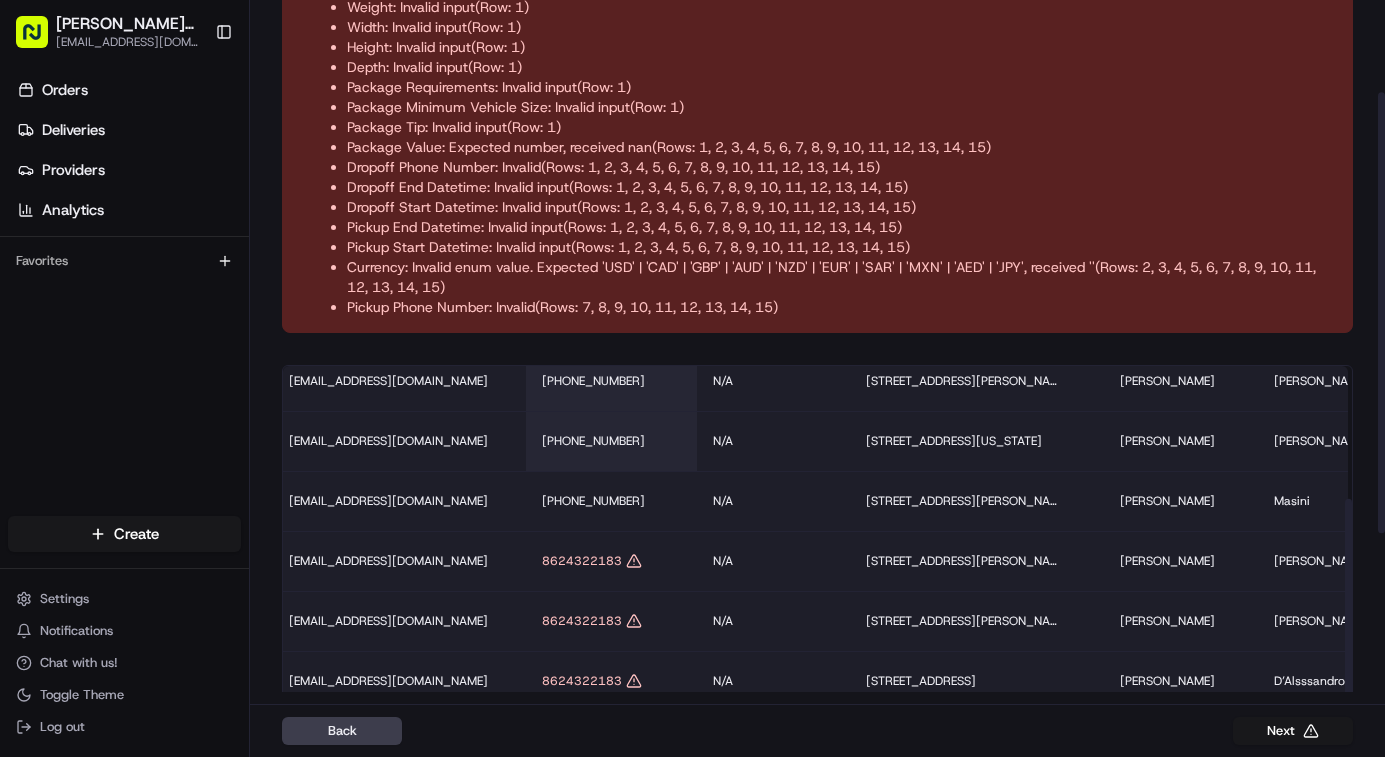 scroll, scrollTop: 273, scrollLeft: 1798, axis: both 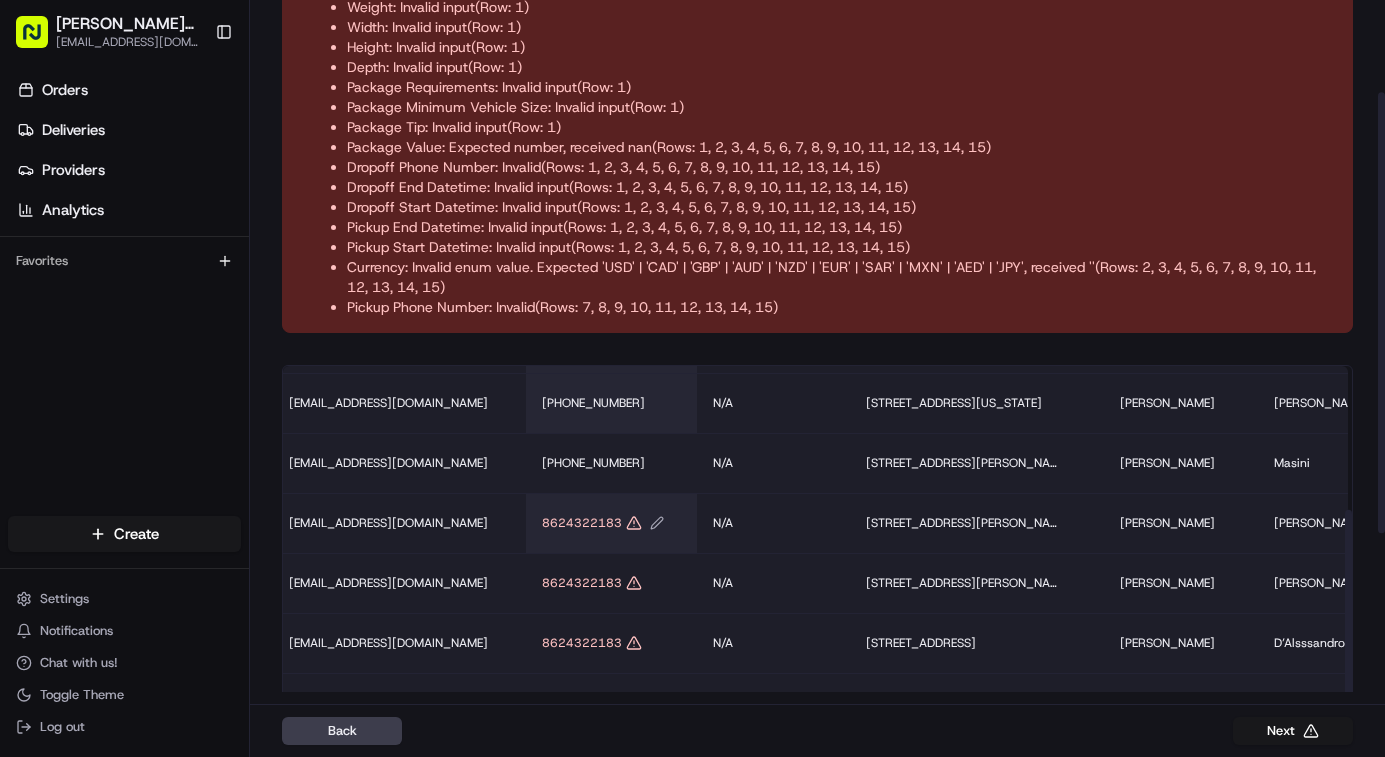 click 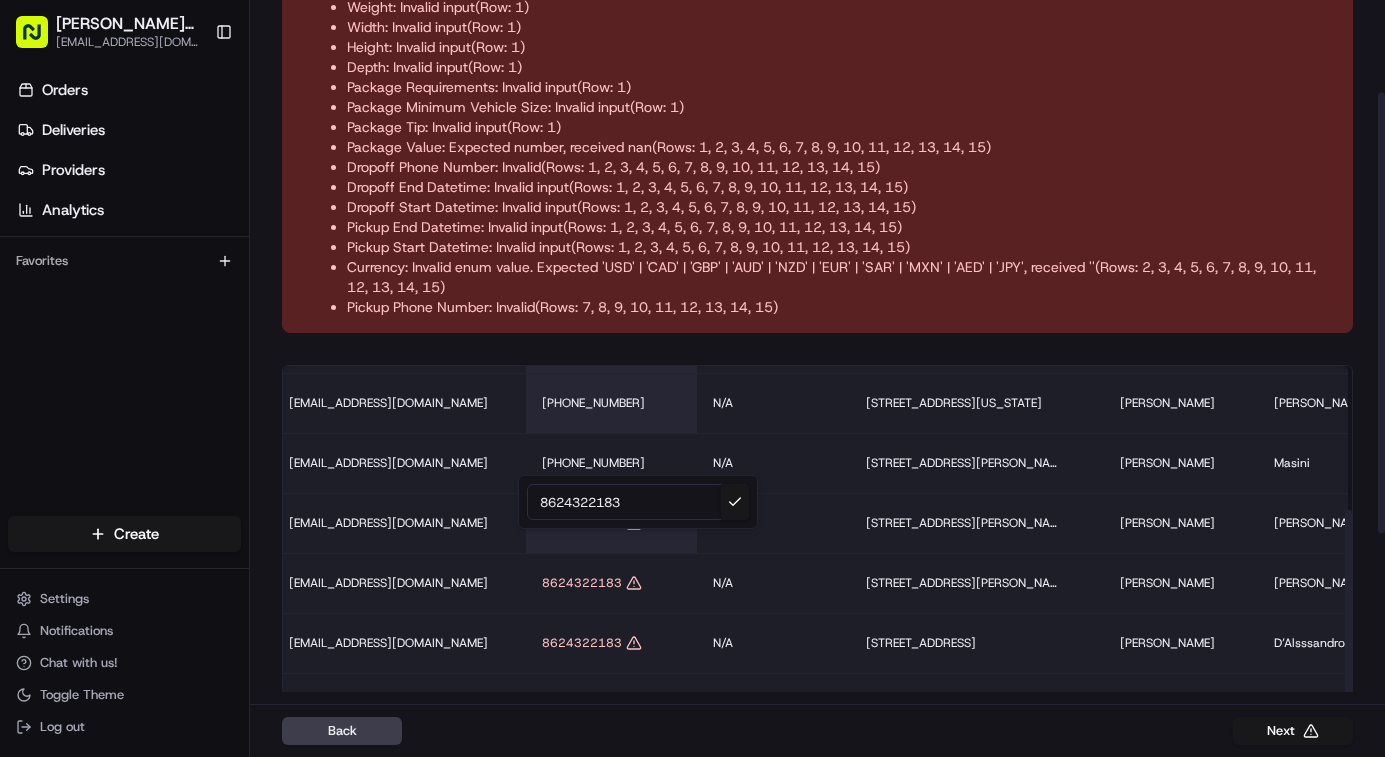 click on "8624322183" at bounding box center [638, 502] 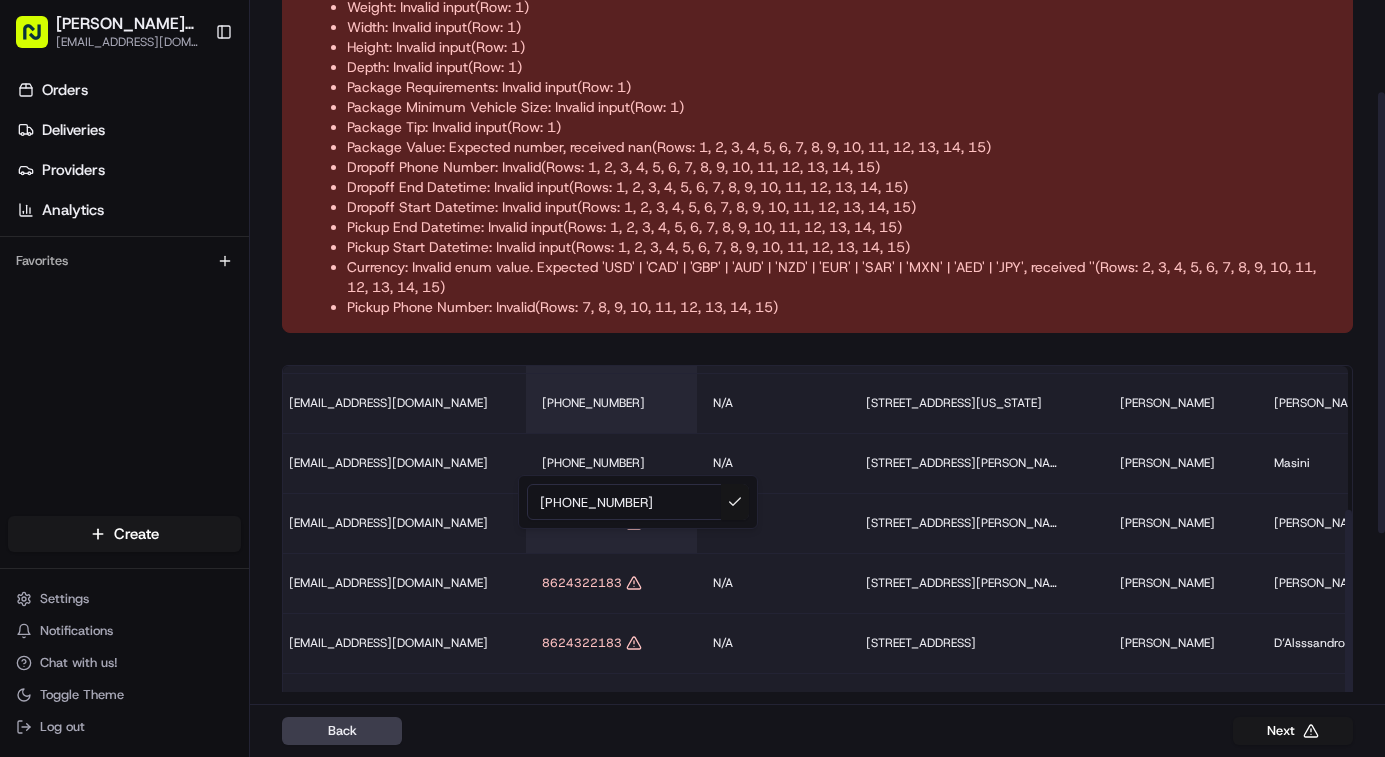 type on "[PHONE_NUMBER]" 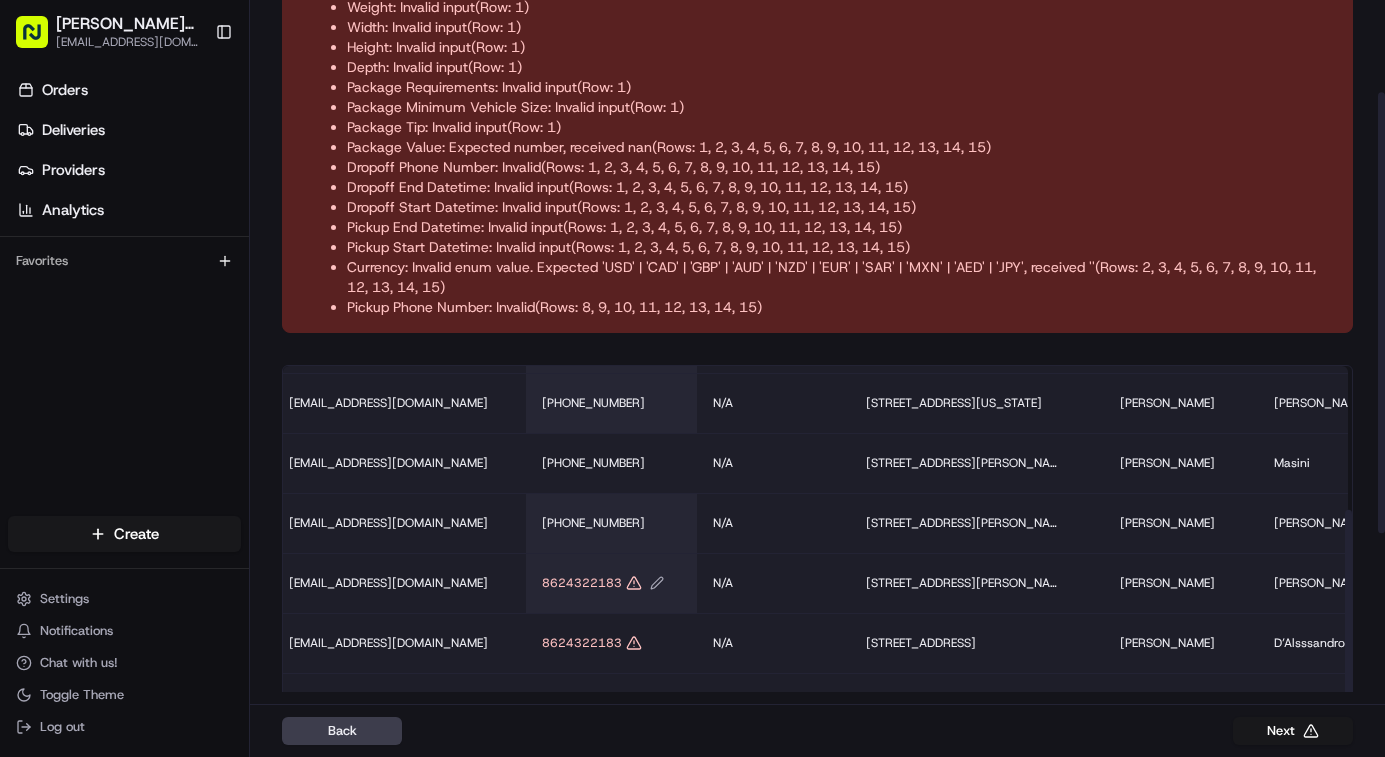 click 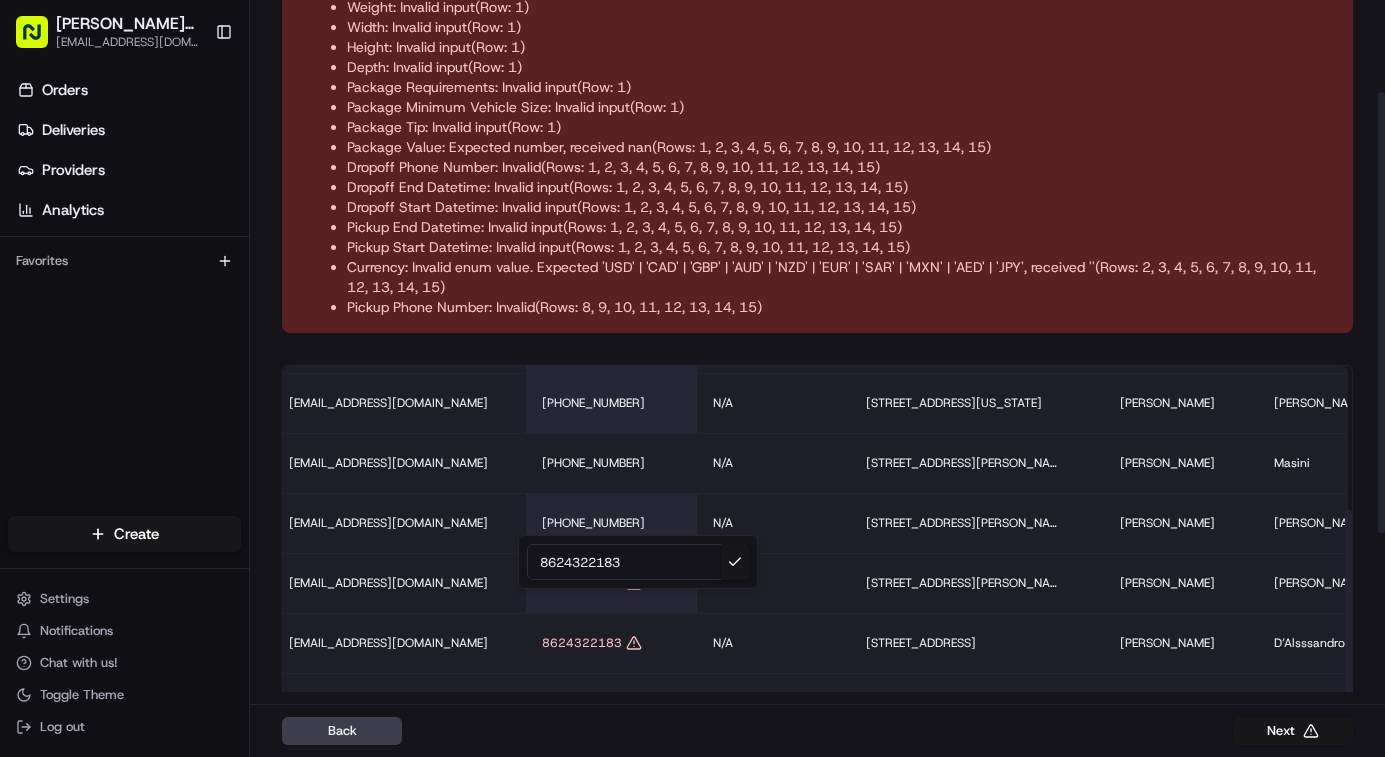 click on "8624322183" at bounding box center (638, 562) 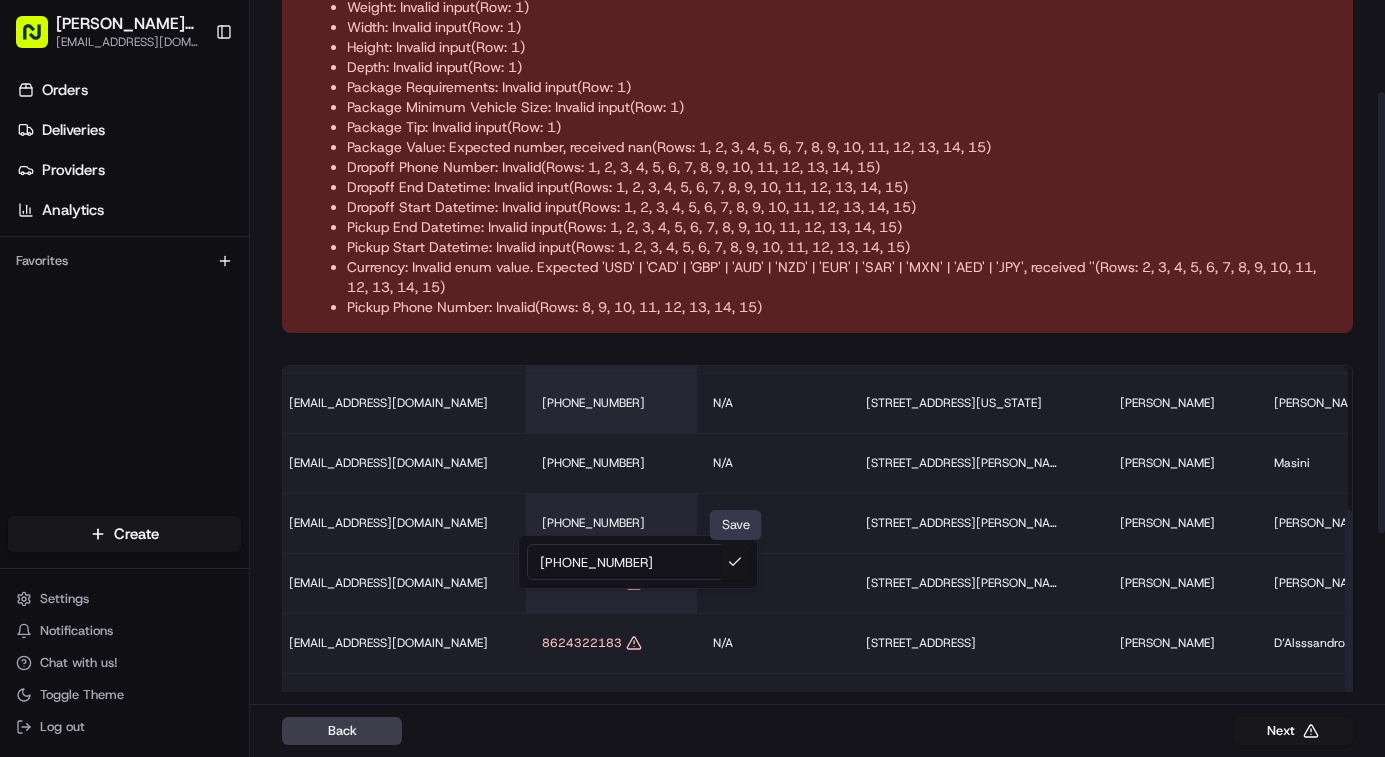 type on "[PHONE_NUMBER]" 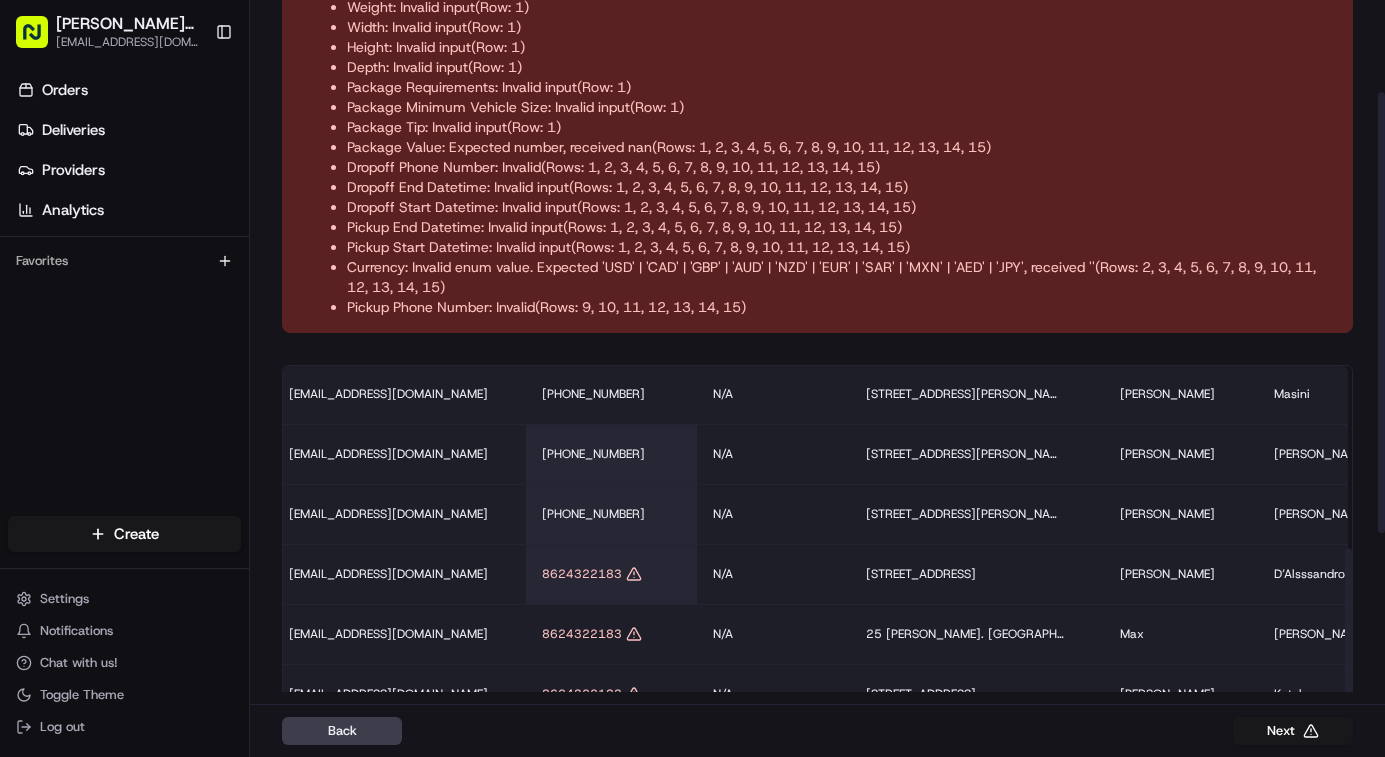 scroll, scrollTop: 347, scrollLeft: 1798, axis: both 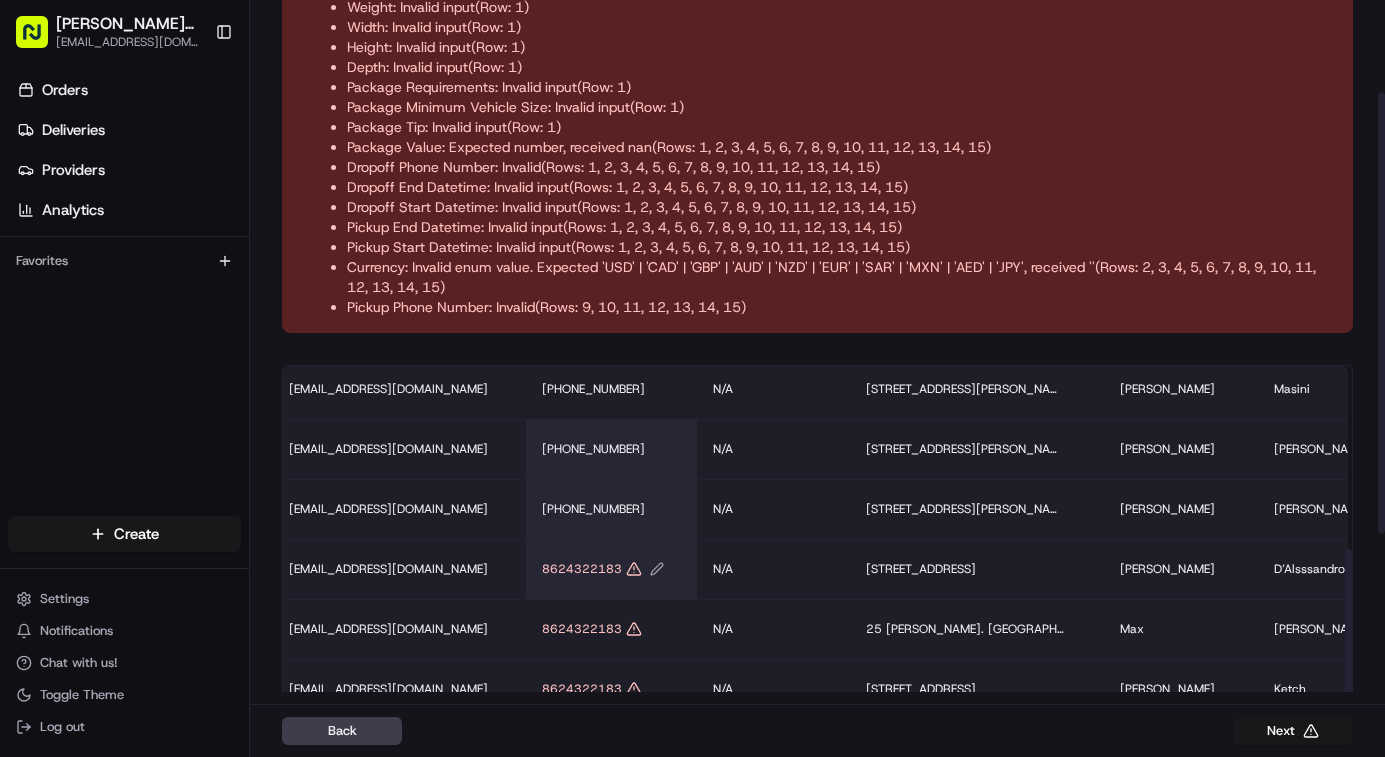 click 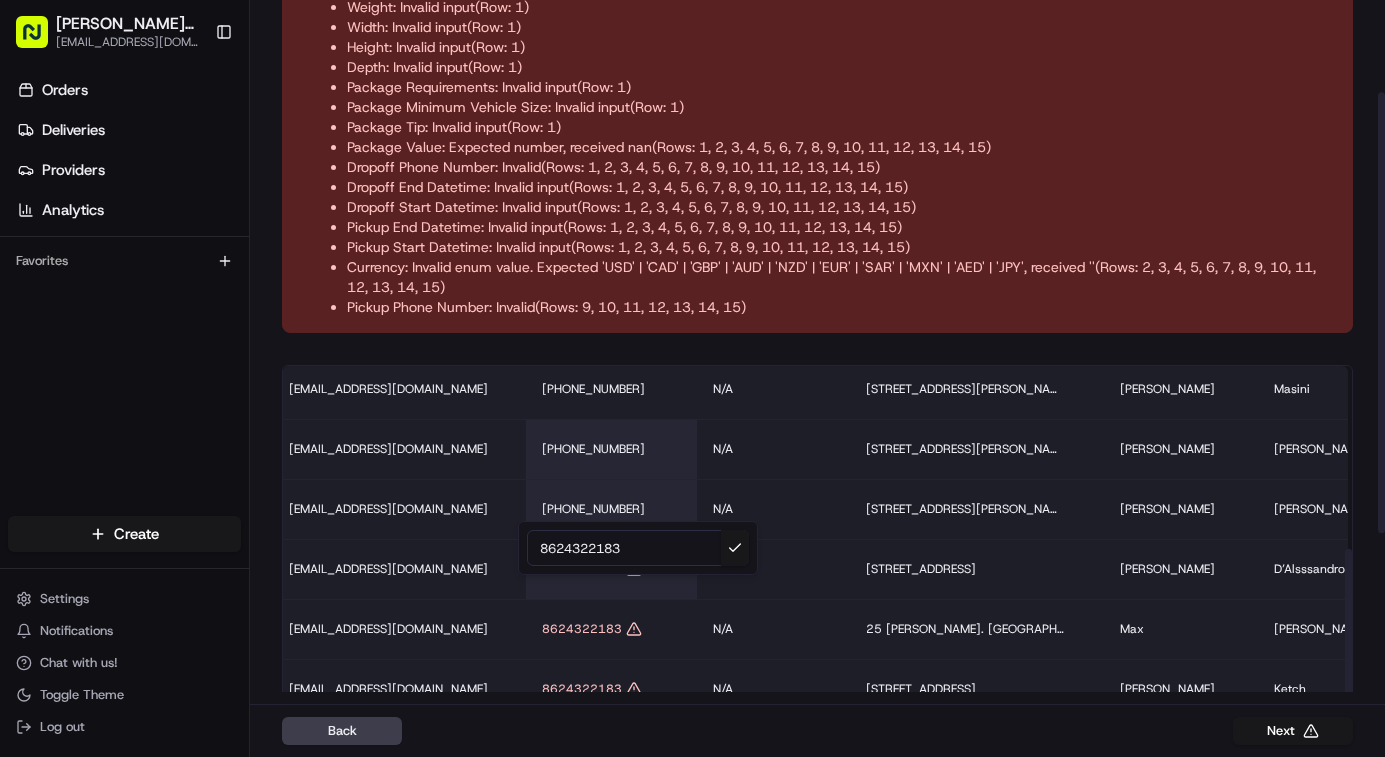click on "8624322183" at bounding box center (638, 548) 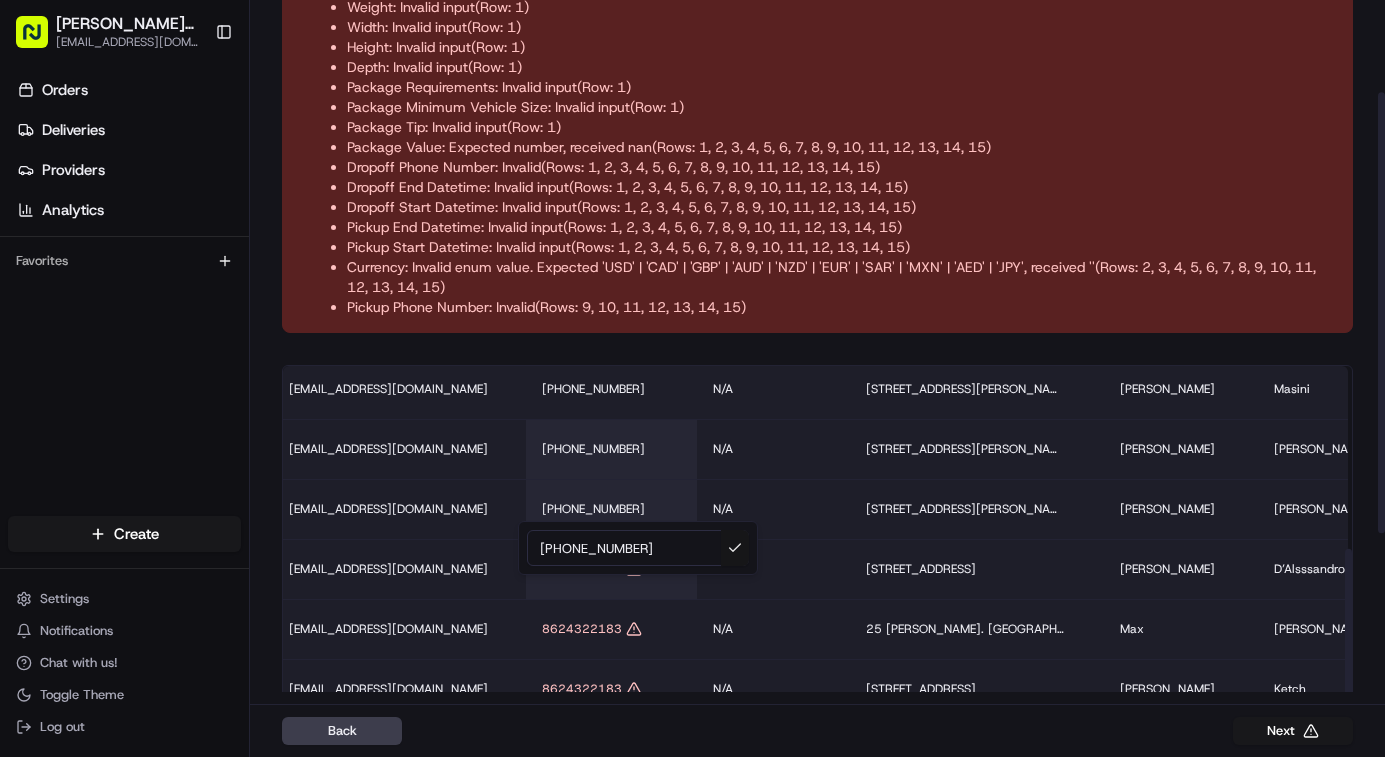 type on "[PHONE_NUMBER]" 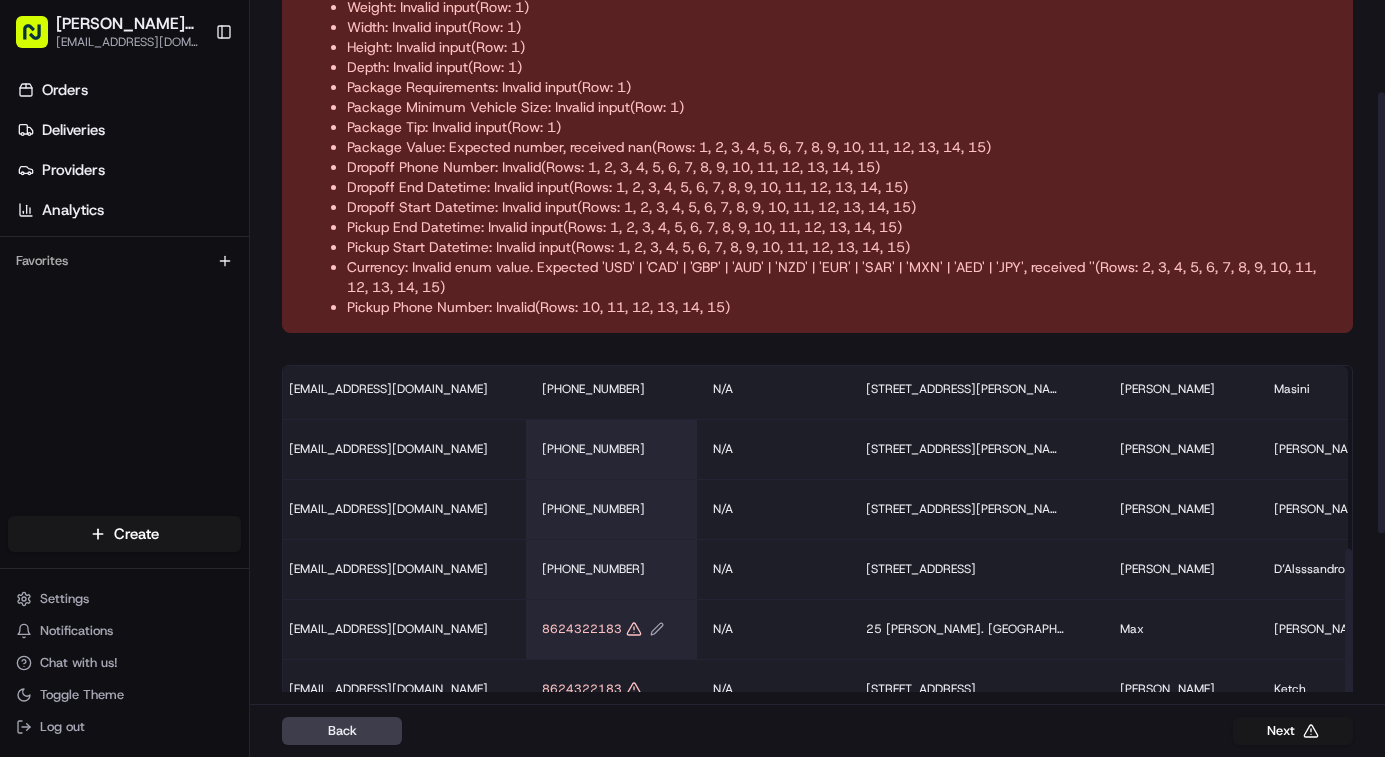 click 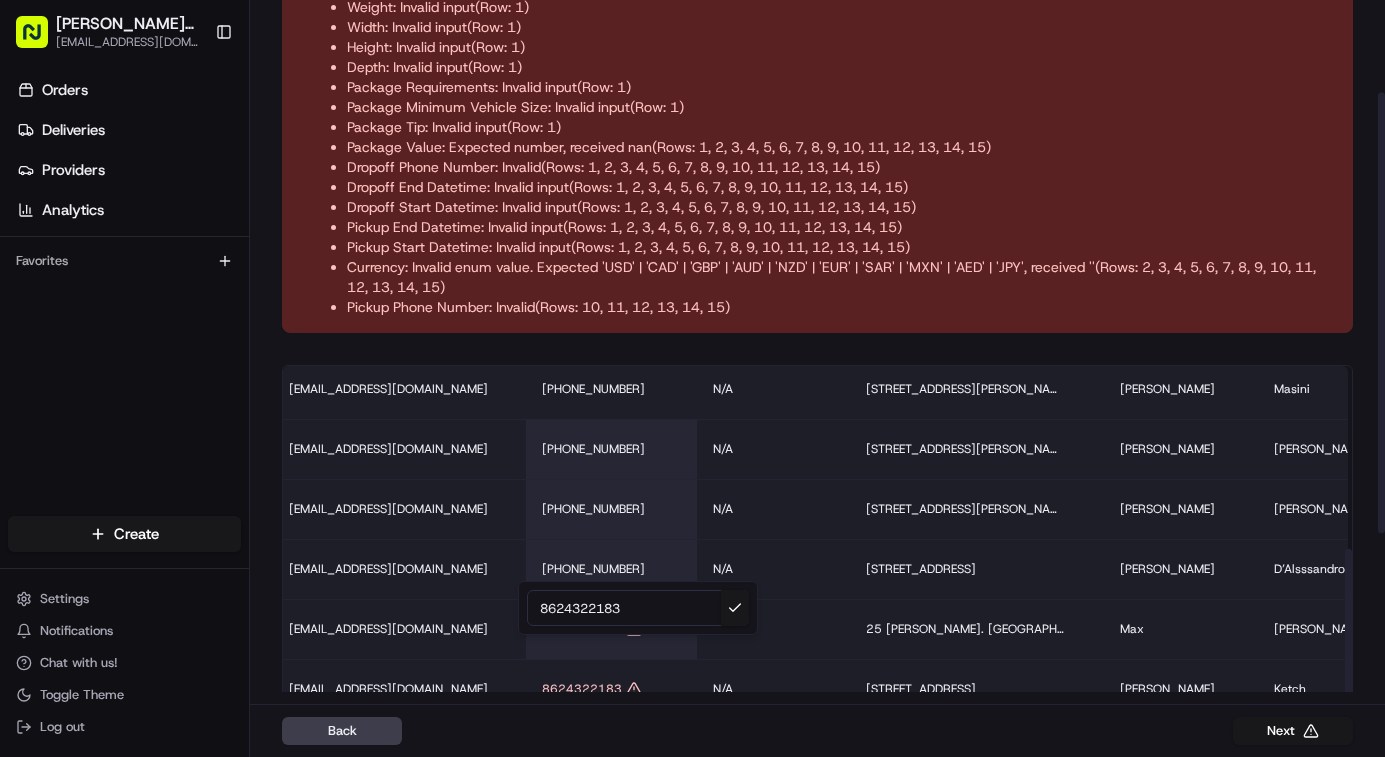 click on "8624322183" at bounding box center (638, 608) 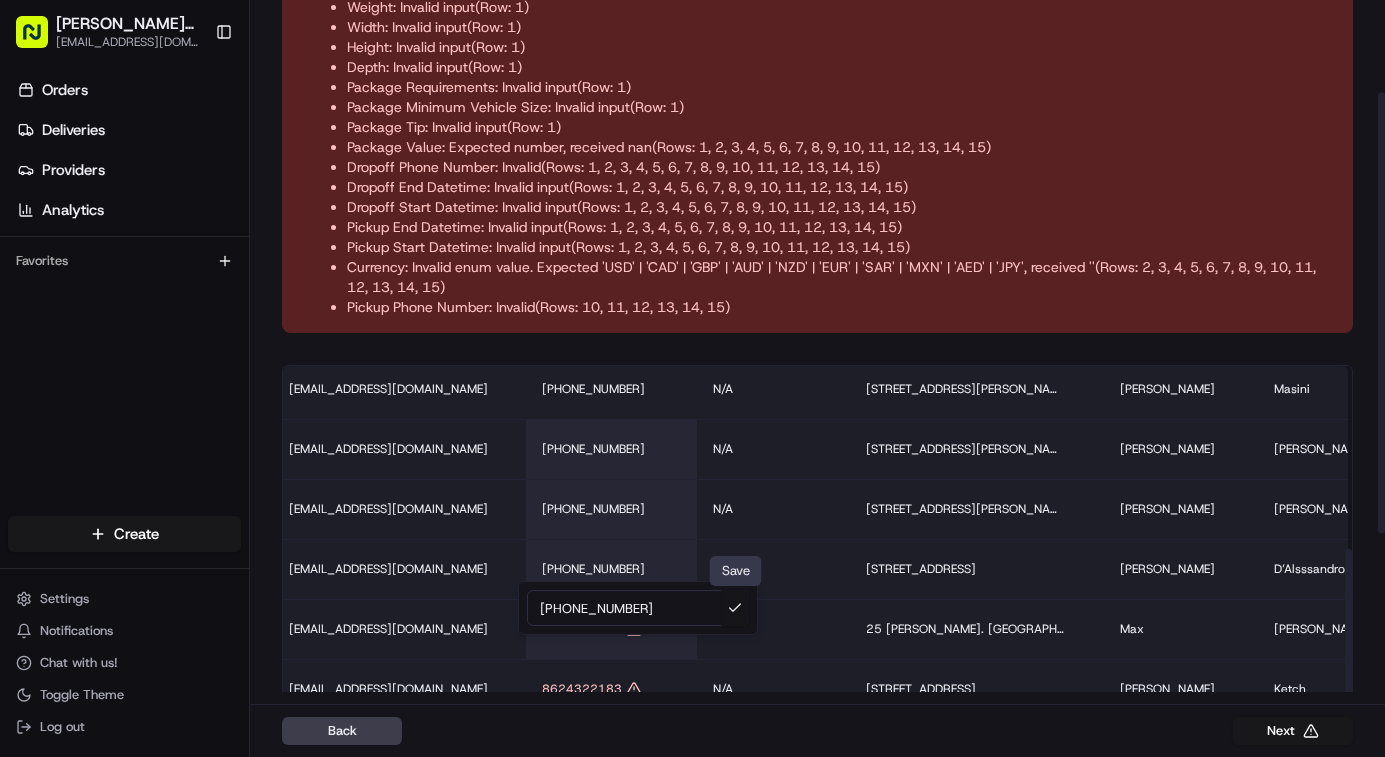 type on "[PHONE_NUMBER]" 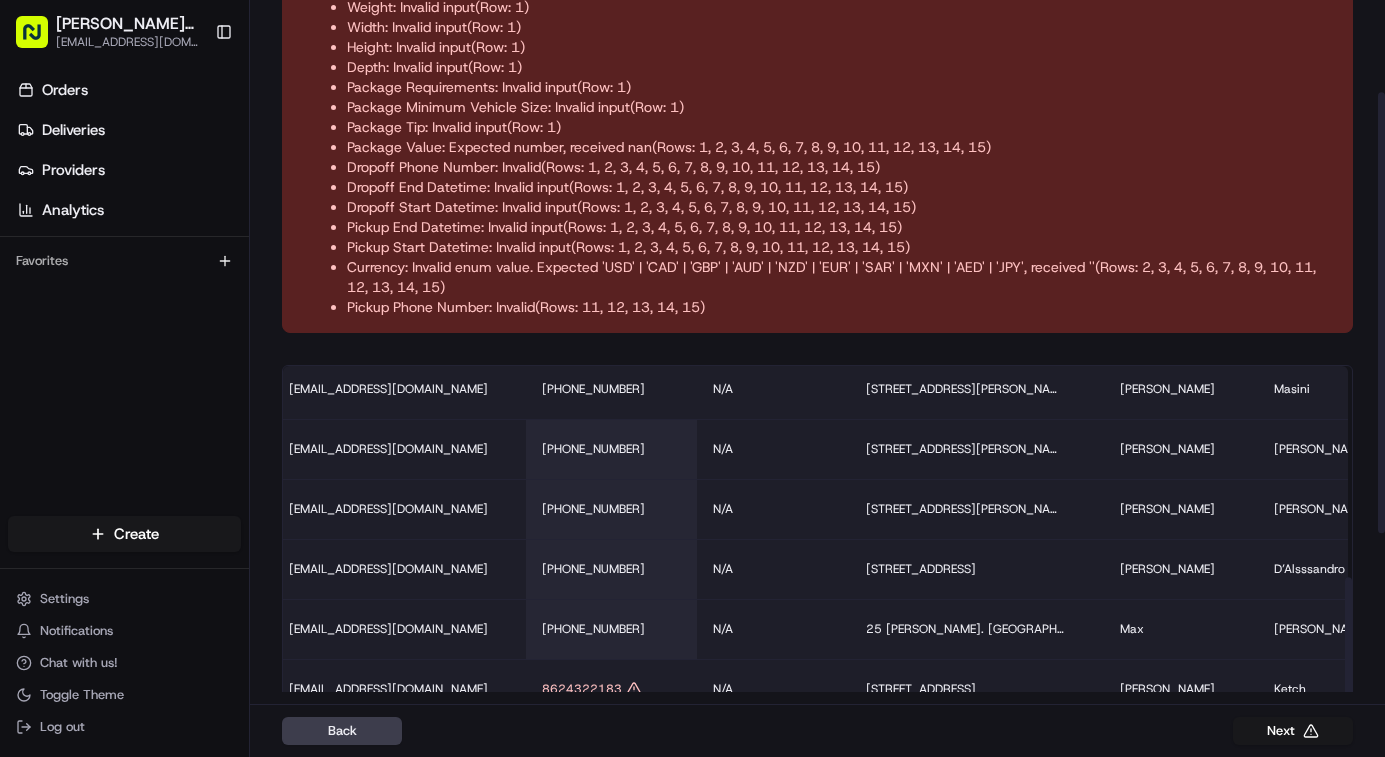 scroll, scrollTop: 453, scrollLeft: 1798, axis: both 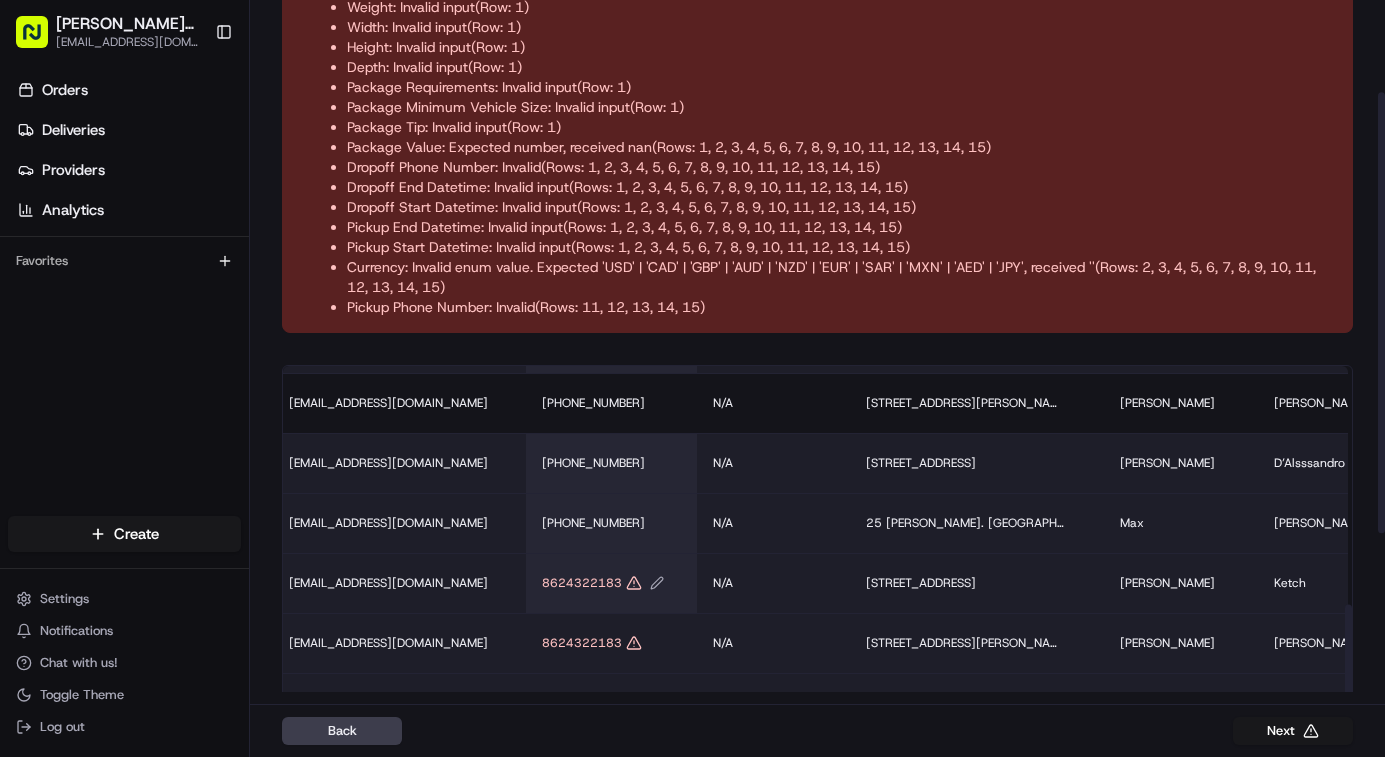 click 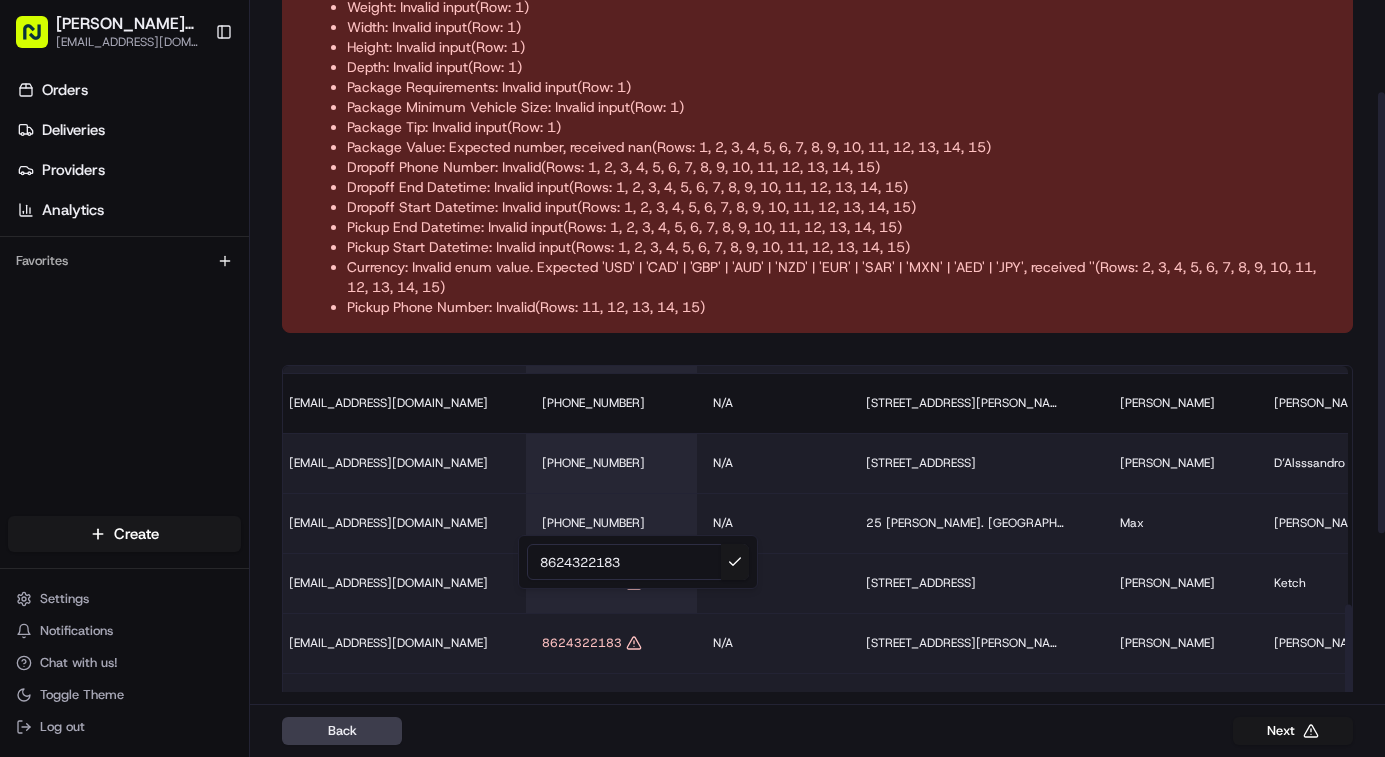 click on "8624322183" at bounding box center (638, 562) 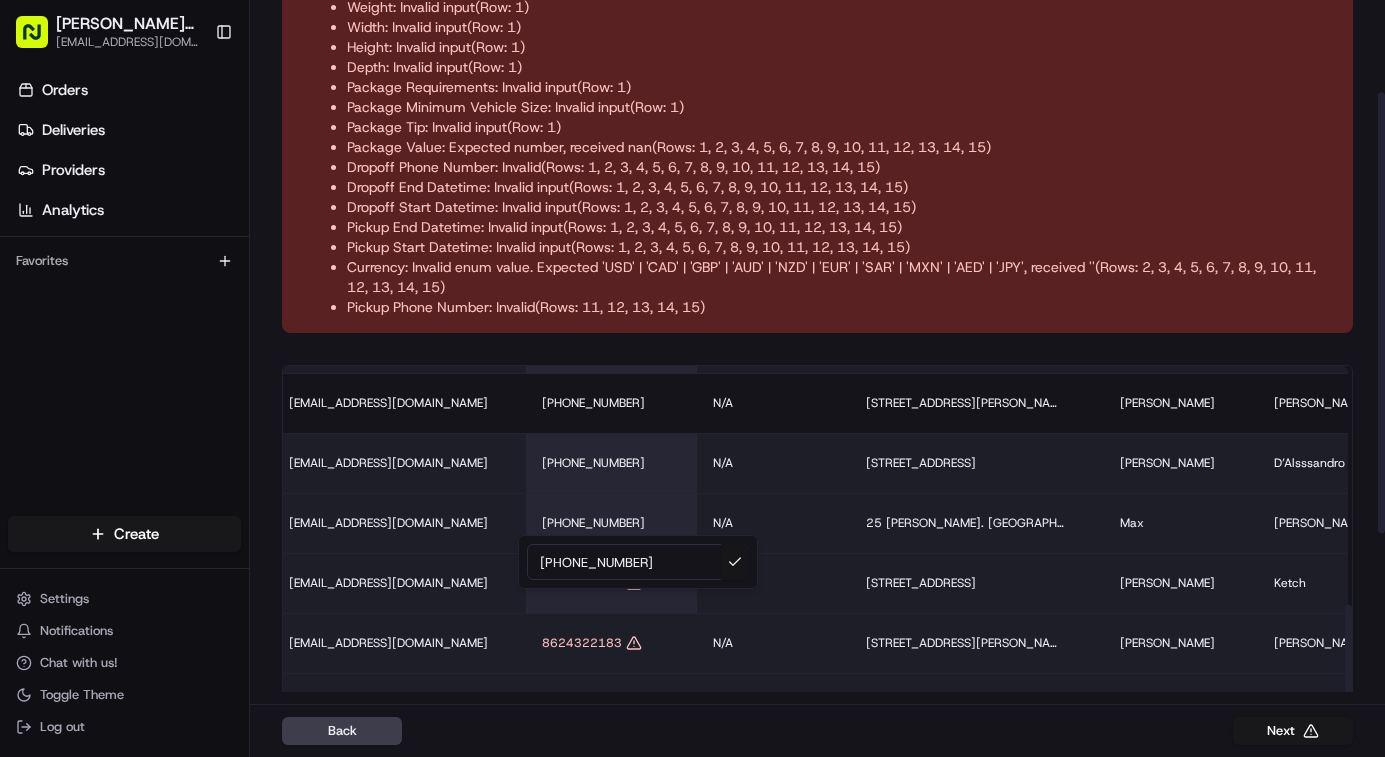 type on "[PHONE_NUMBER]" 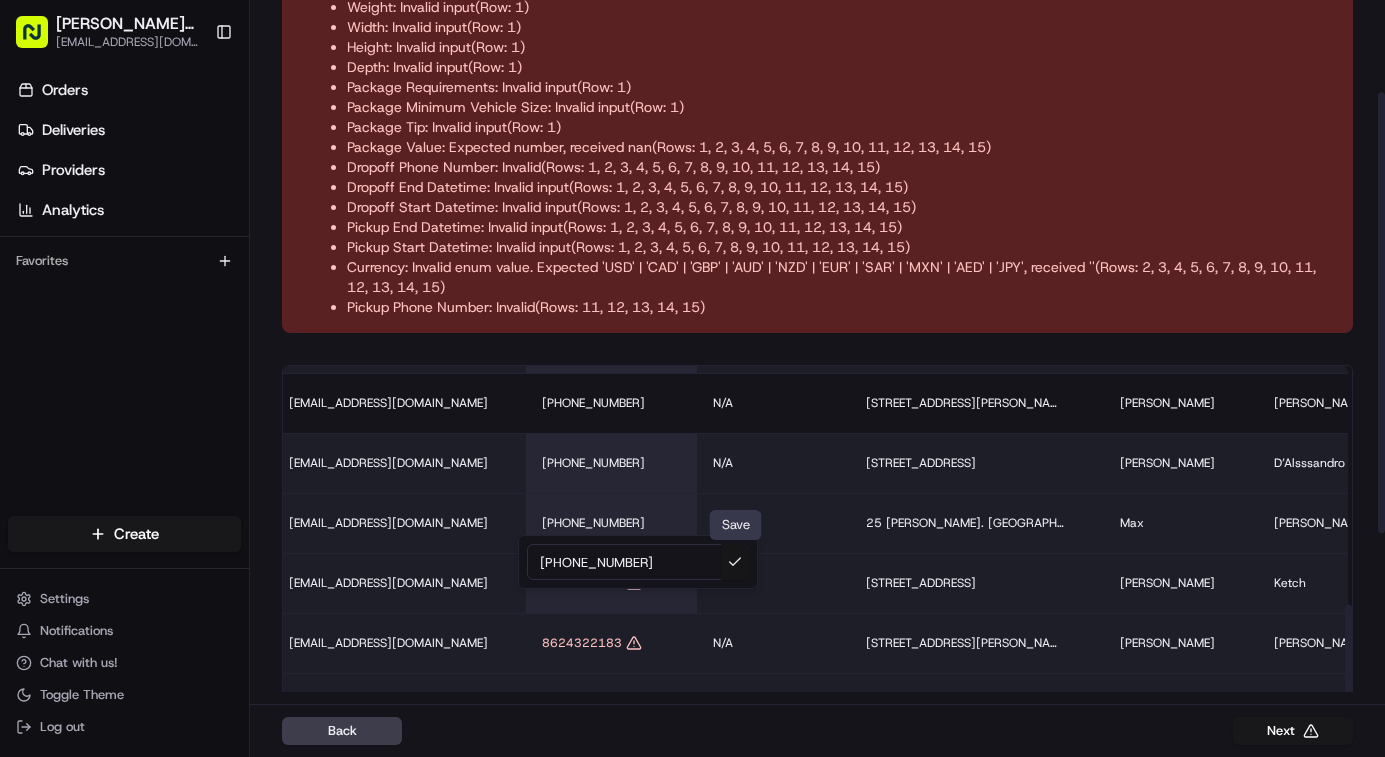 click at bounding box center (735, 562) 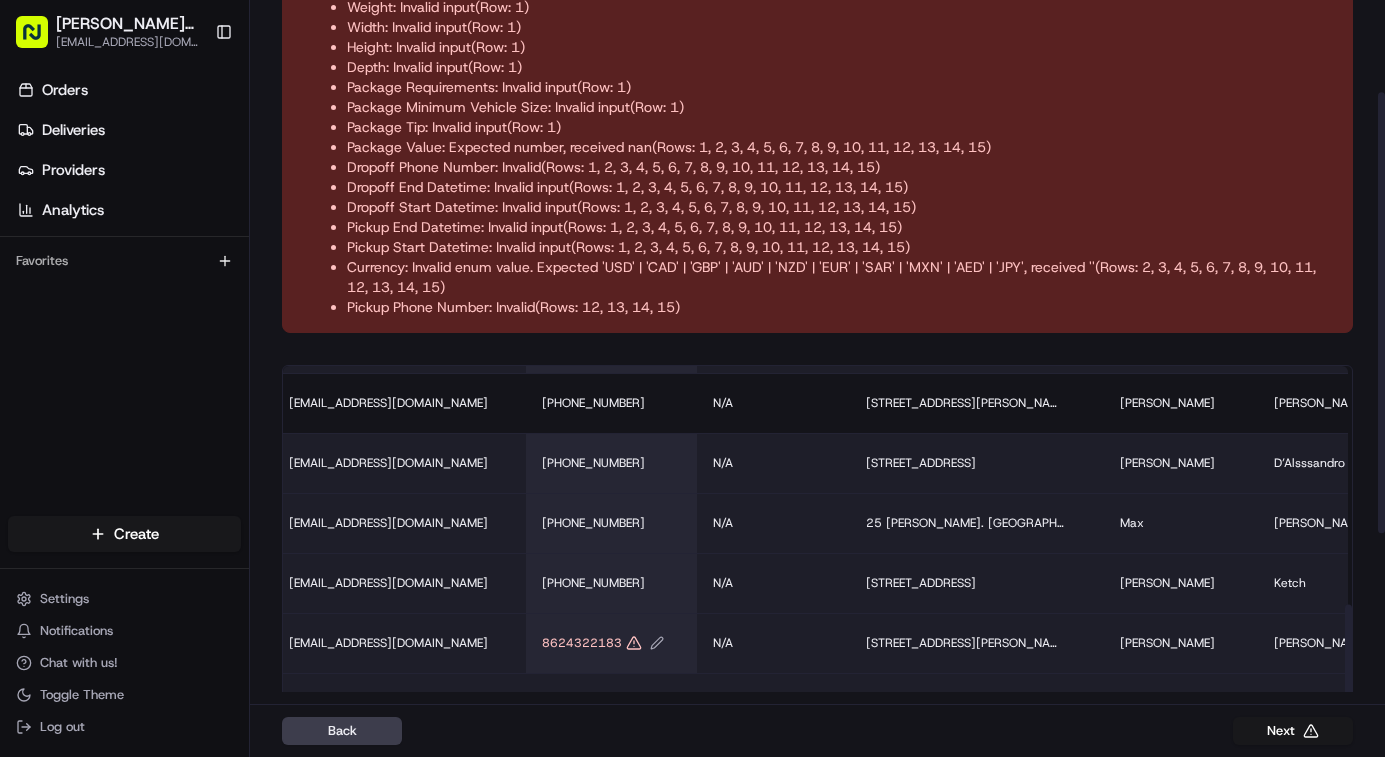 click 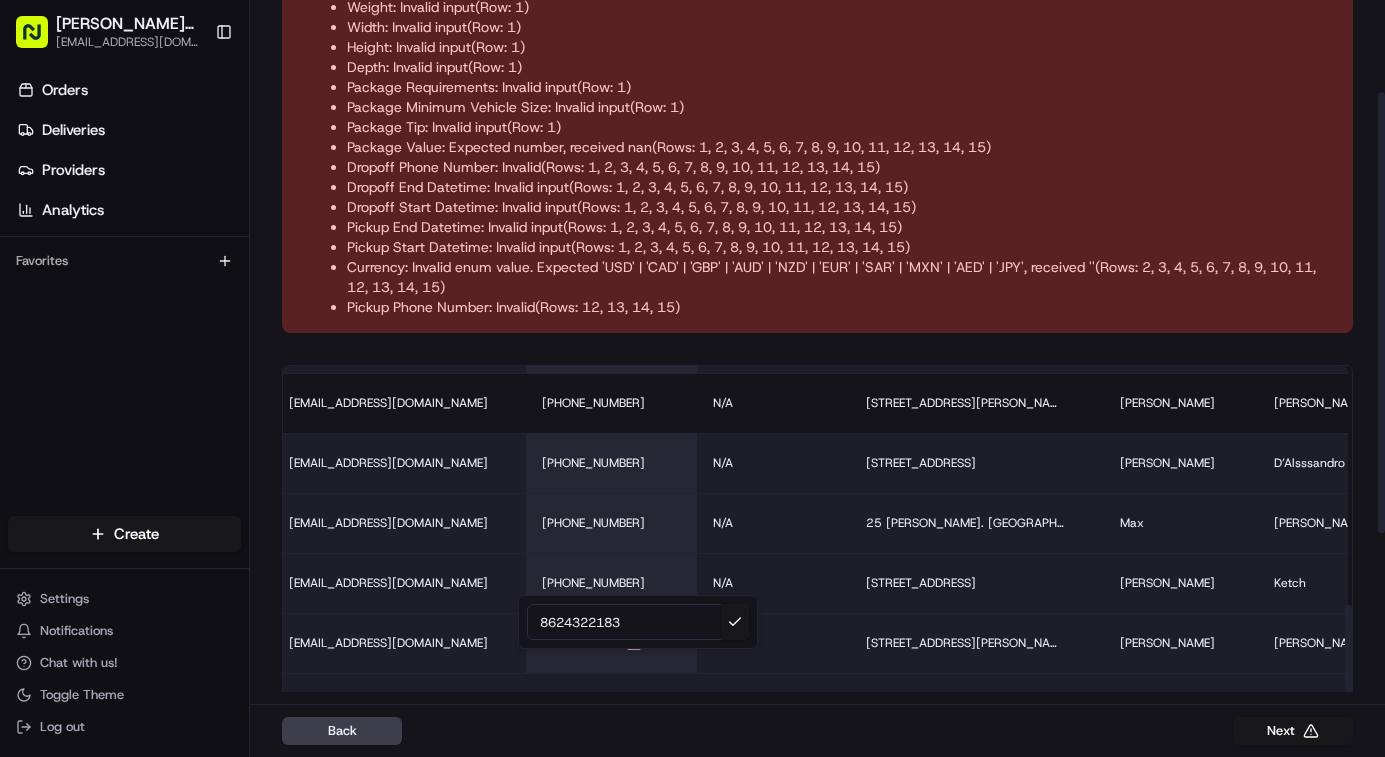 click on "8624322183" at bounding box center [638, 622] 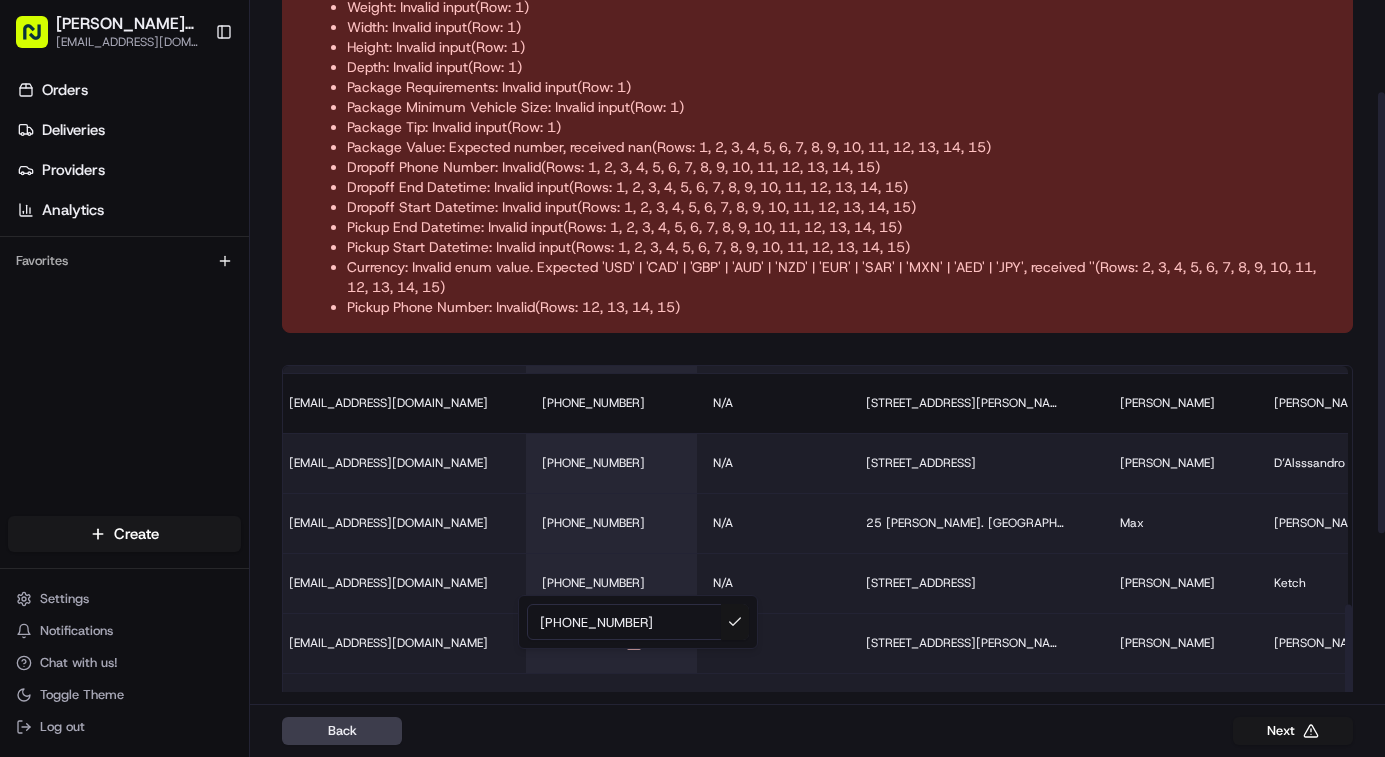 type on "[PHONE_NUMBER]" 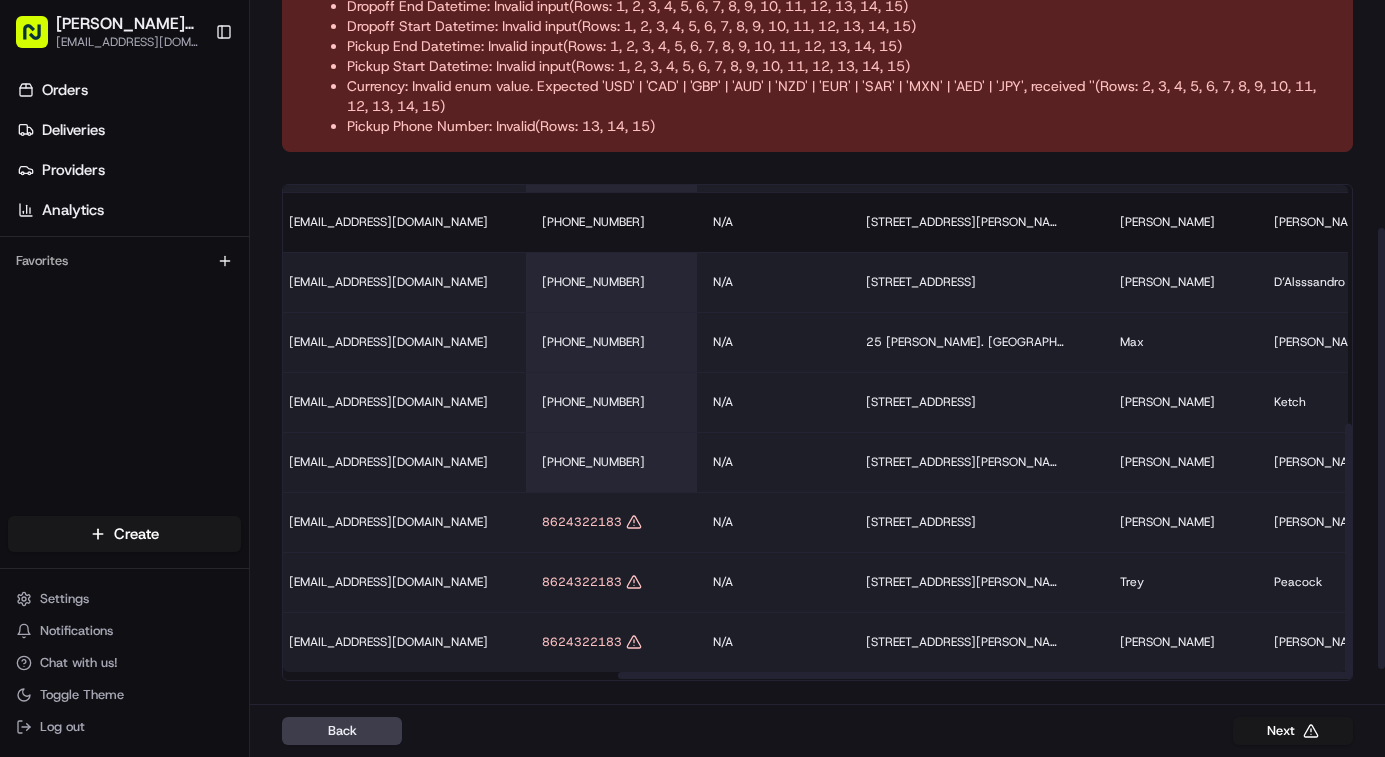 scroll, scrollTop: 395, scrollLeft: 0, axis: vertical 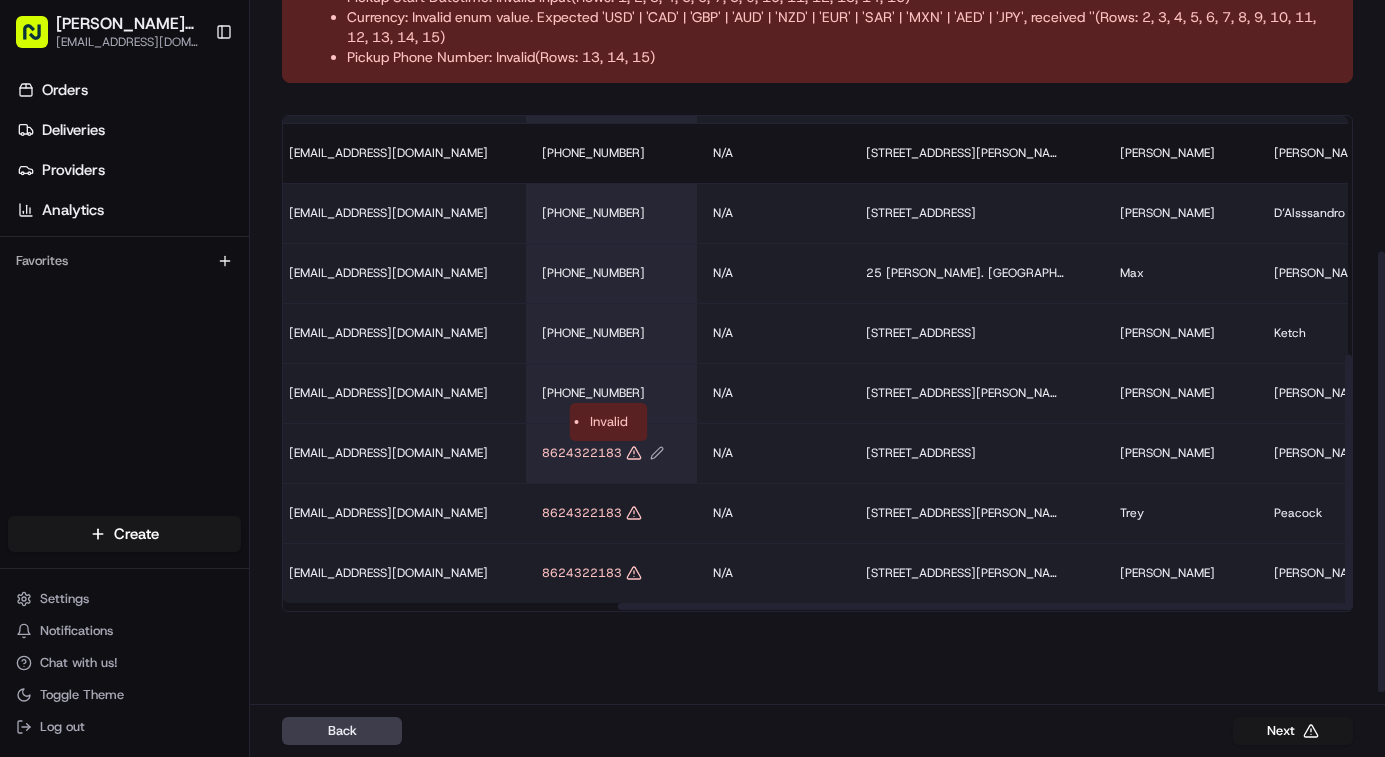 click on "8624322183" at bounding box center (611, 453) 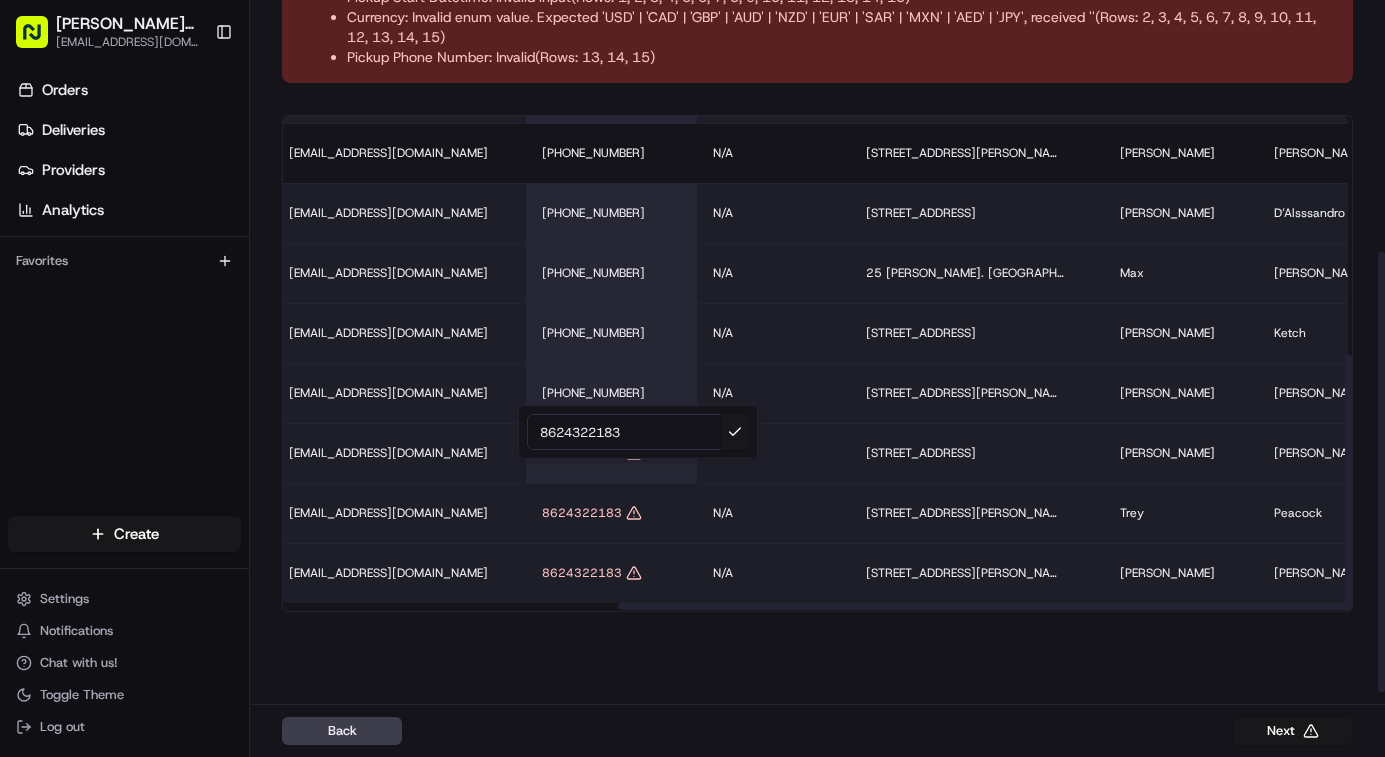 click on "8624322183" at bounding box center [638, 432] 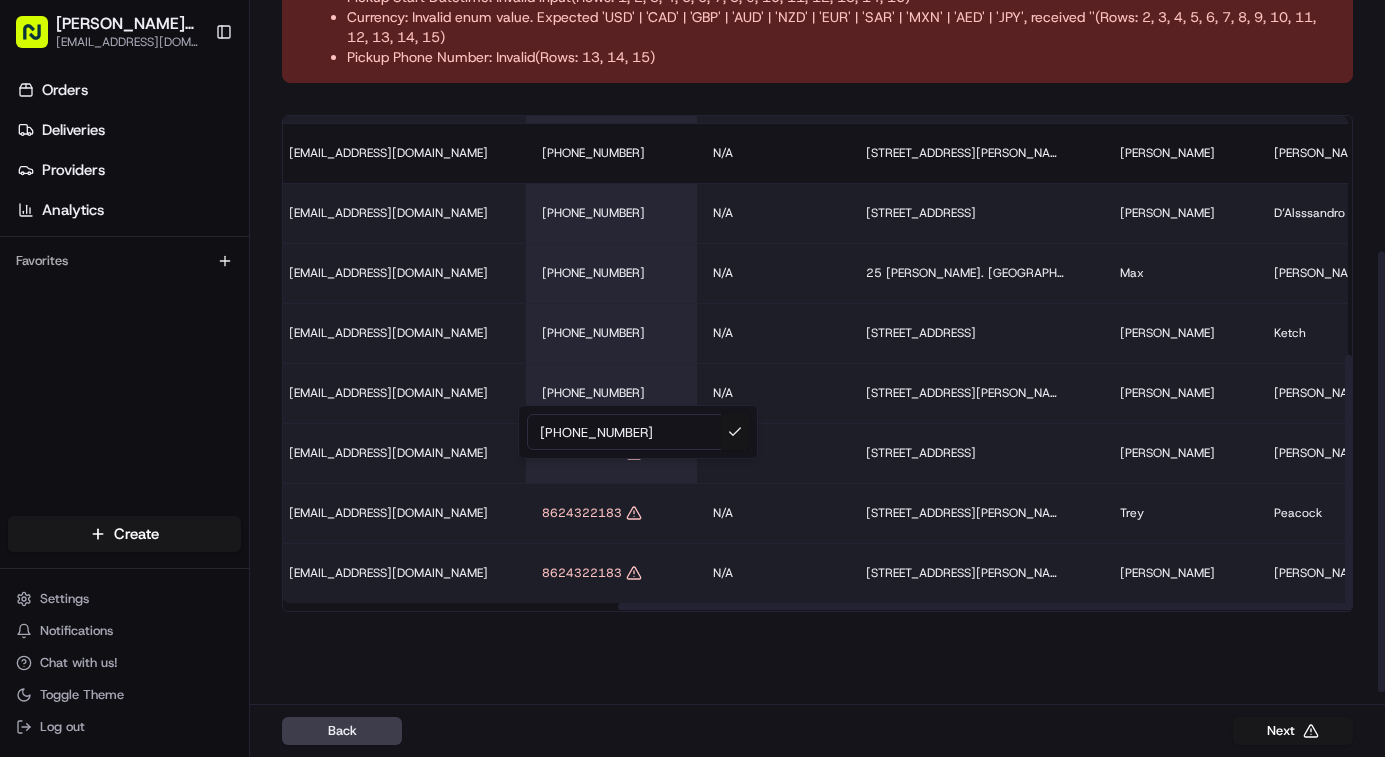 type on "[PHONE_NUMBER]" 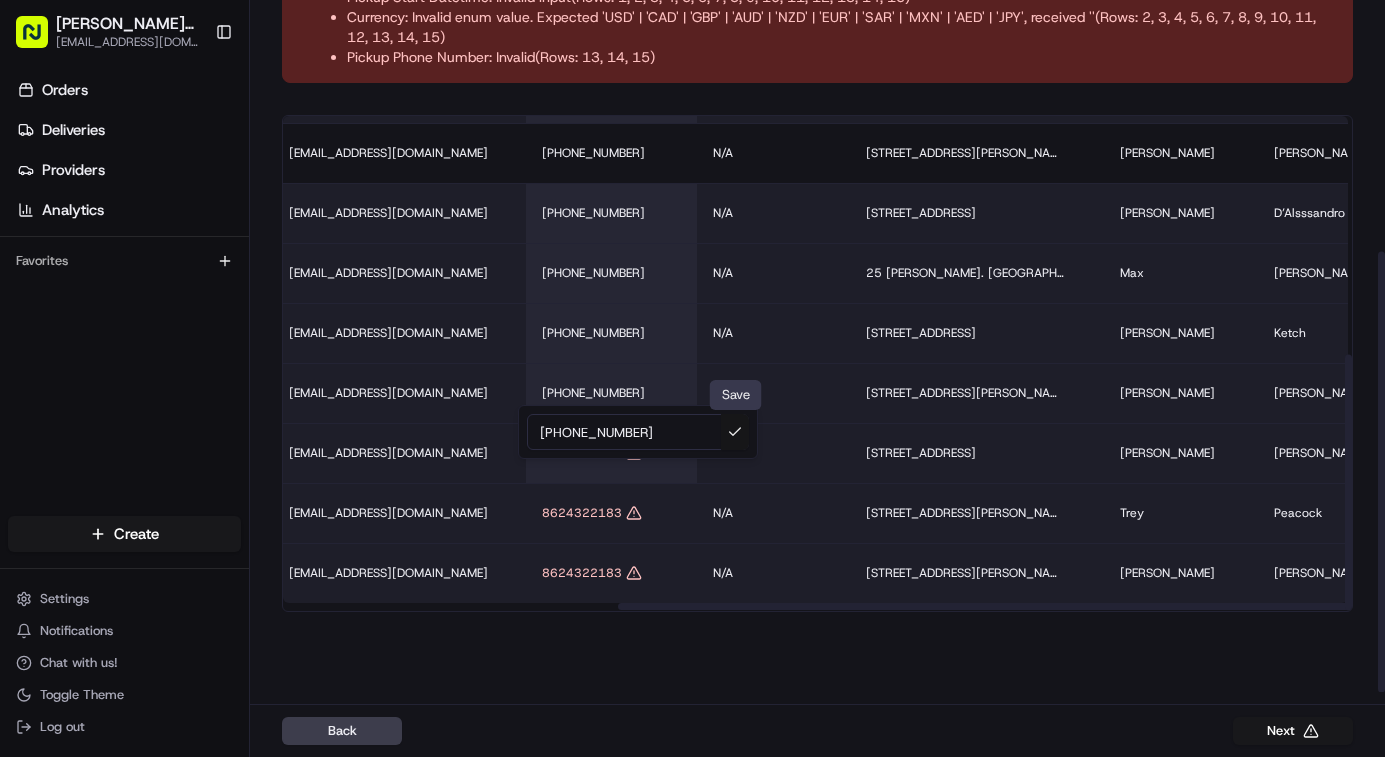 click at bounding box center (735, 432) 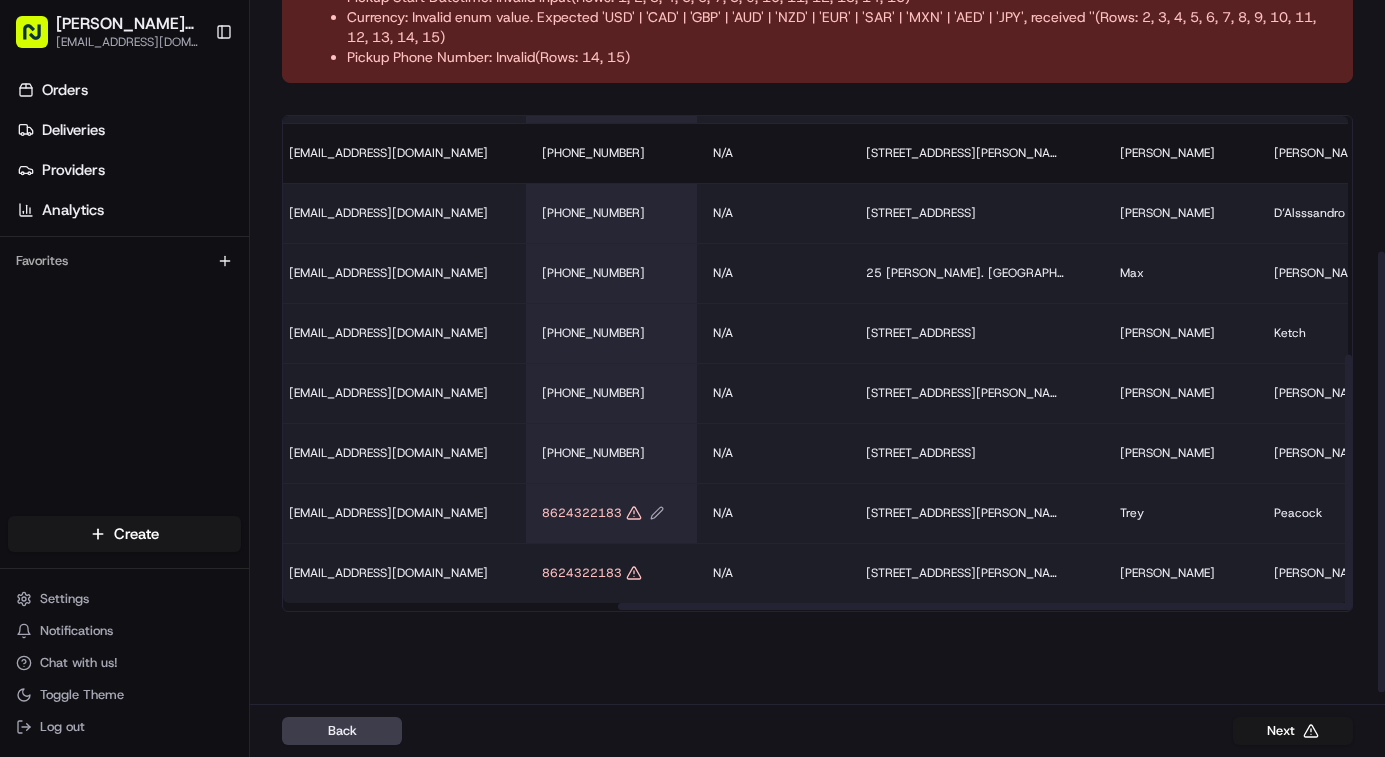 click 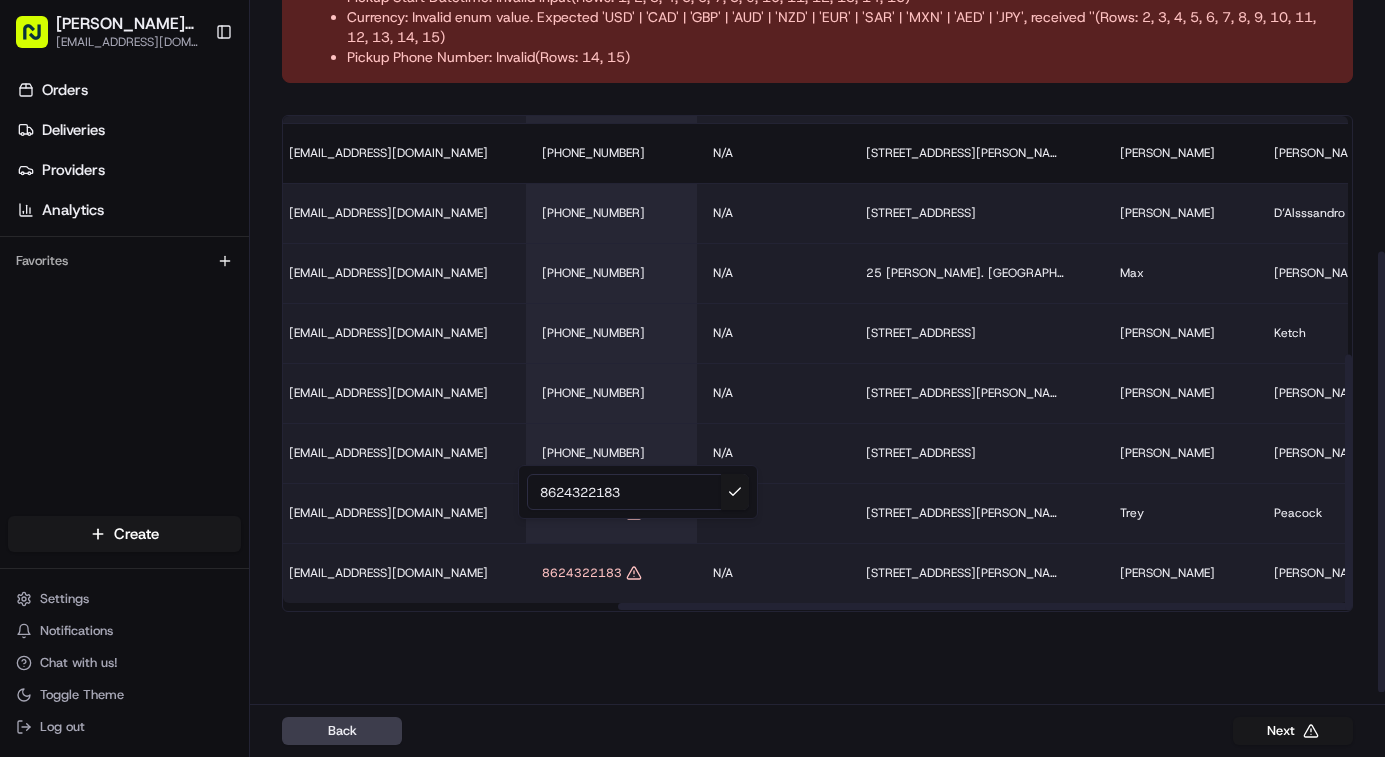 click on "8624322183" at bounding box center (638, 492) 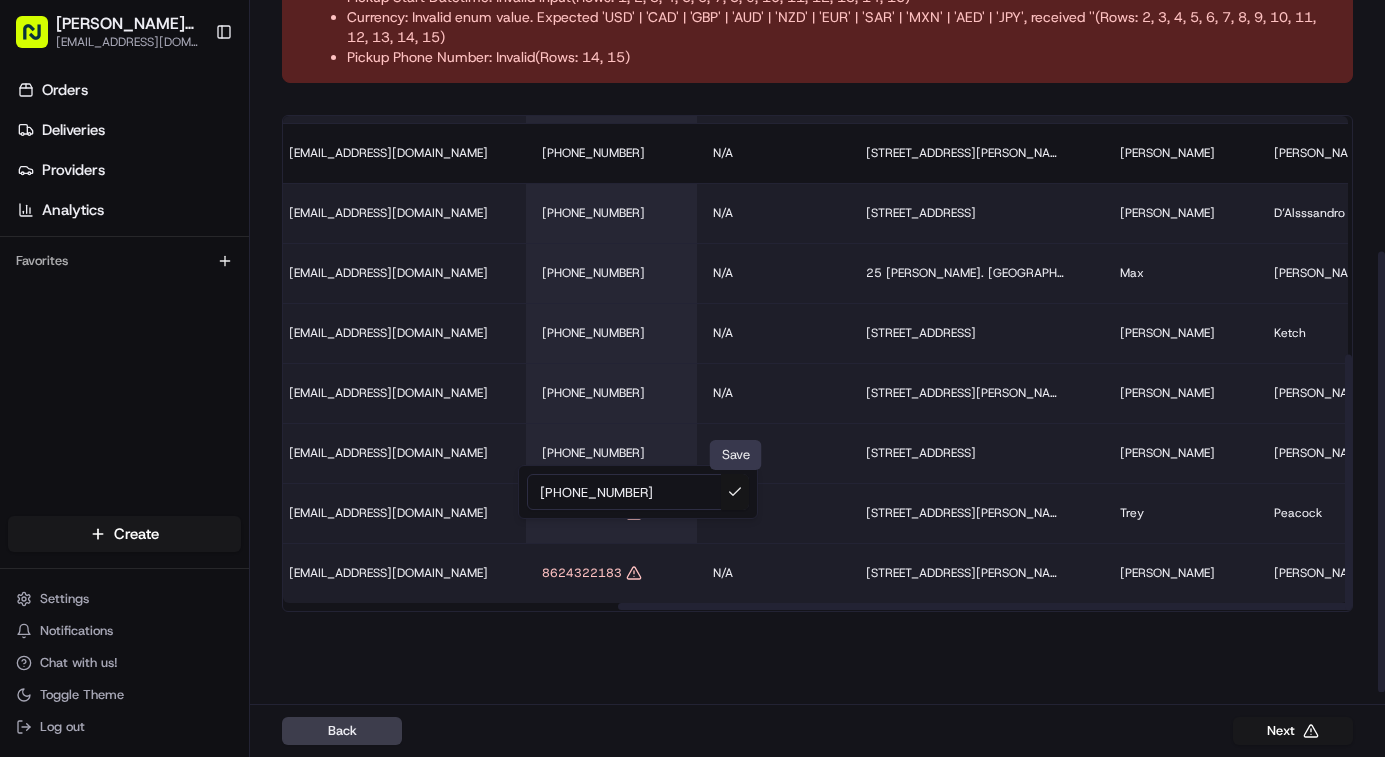 type on "[PHONE_NUMBER]" 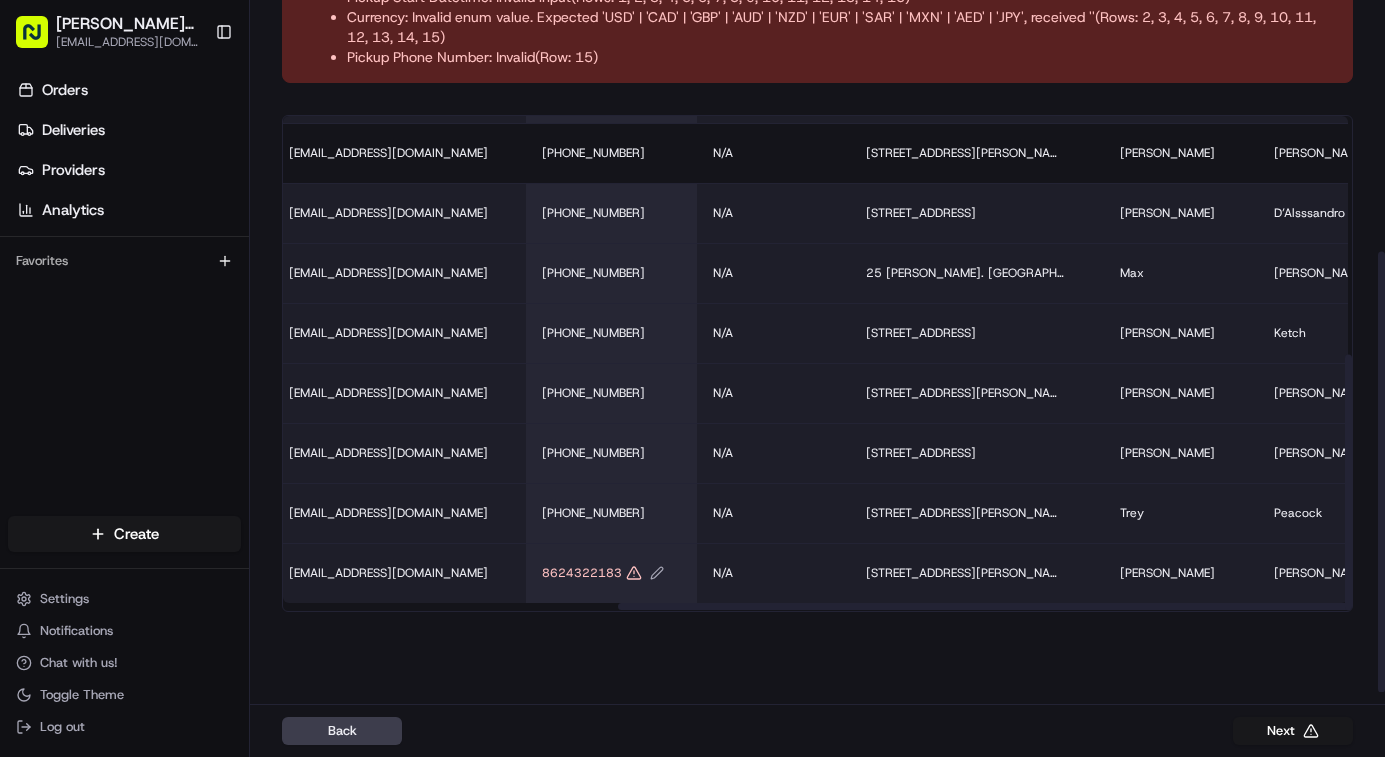 click 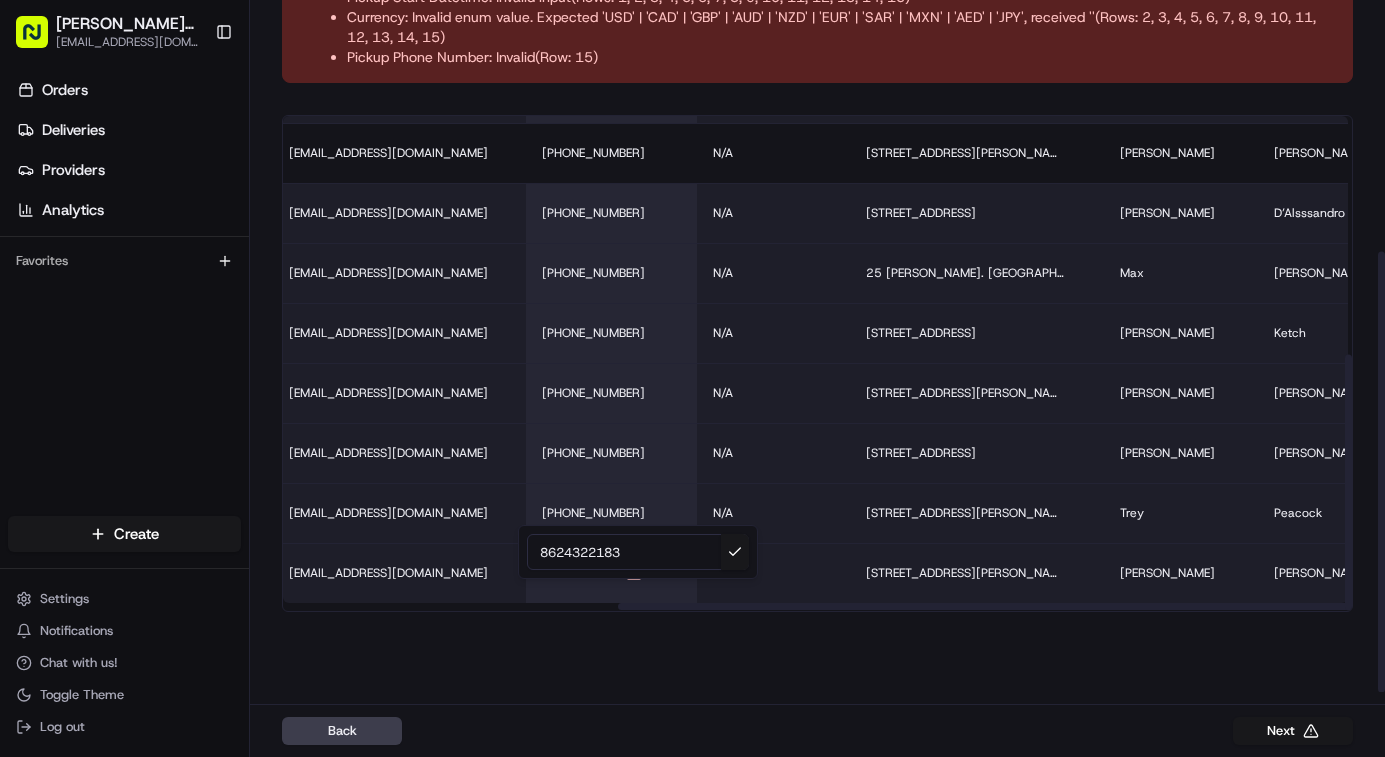 click on "8624322183" at bounding box center (638, 552) 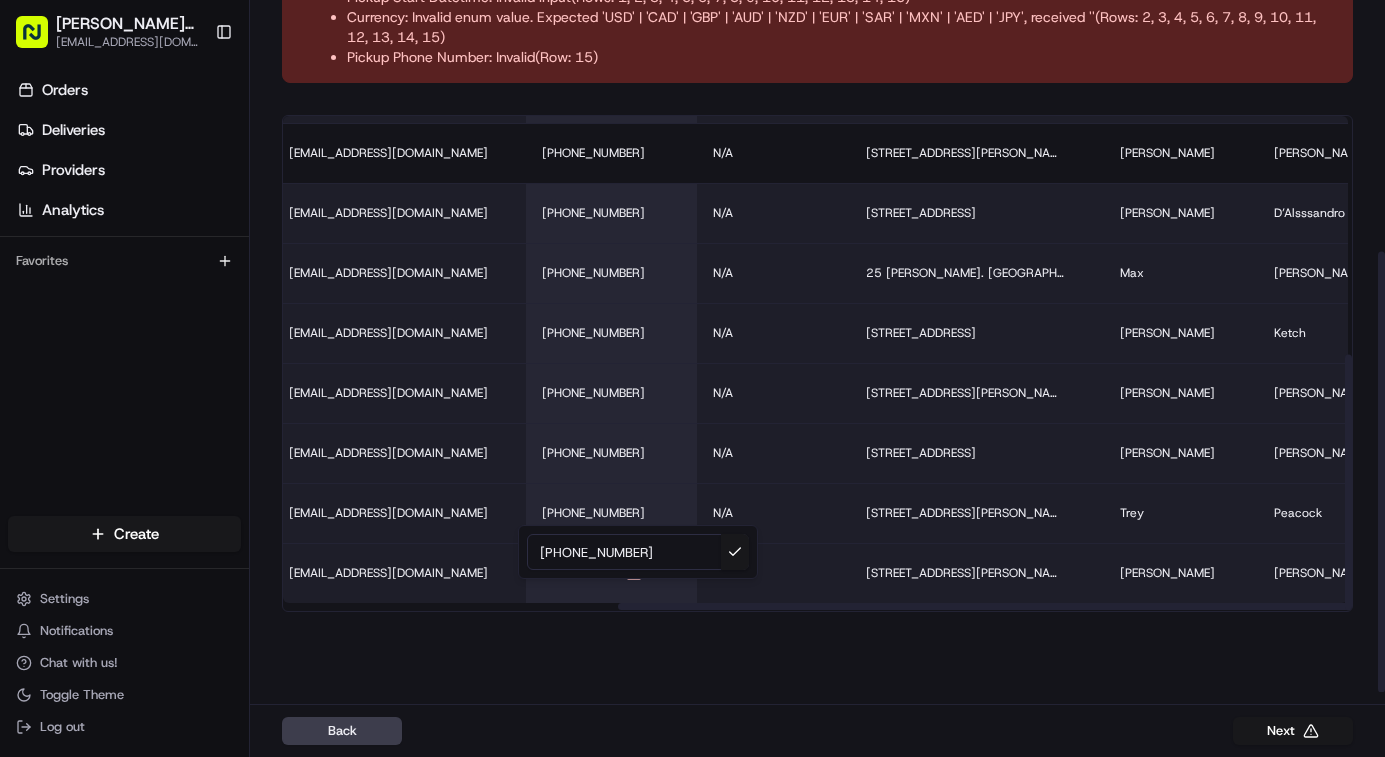 type on "[PHONE_NUMBER]" 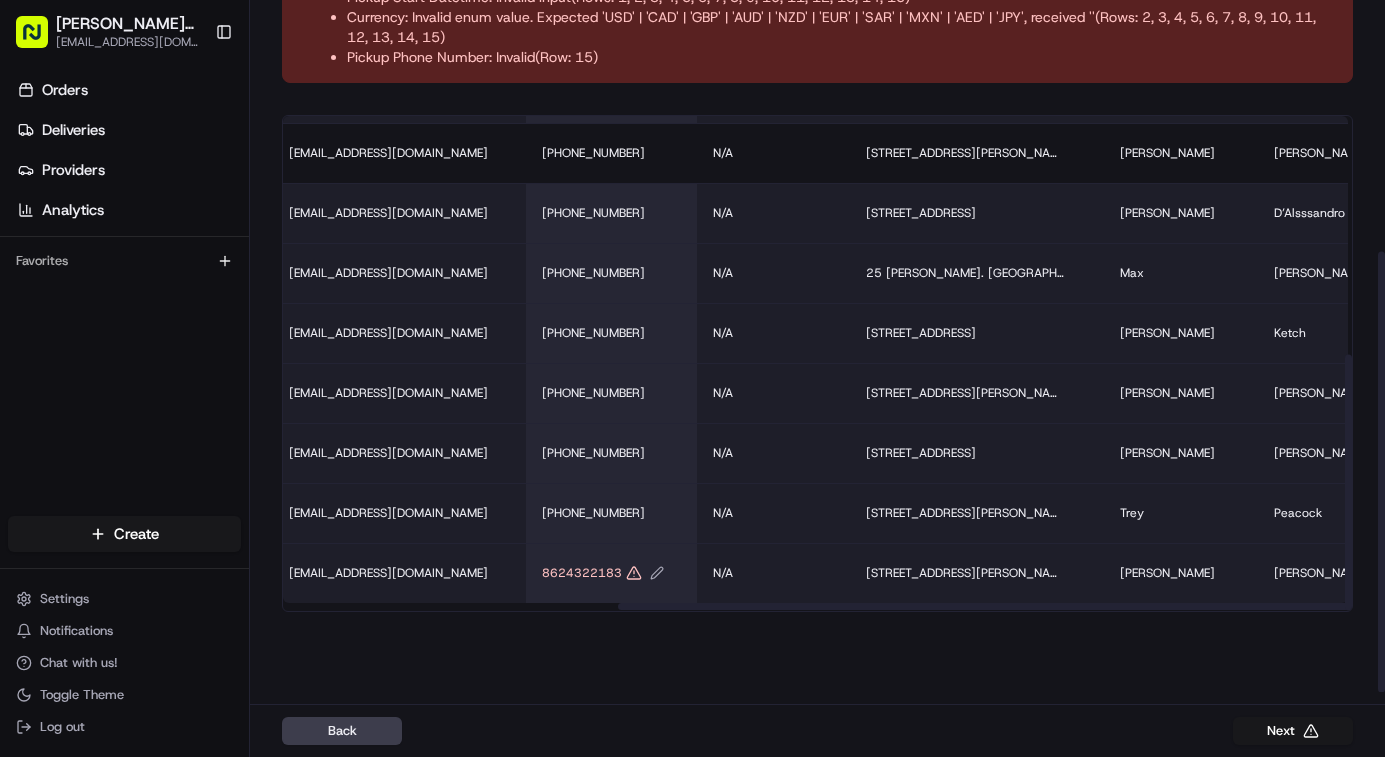 click 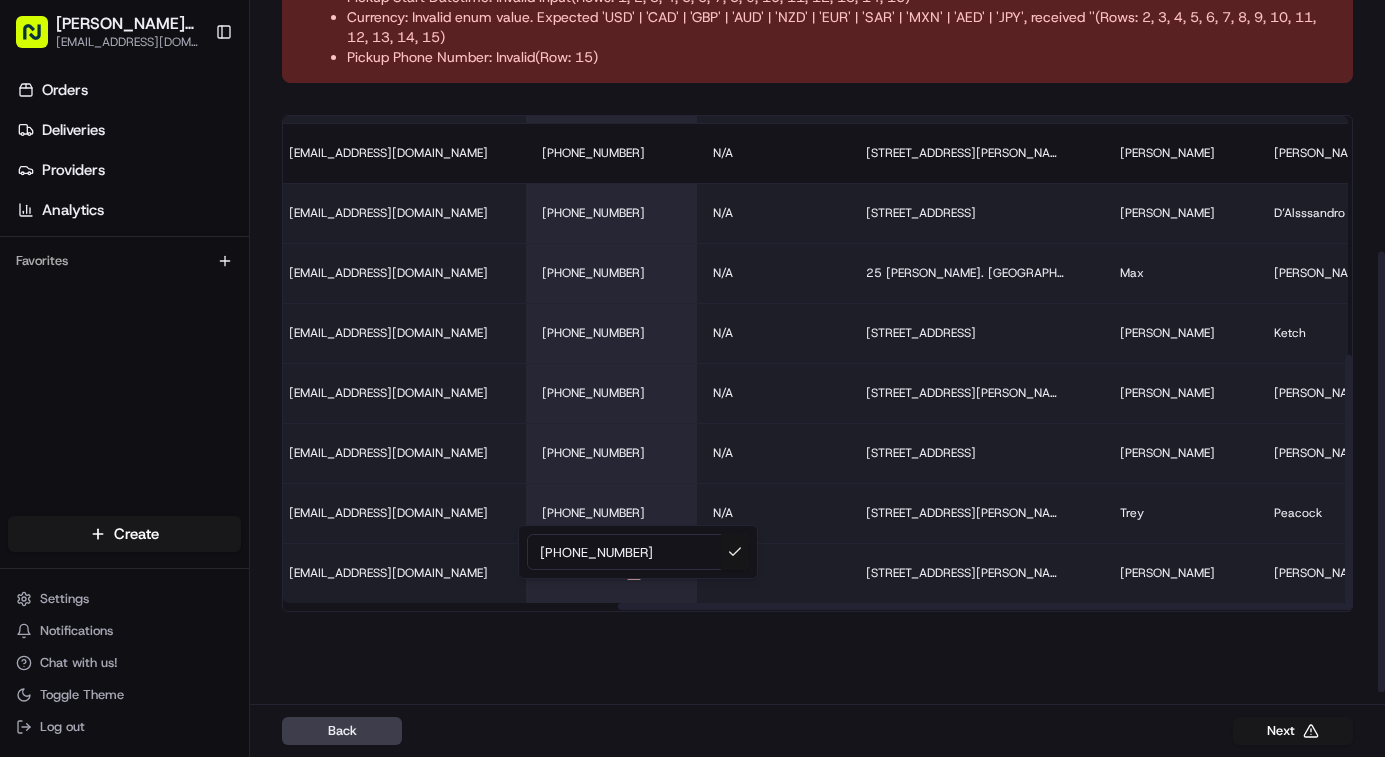 click at bounding box center [735, 552] 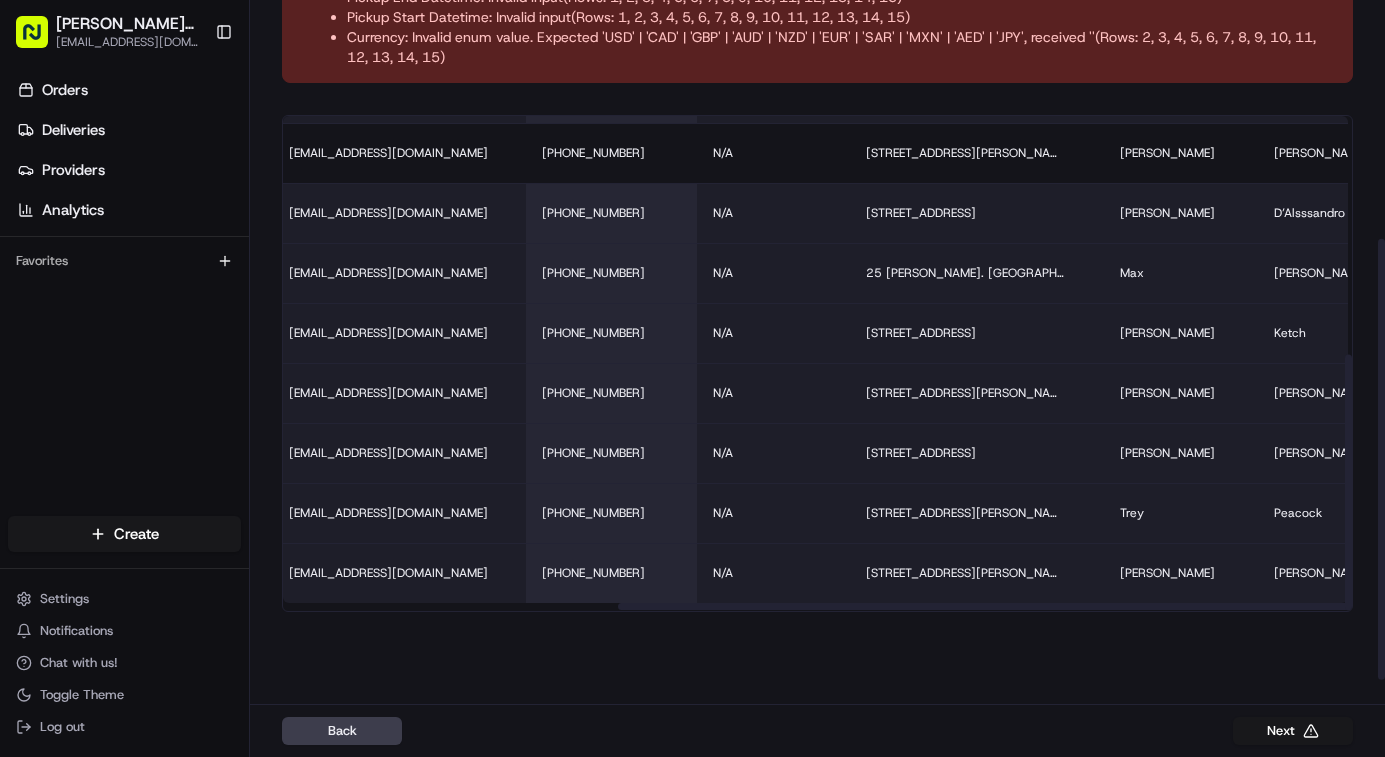 scroll, scrollTop: 375, scrollLeft: 0, axis: vertical 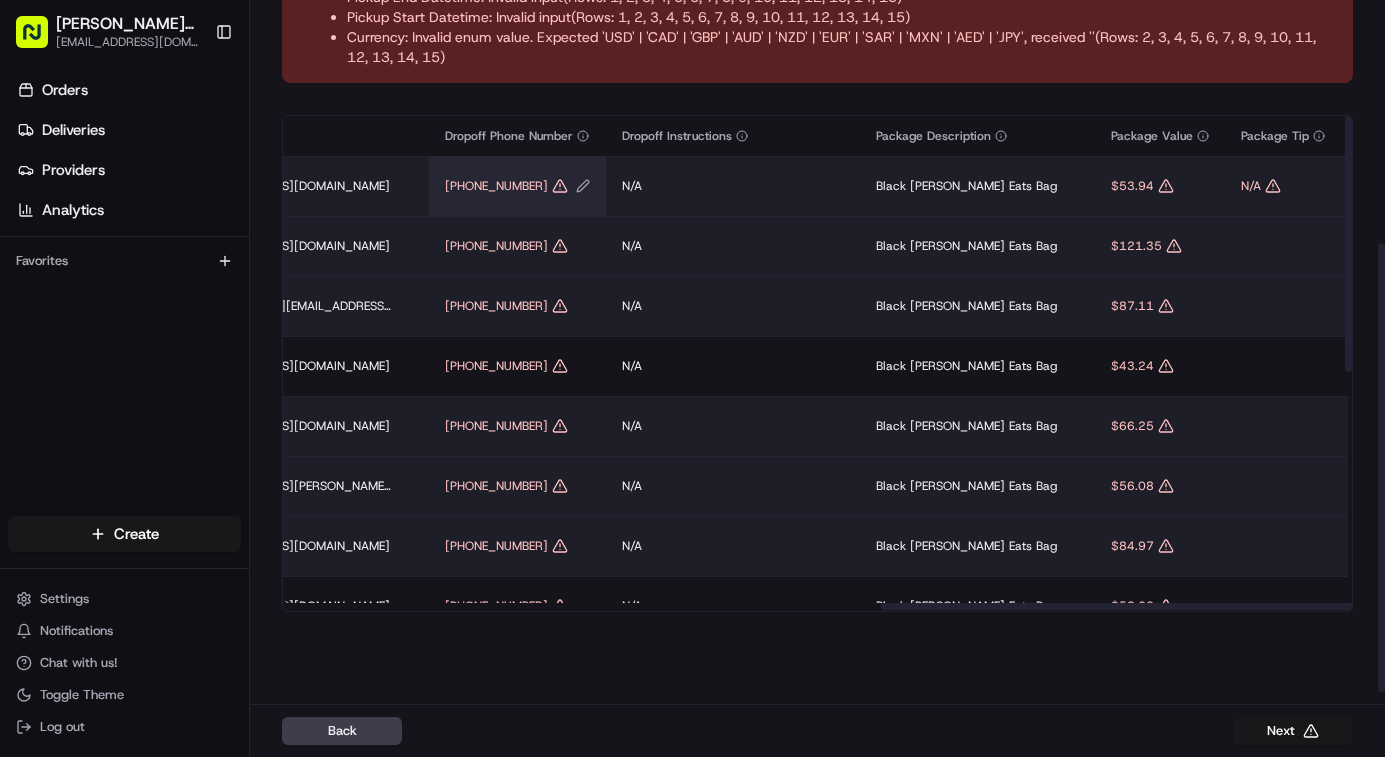 click 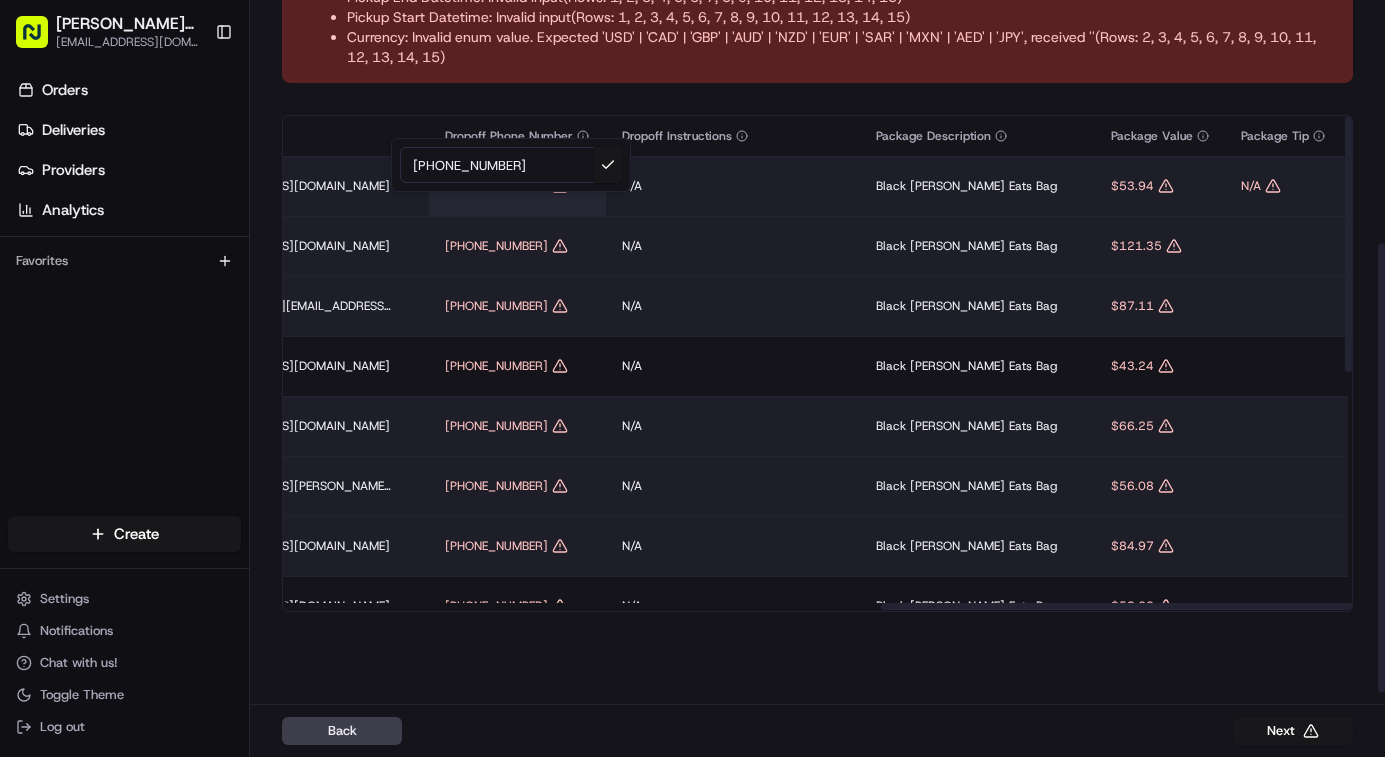 click on "[PHONE_NUMBER]" at bounding box center [511, 165] 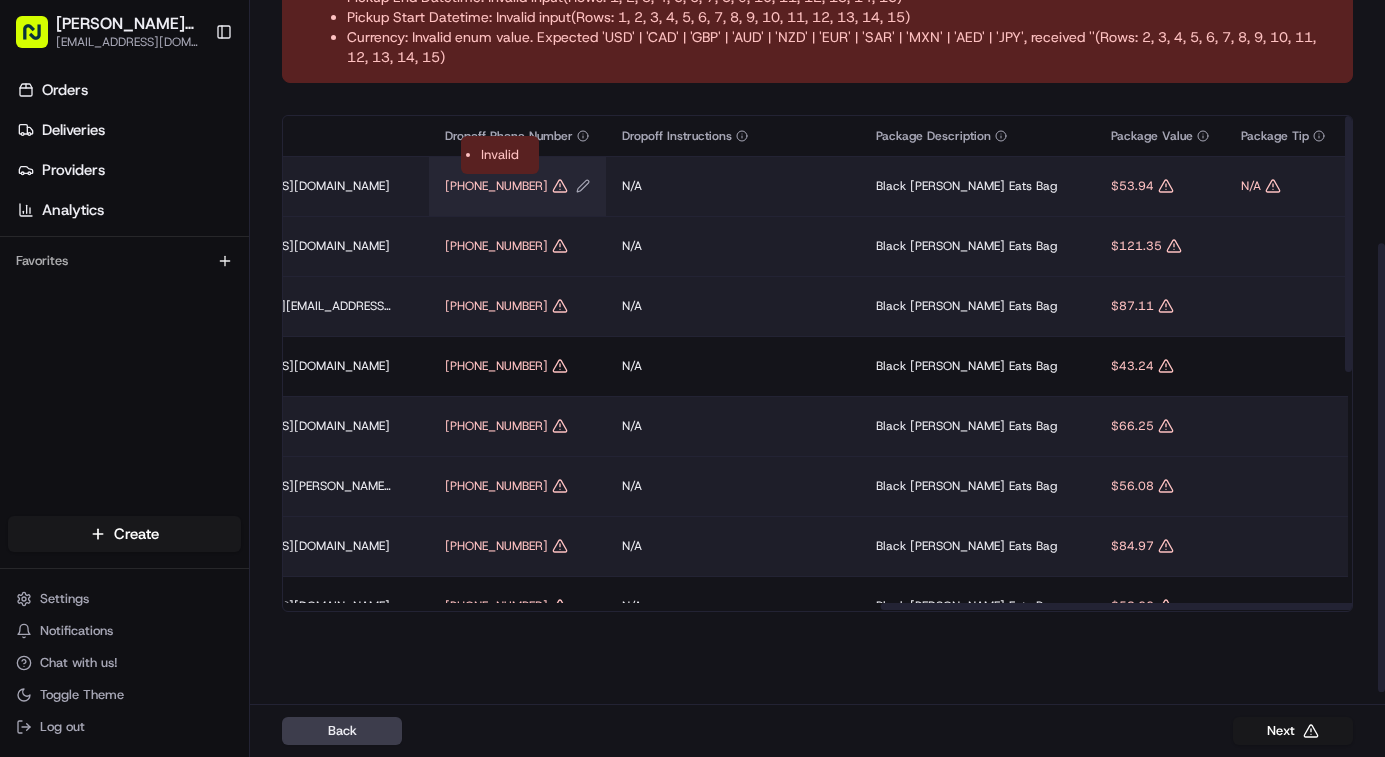 click 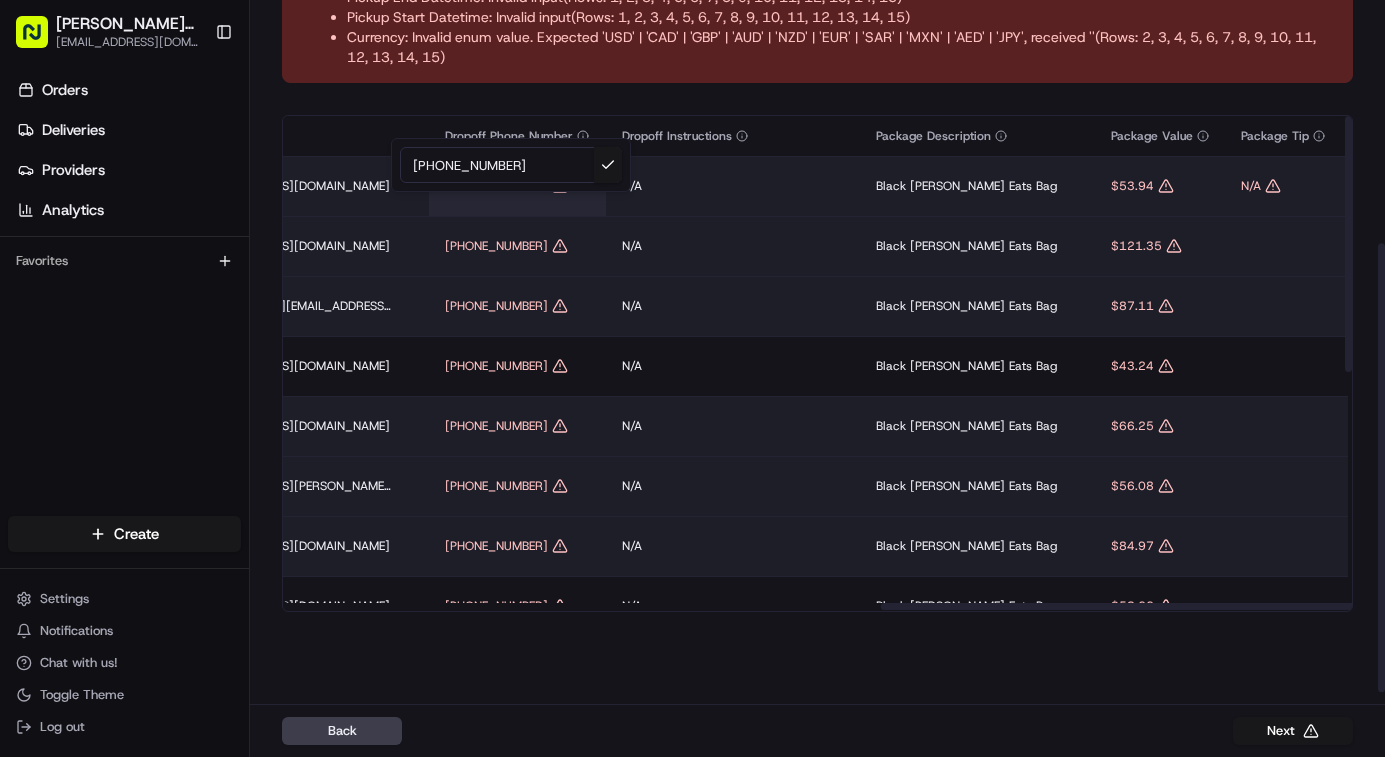 click on "[PHONE_NUMBER]" at bounding box center [511, 165] 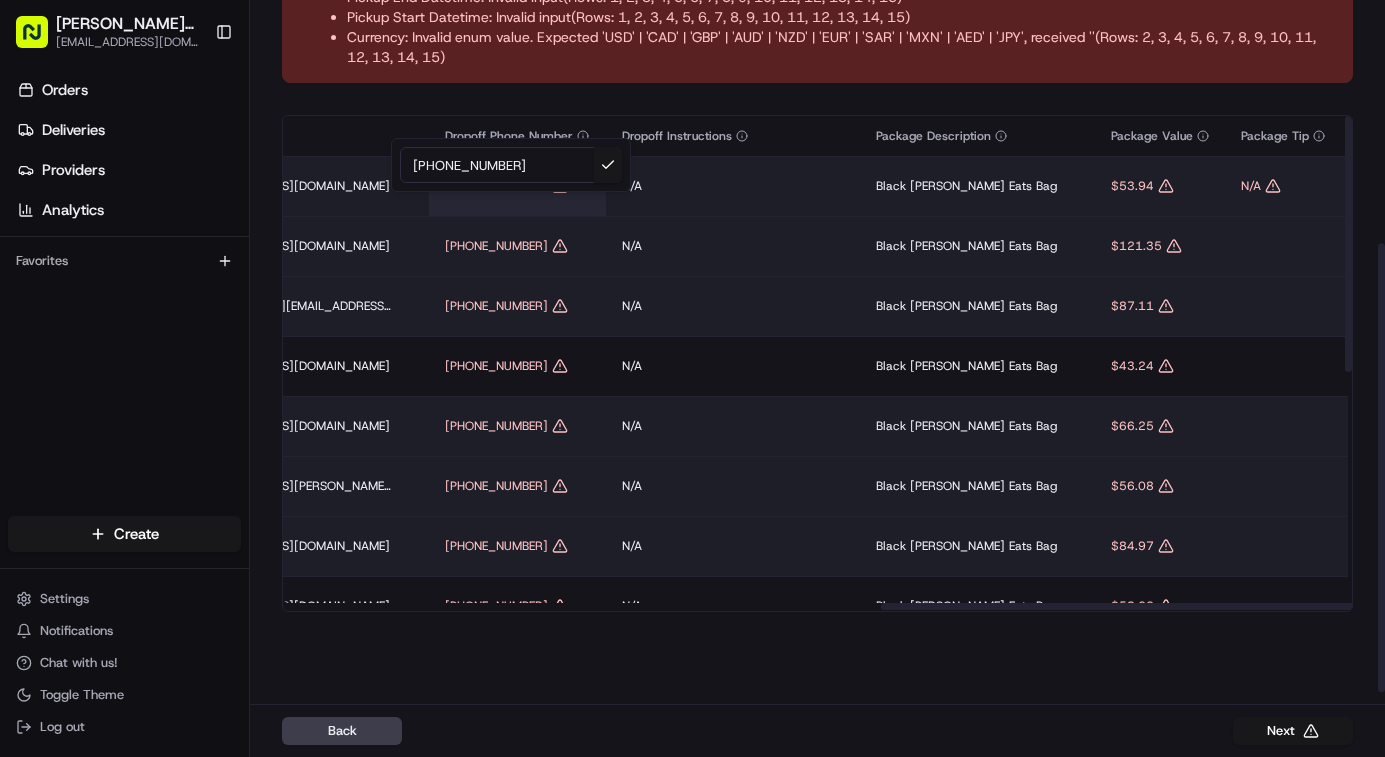 type on "[PHONE_NUMBER]" 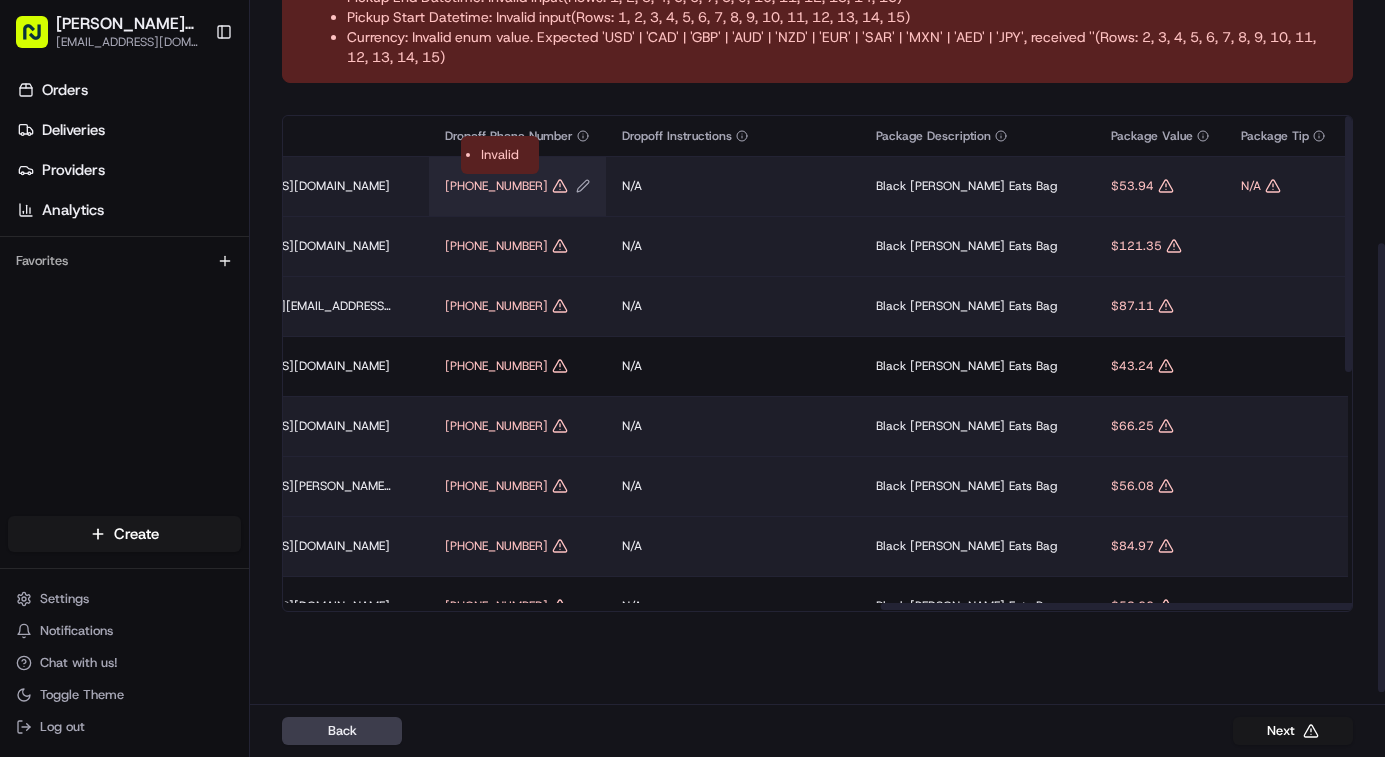 click 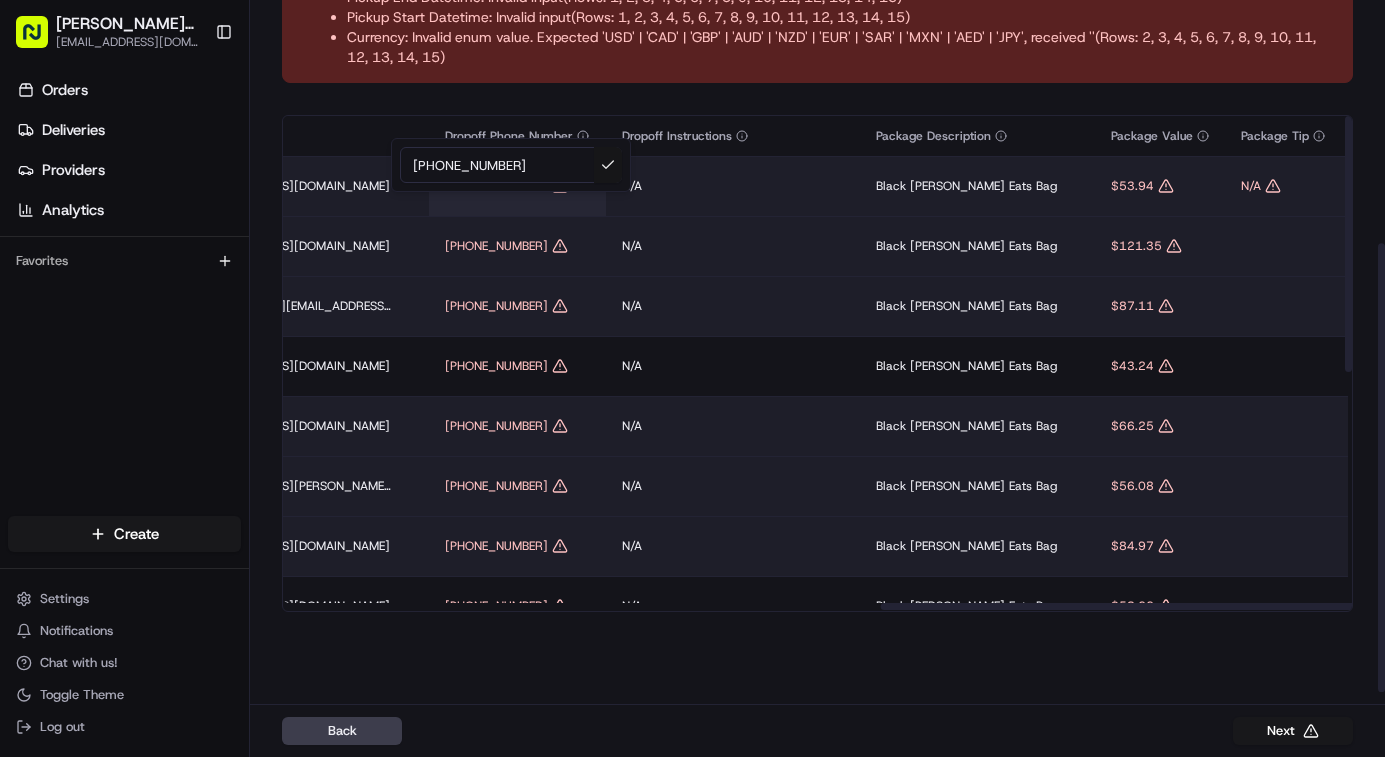 click at bounding box center (608, 165) 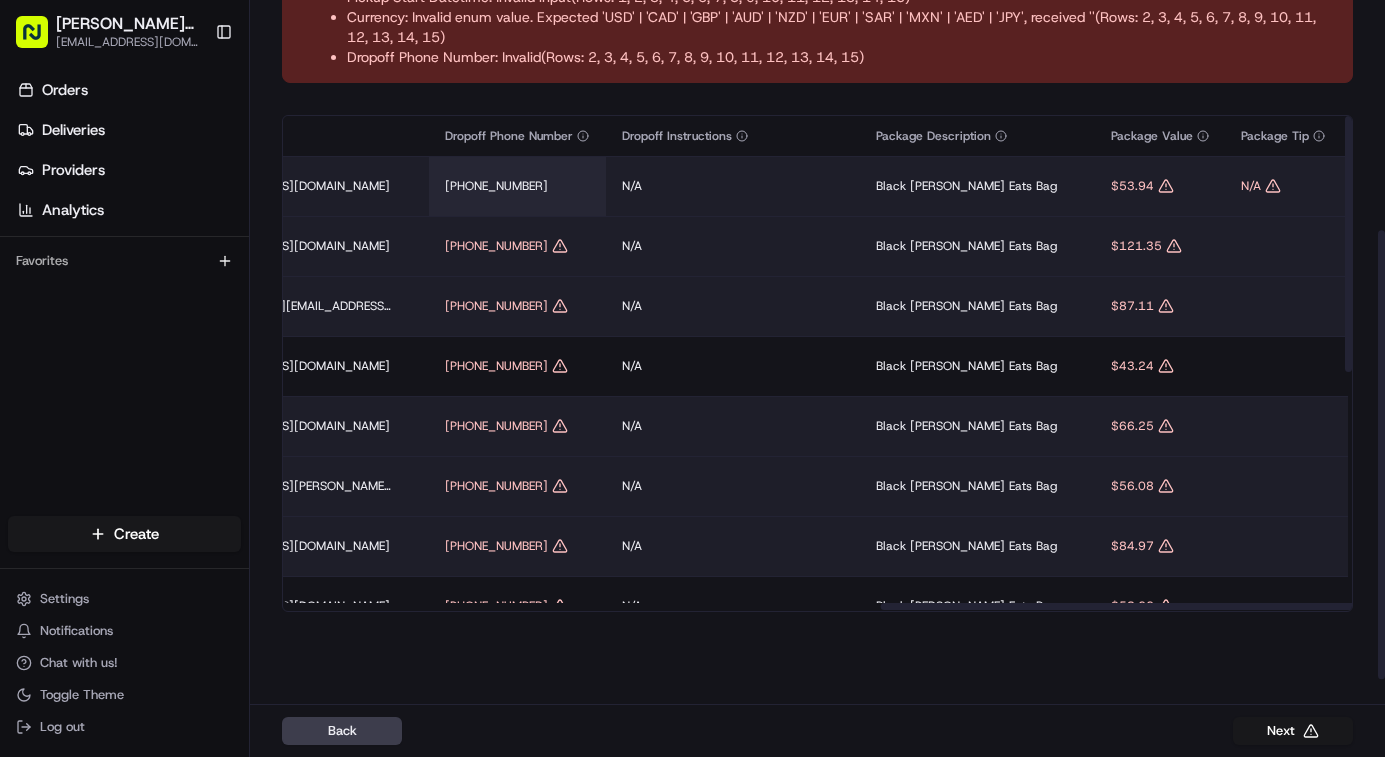 scroll, scrollTop: 355, scrollLeft: 0, axis: vertical 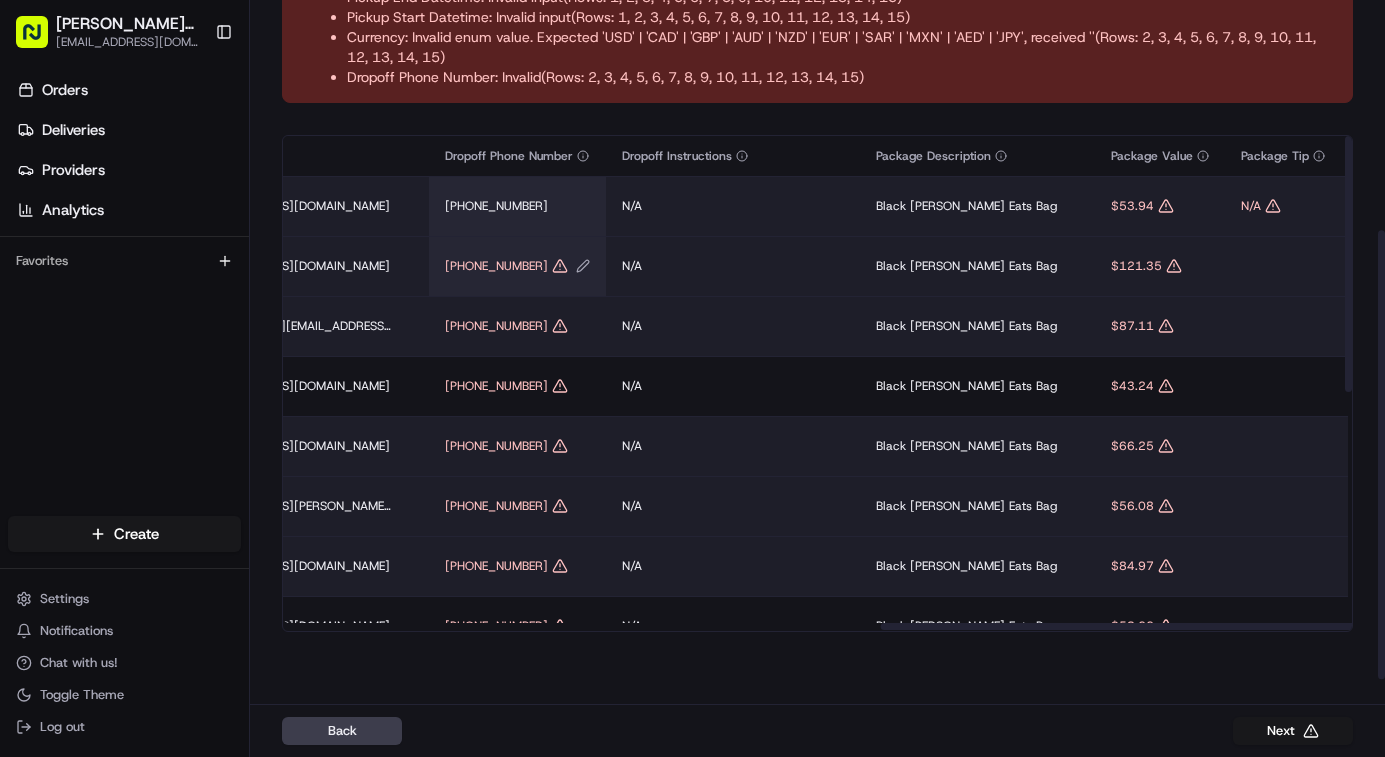 click 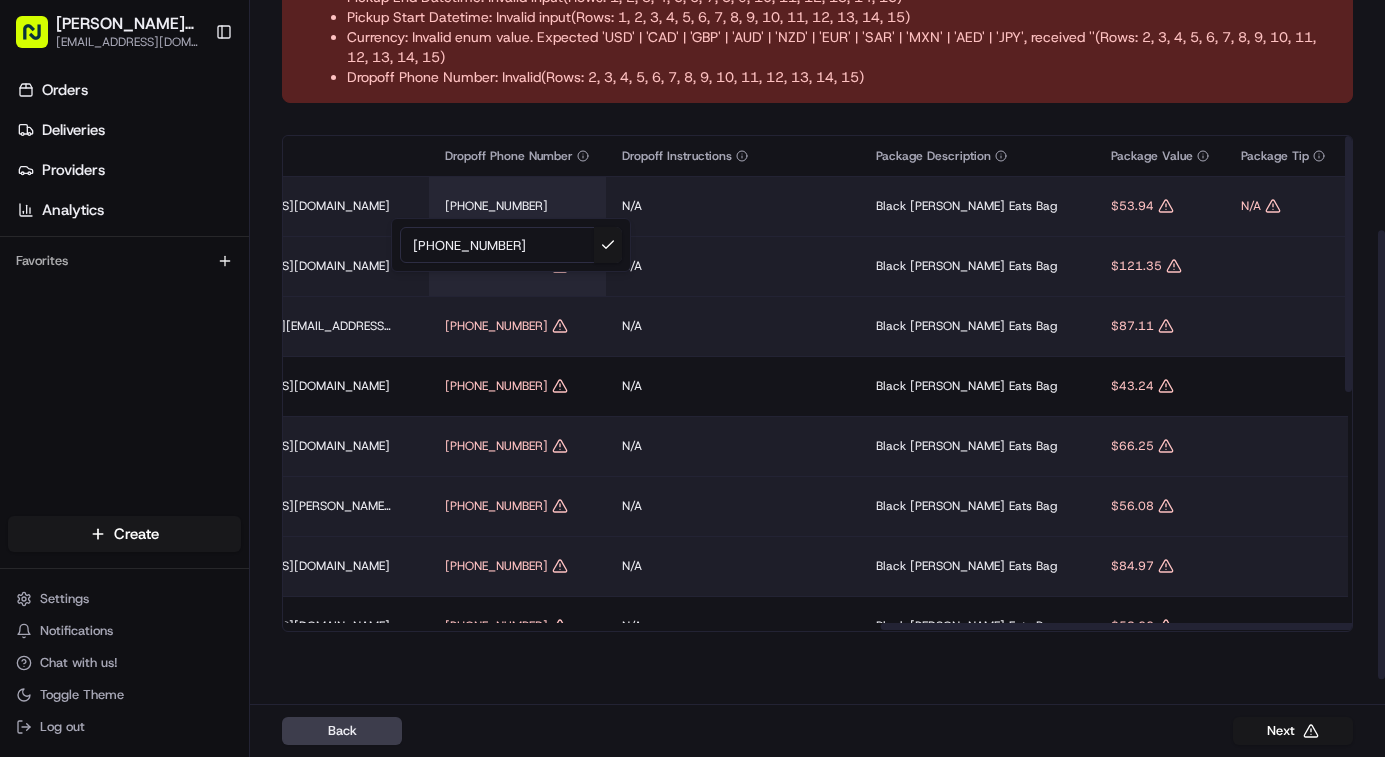click on "[PHONE_NUMBER]" at bounding box center (511, 245) 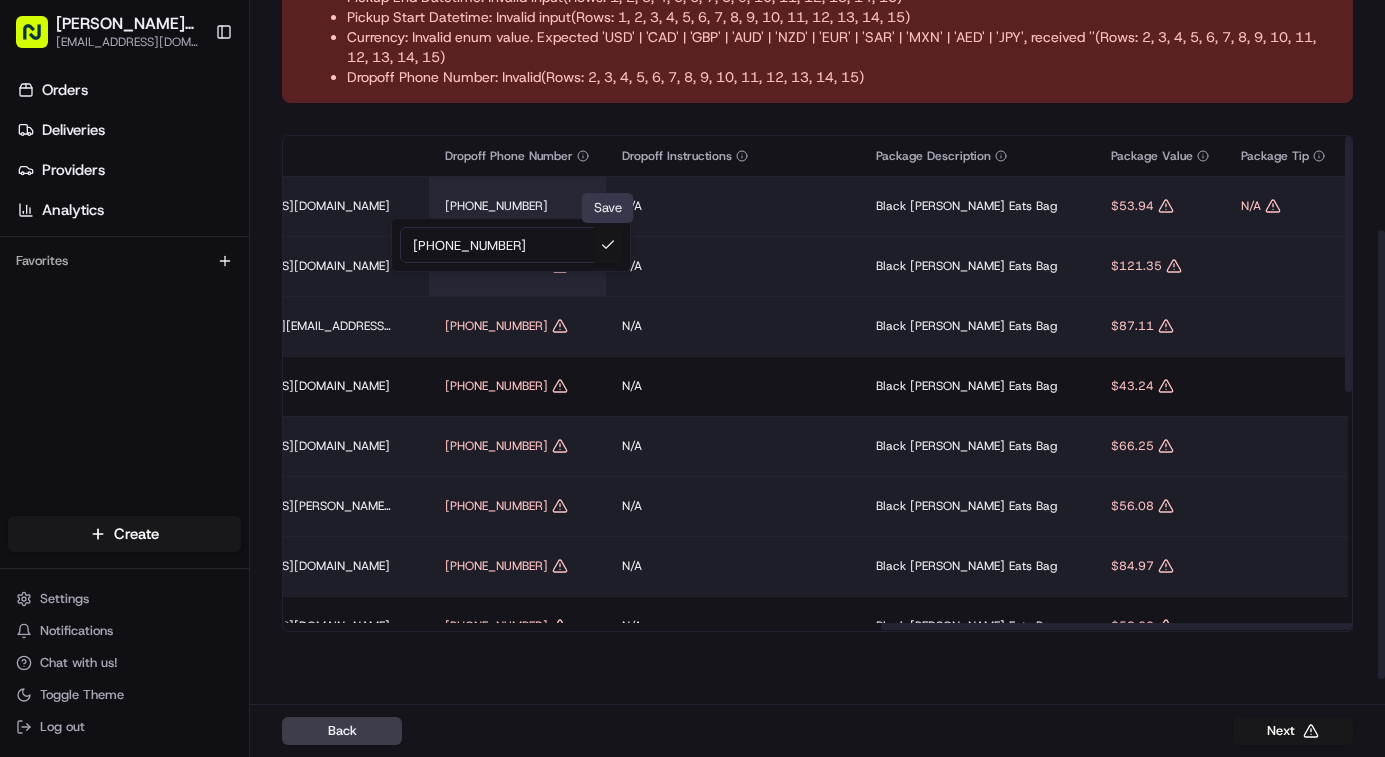 type on "[PHONE_NUMBER]" 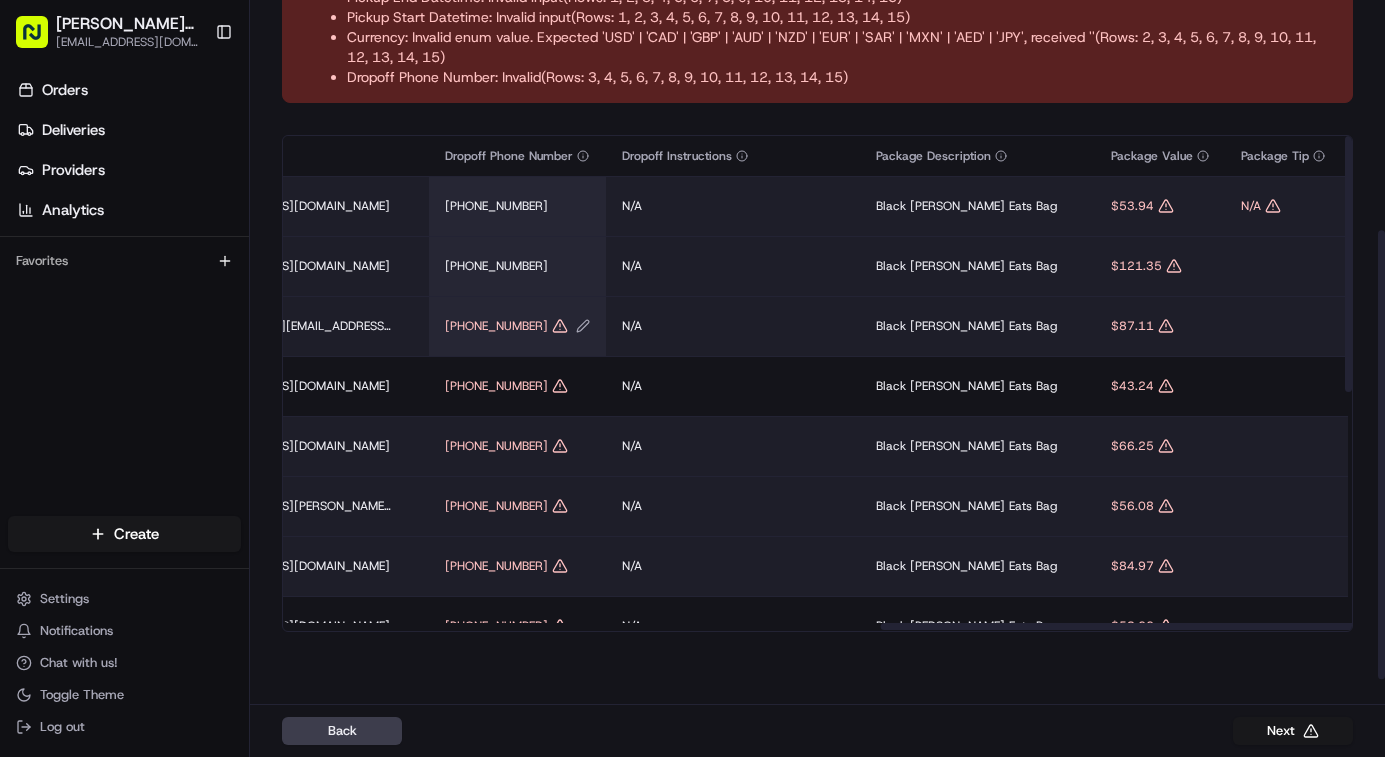 click 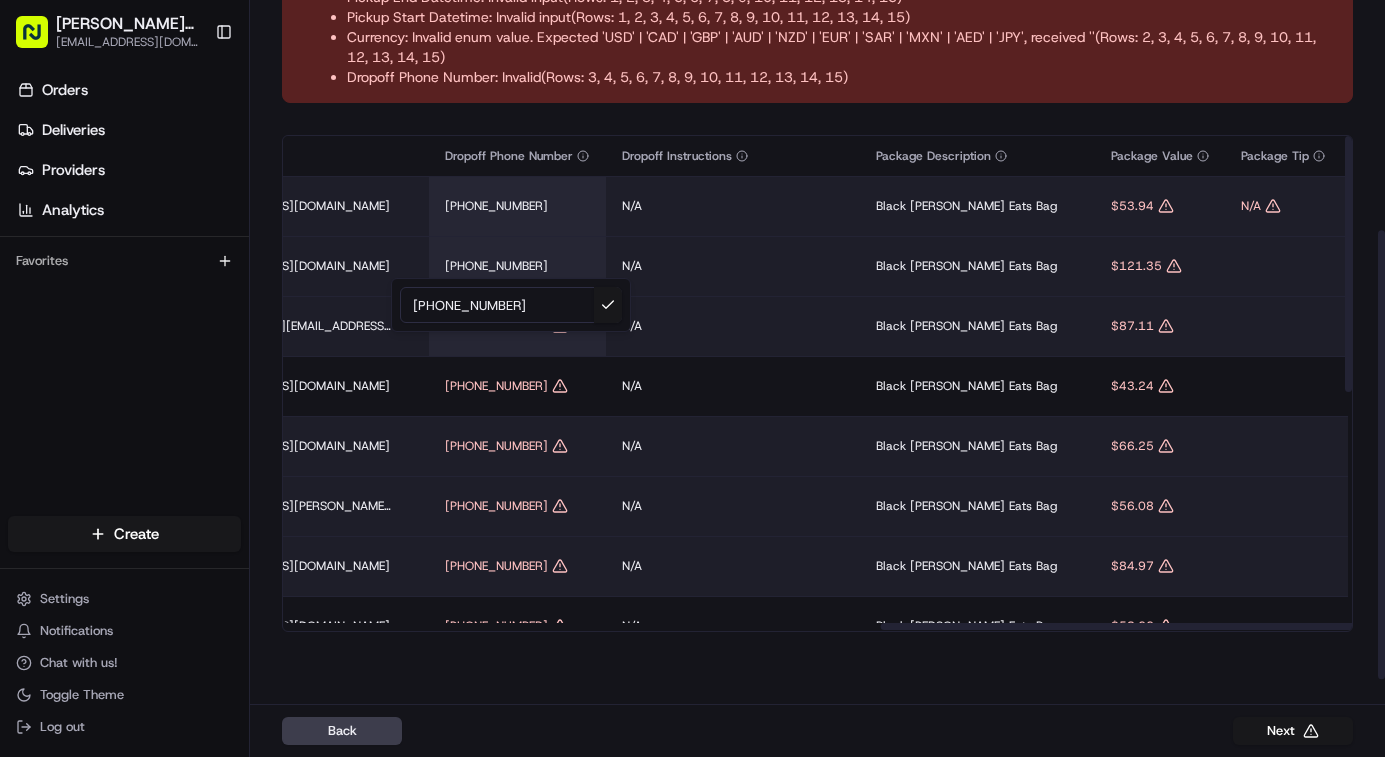 click on "[PHONE_NUMBER]" at bounding box center (511, 305) 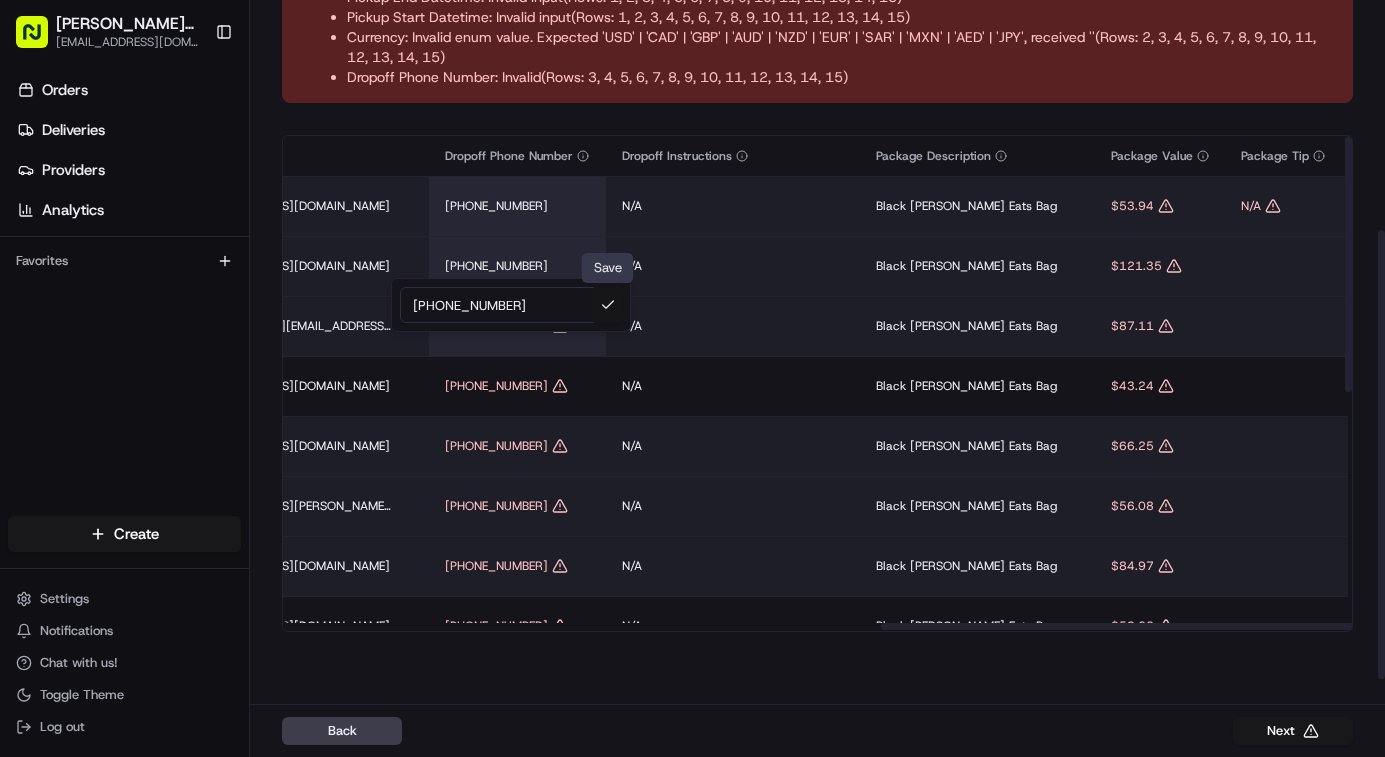 type on "[PHONE_NUMBER]" 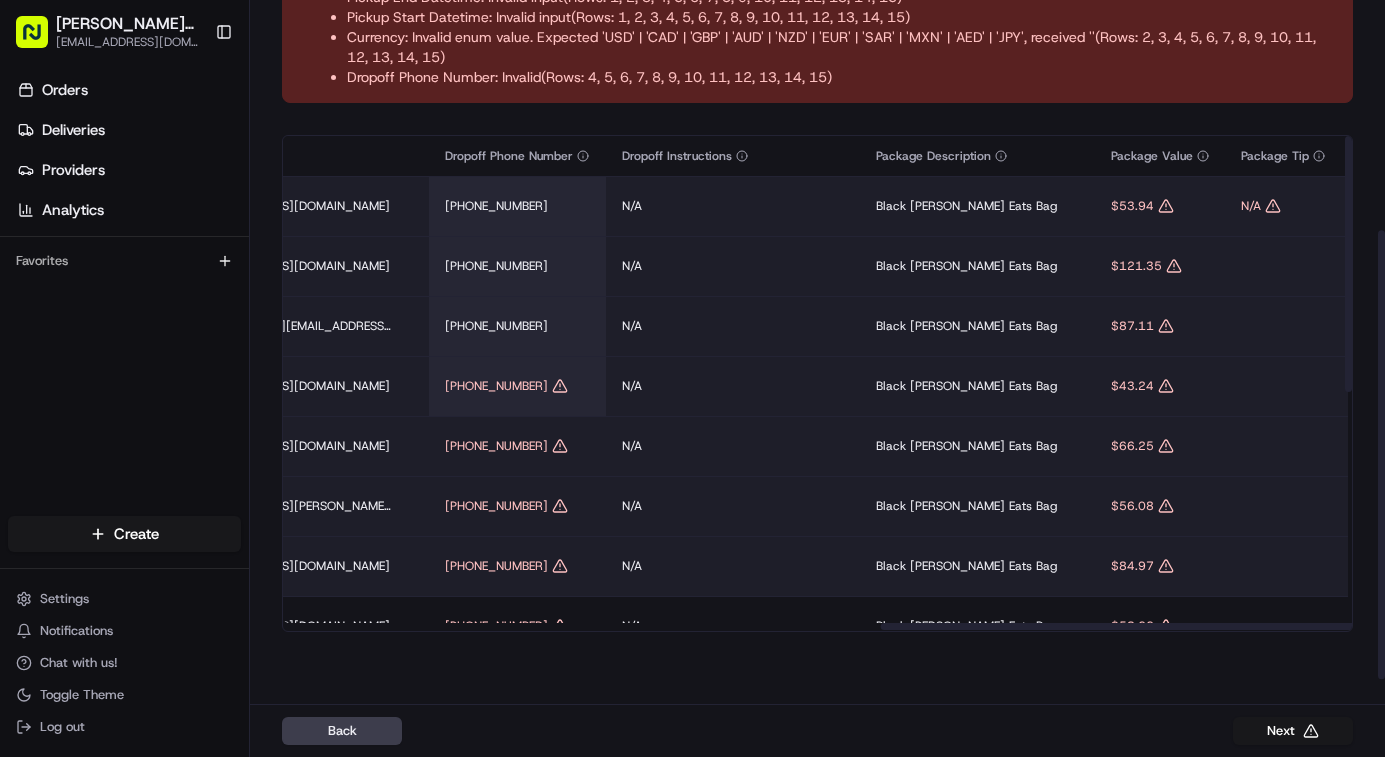 click on "[PHONE_NUMBER]" at bounding box center (517, 386) 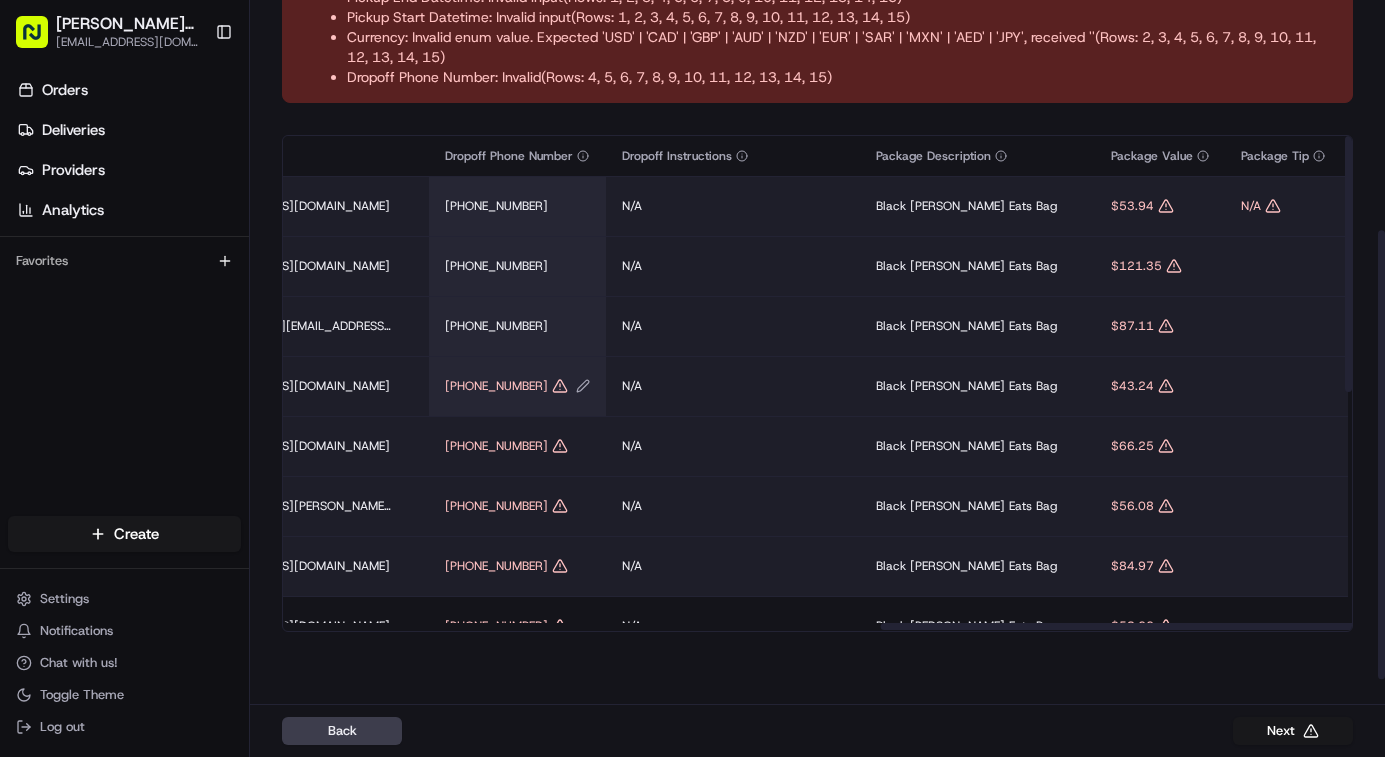 click 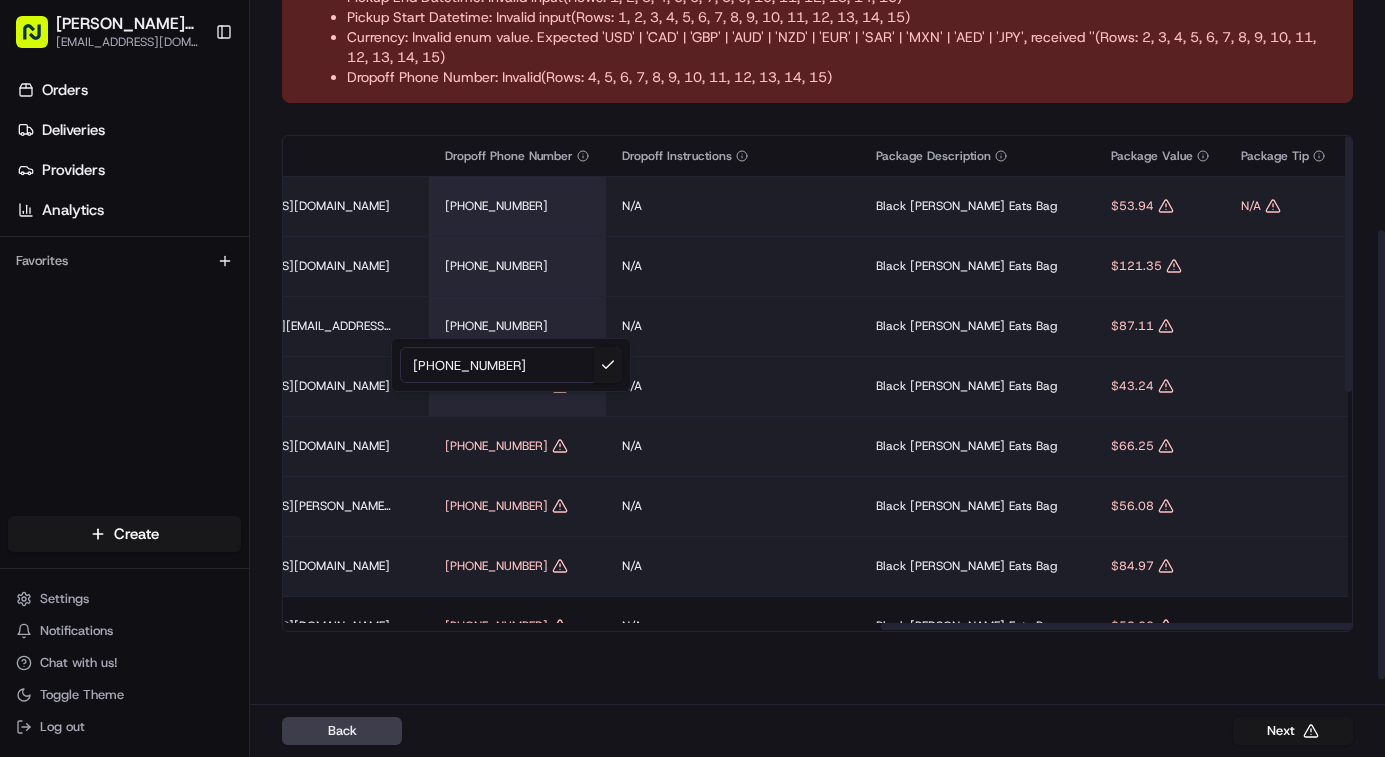 click on "[PHONE_NUMBER]" at bounding box center [511, 365] 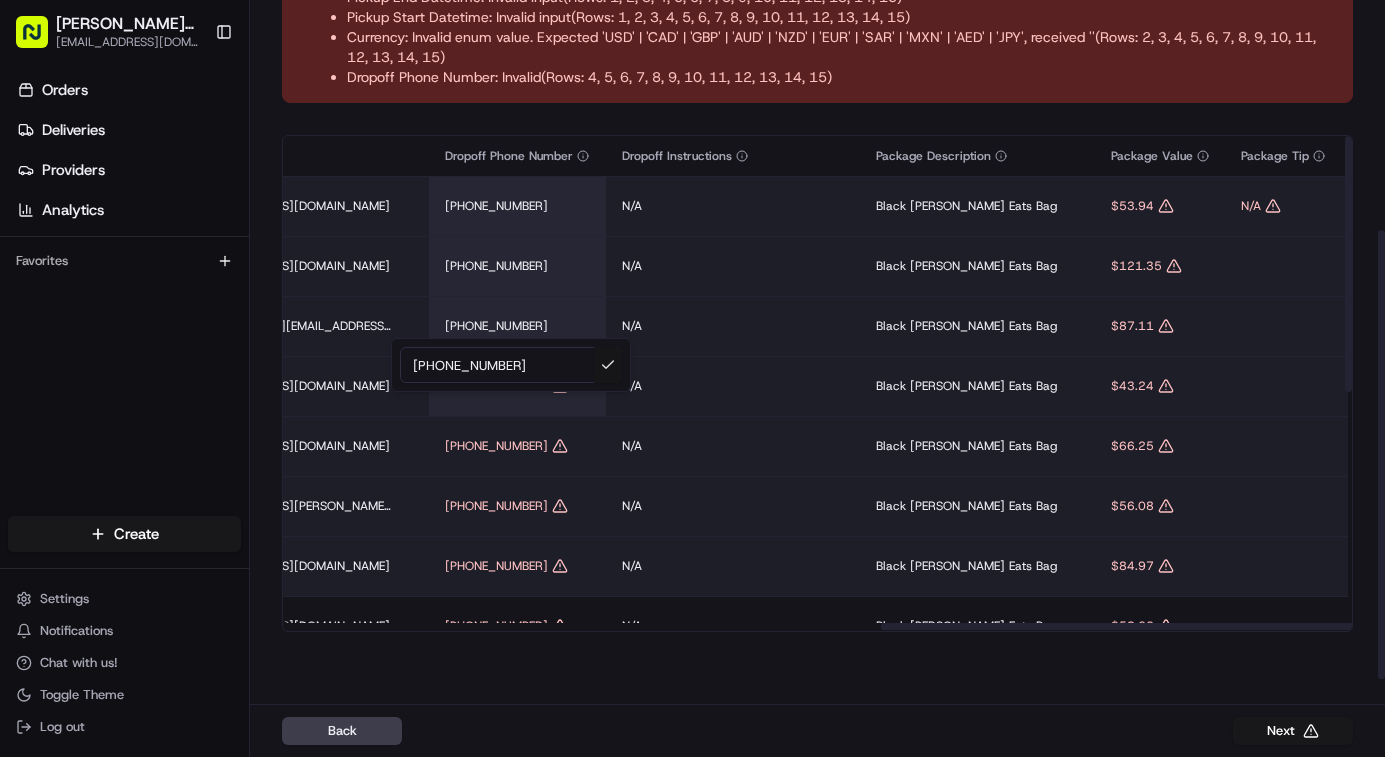 type on "[PHONE_NUMBER]" 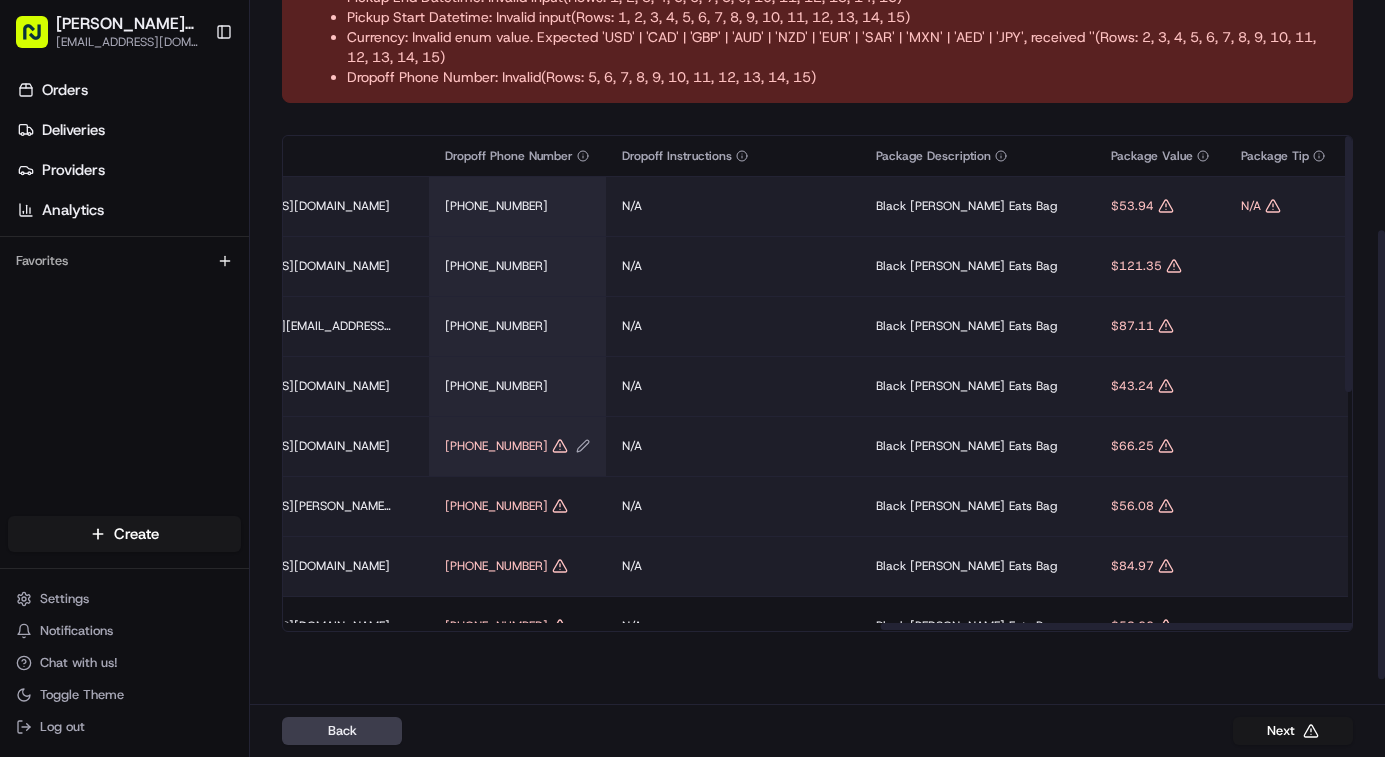 click 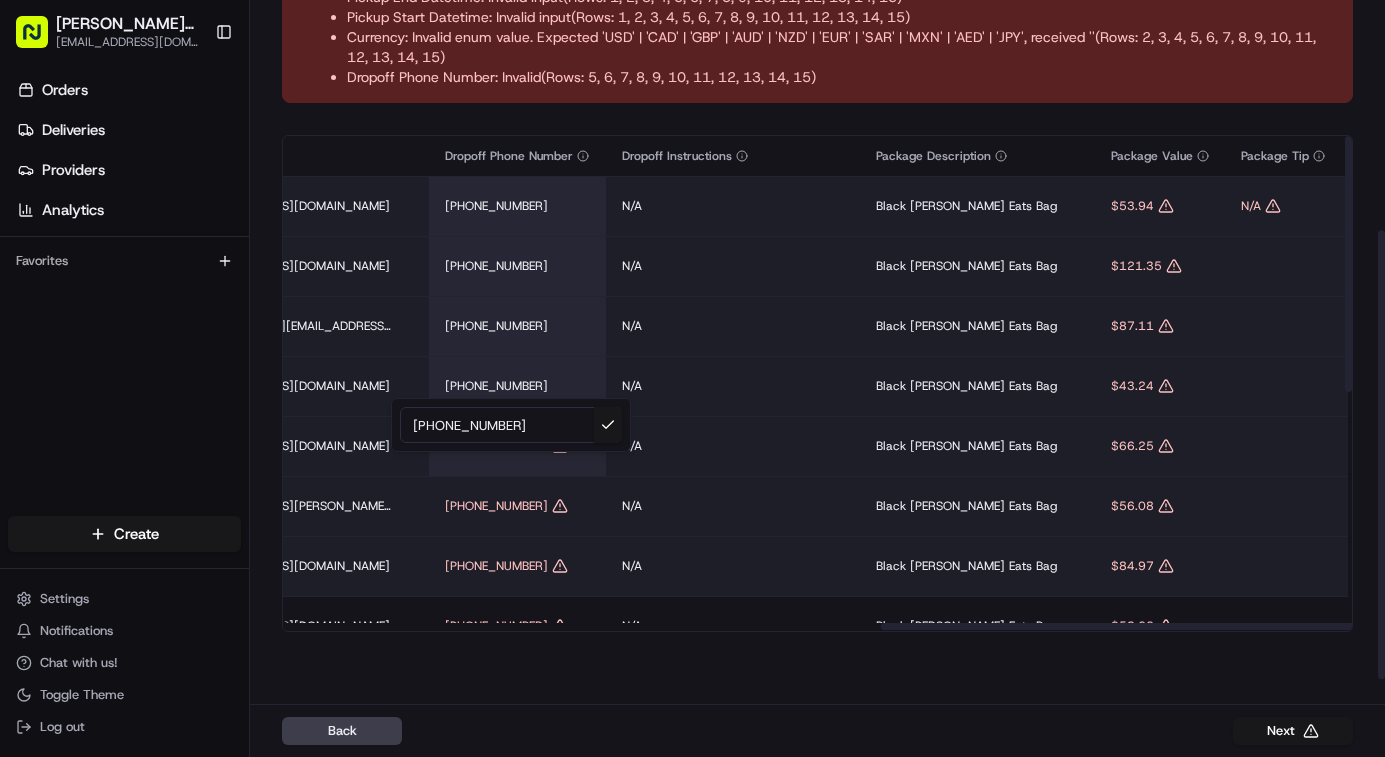 click on "[PHONE_NUMBER]" at bounding box center [511, 425] 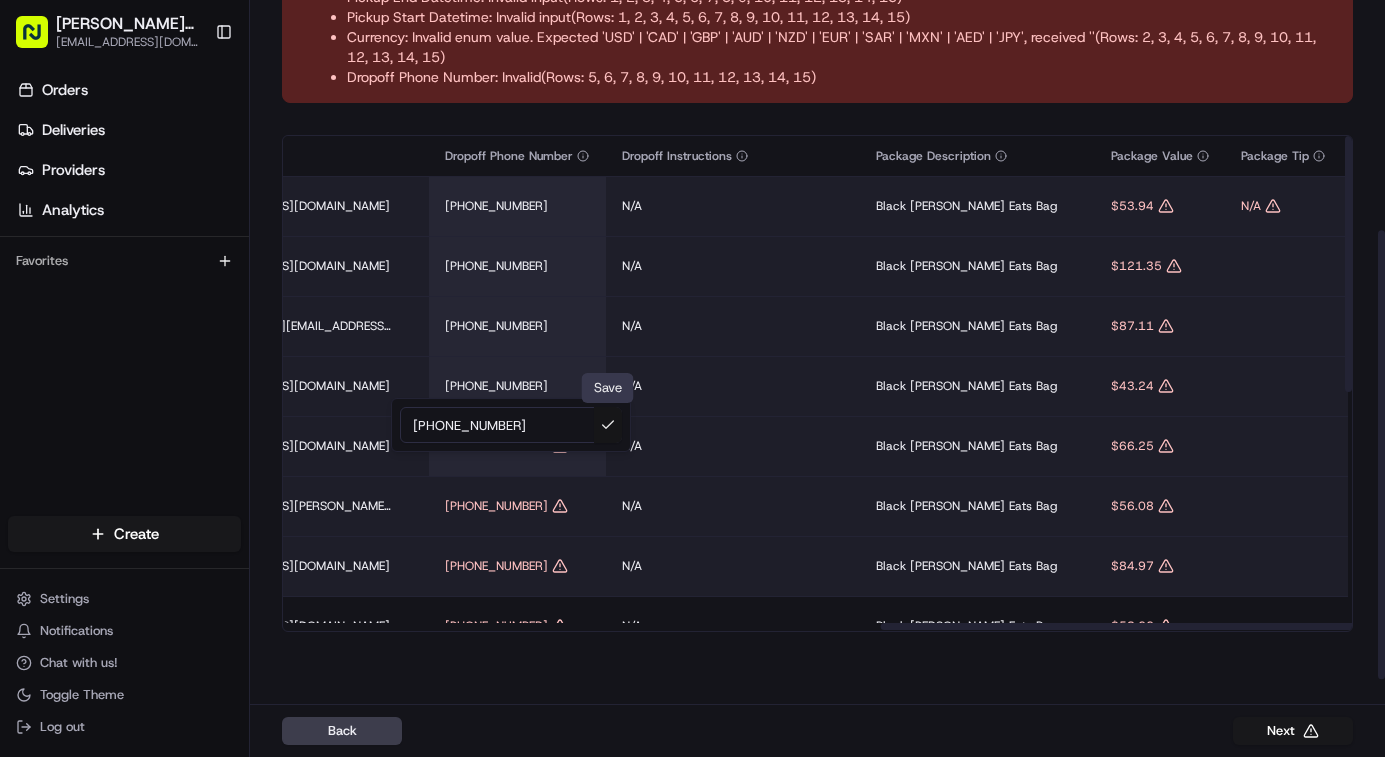 type on "[PHONE_NUMBER]" 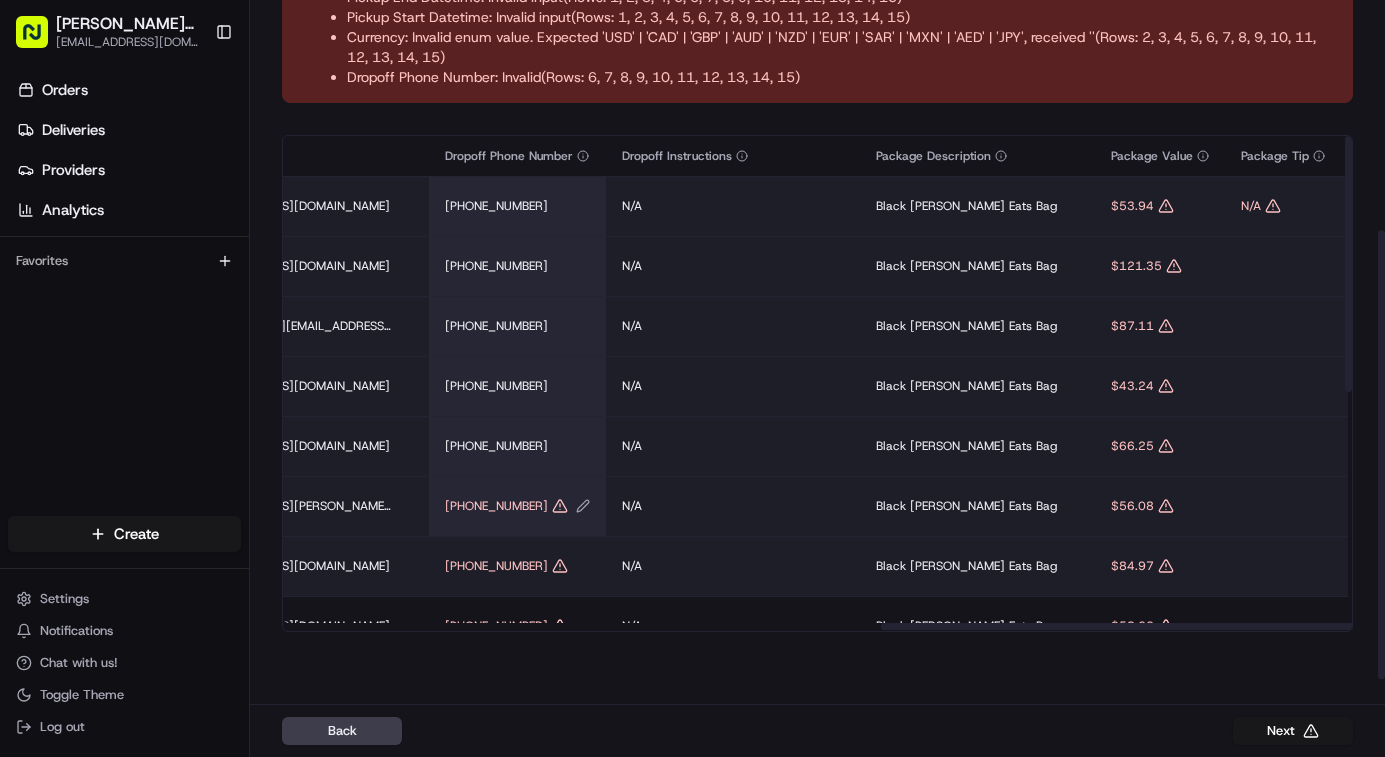 click 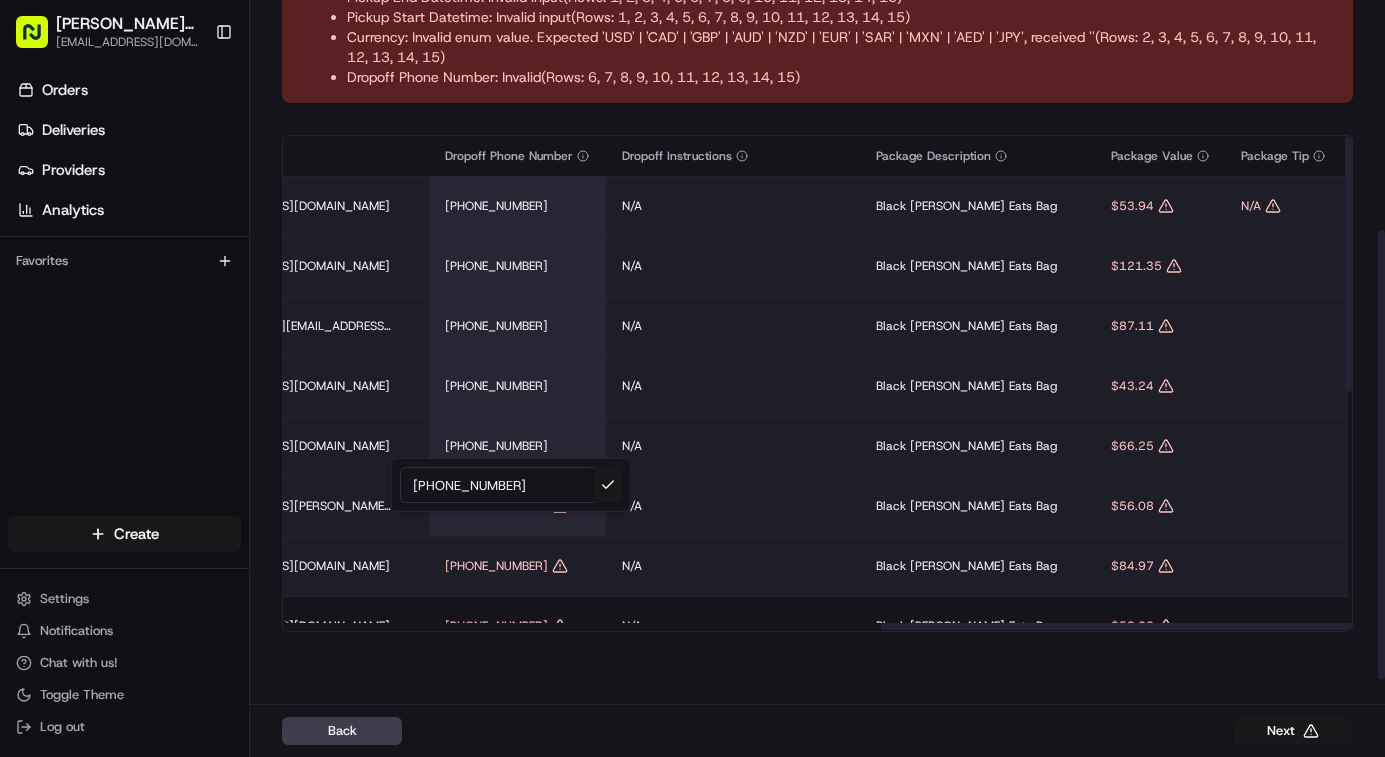 click on "[PHONE_NUMBER]" at bounding box center [511, 485] 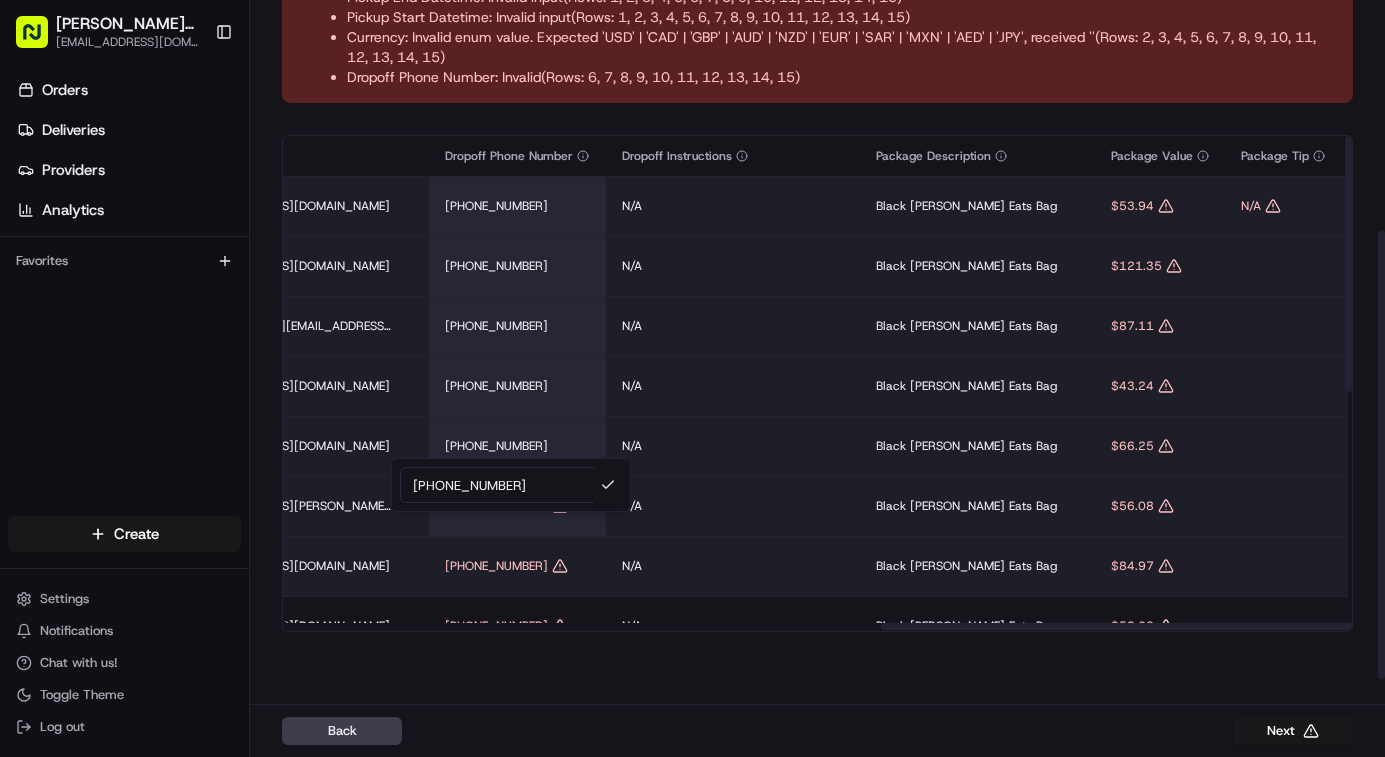 type on "[PHONE_NUMBER]" 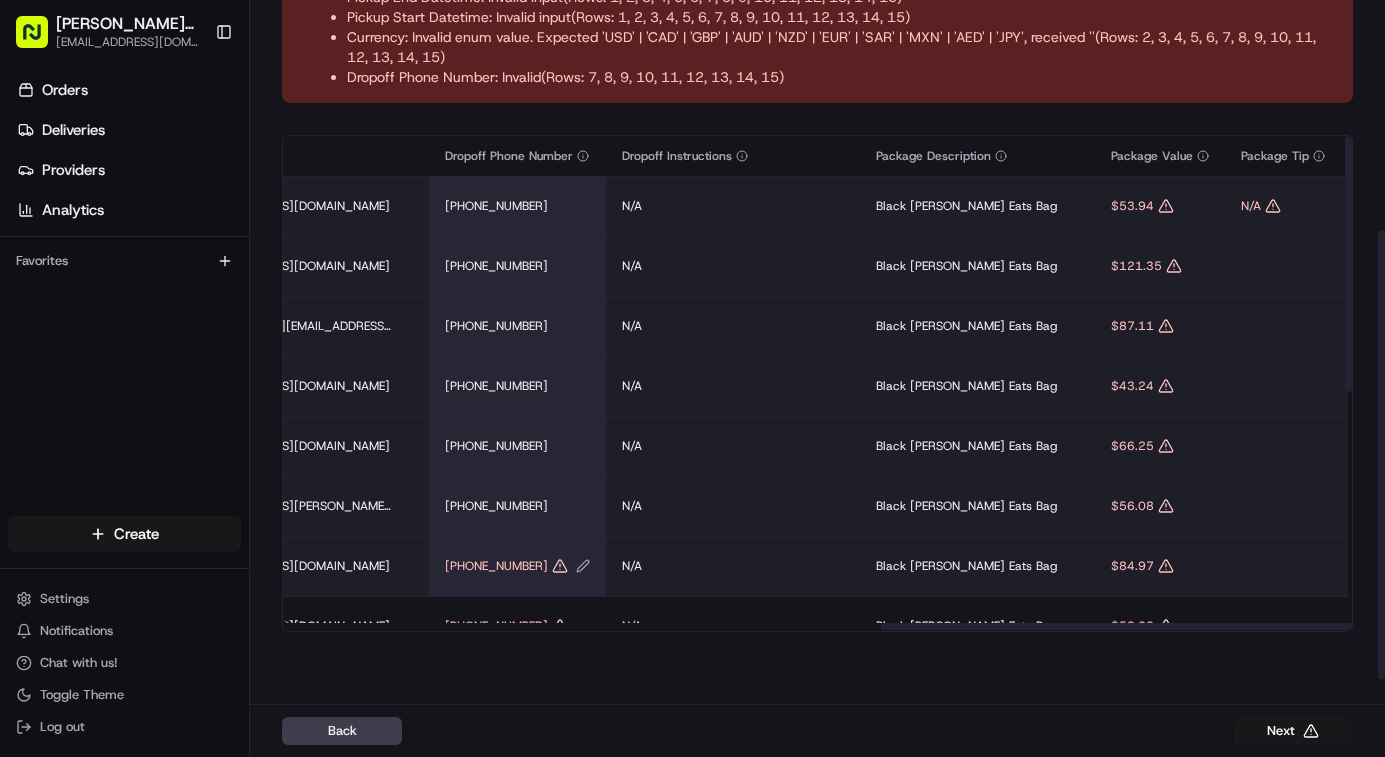 click 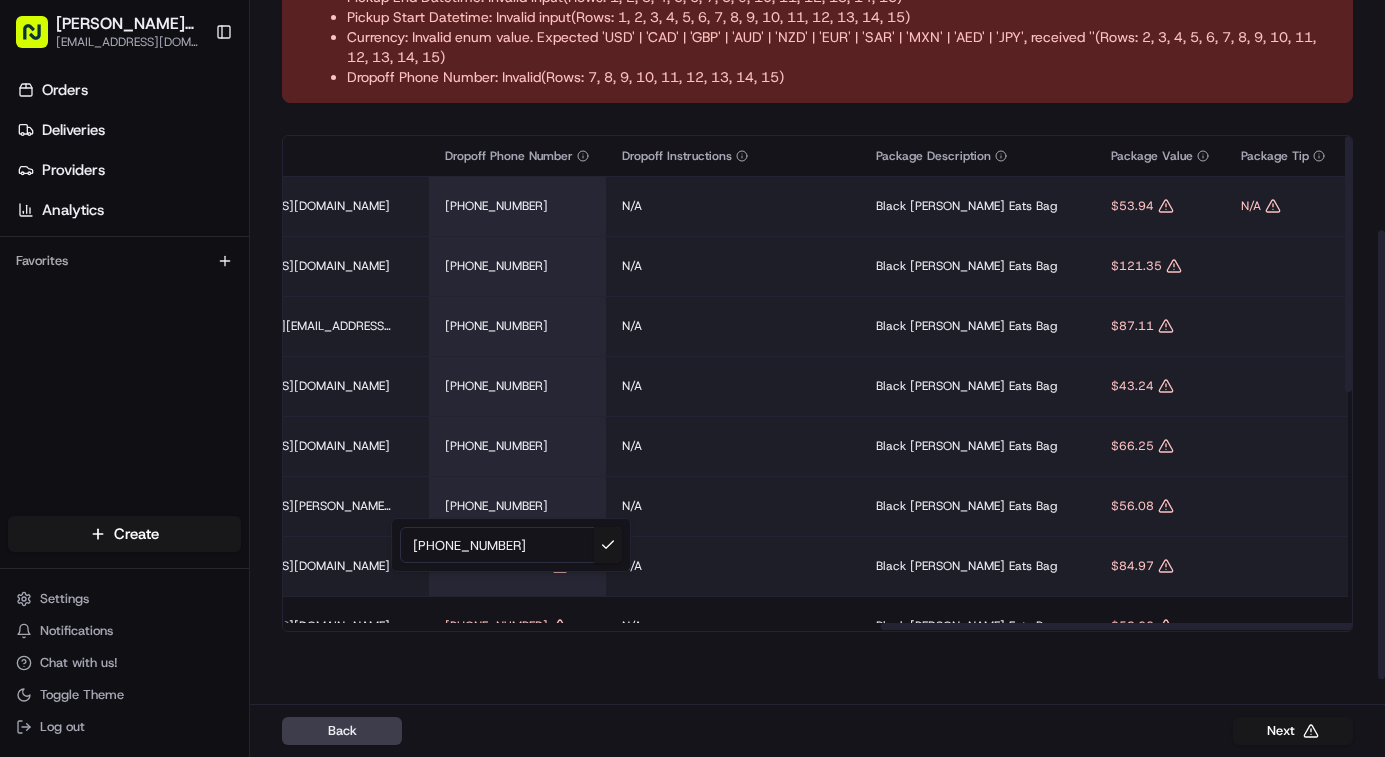 click on "[PHONE_NUMBER]" at bounding box center [511, 545] 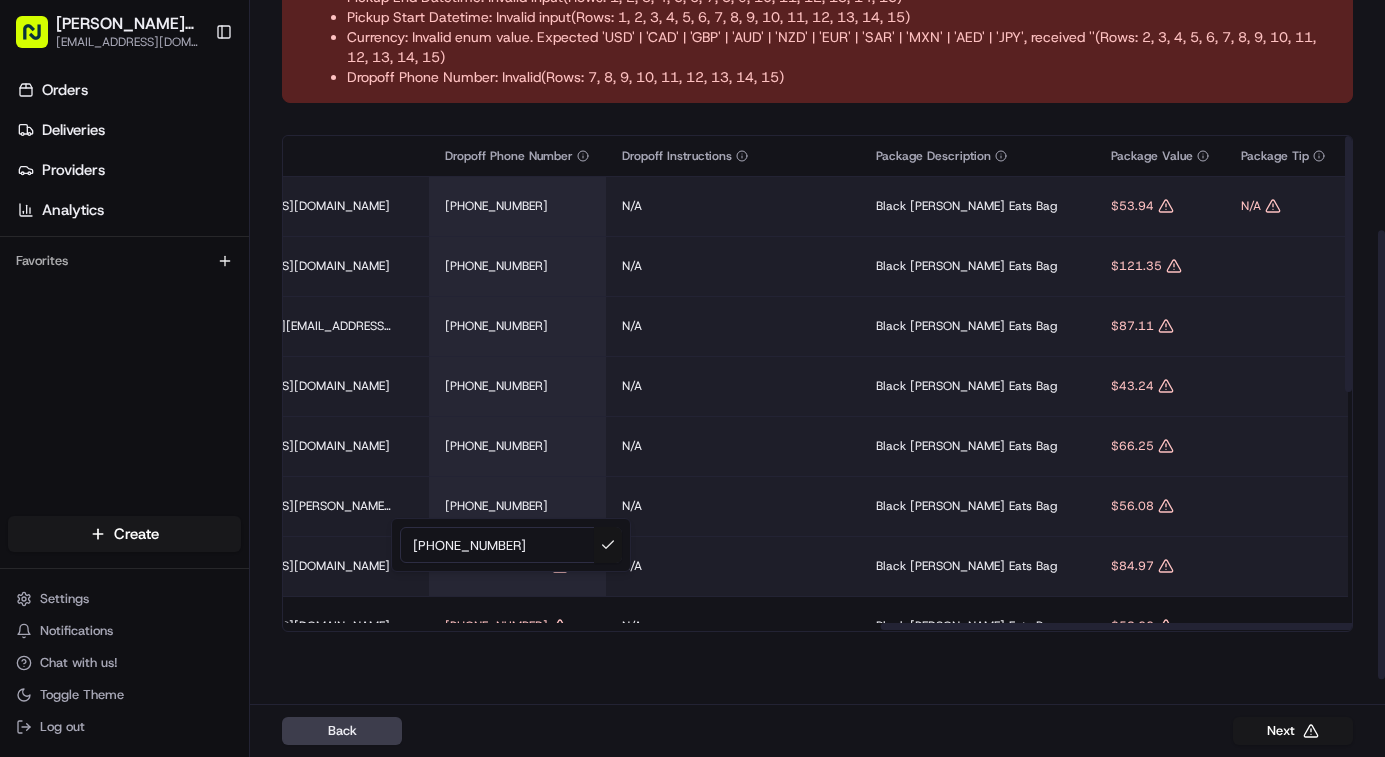 type on "[PHONE_NUMBER]" 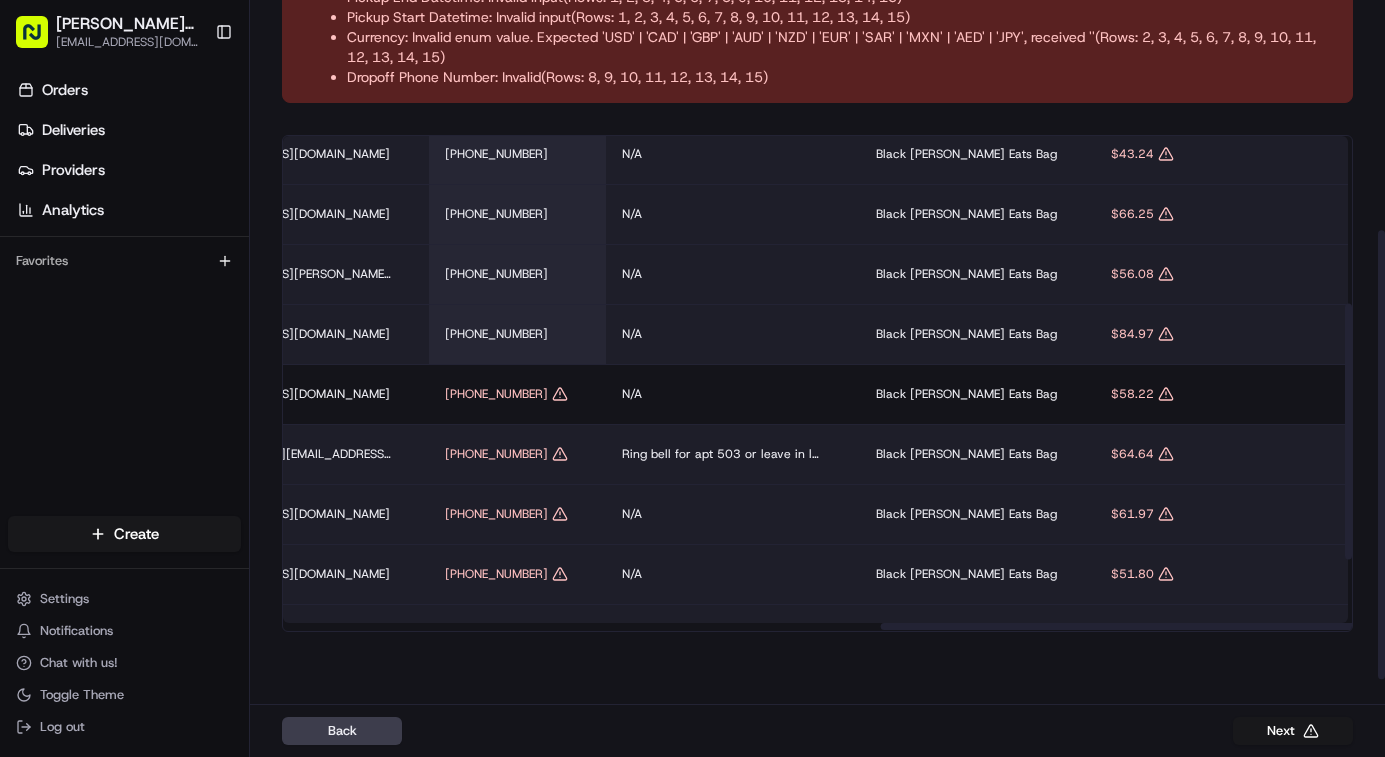 scroll, scrollTop: 318, scrollLeft: 3212, axis: both 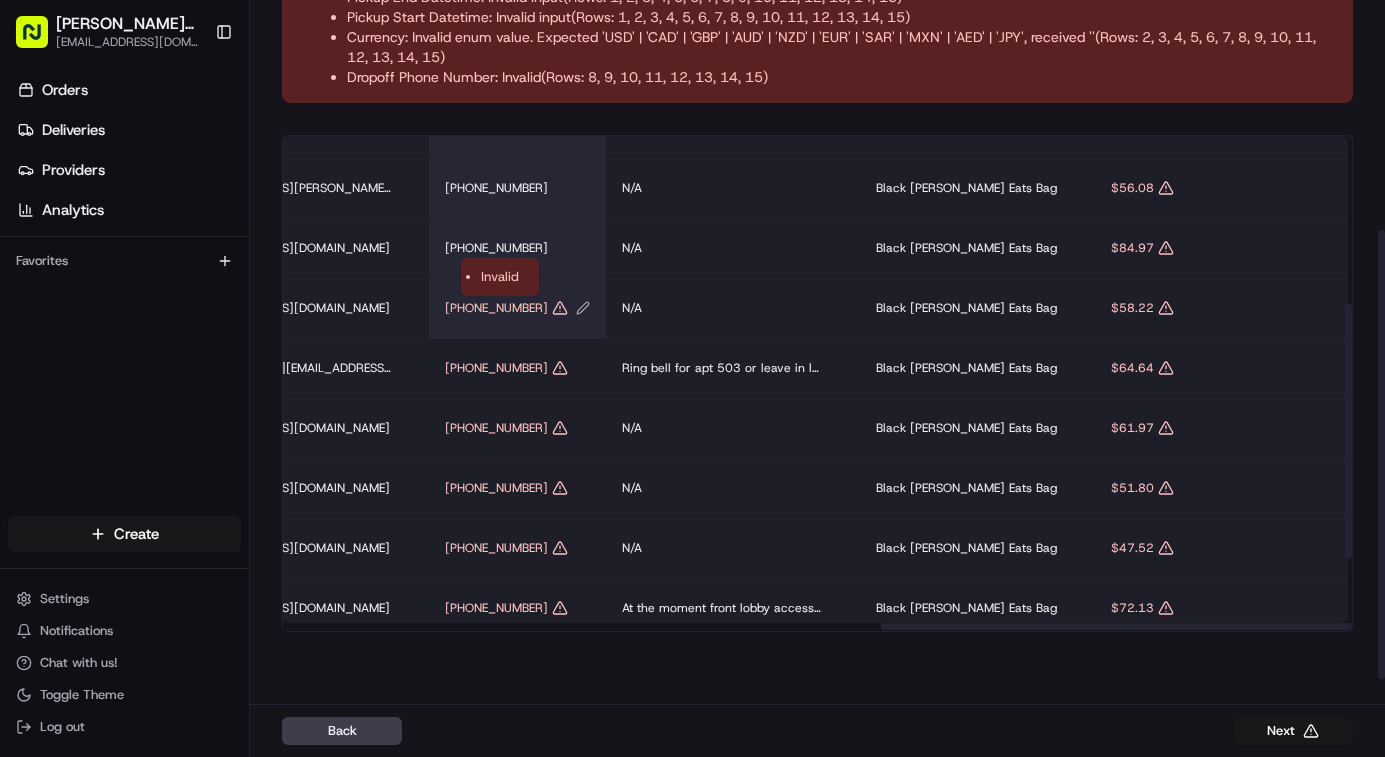 click 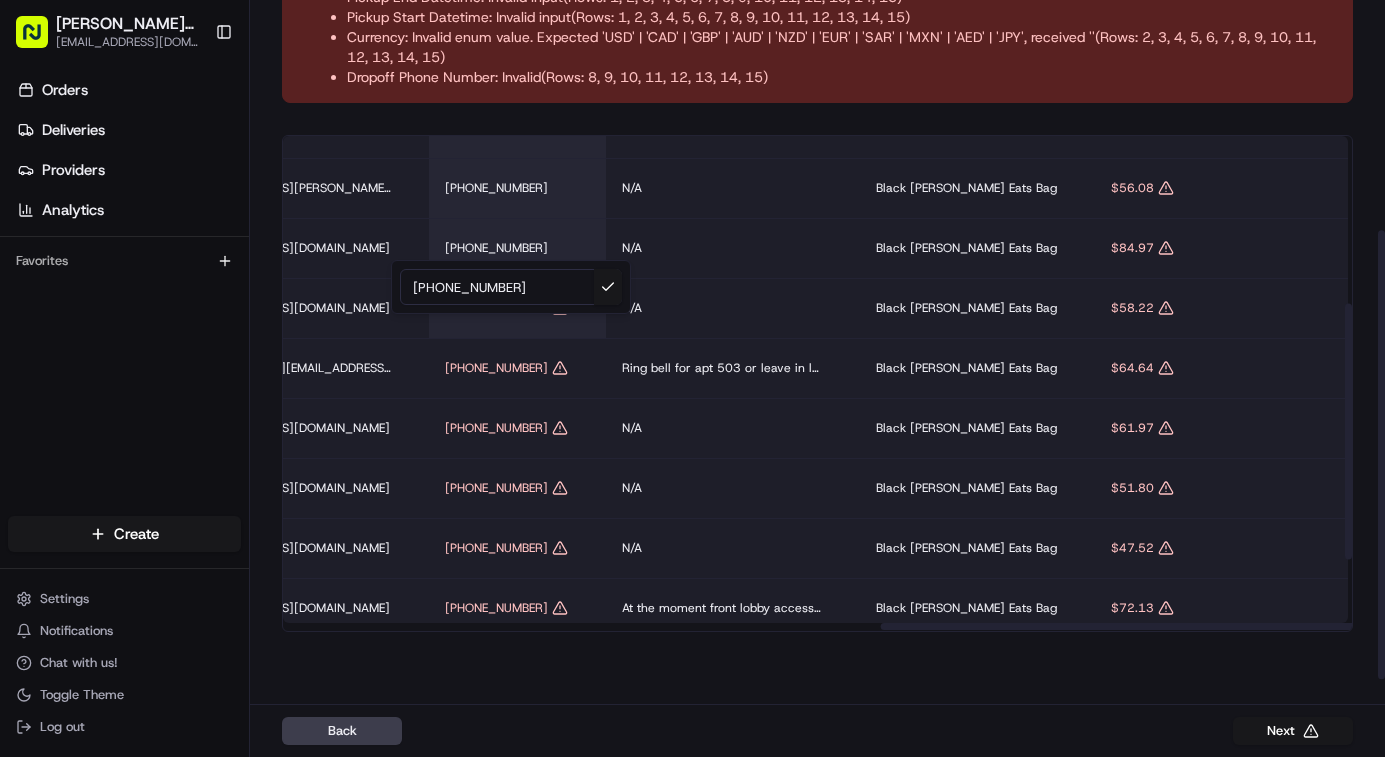 click on "[PHONE_NUMBER]" at bounding box center [511, 287] 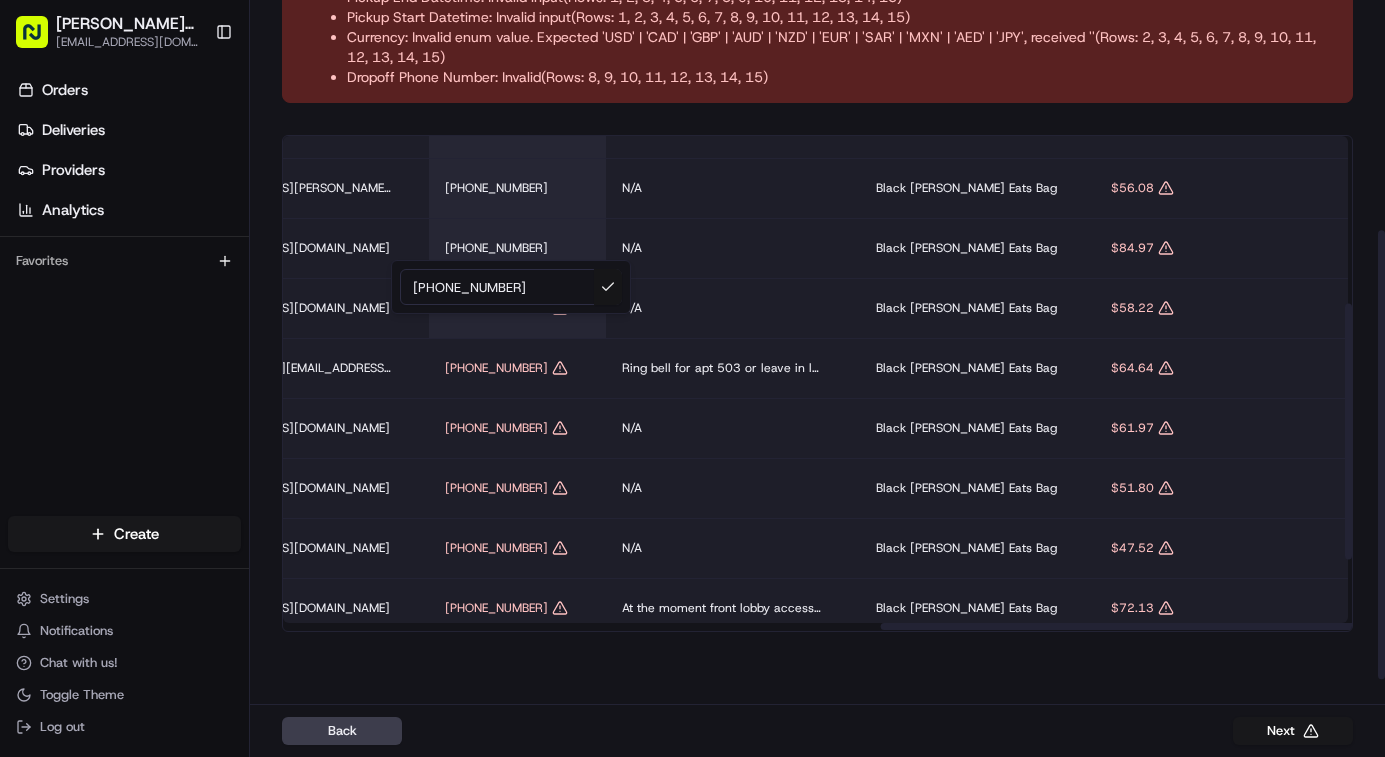type on "[PHONE_NUMBER]" 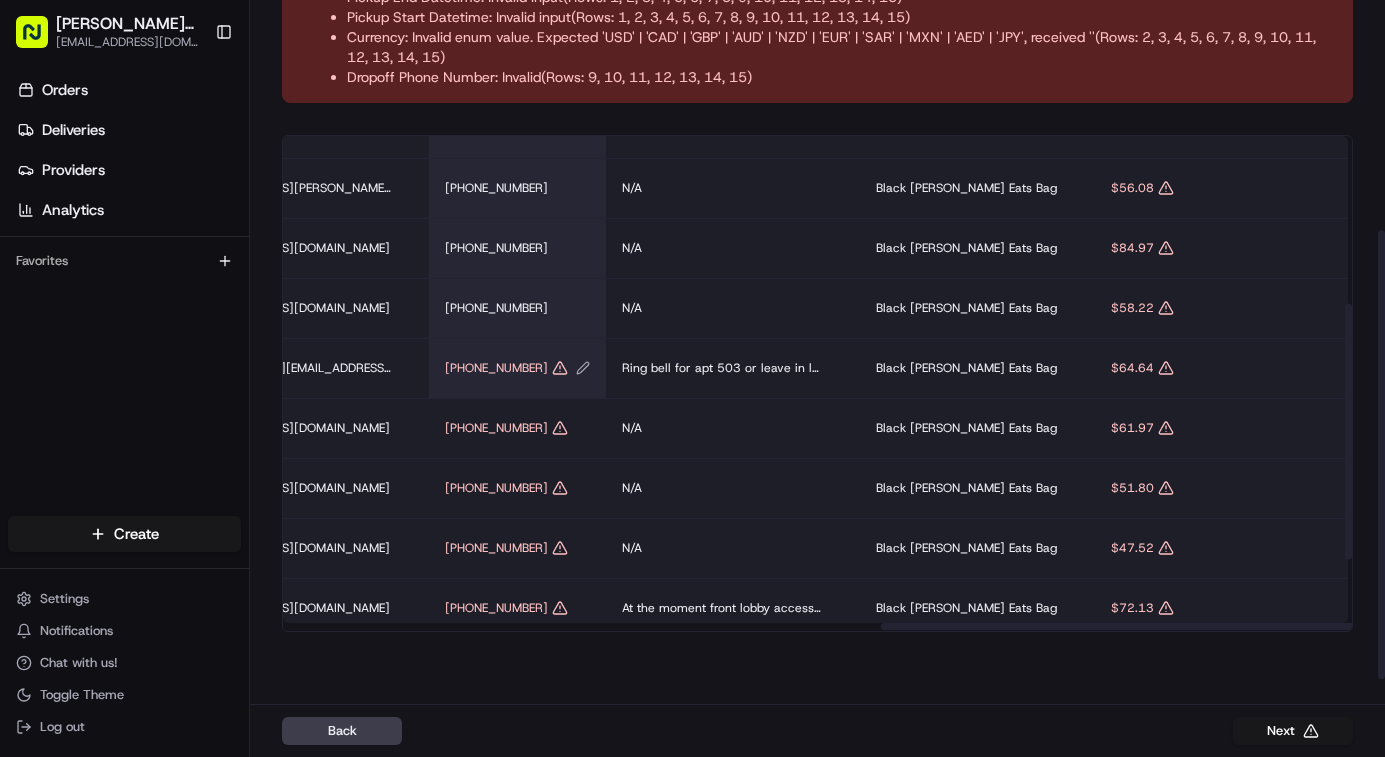 click 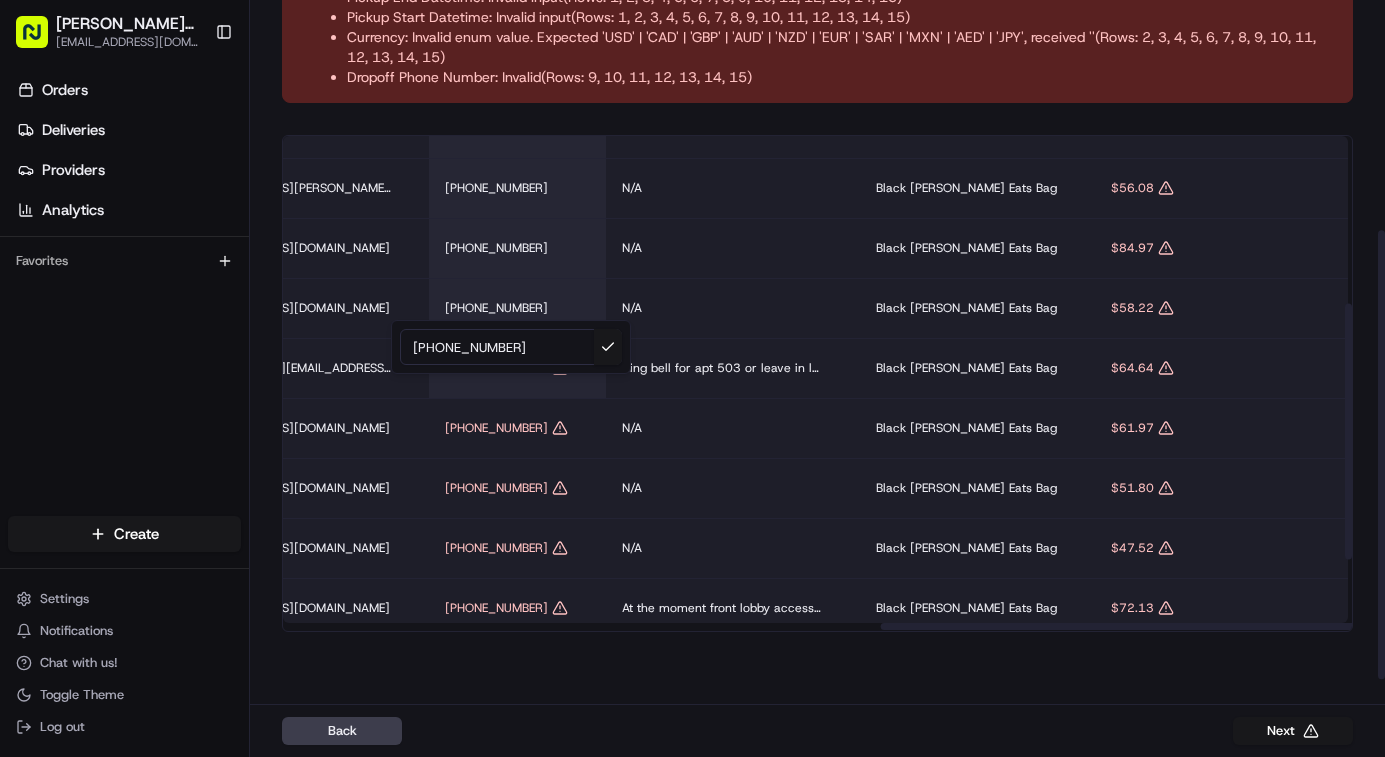 click on "[PHONE_NUMBER]" at bounding box center (511, 347) 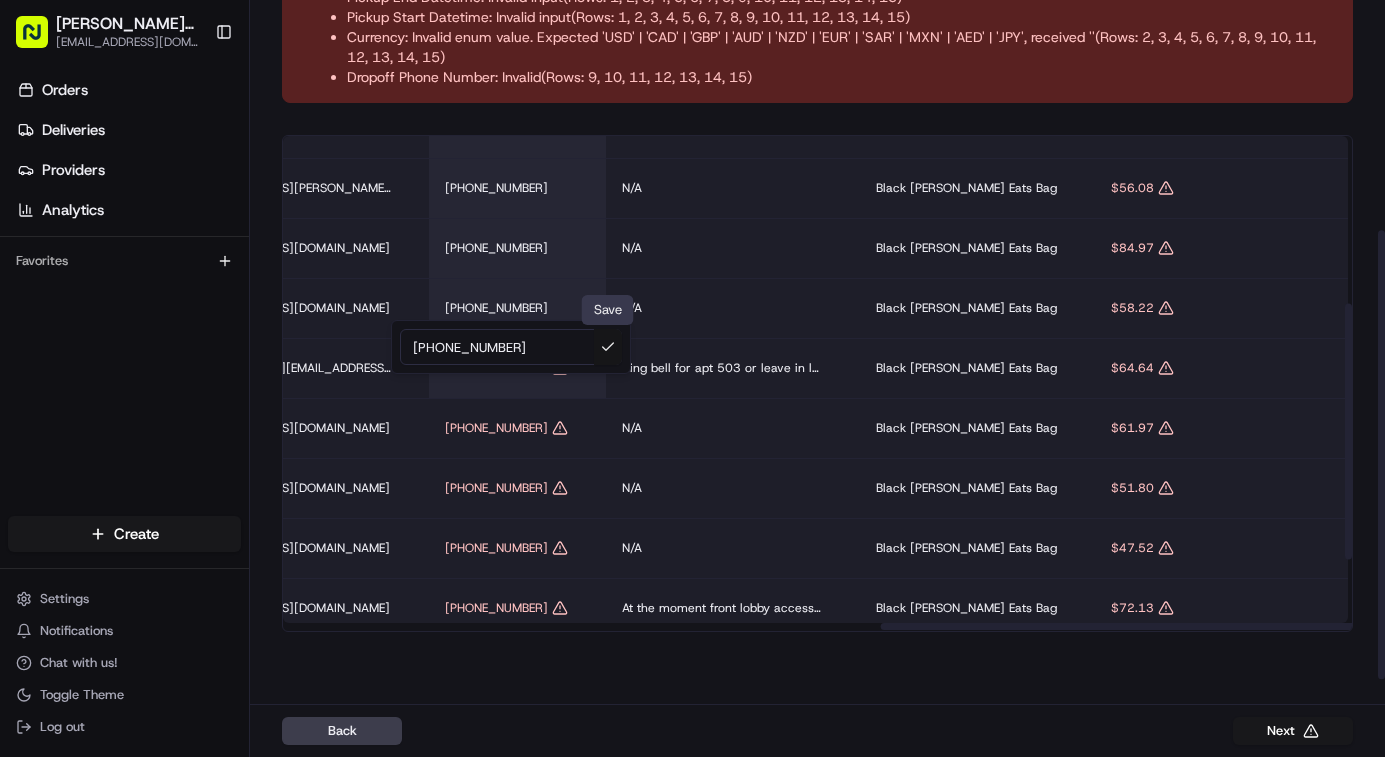 type on "[PHONE_NUMBER]" 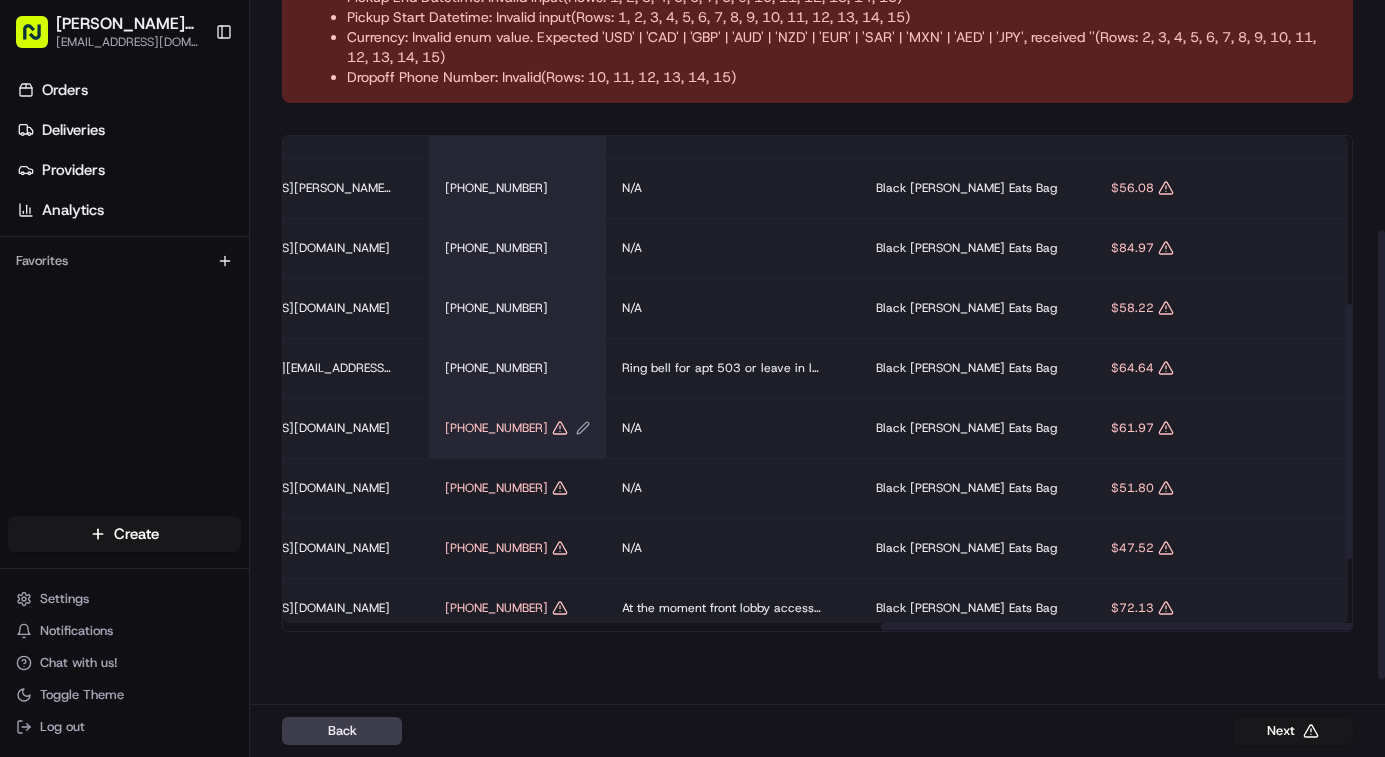 click 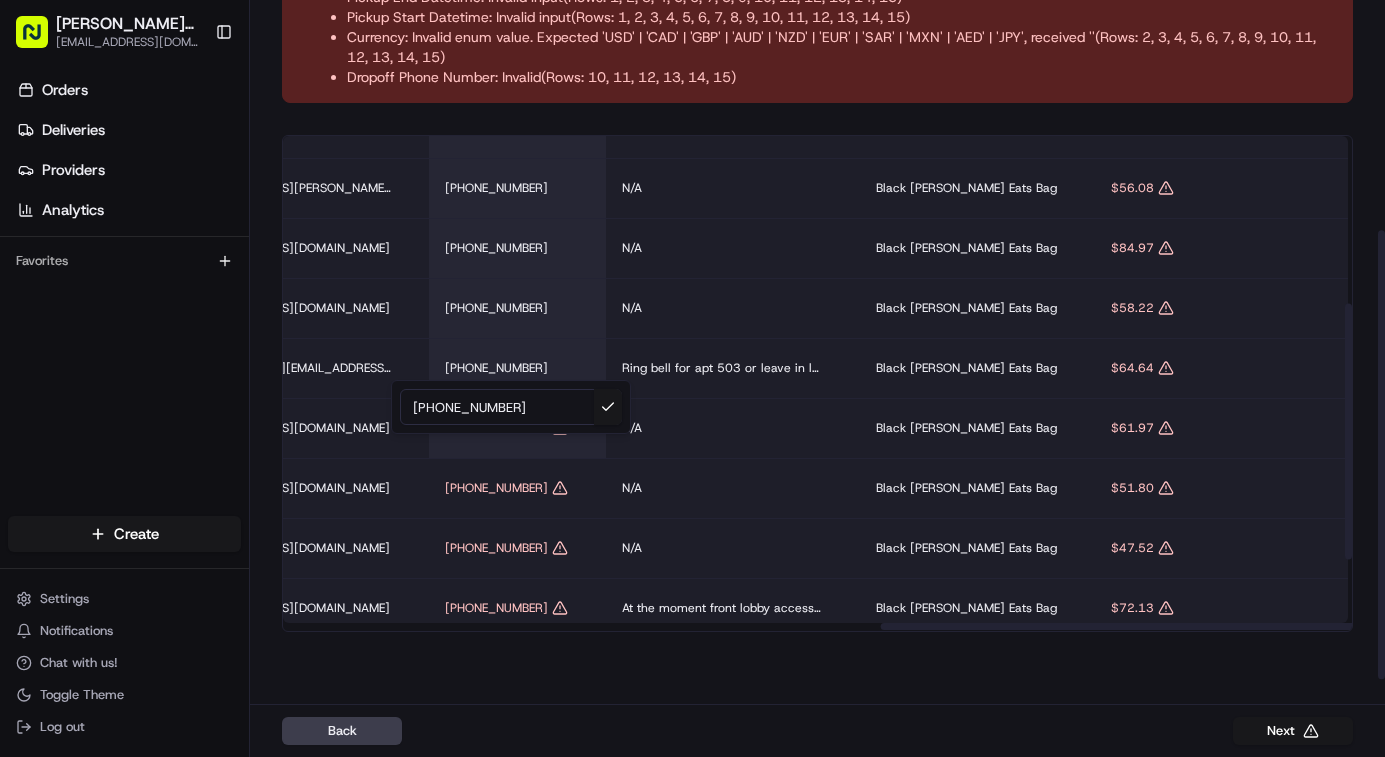 click on "[PHONE_NUMBER]" at bounding box center (511, 407) 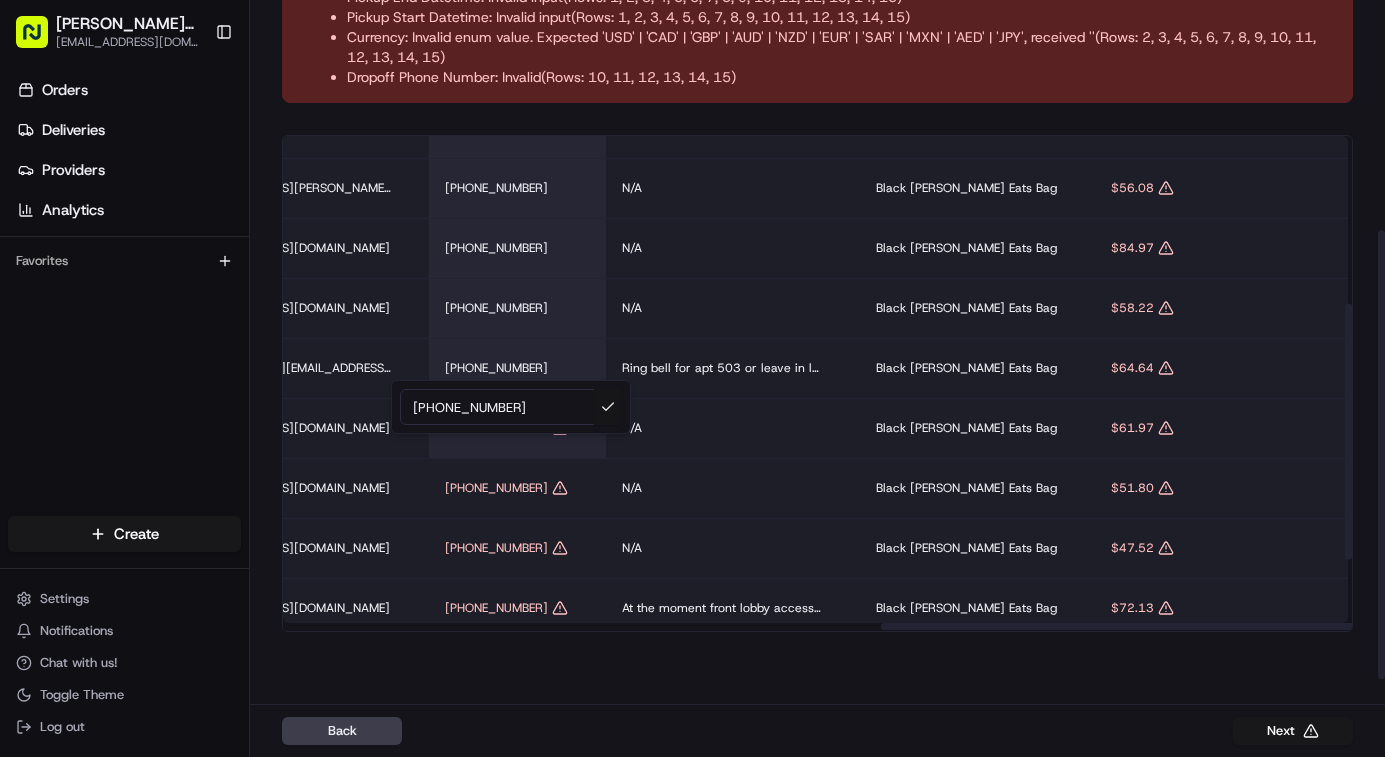 type on "[PHONE_NUMBER]" 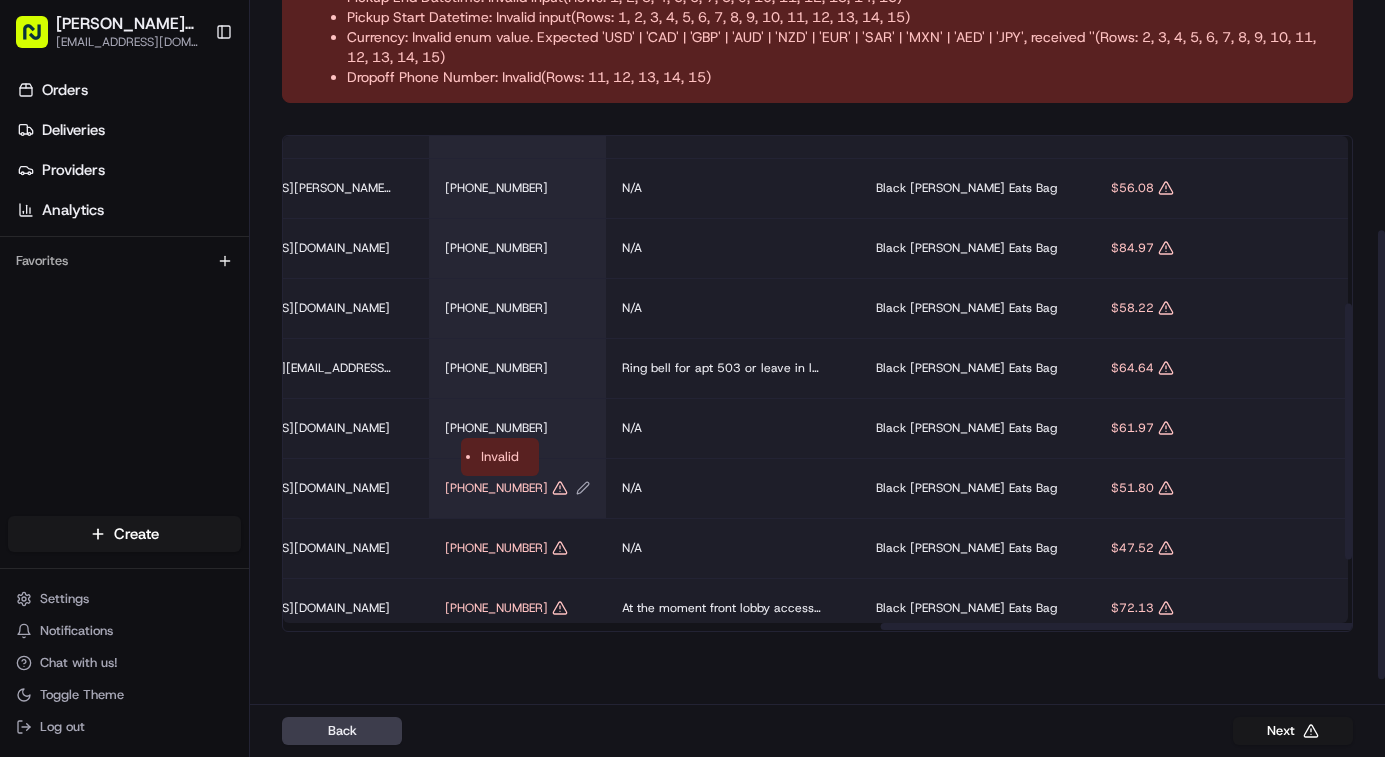 click 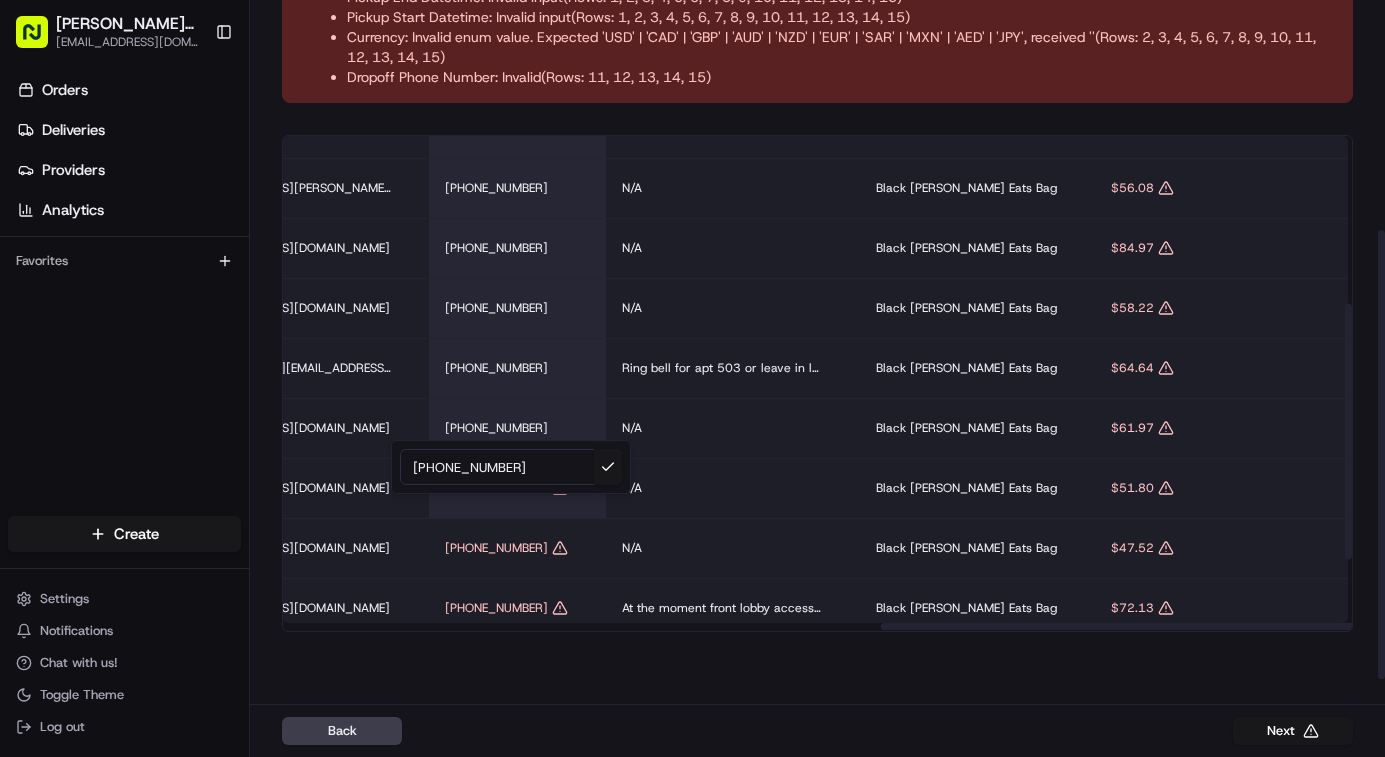 click on "[PHONE_NUMBER]" at bounding box center [511, 467] 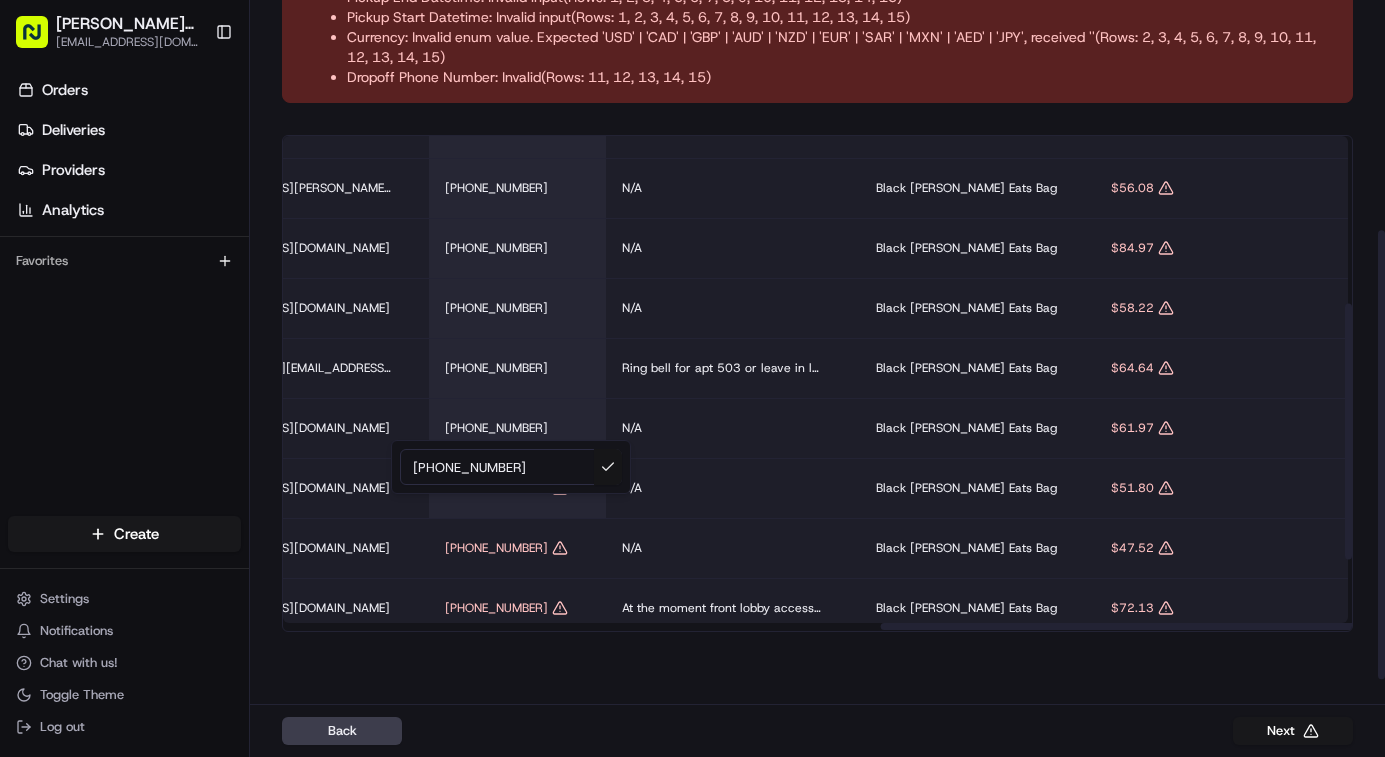 type on "[PHONE_NUMBER]" 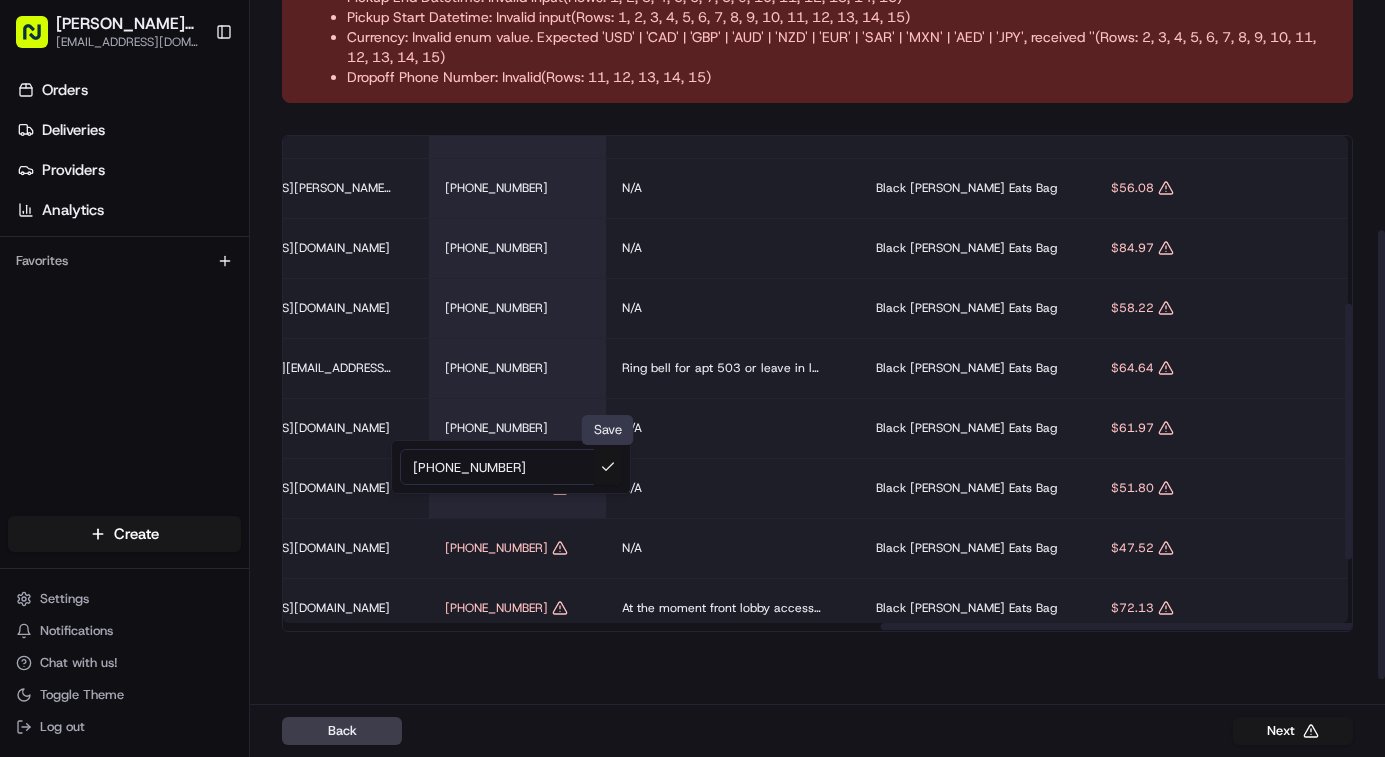 click at bounding box center [608, 467] 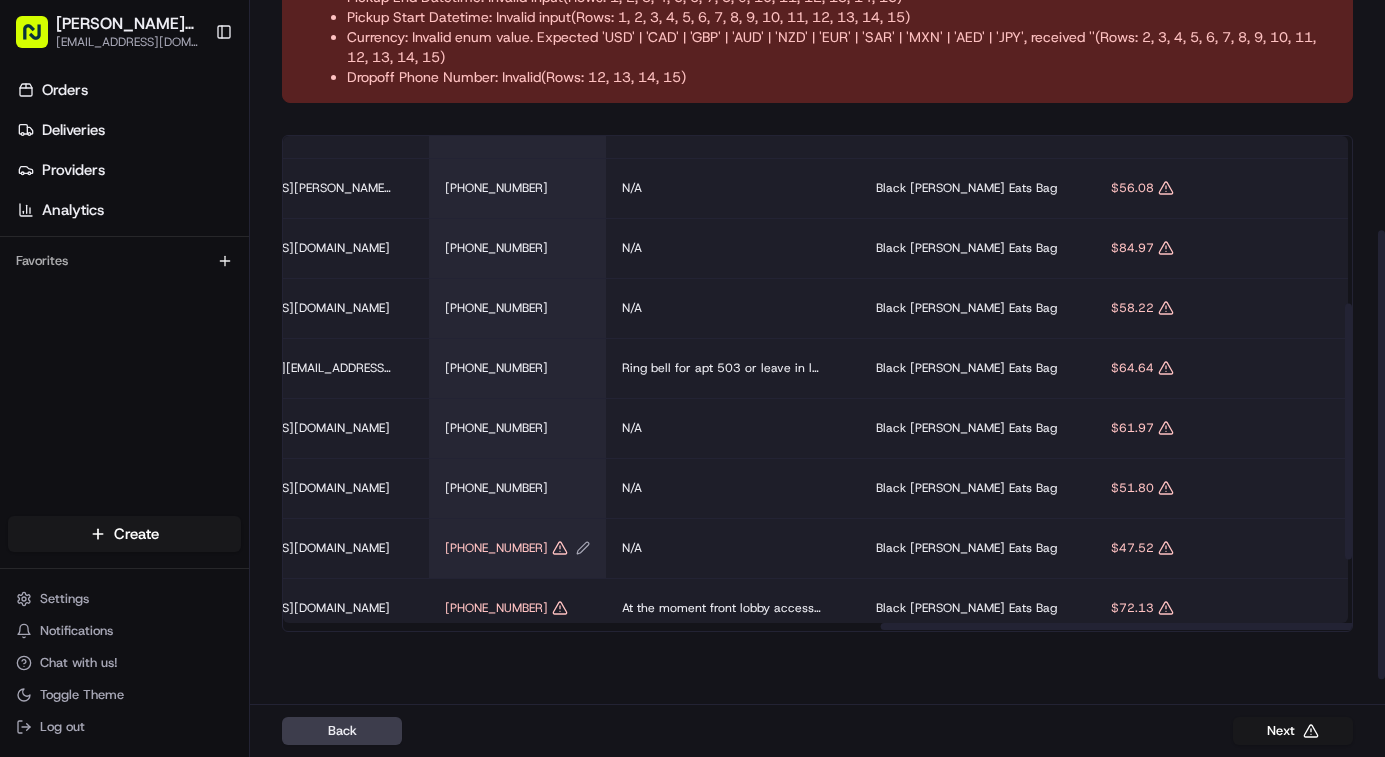 click 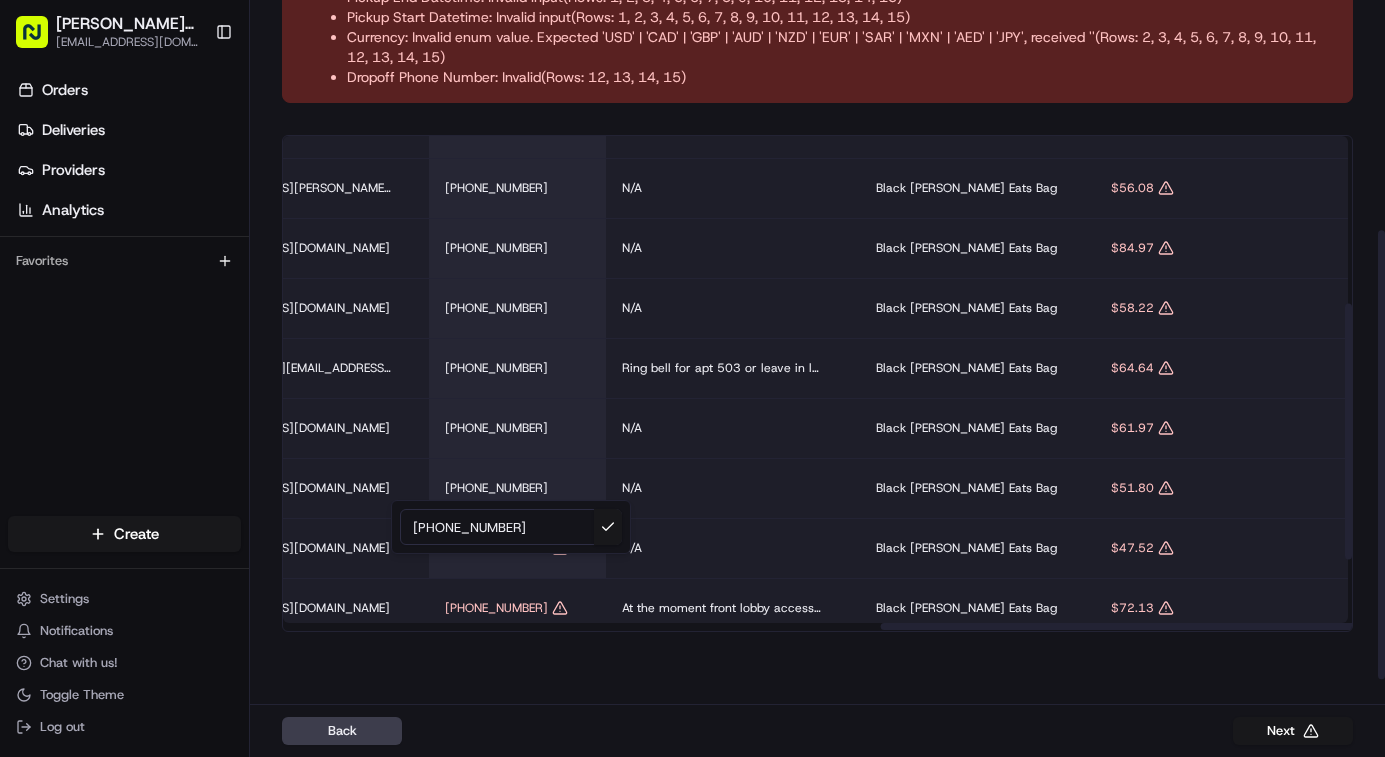click on "[PHONE_NUMBER]" at bounding box center [511, 527] 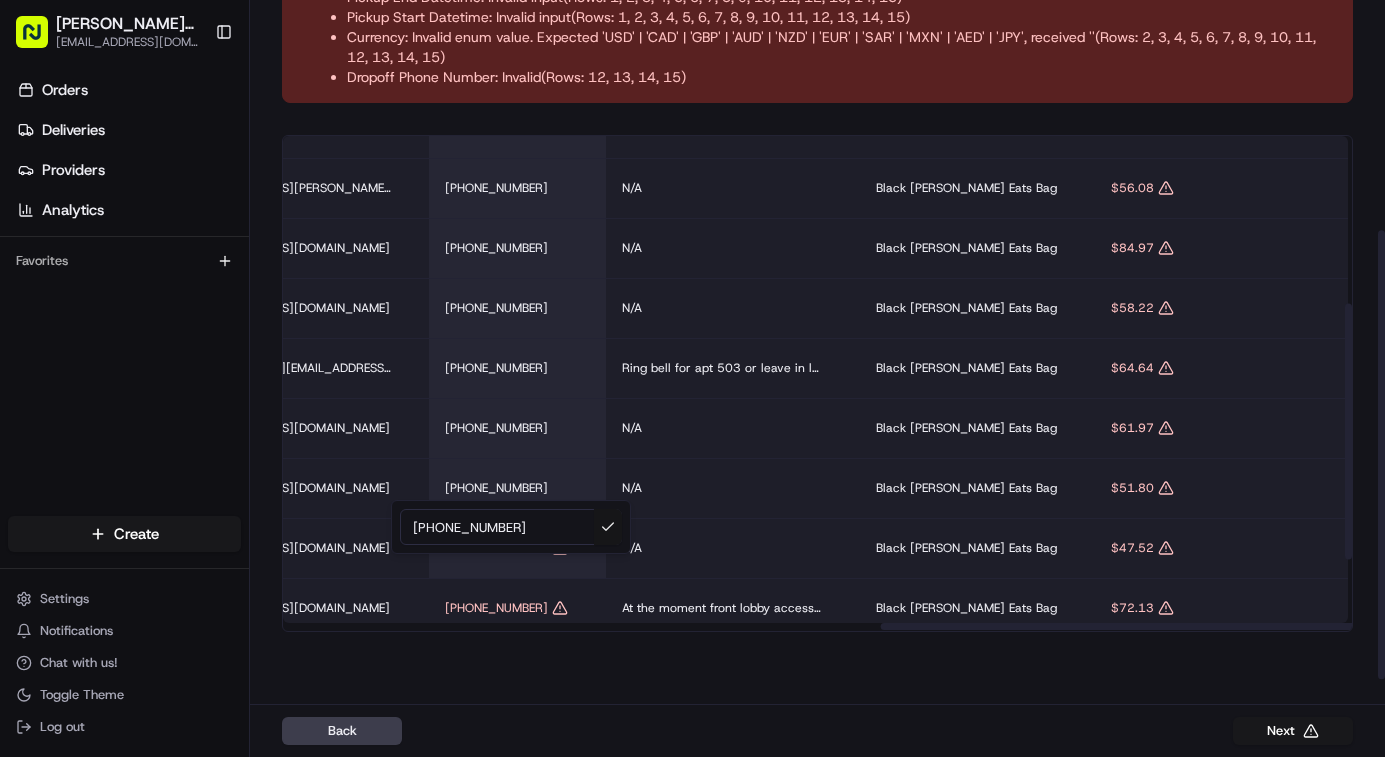 type on "[PHONE_NUMBER]" 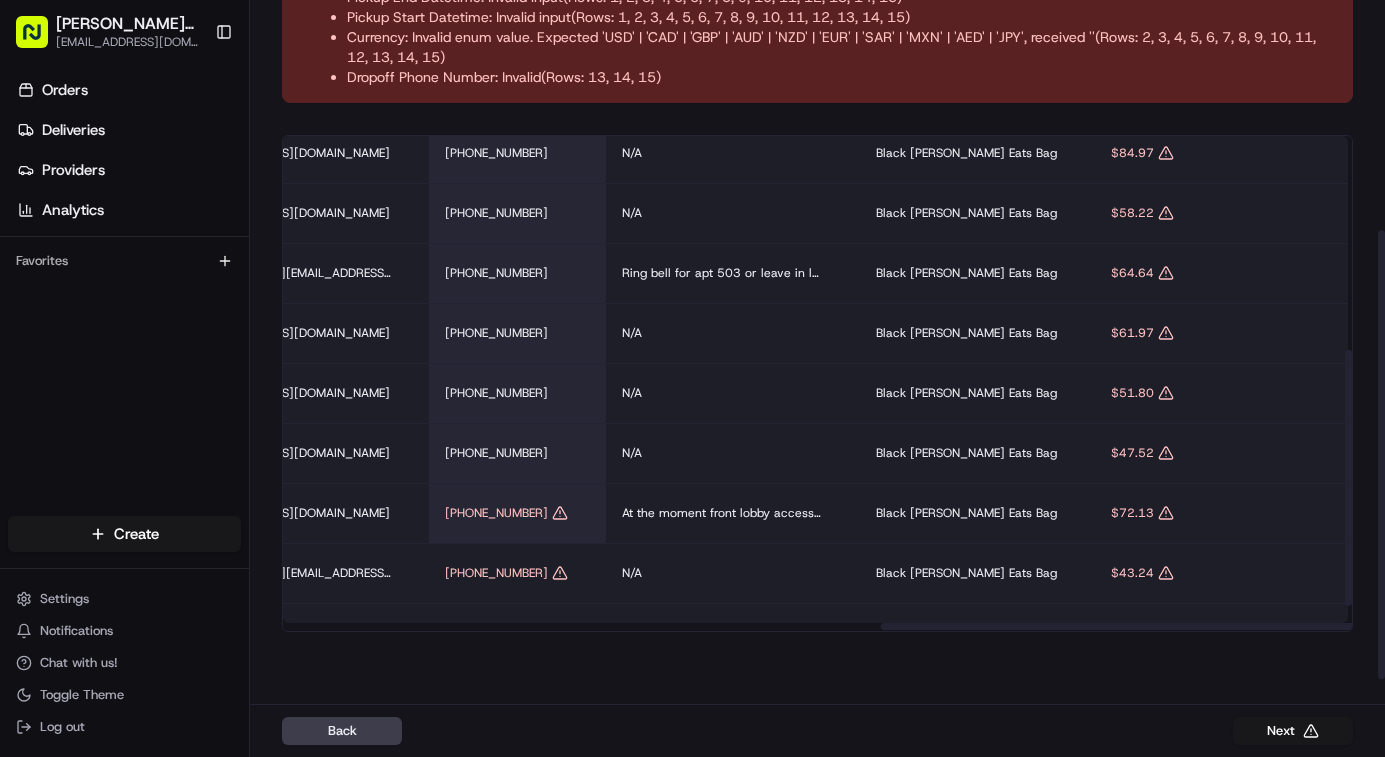 scroll, scrollTop: 453, scrollLeft: 3212, axis: both 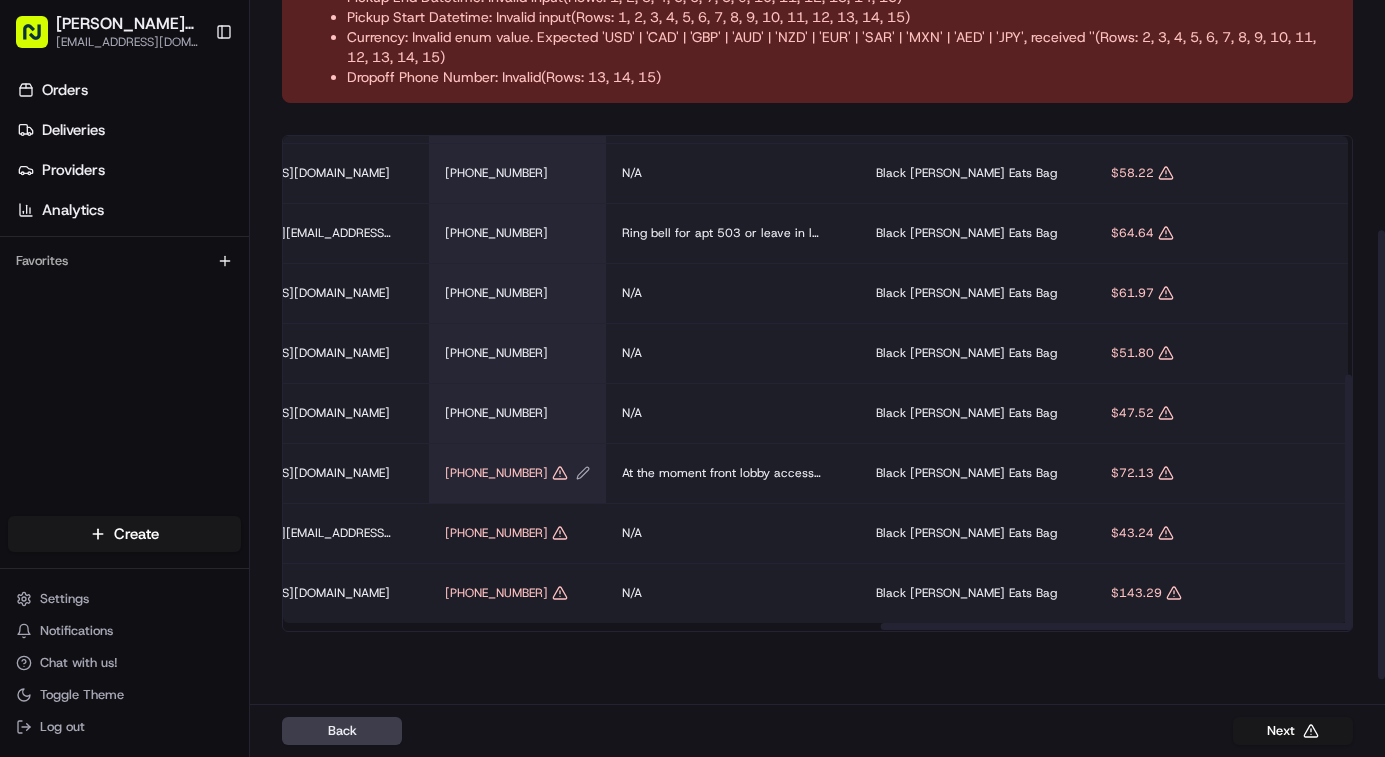 click 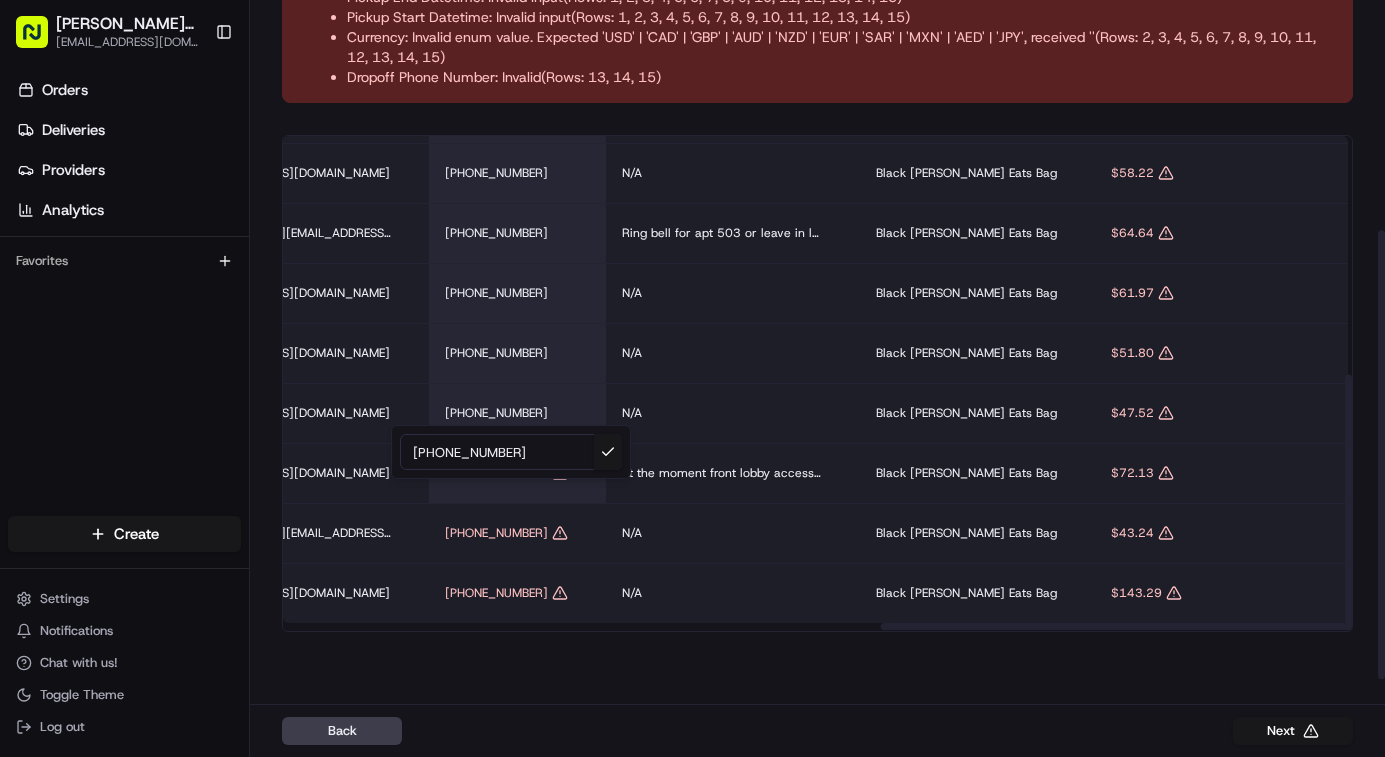click on "[PHONE_NUMBER]" at bounding box center [511, 452] 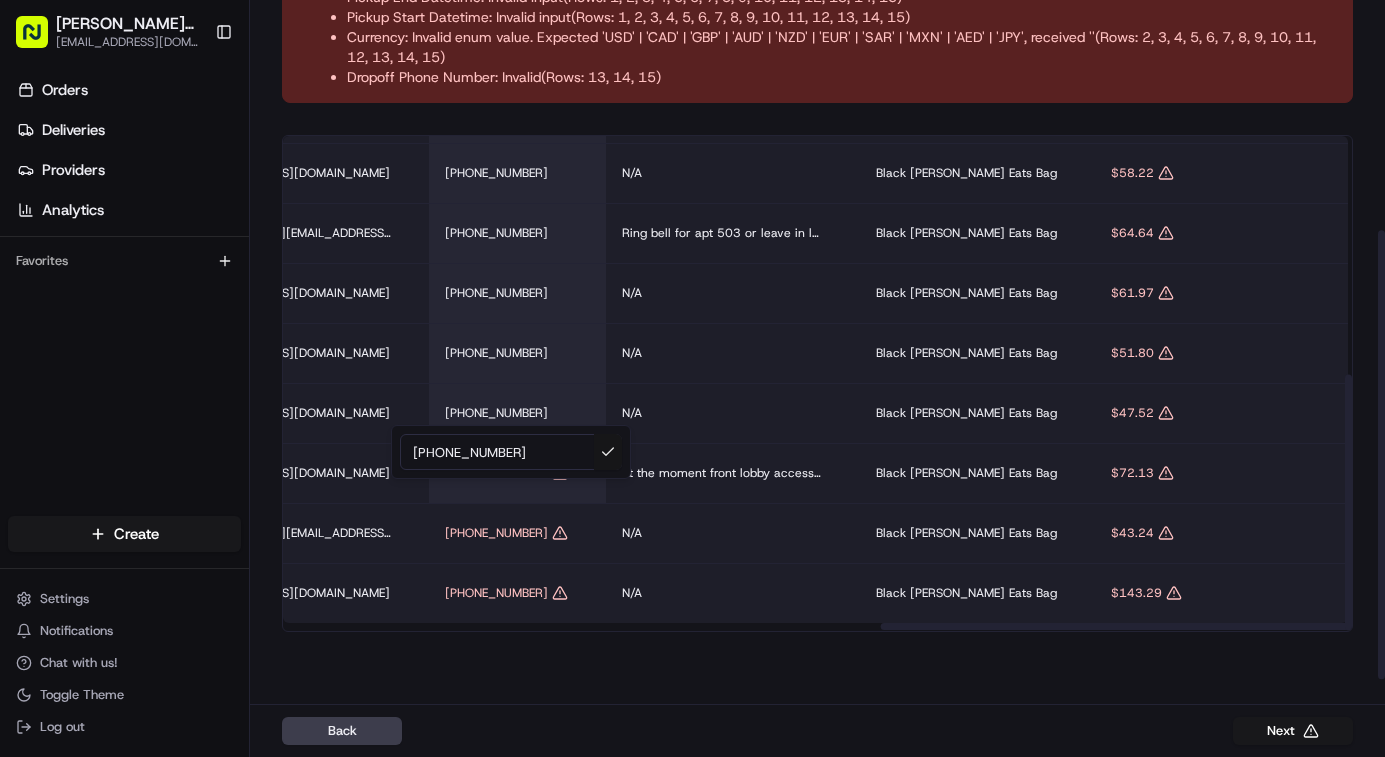 type on "[PHONE_NUMBER]" 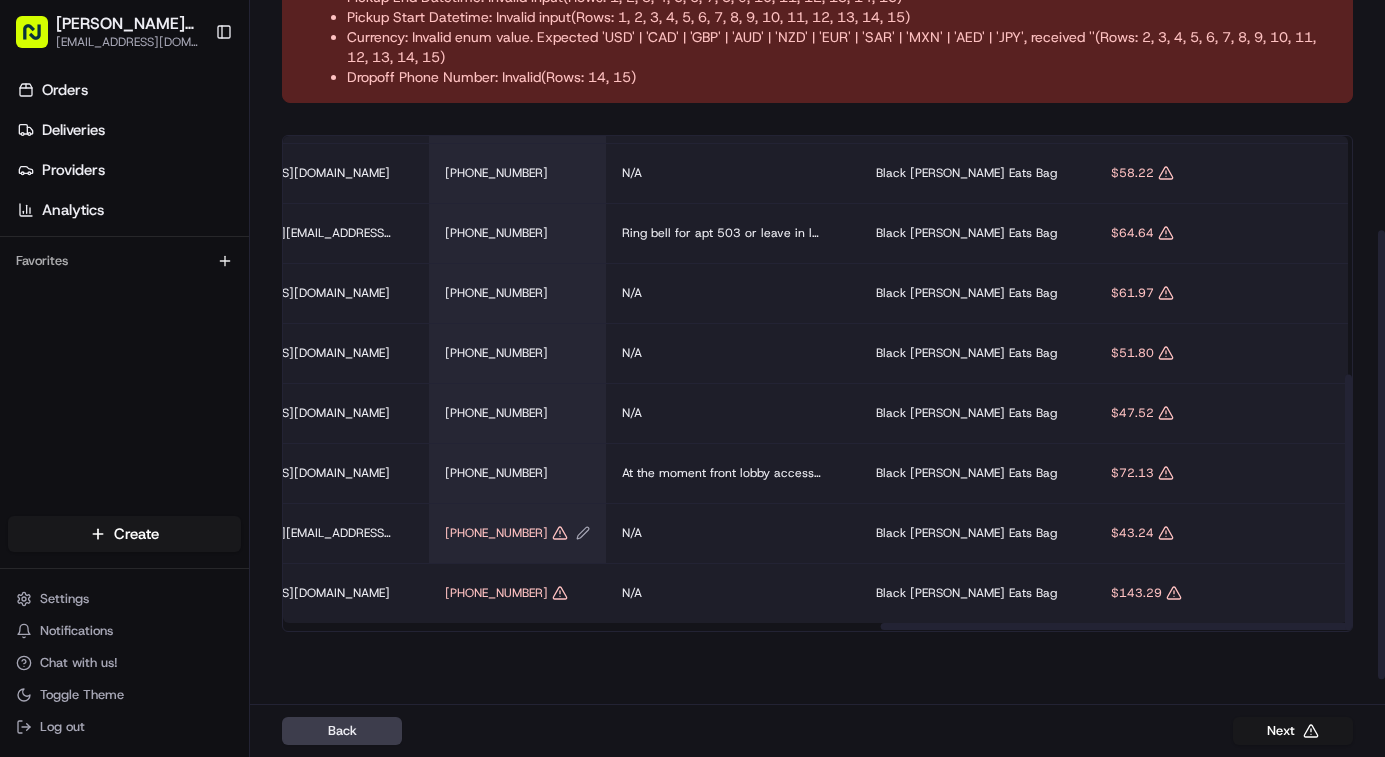 click 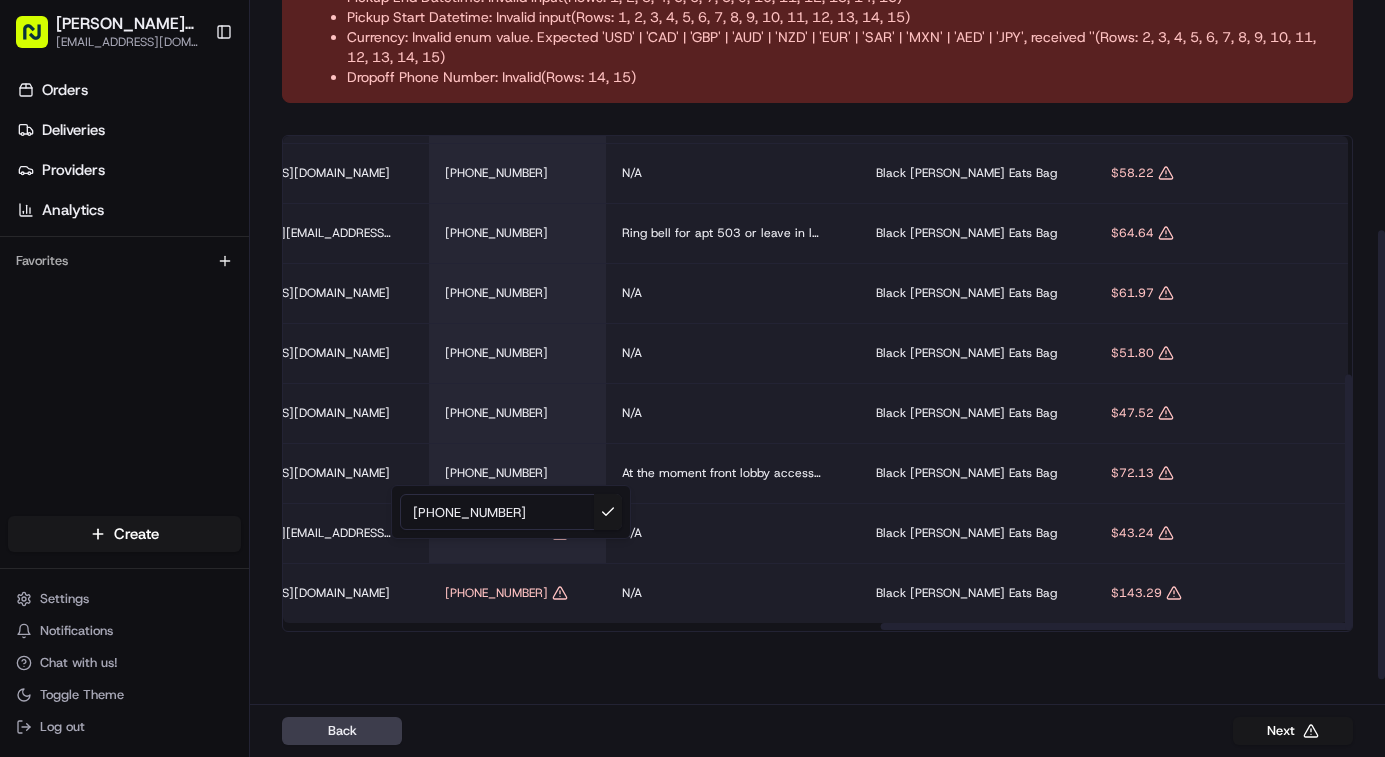 click on "[PHONE_NUMBER]" at bounding box center [511, 512] 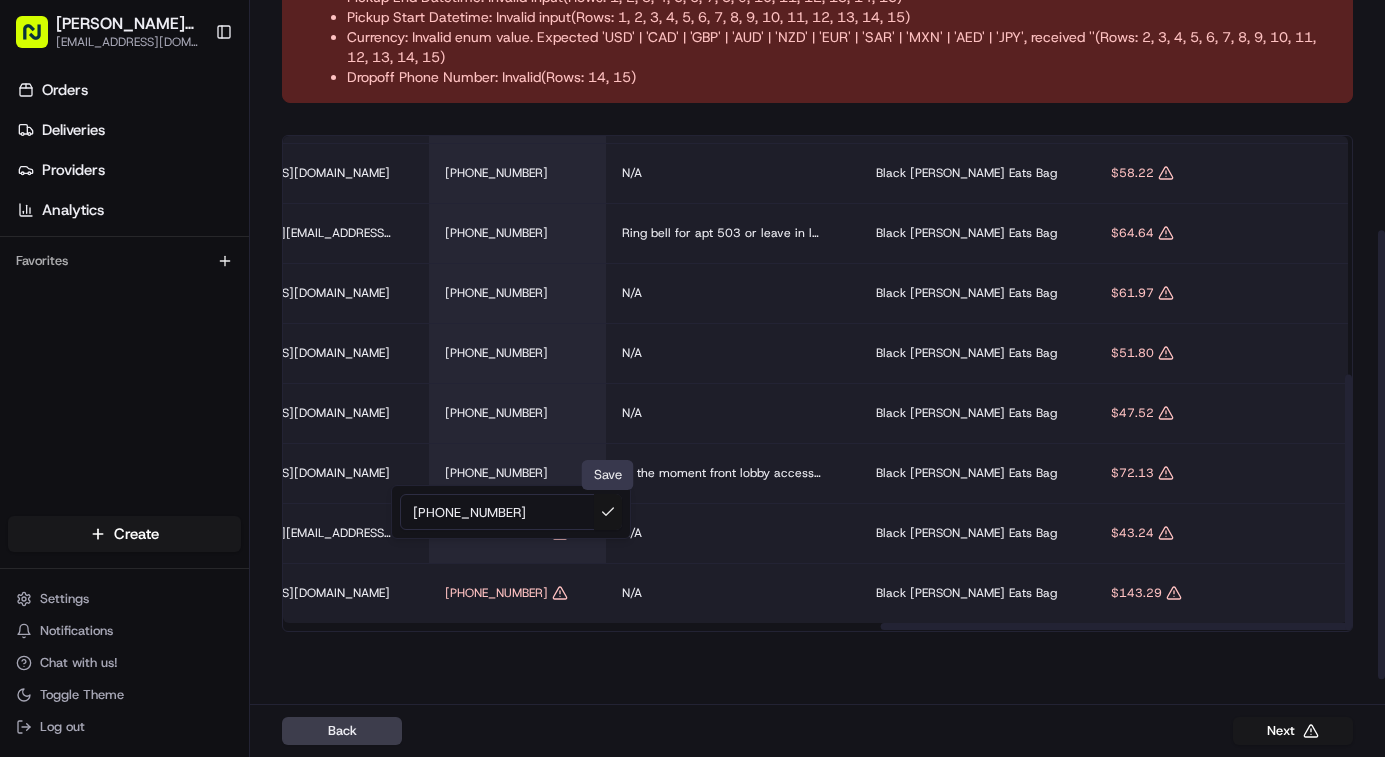 type on "[PHONE_NUMBER]" 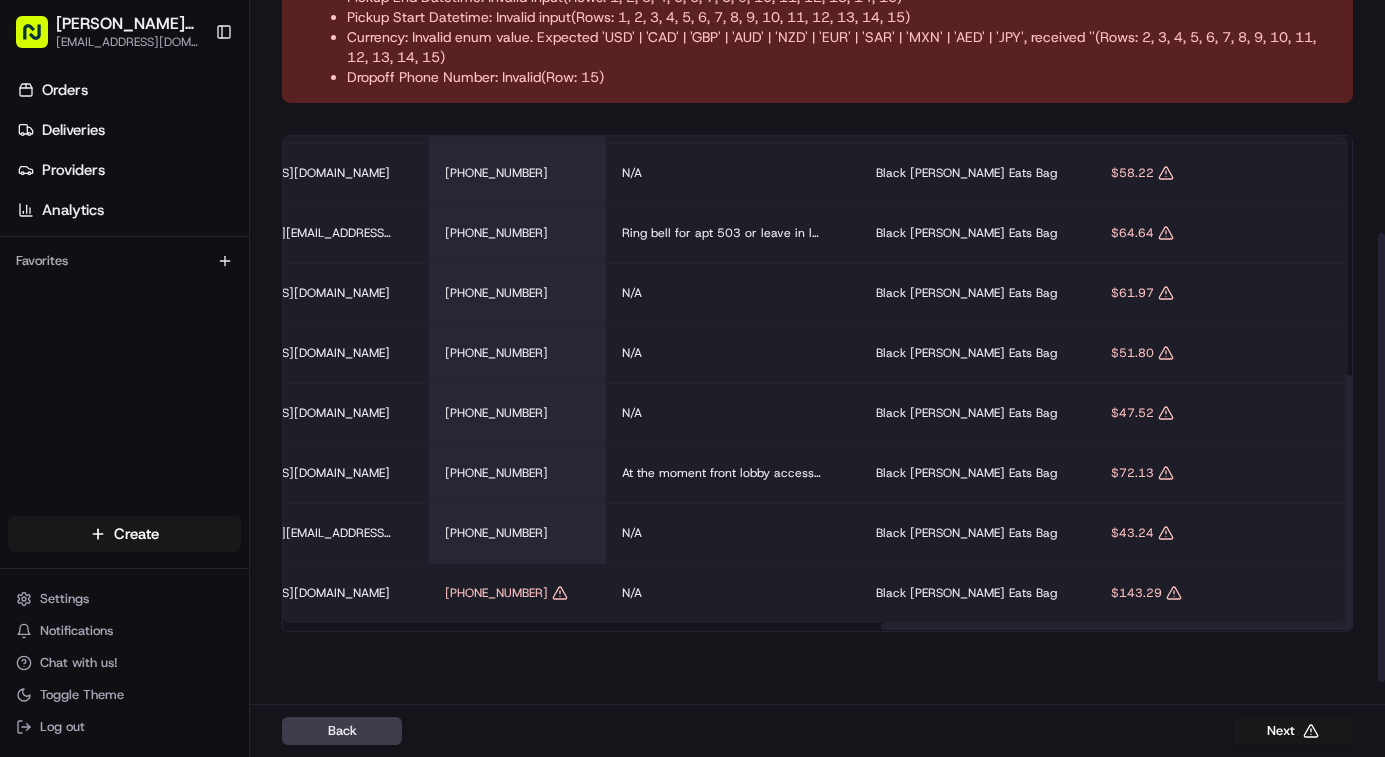 scroll, scrollTop: 375, scrollLeft: 0, axis: vertical 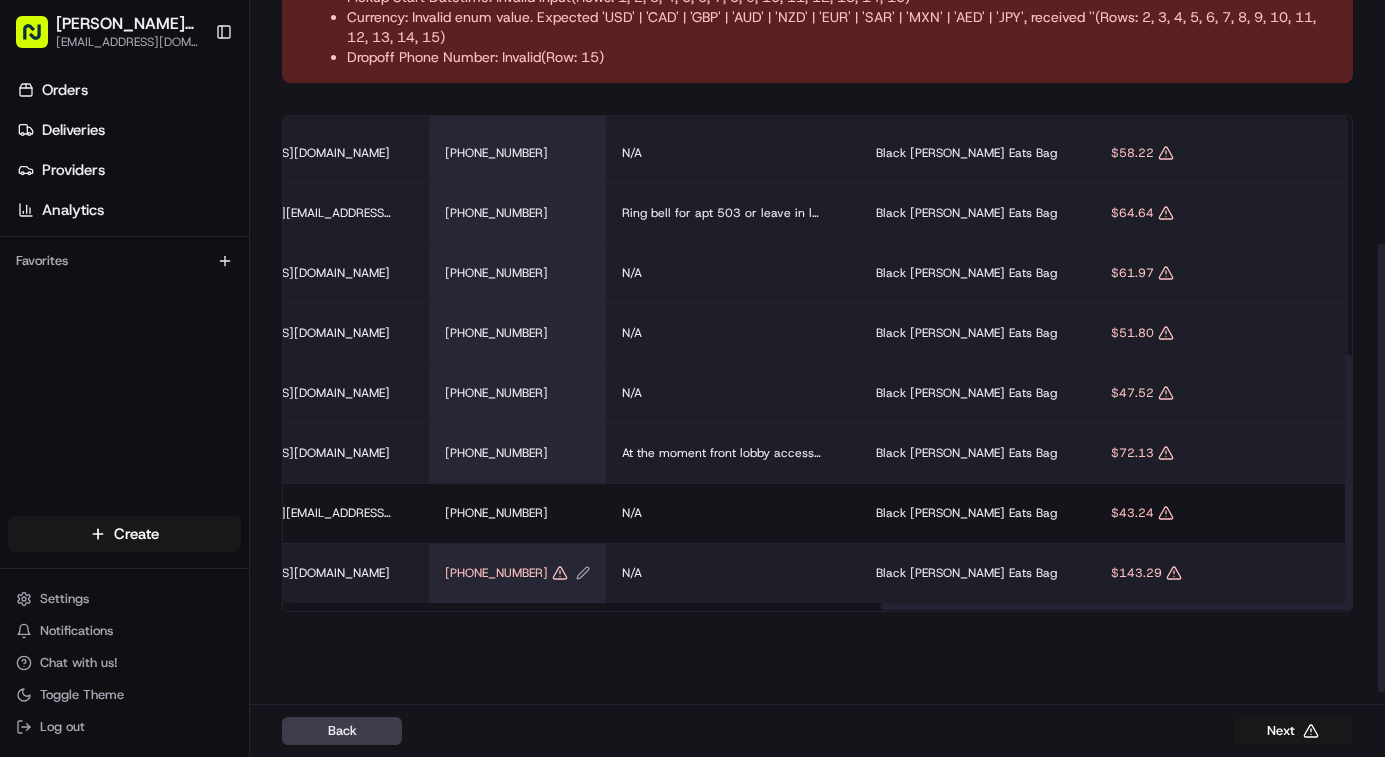 click 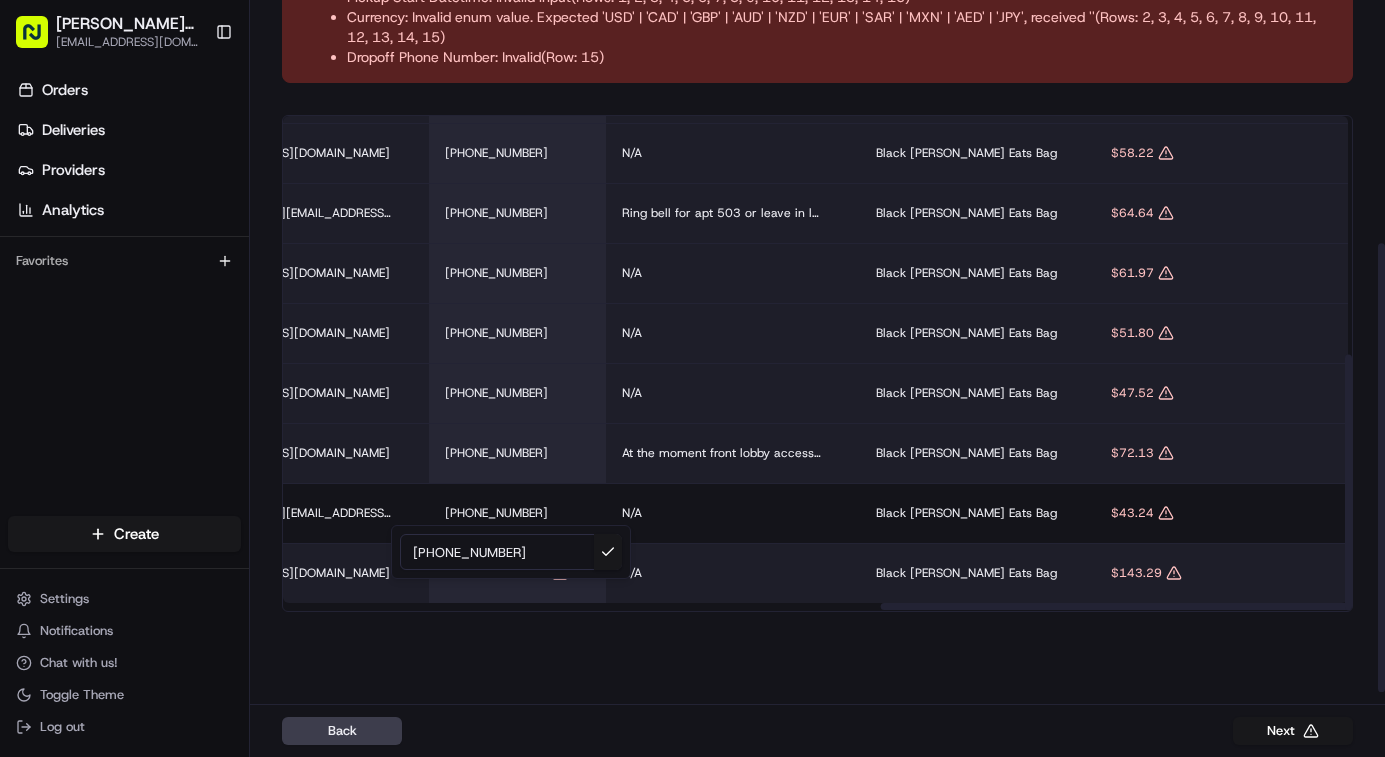 click on "[PHONE_NUMBER]" at bounding box center [511, 552] 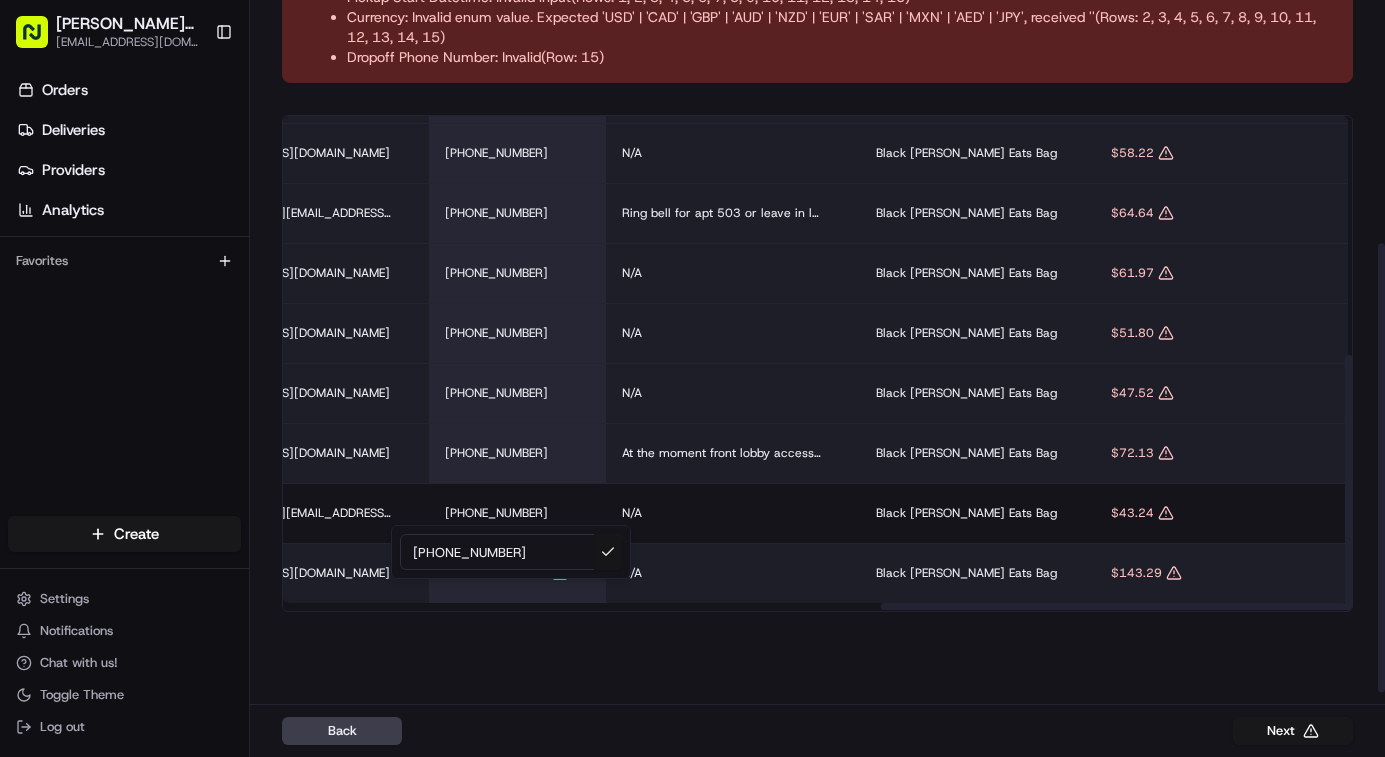type on "[PHONE_NUMBER]" 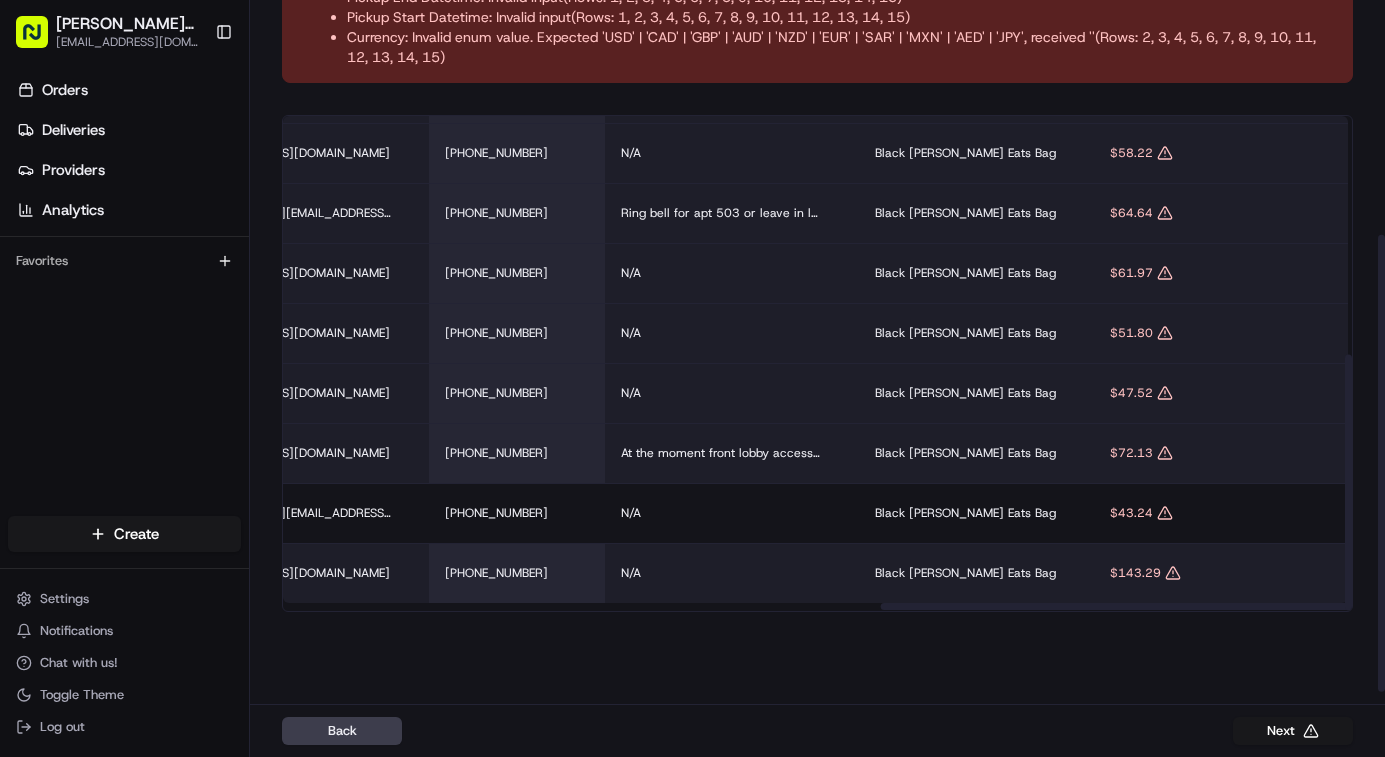 scroll, scrollTop: 355, scrollLeft: 0, axis: vertical 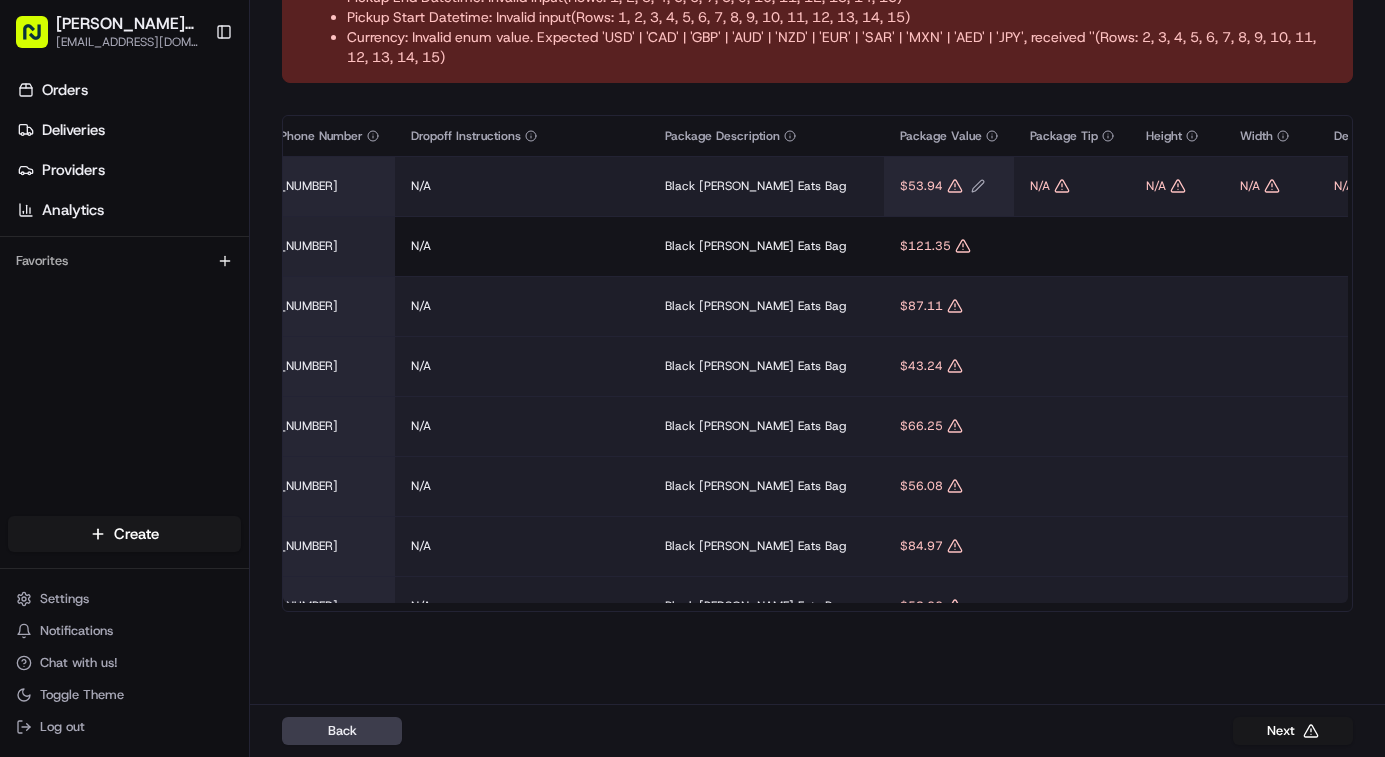 click 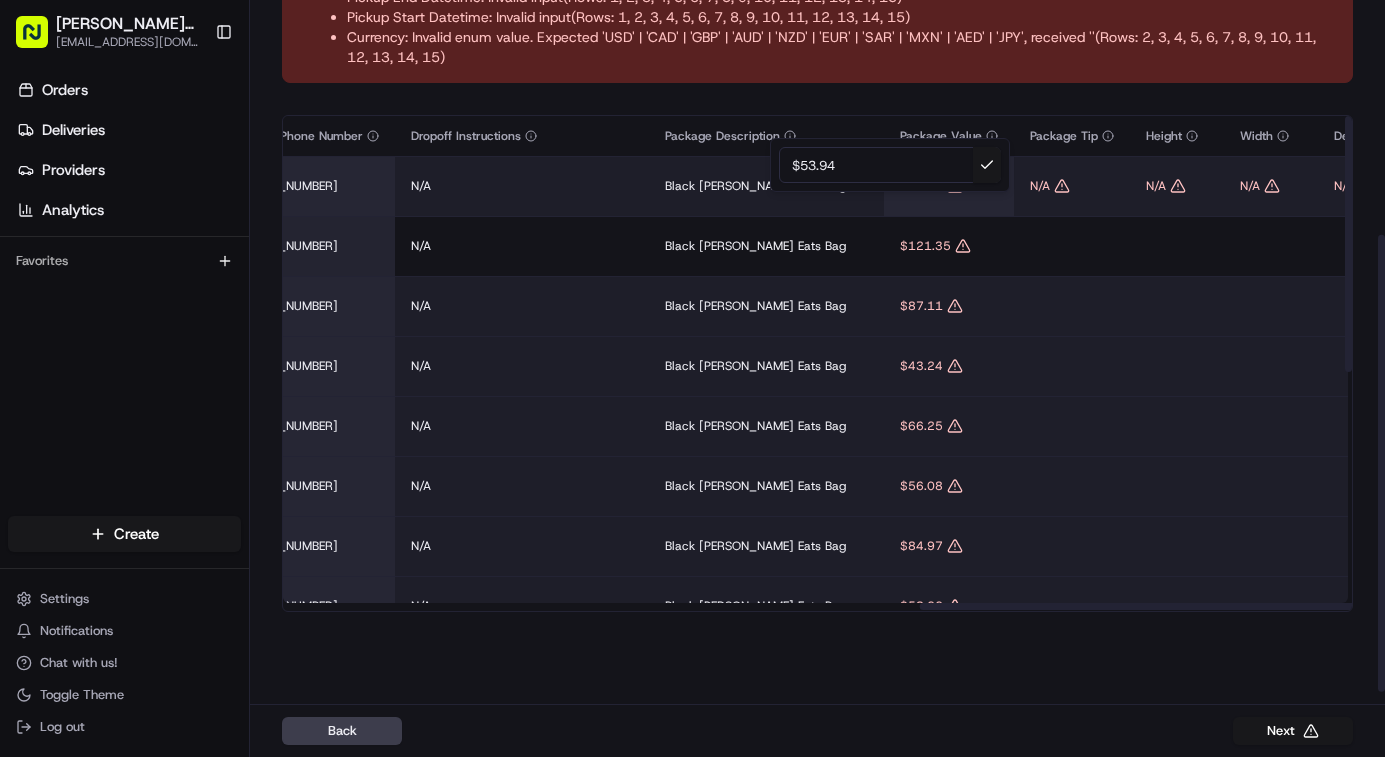 click on "$53.94" at bounding box center [890, 165] 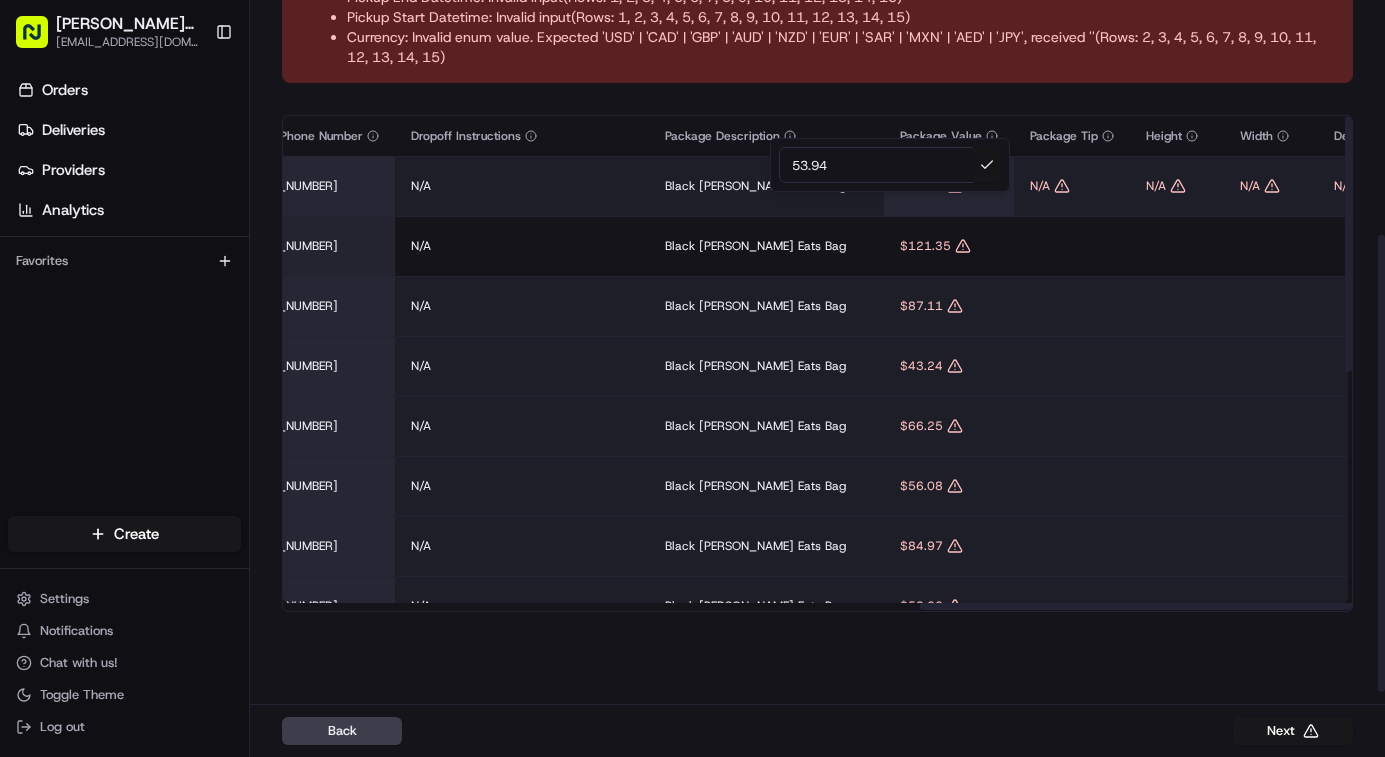 type on "53.94" 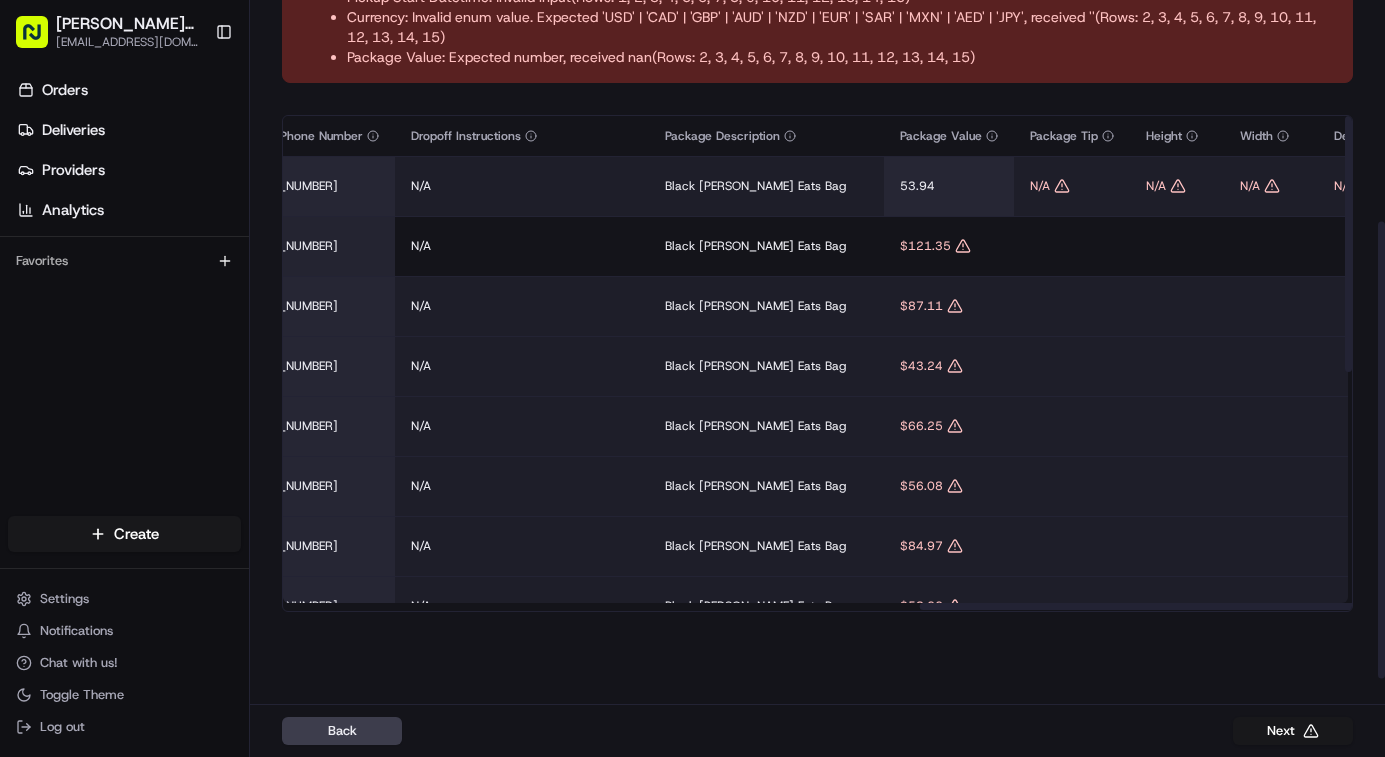 scroll, scrollTop: 335, scrollLeft: 0, axis: vertical 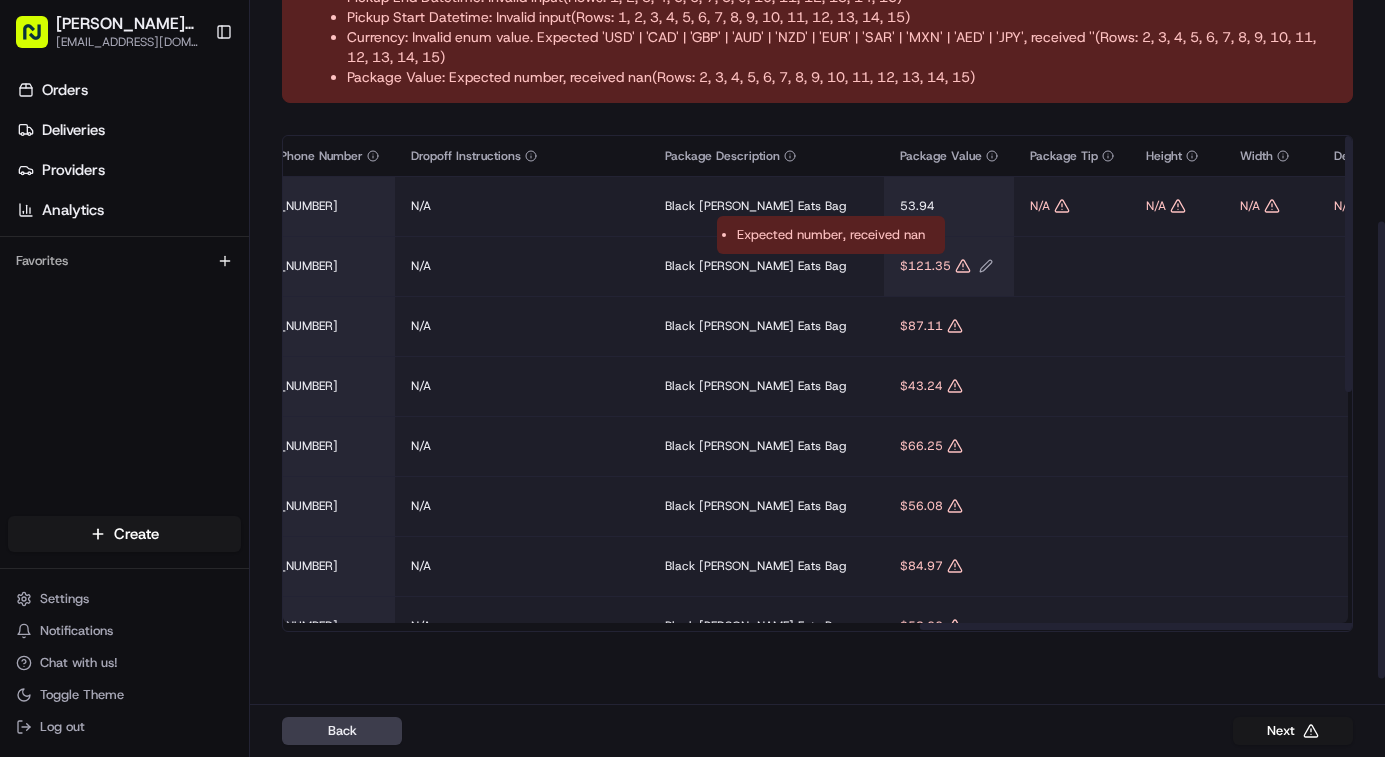 click 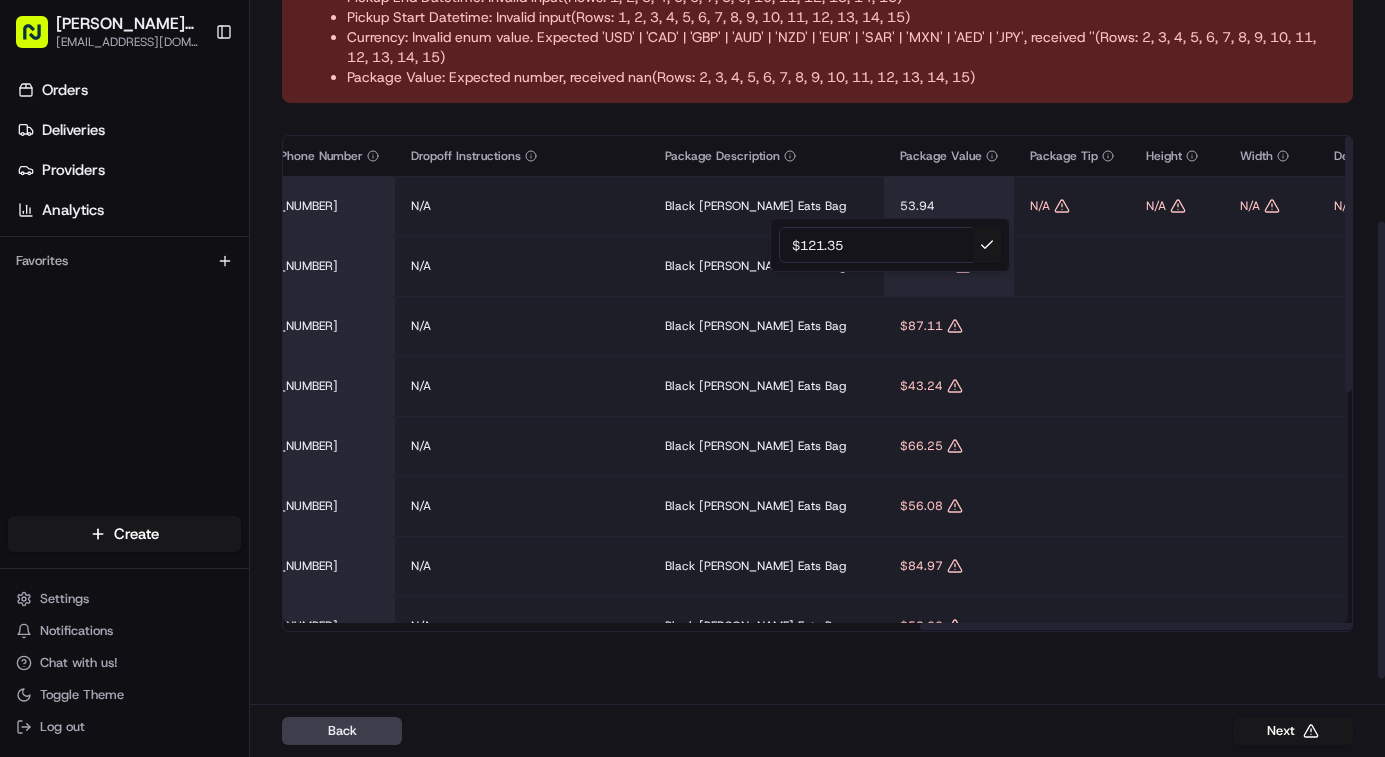 click on "$121.35" at bounding box center [890, 245] 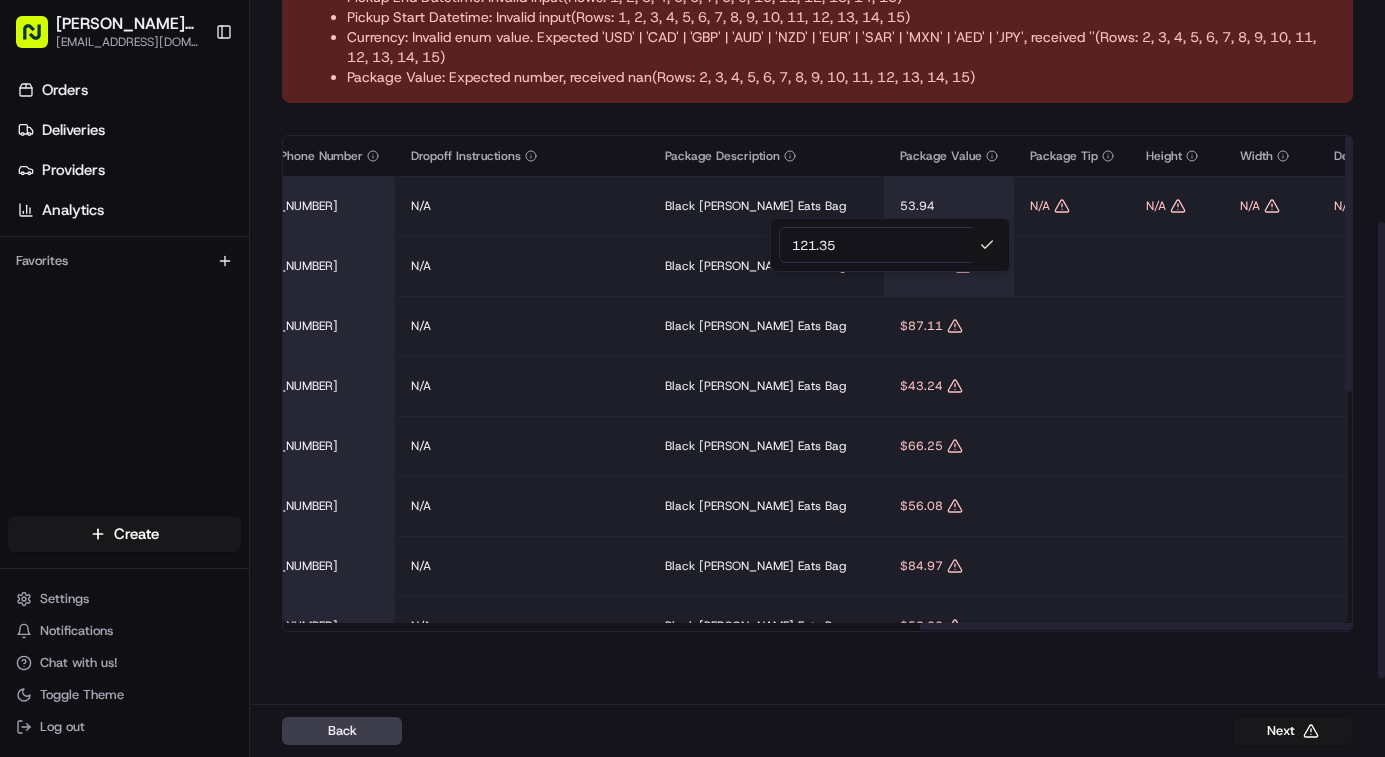 type on "121.35" 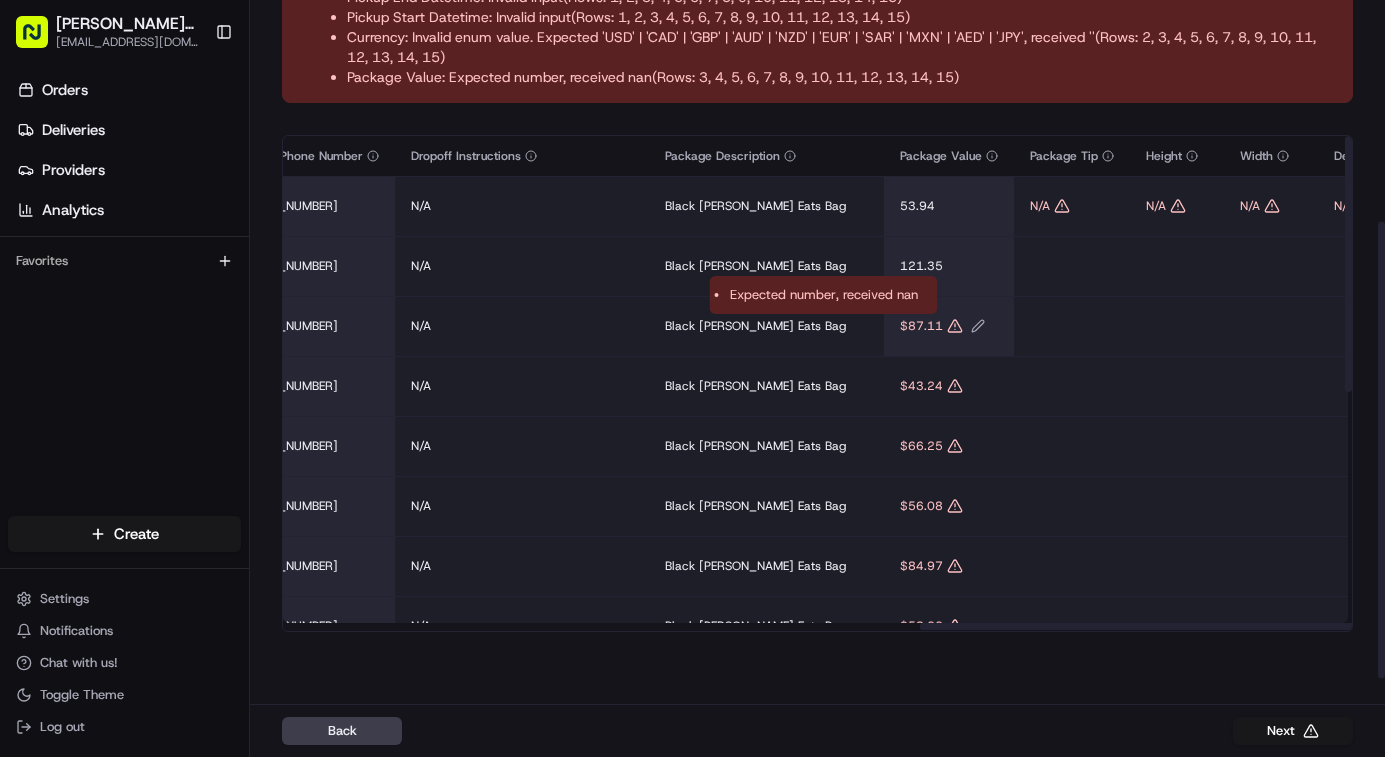 click 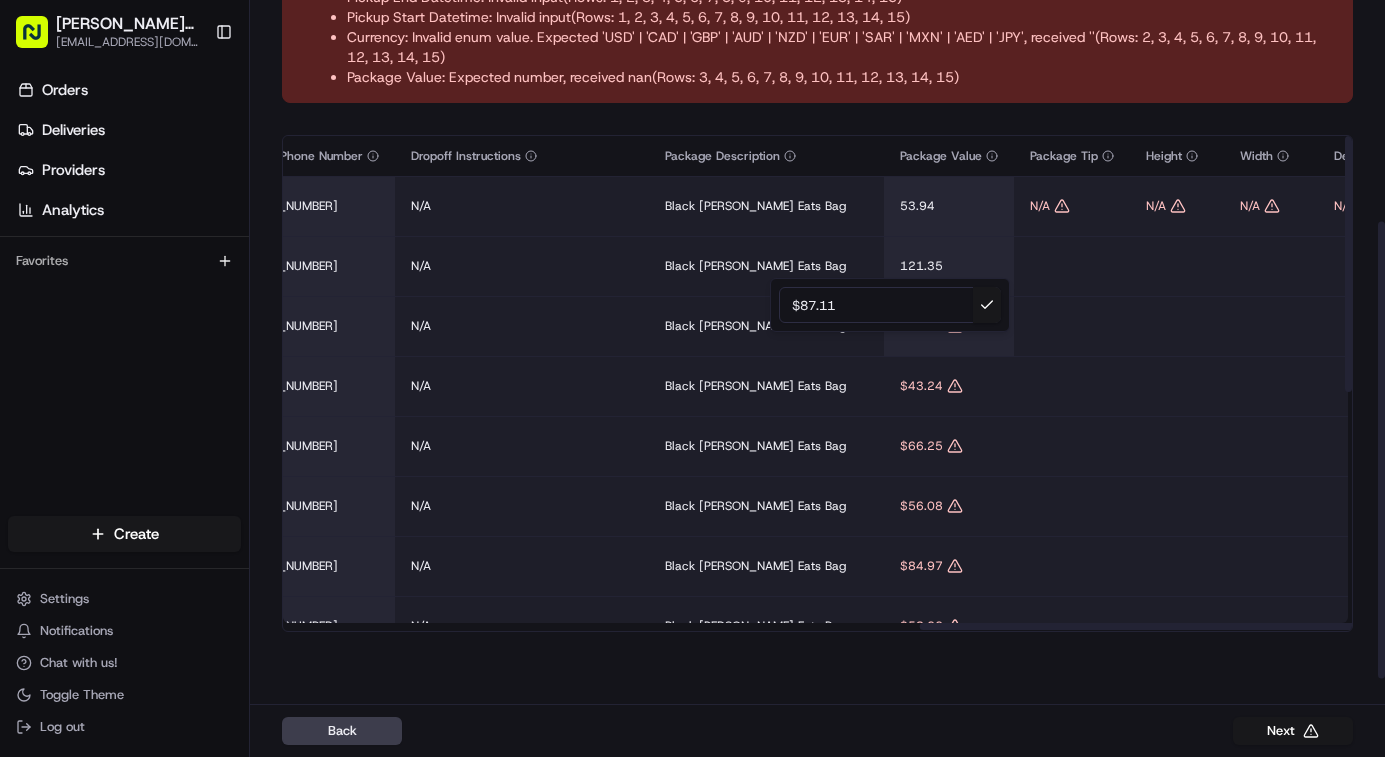 click on "$87.11" at bounding box center [890, 305] 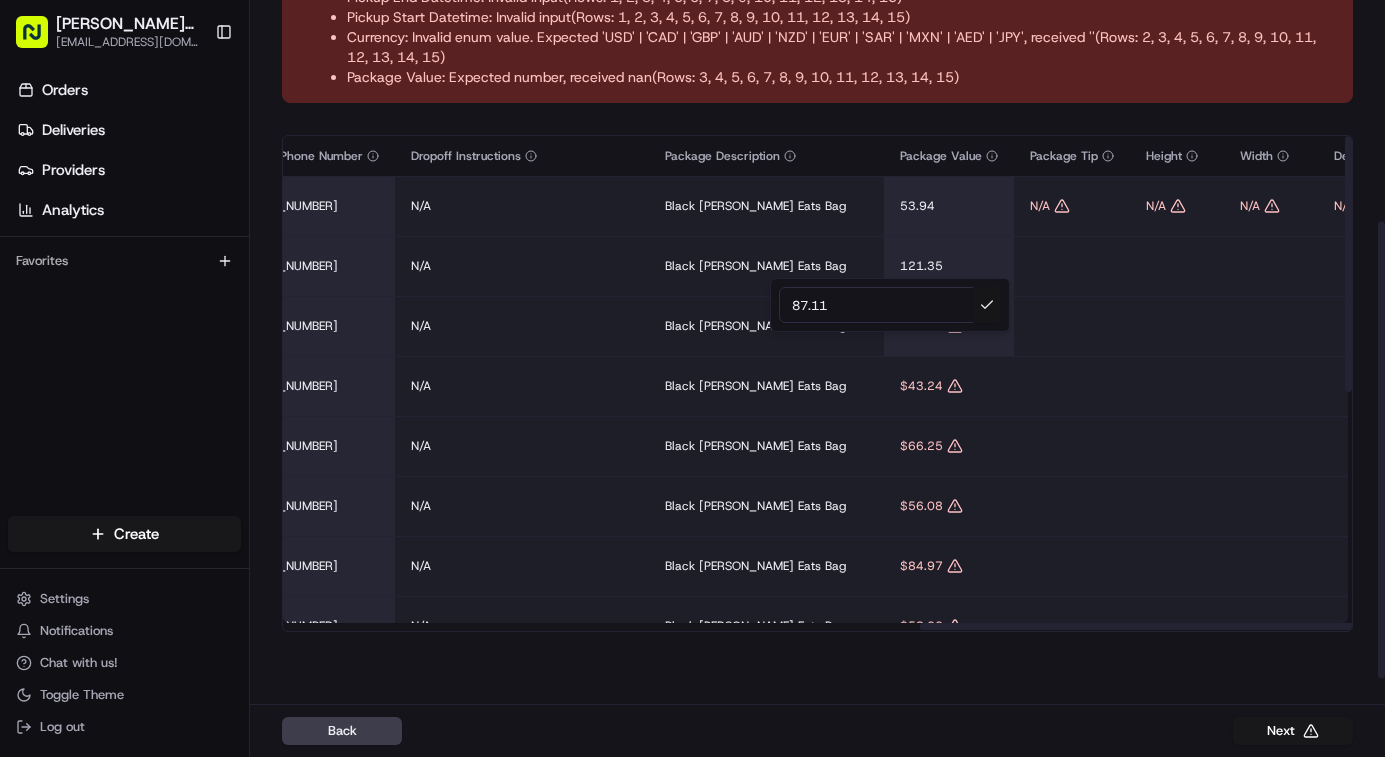type on "87.11" 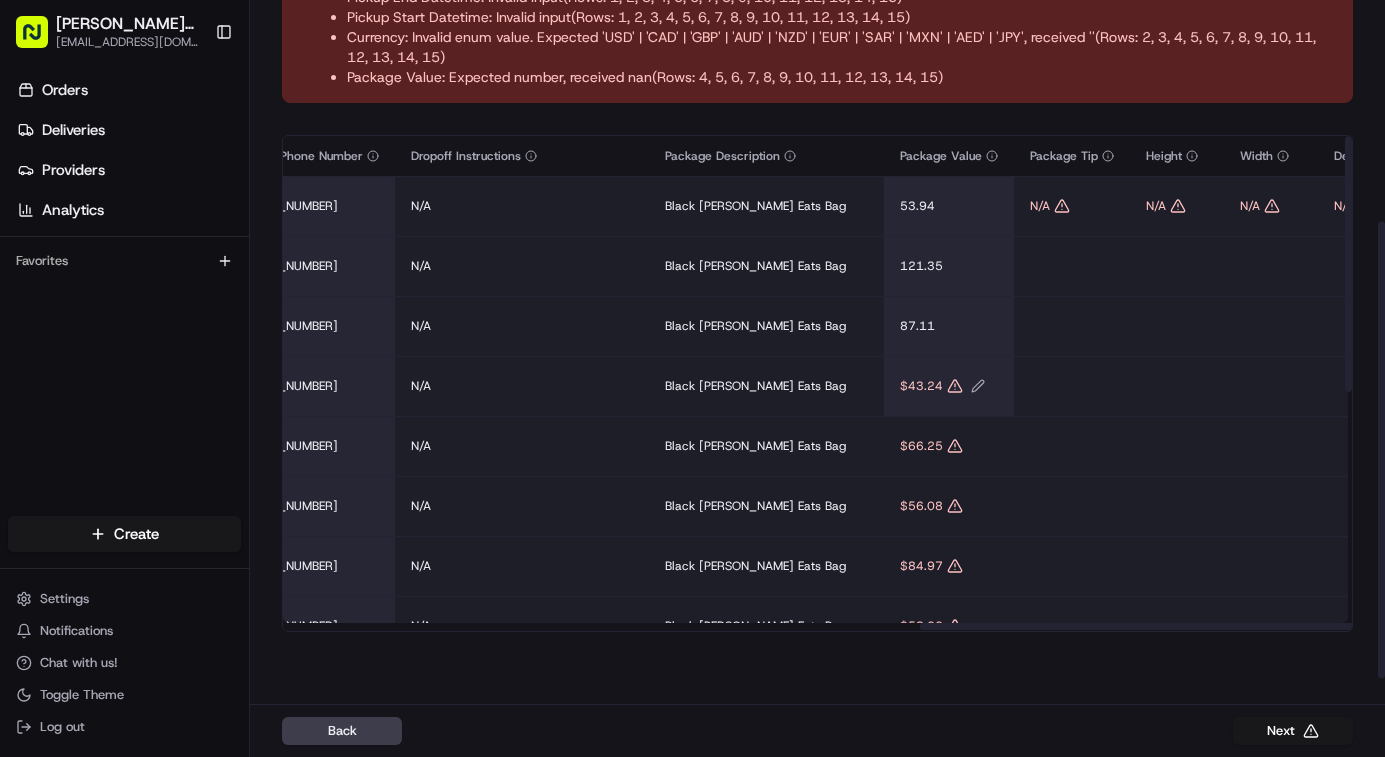 click 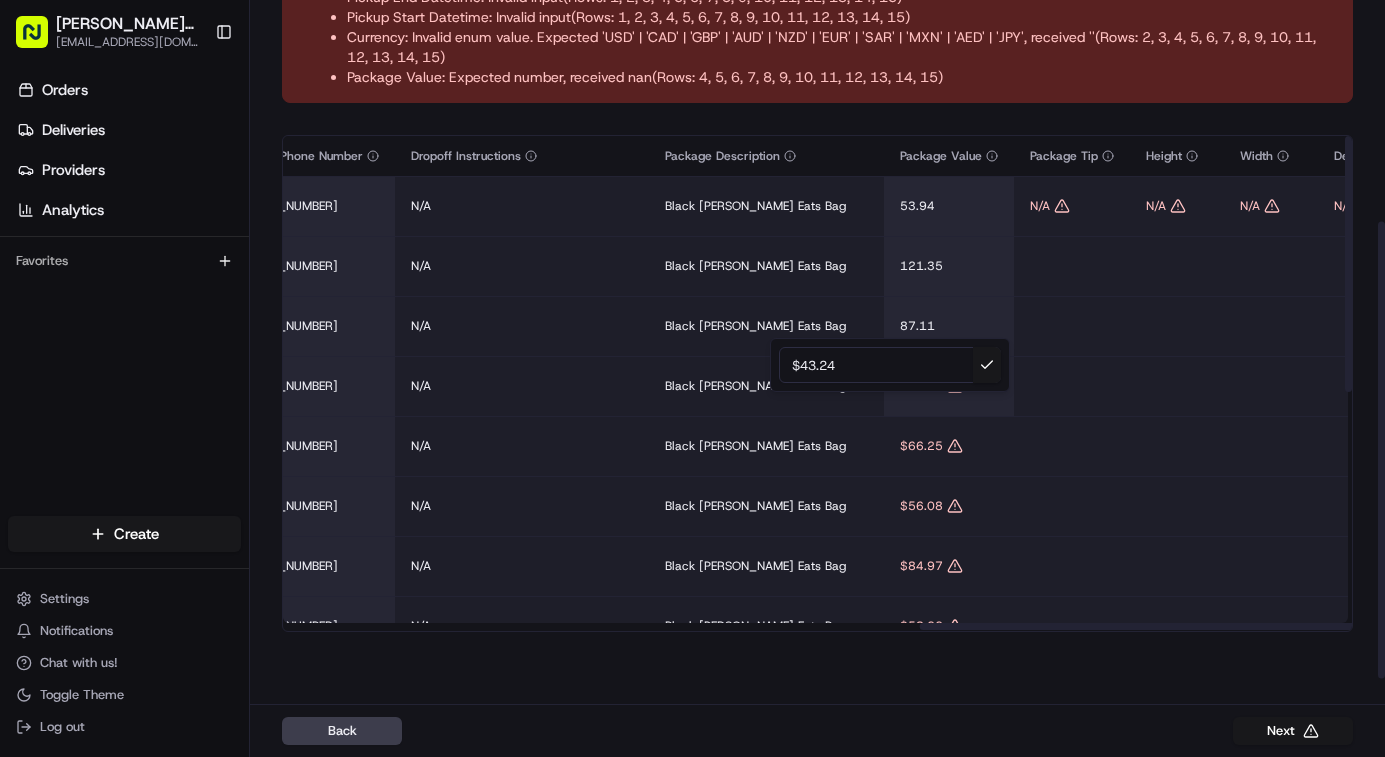 click on "$43.24" at bounding box center [890, 365] 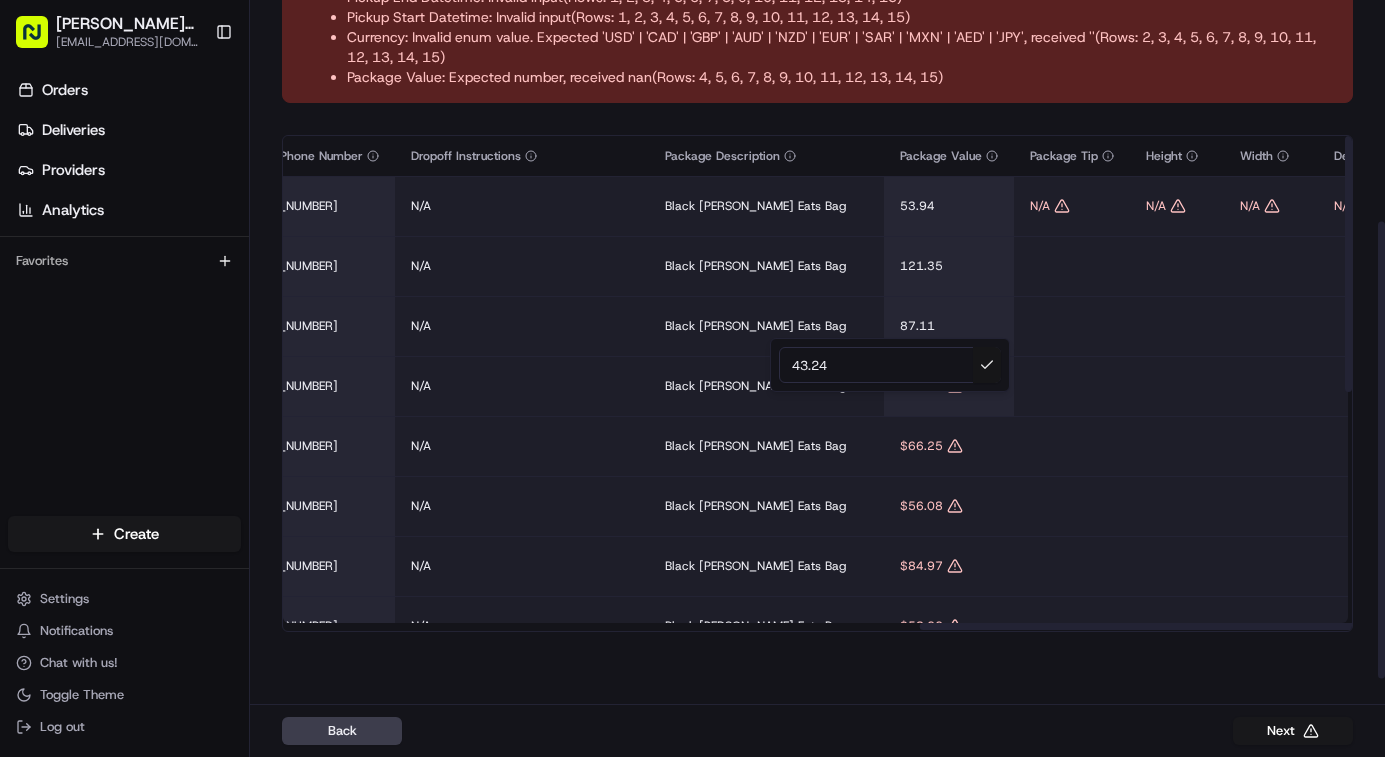 type on "43.24" 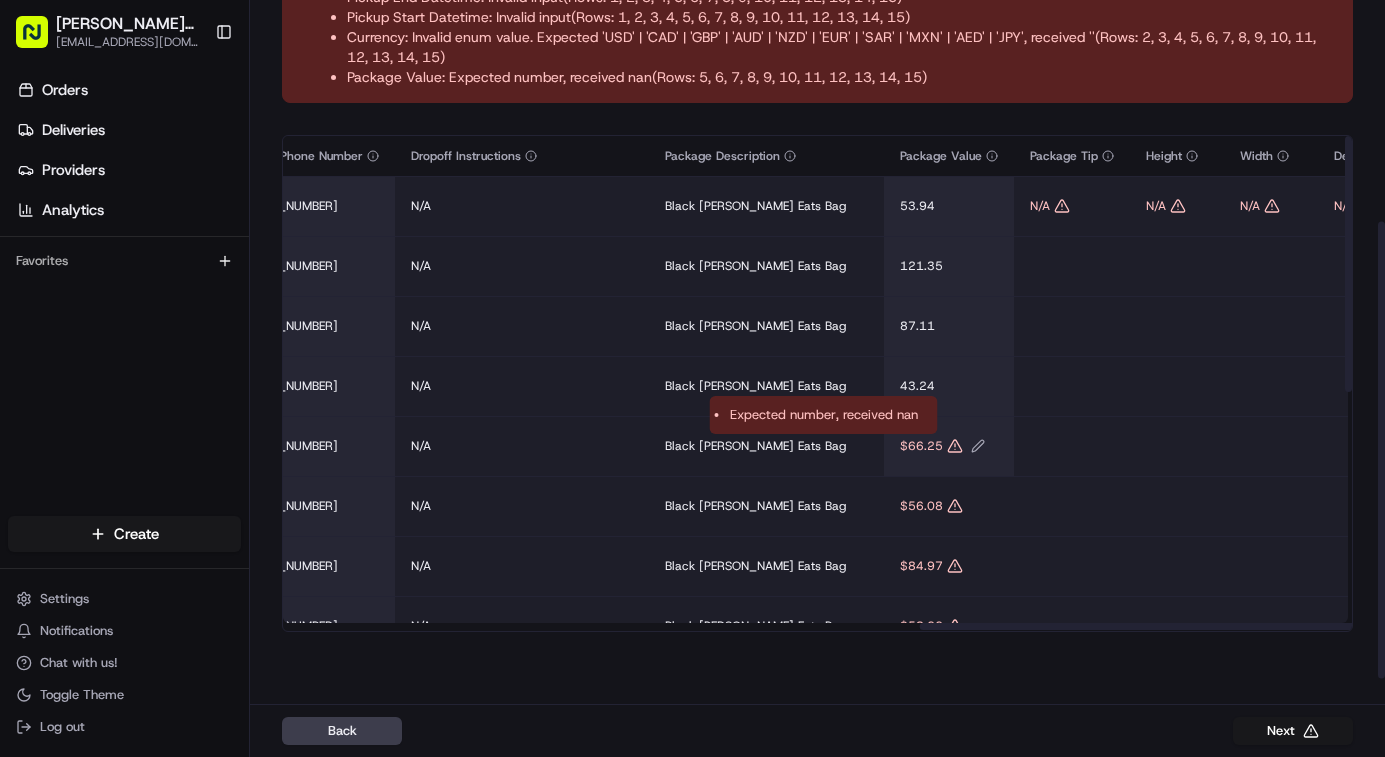 click 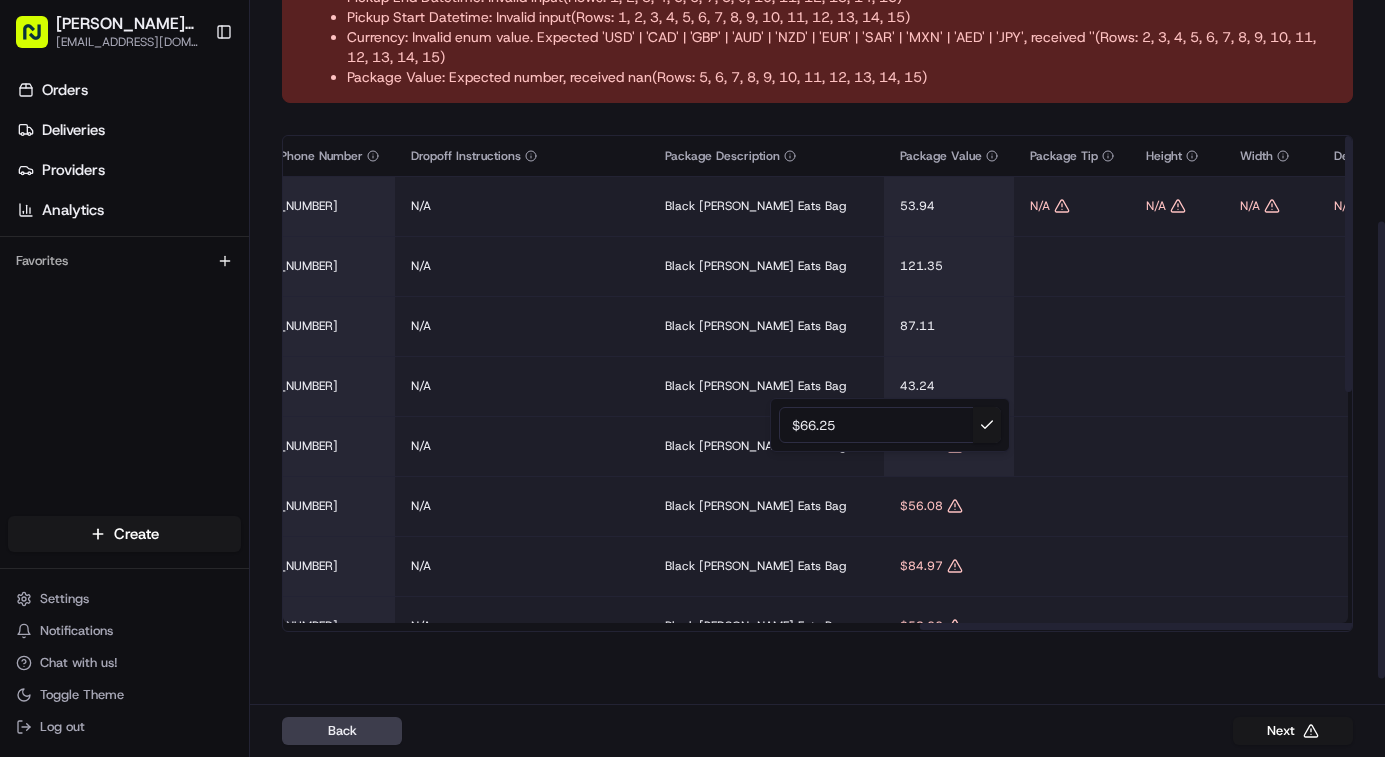 click on "$66.25" at bounding box center (890, 425) 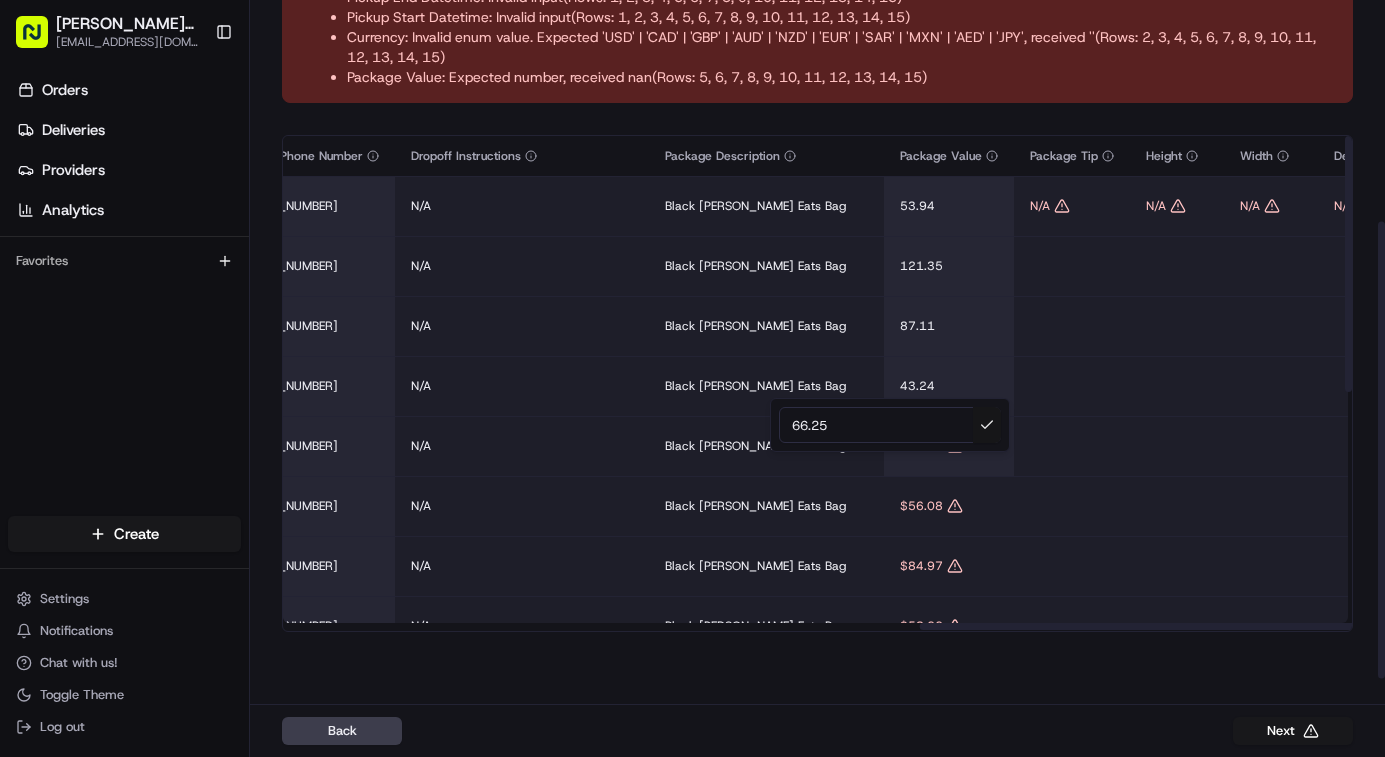 type on "66.25" 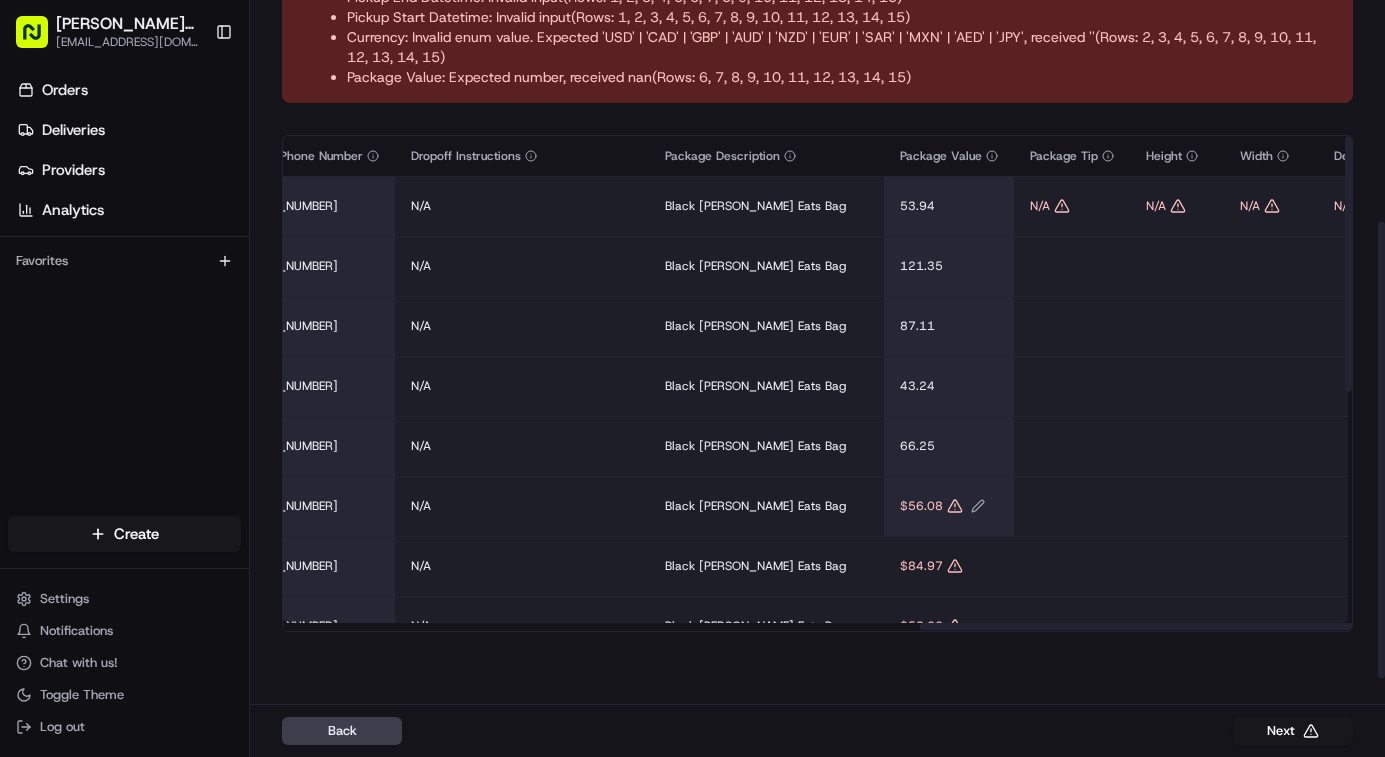 click 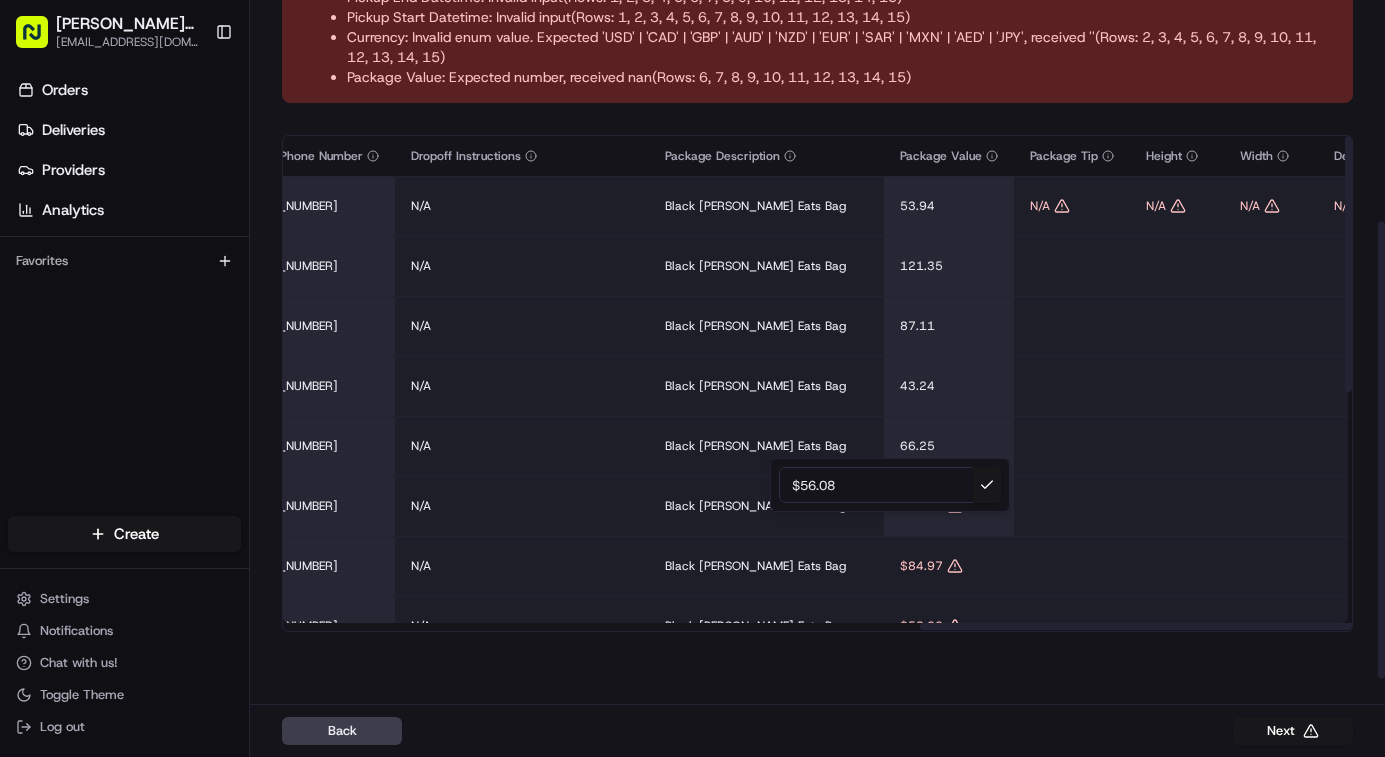 click on "$56.08" at bounding box center [890, 485] 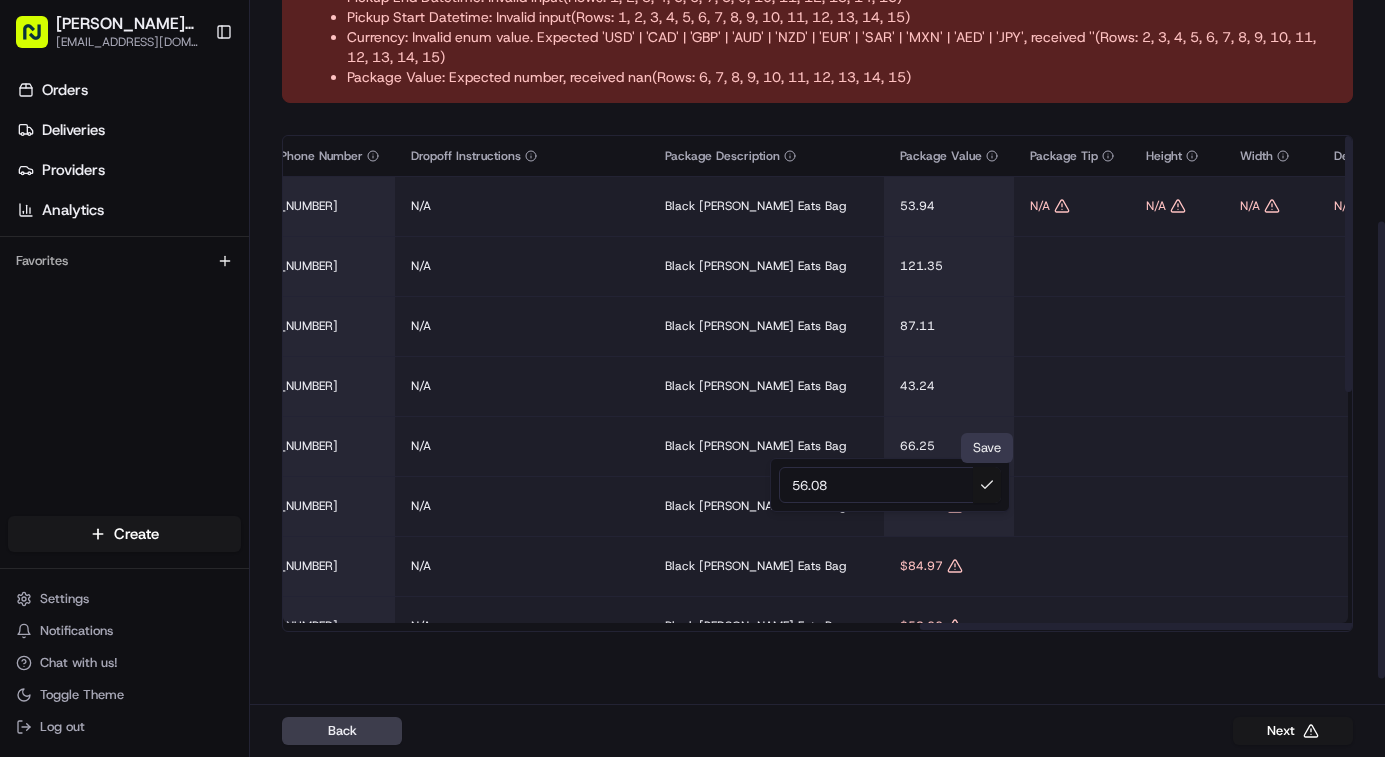 type on "56.08" 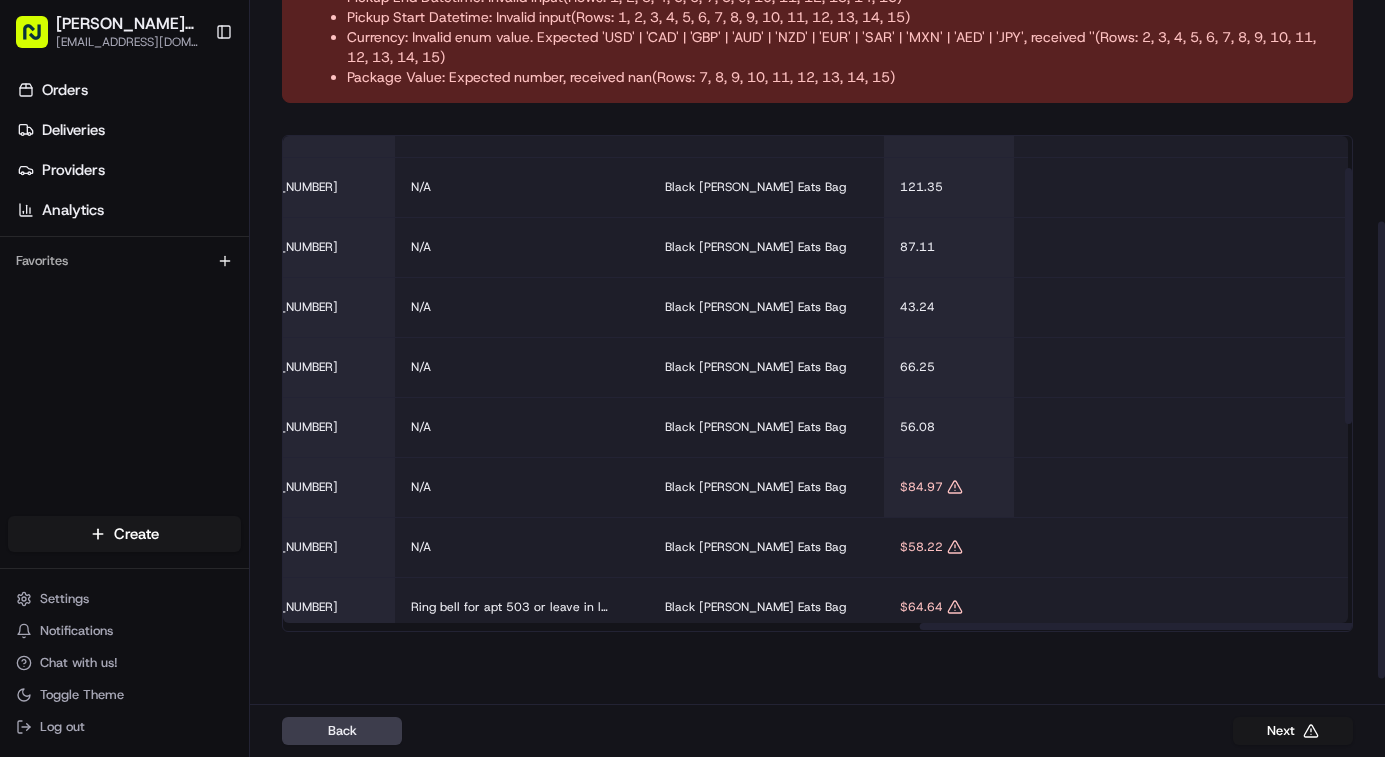 scroll, scrollTop: 85, scrollLeft: 3422, axis: both 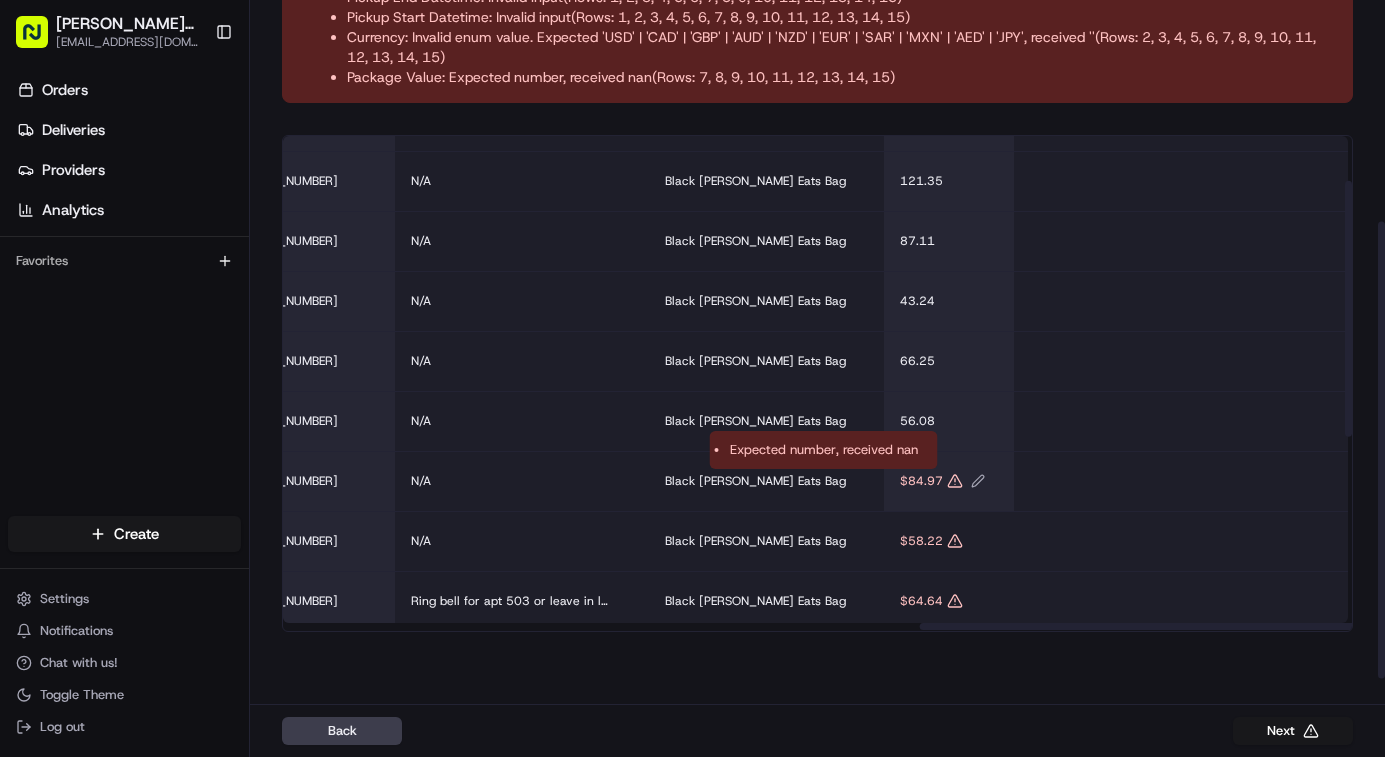 click 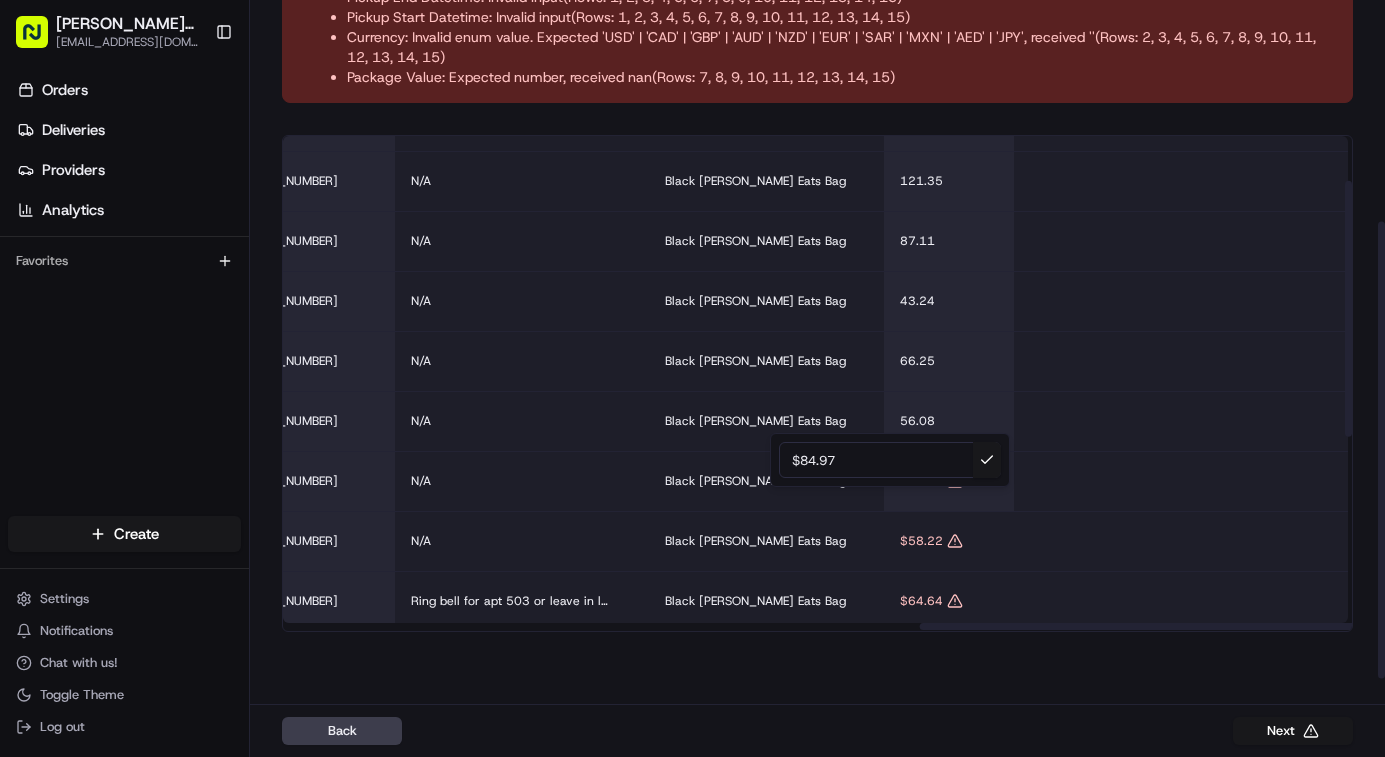 click on "$84.97" at bounding box center (890, 460) 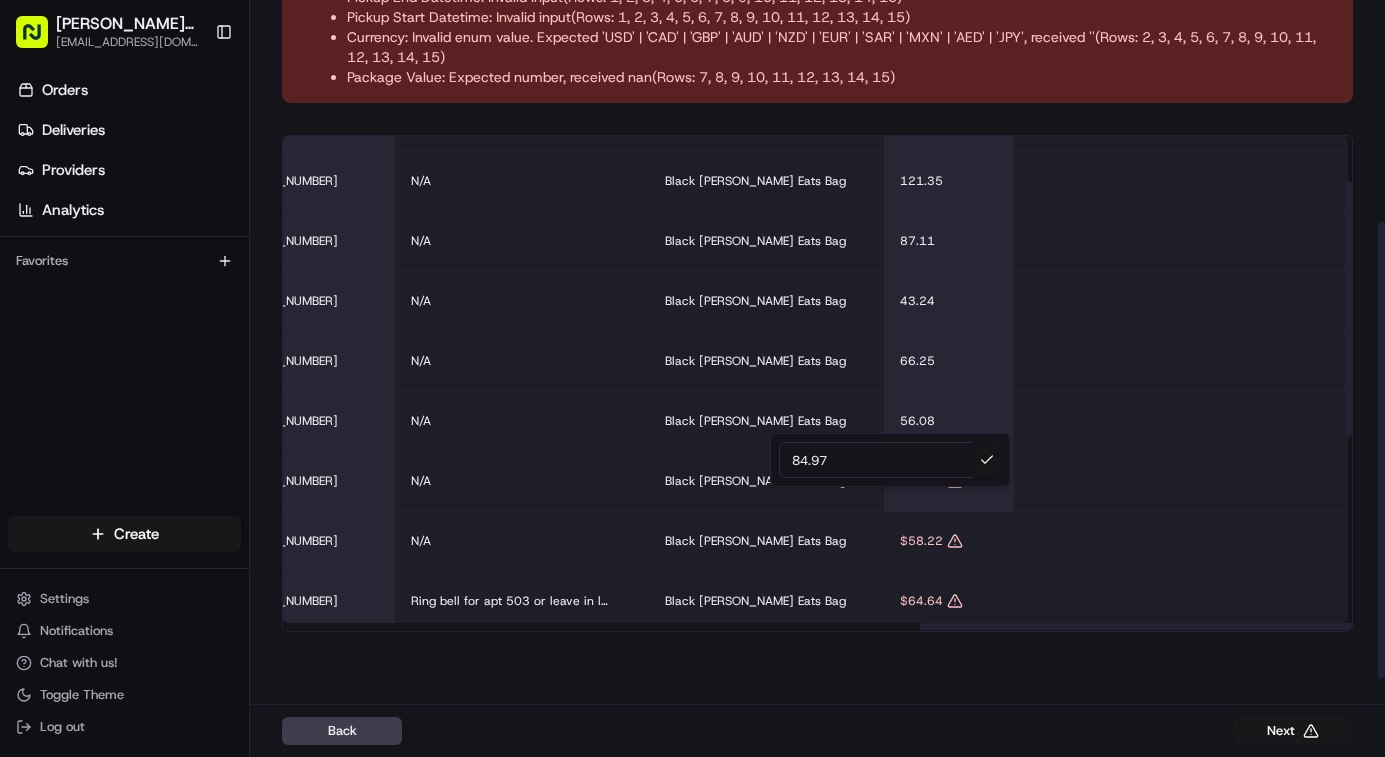 type on "84.97" 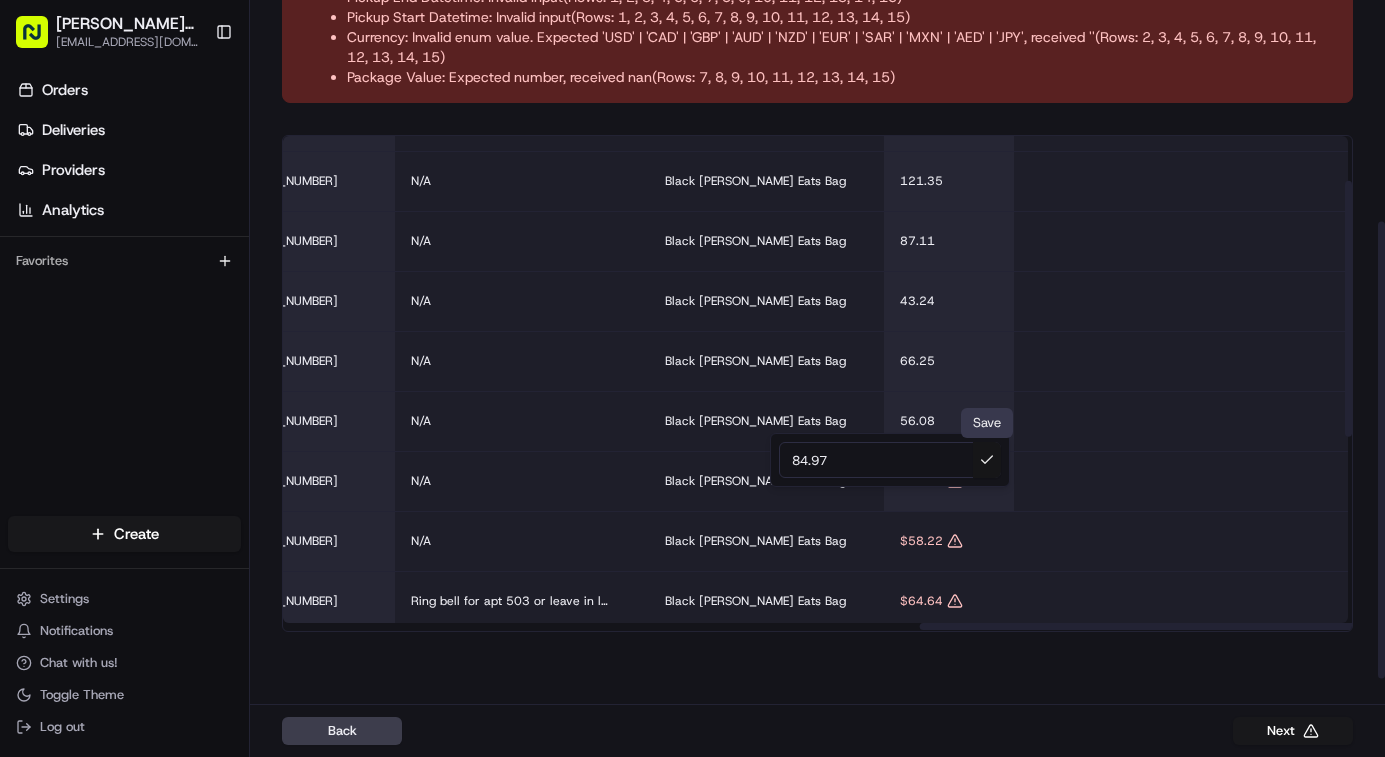 click at bounding box center [987, 460] 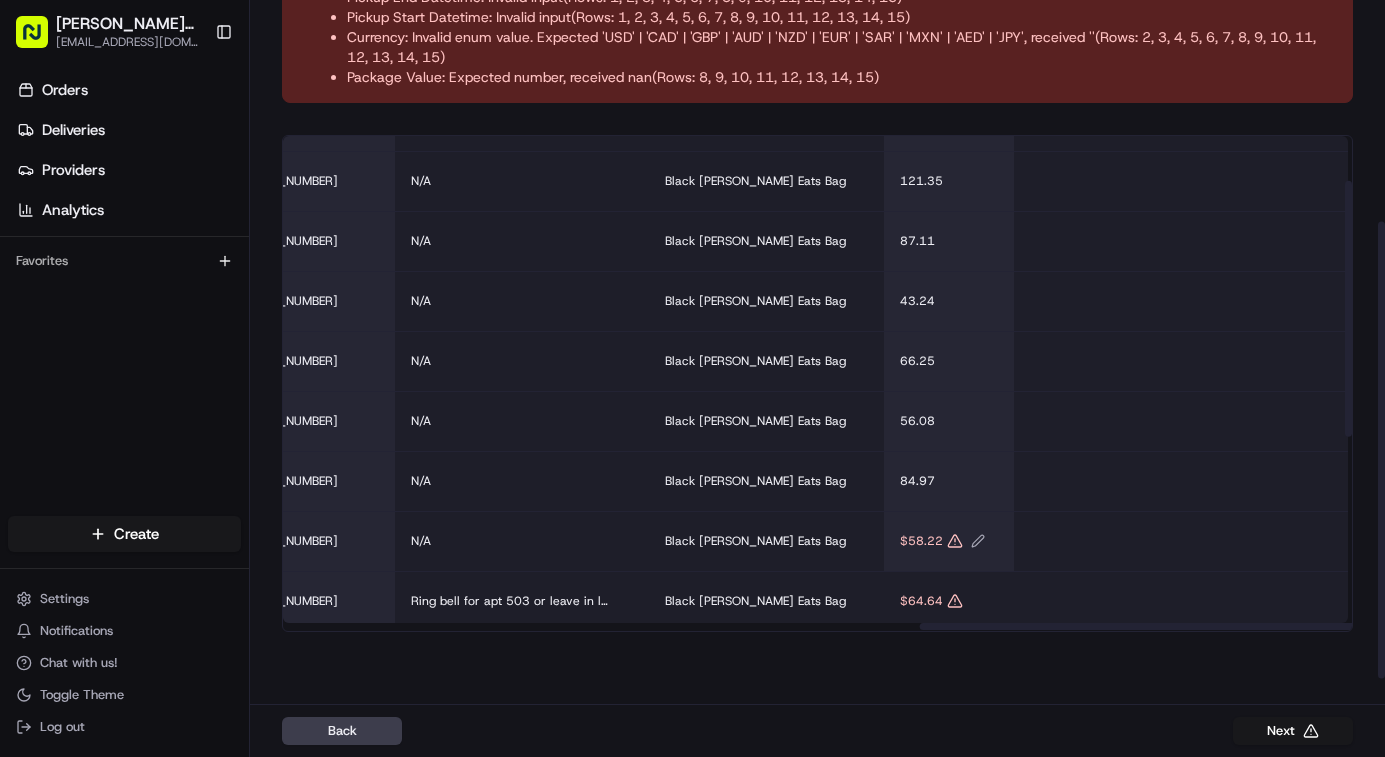 click 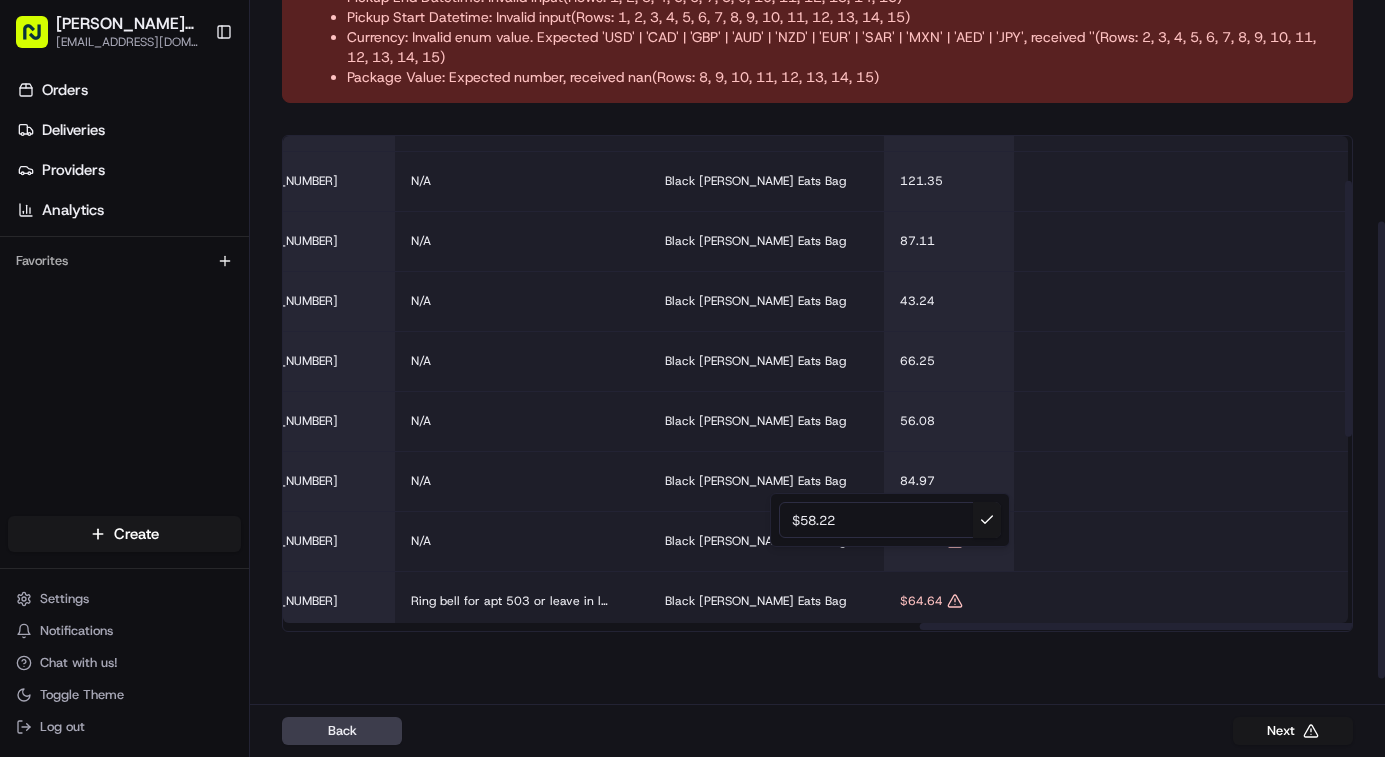 click on "$58.22" at bounding box center (890, 520) 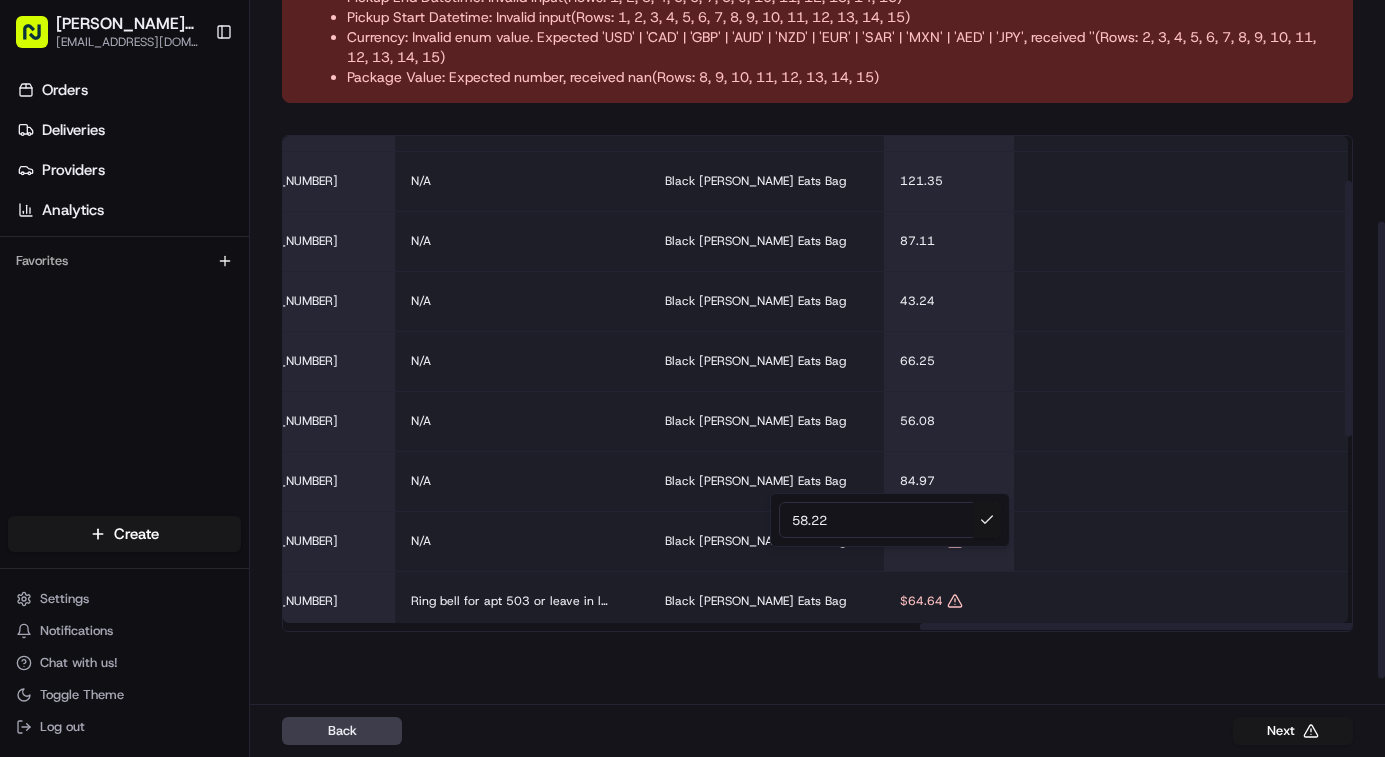 type on "58.22" 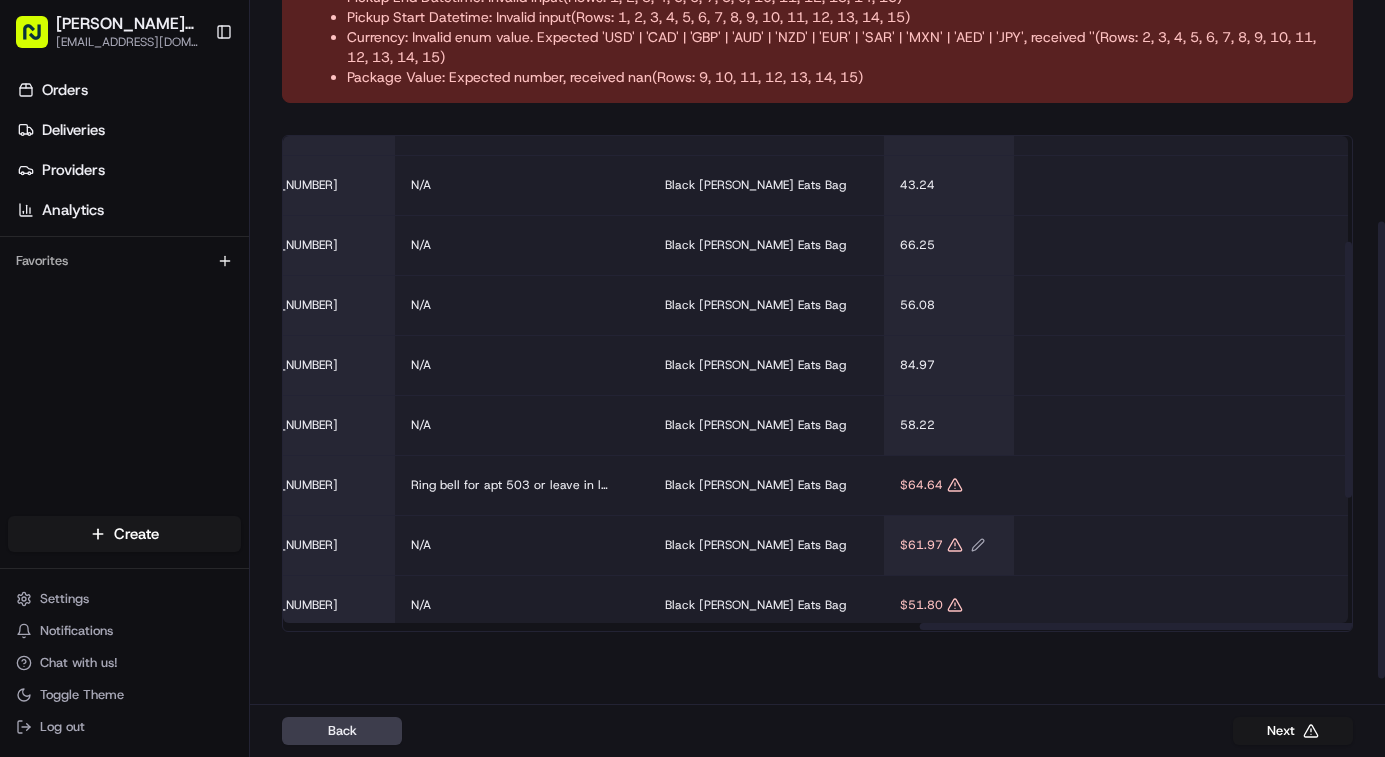 scroll, scrollTop: 203, scrollLeft: 3422, axis: both 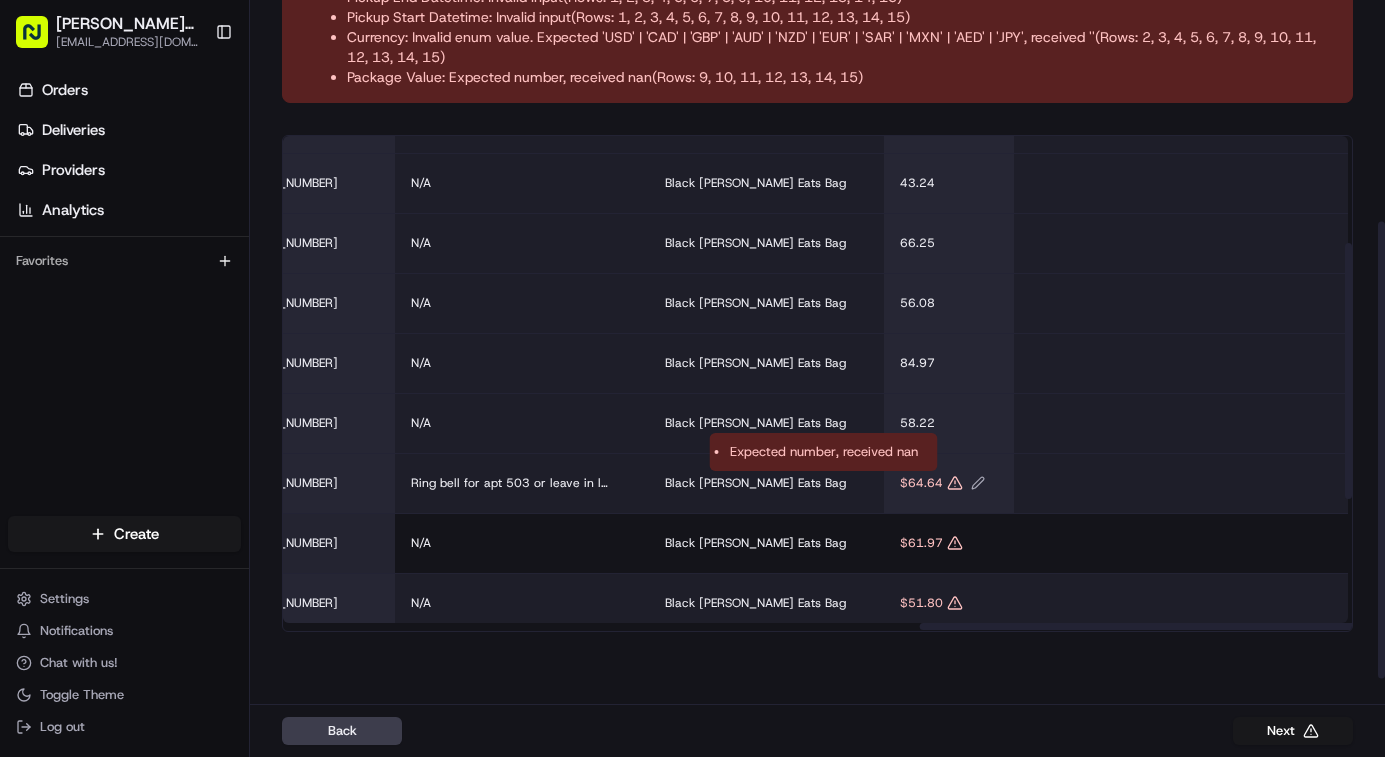 click 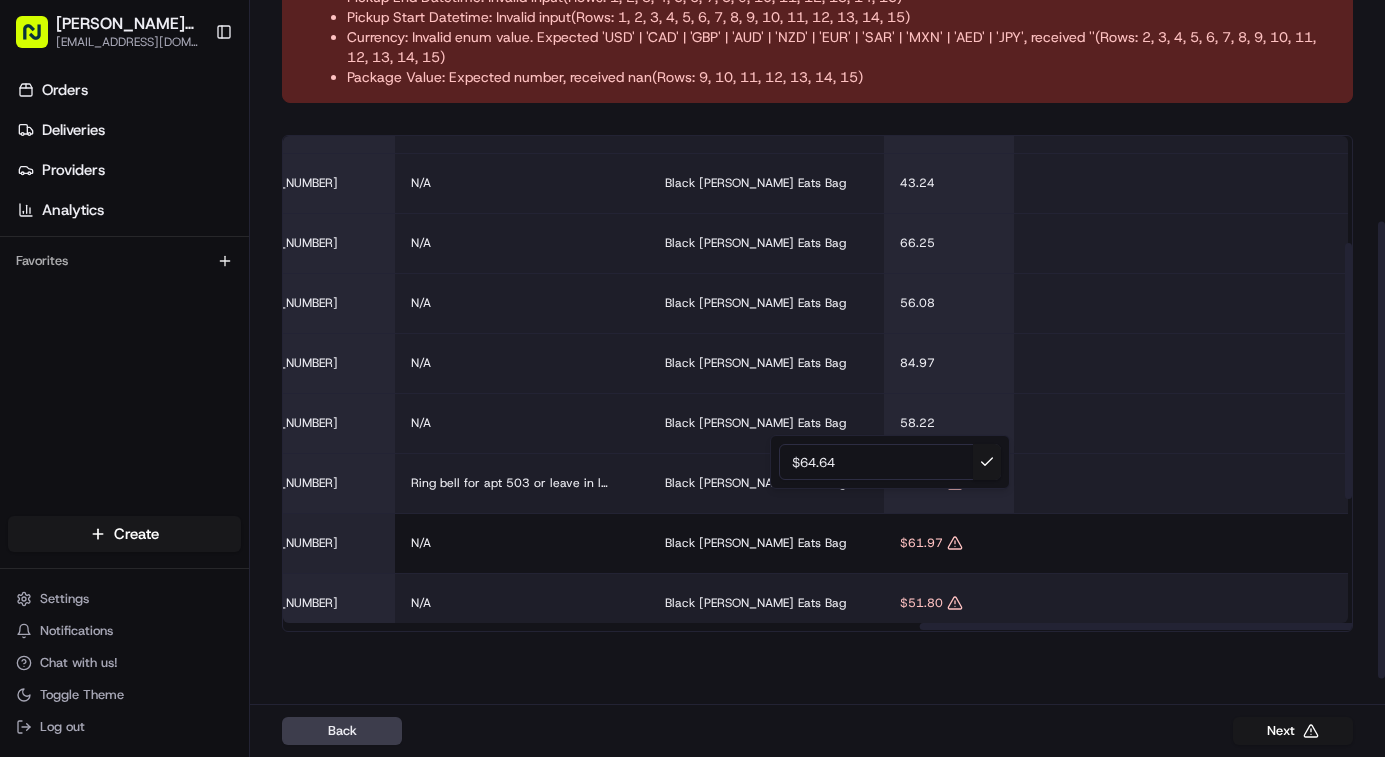 click on "$64.64" at bounding box center [890, 462] 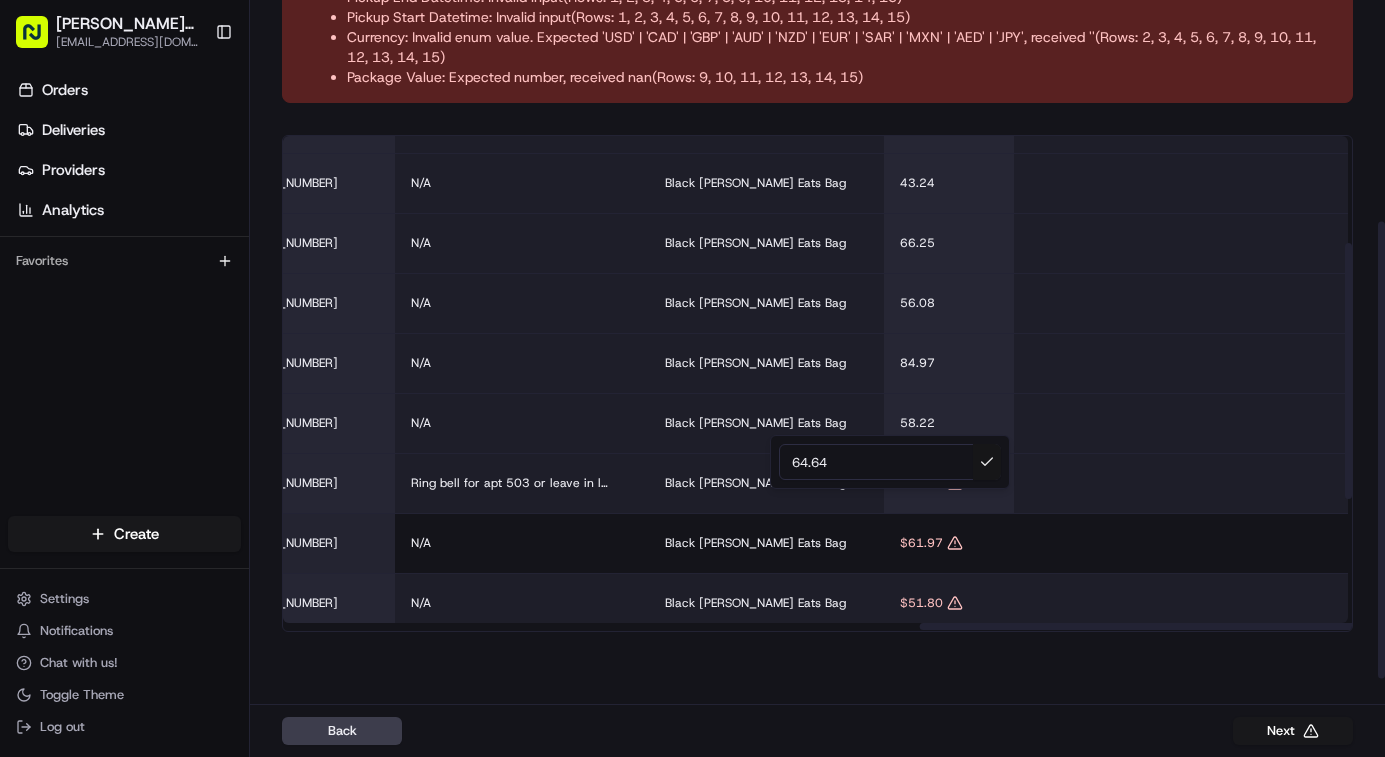 type on "64.64" 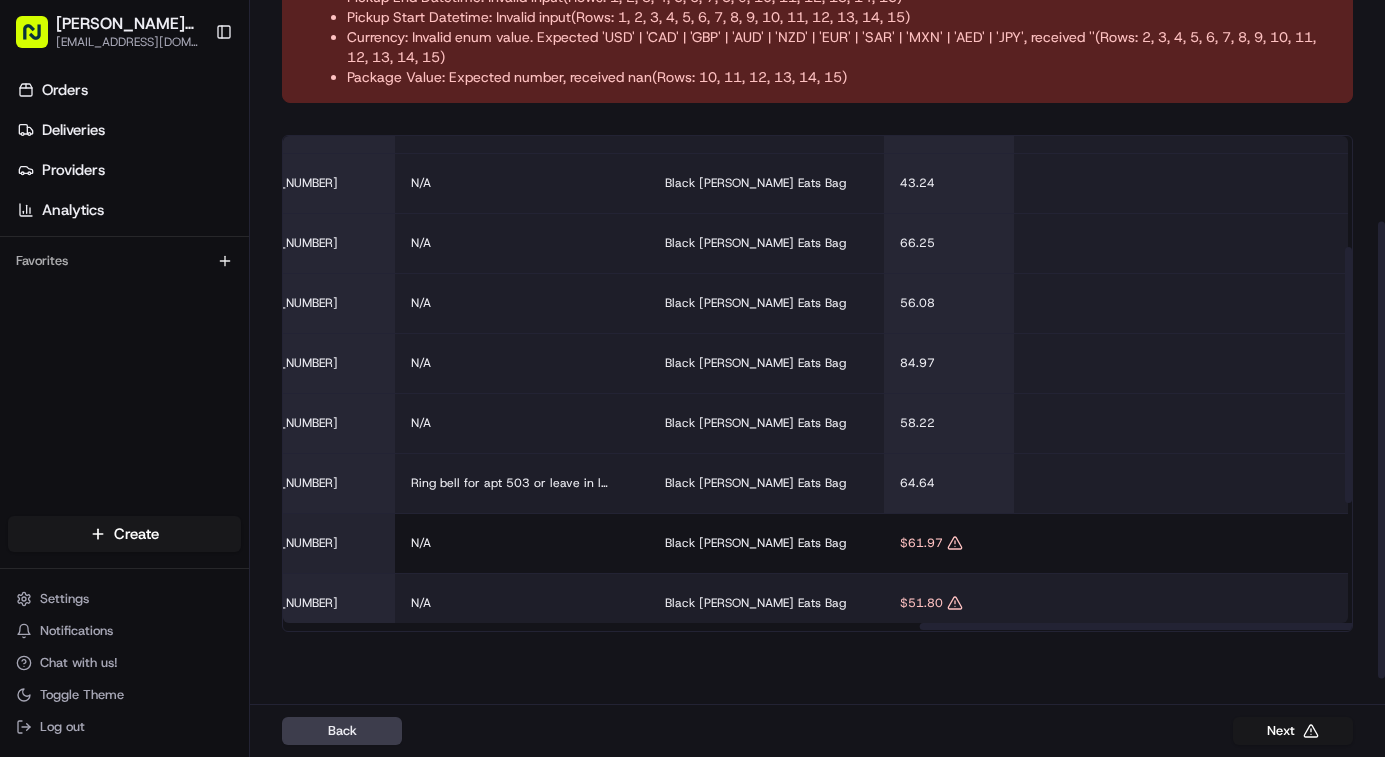 scroll, scrollTop: 371, scrollLeft: 3422, axis: both 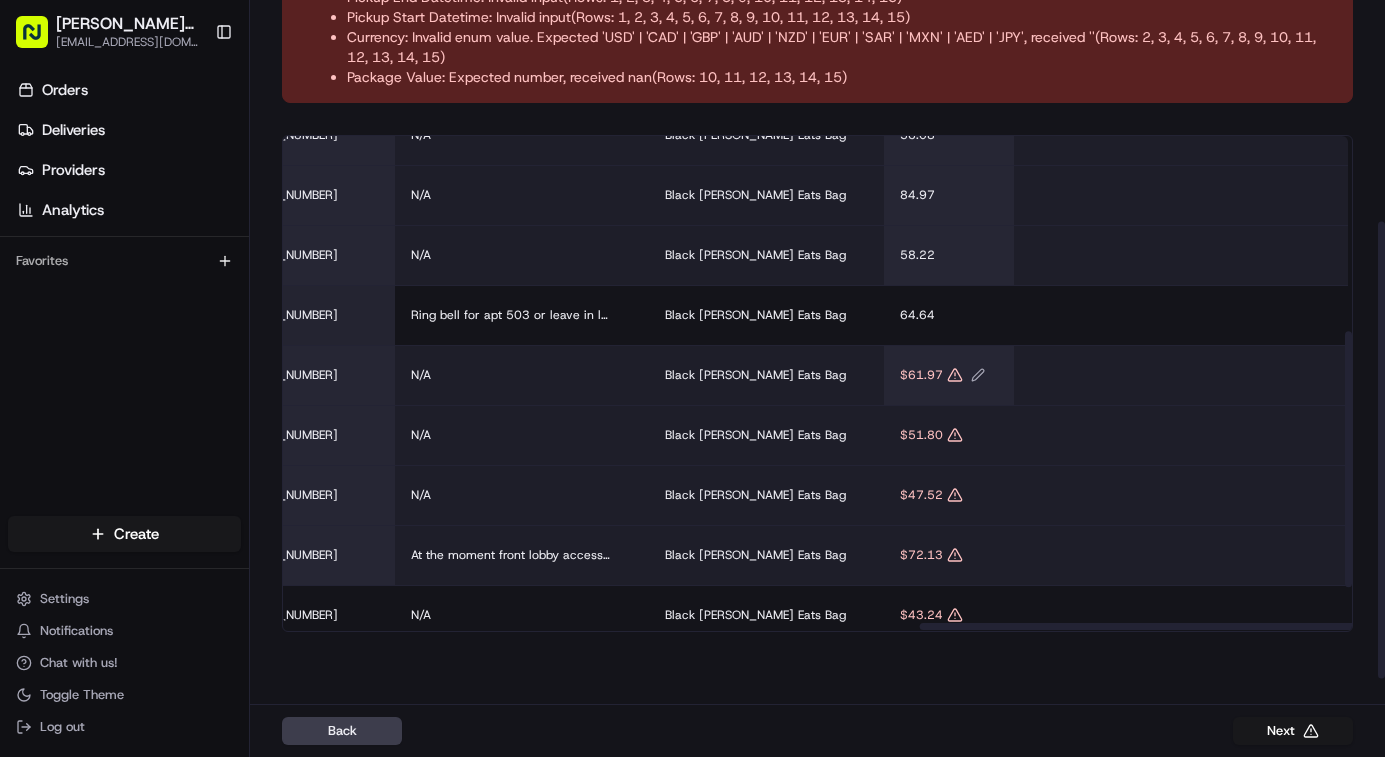click 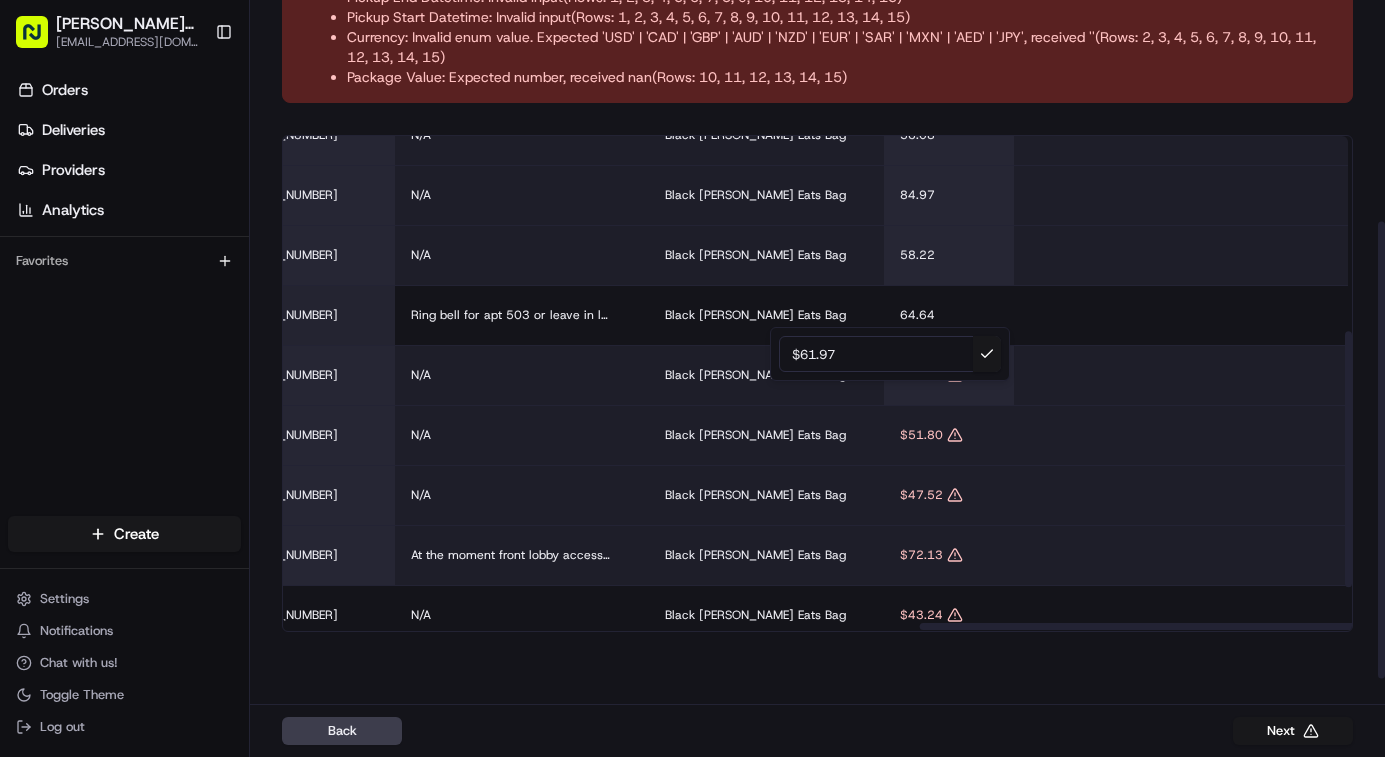 click on "$61.97" at bounding box center (890, 354) 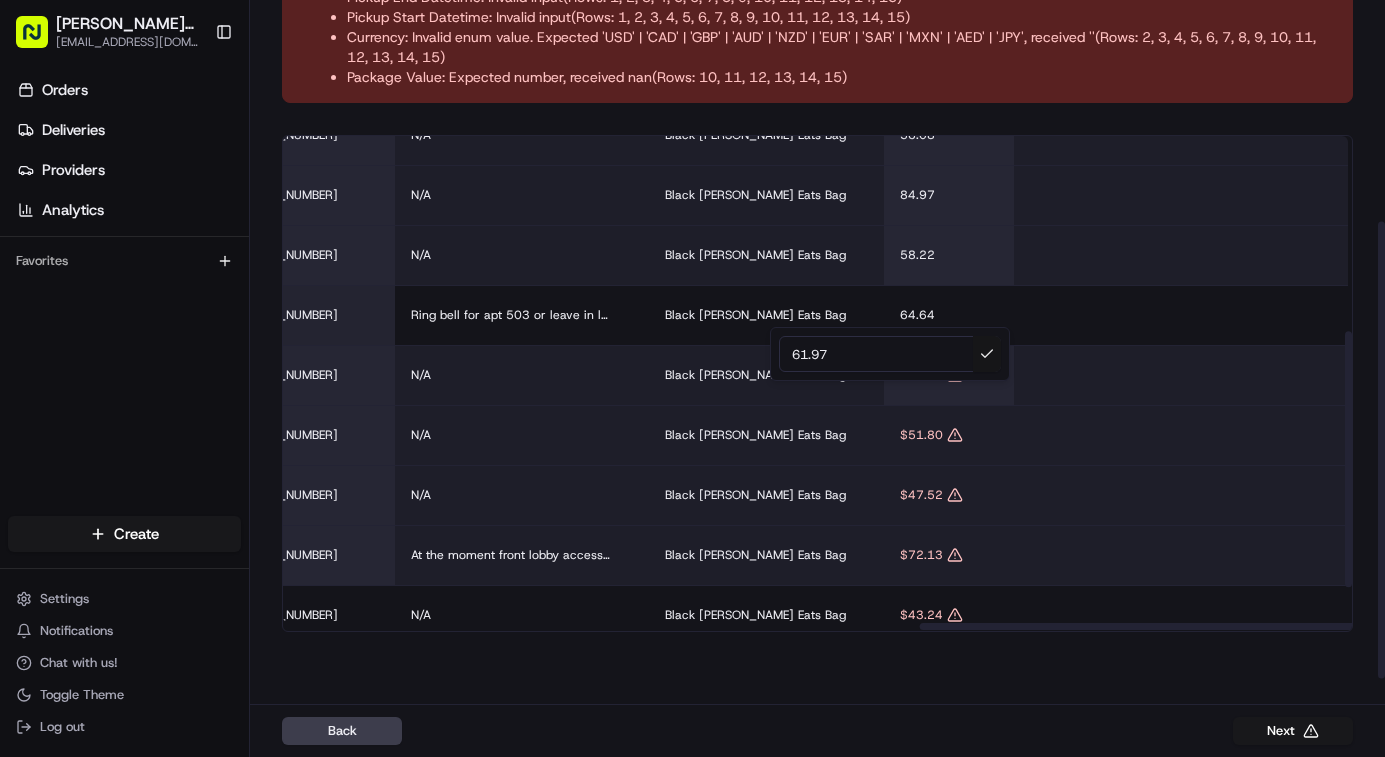 type on "61.97" 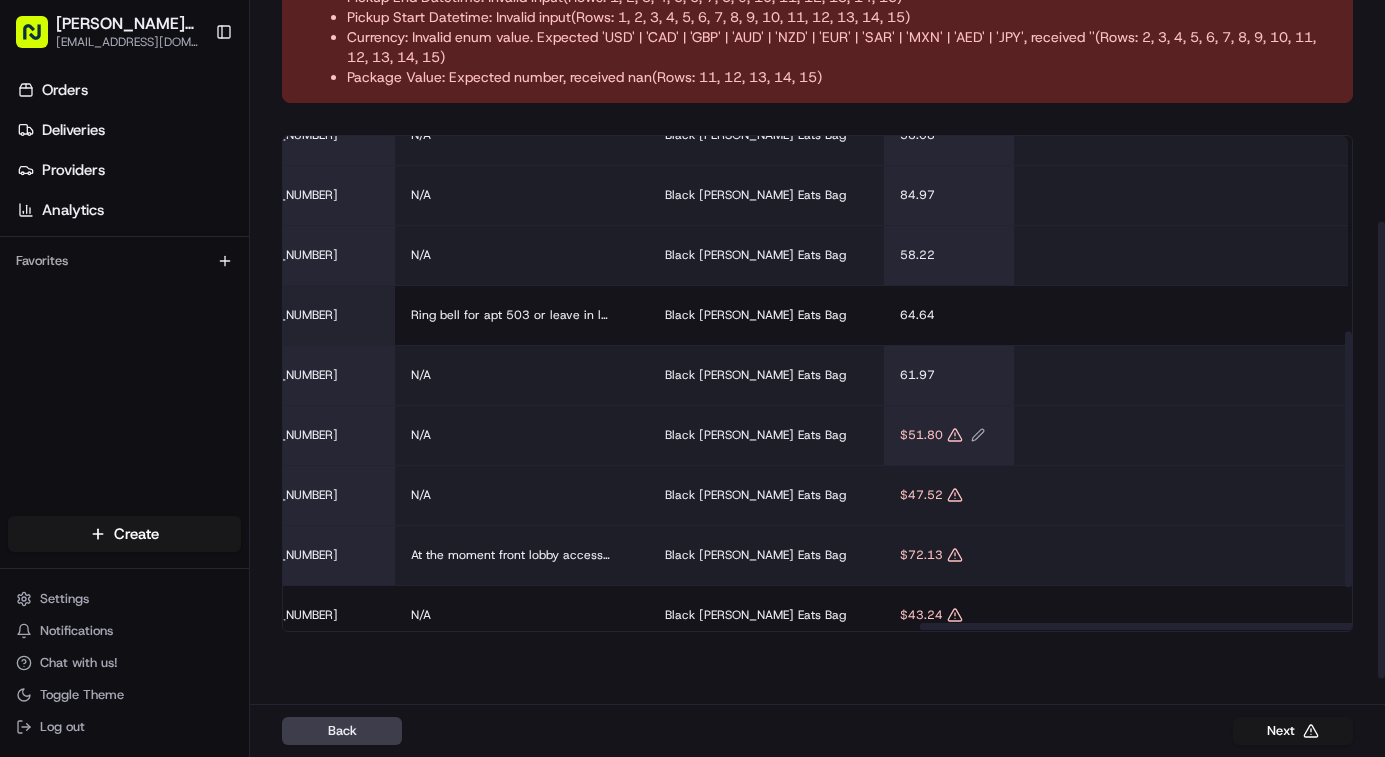 click 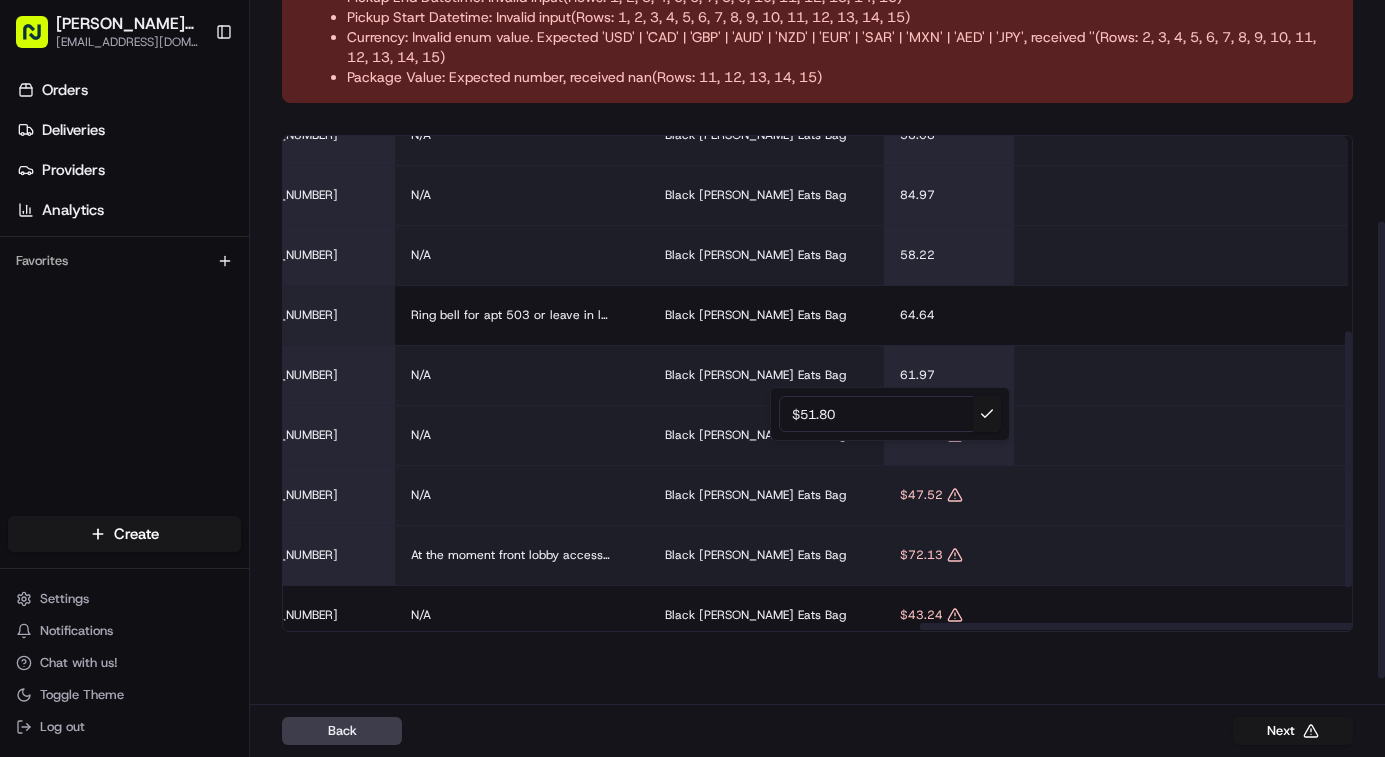 click on "$51.80" at bounding box center [890, 414] 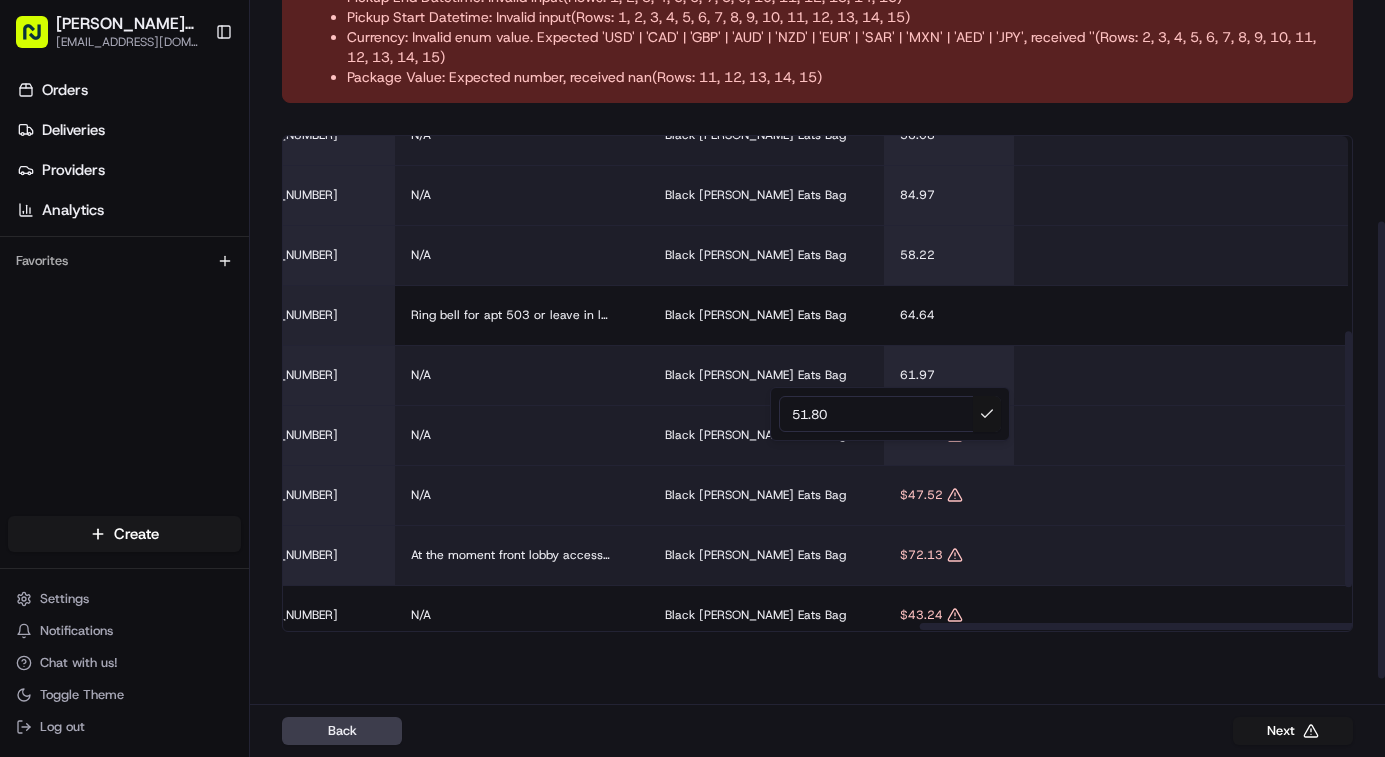 type on "51.80" 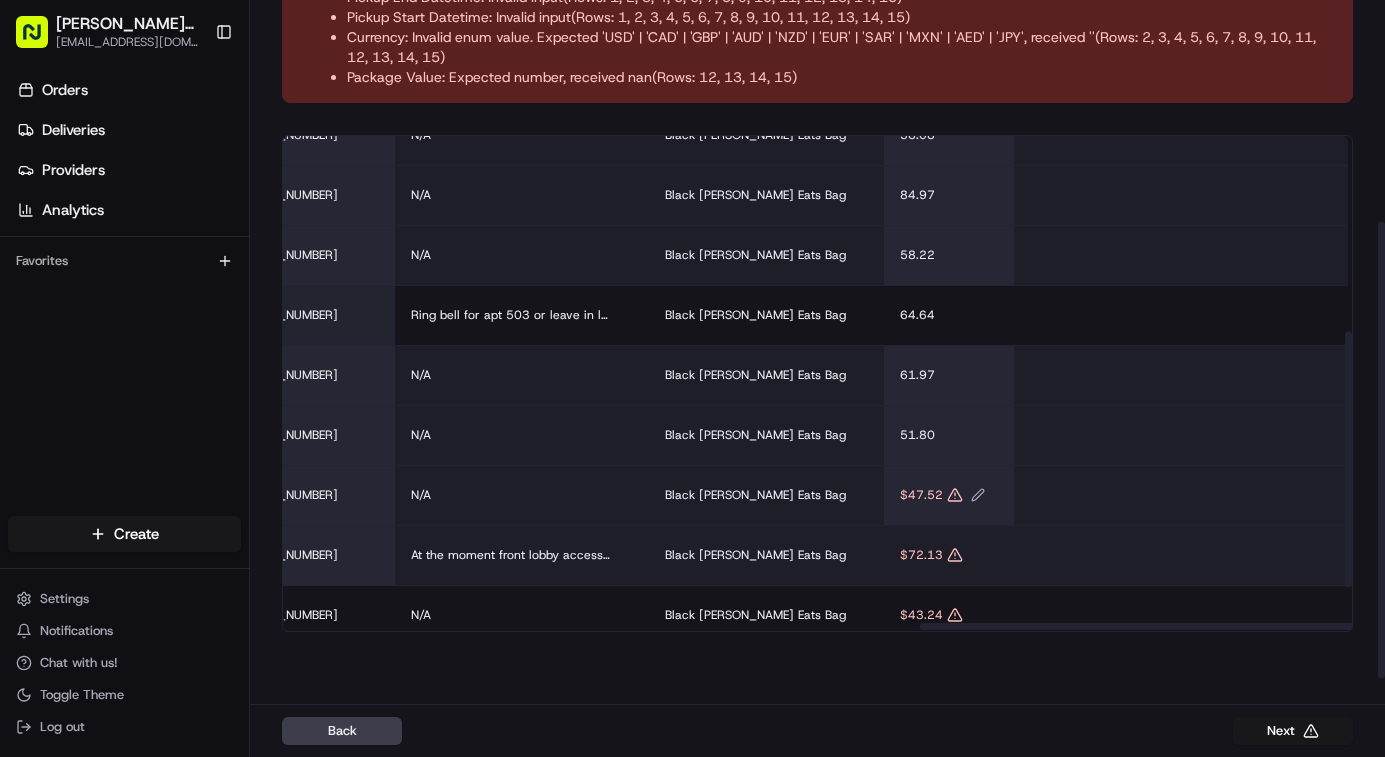 click 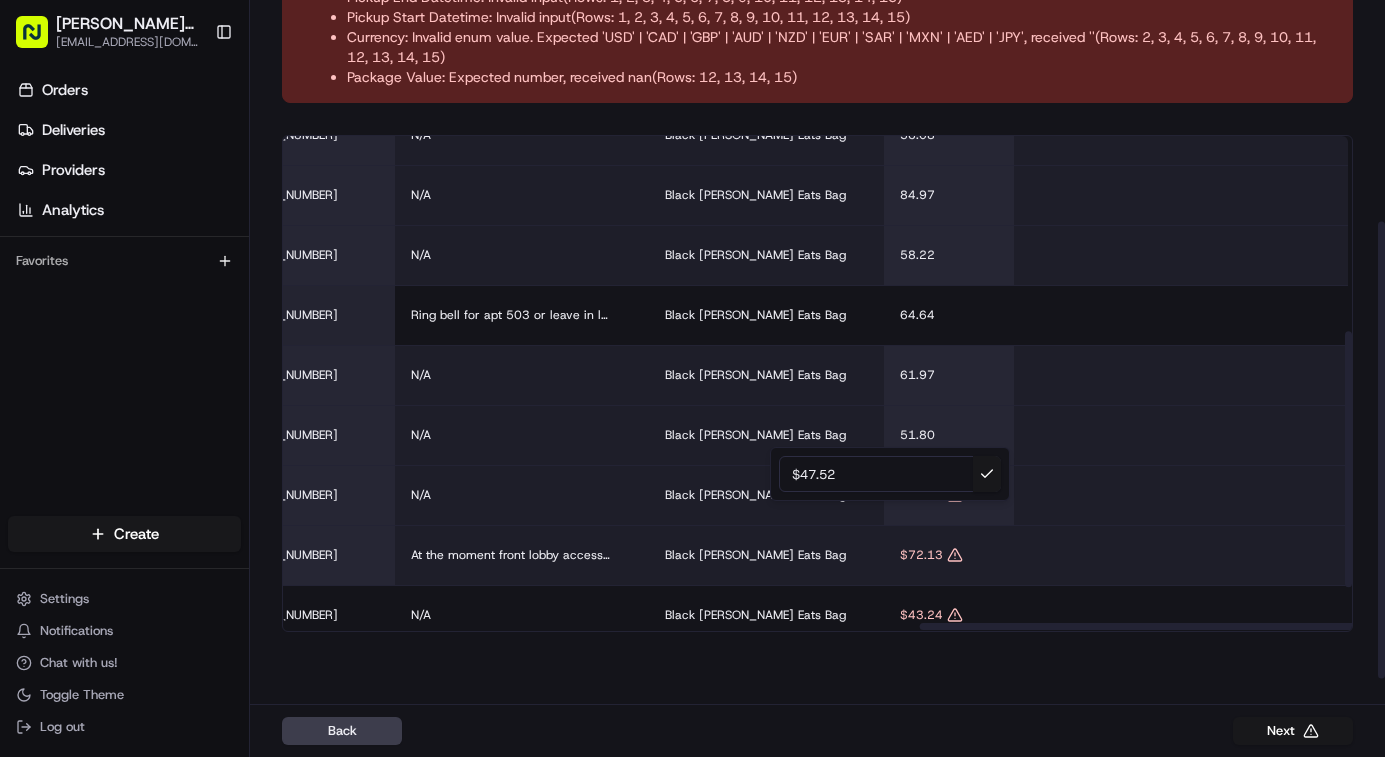 click on "$47.52" at bounding box center (890, 474) 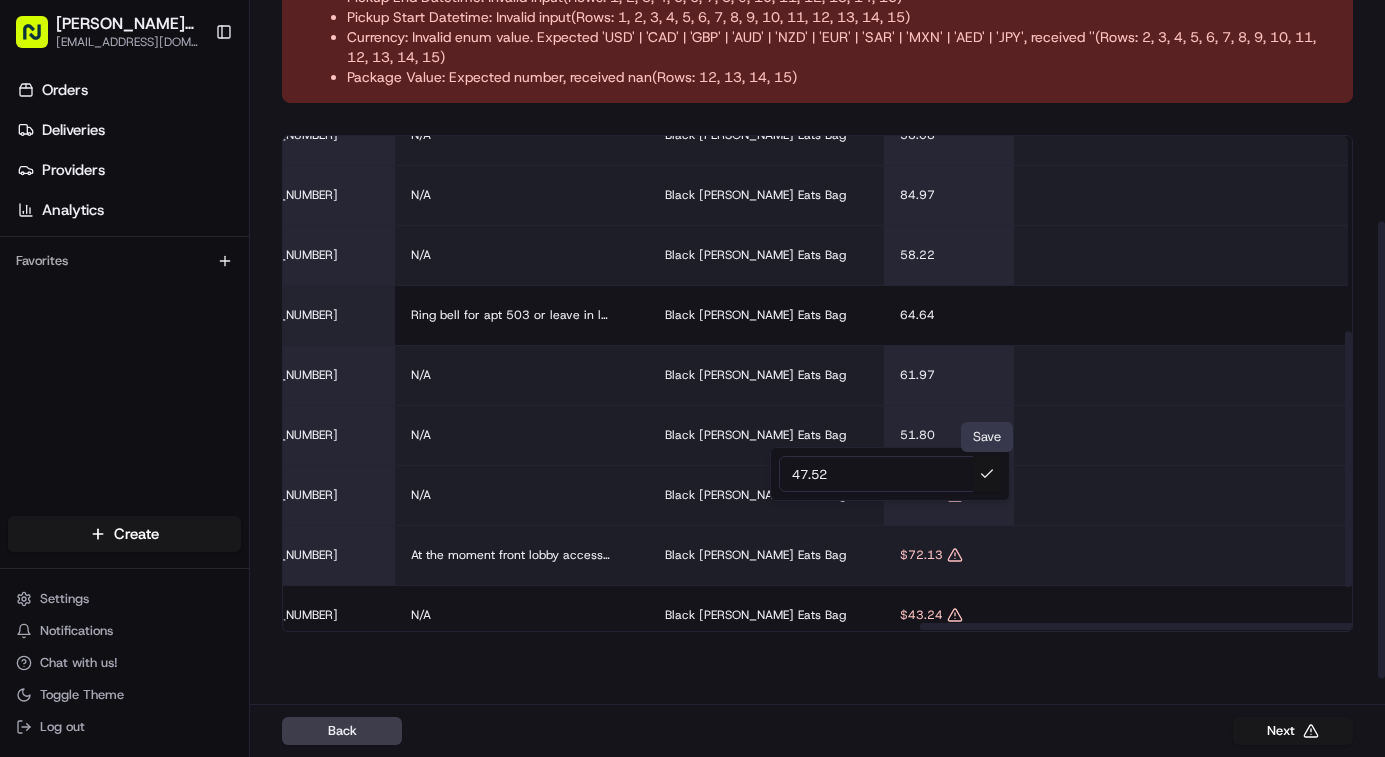 type on "47.52" 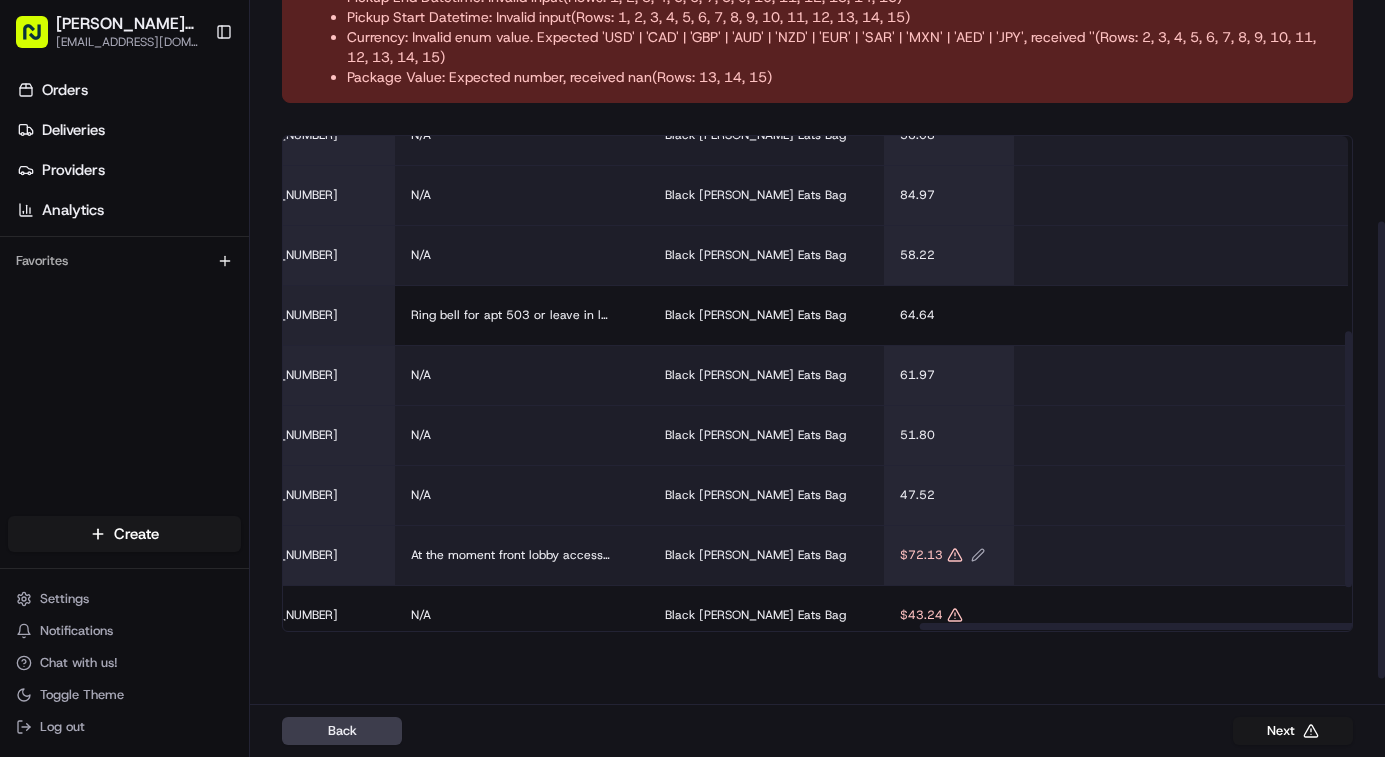 click on "$72.13" at bounding box center [949, 555] 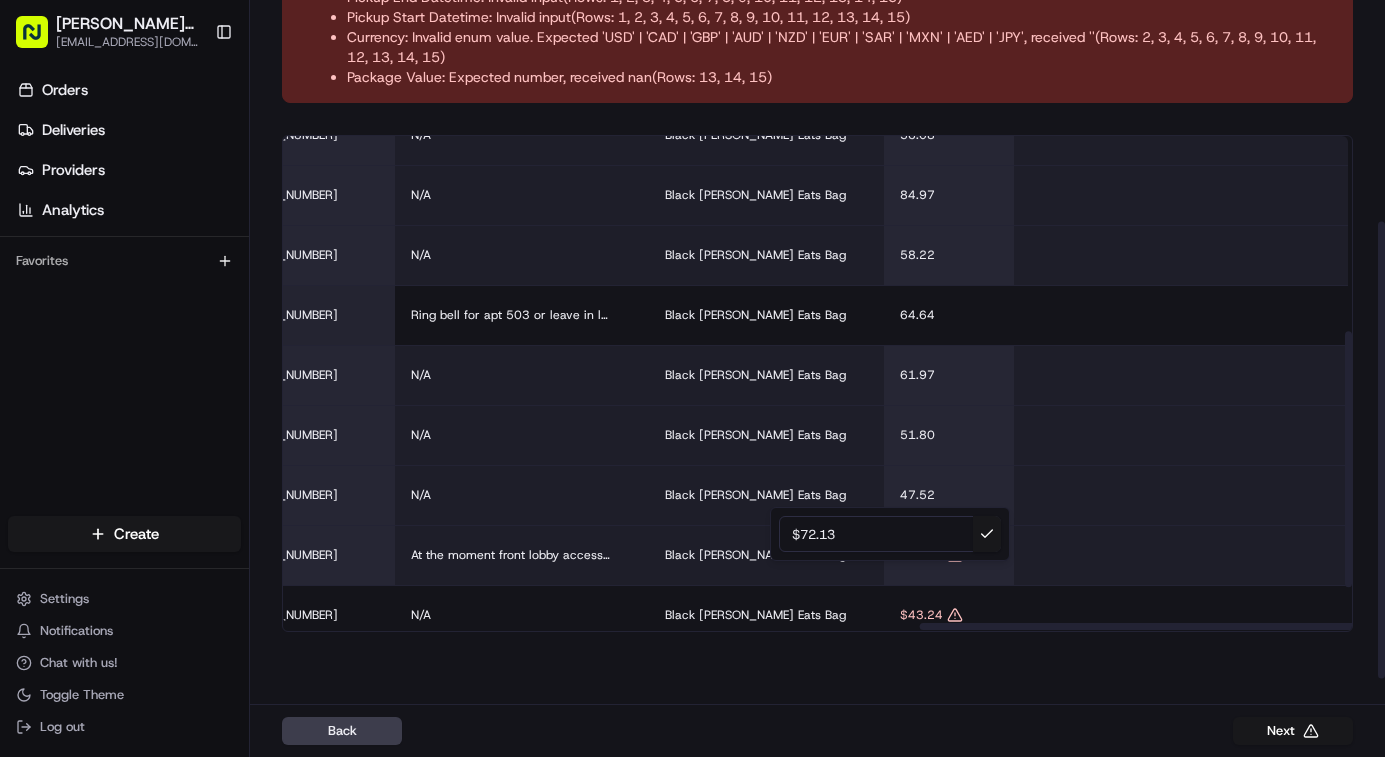 click on "$72.13" at bounding box center [890, 534] 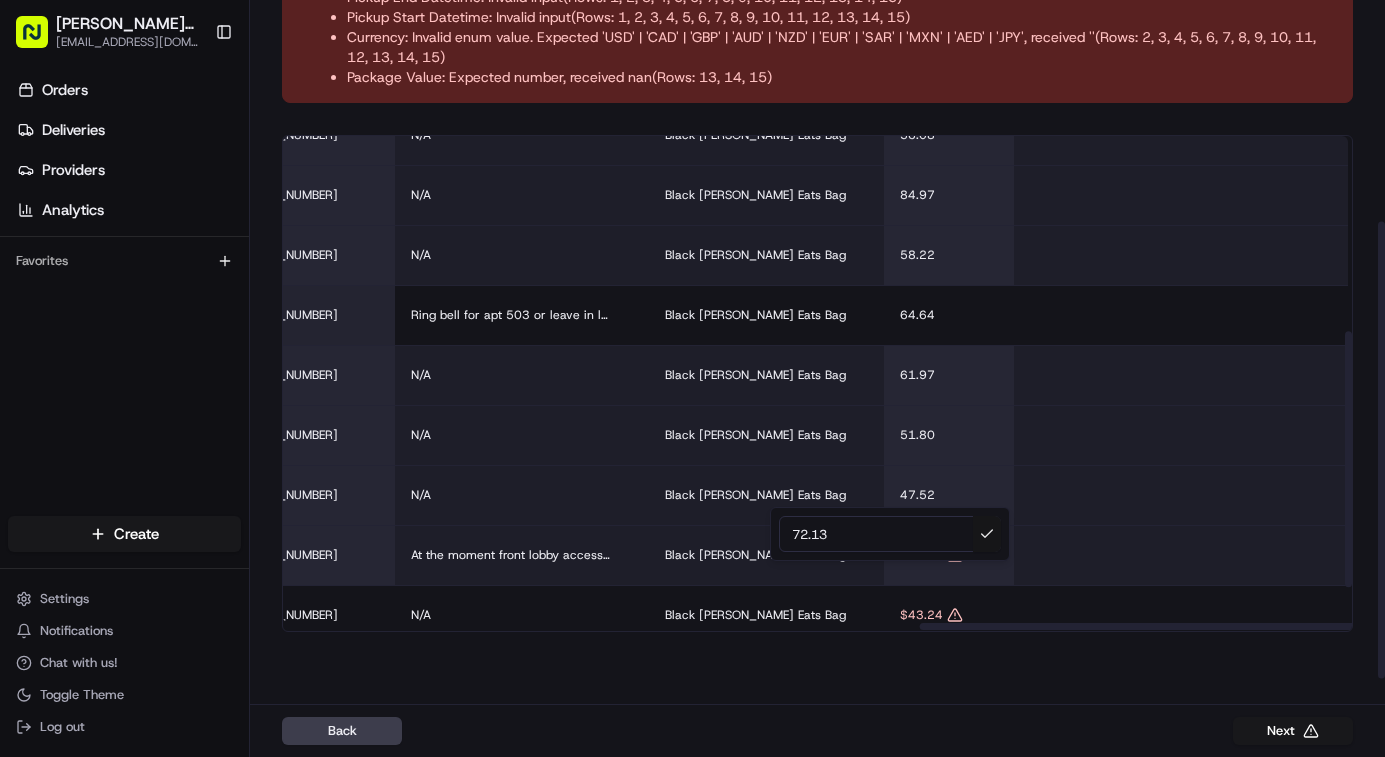 type on "72.13" 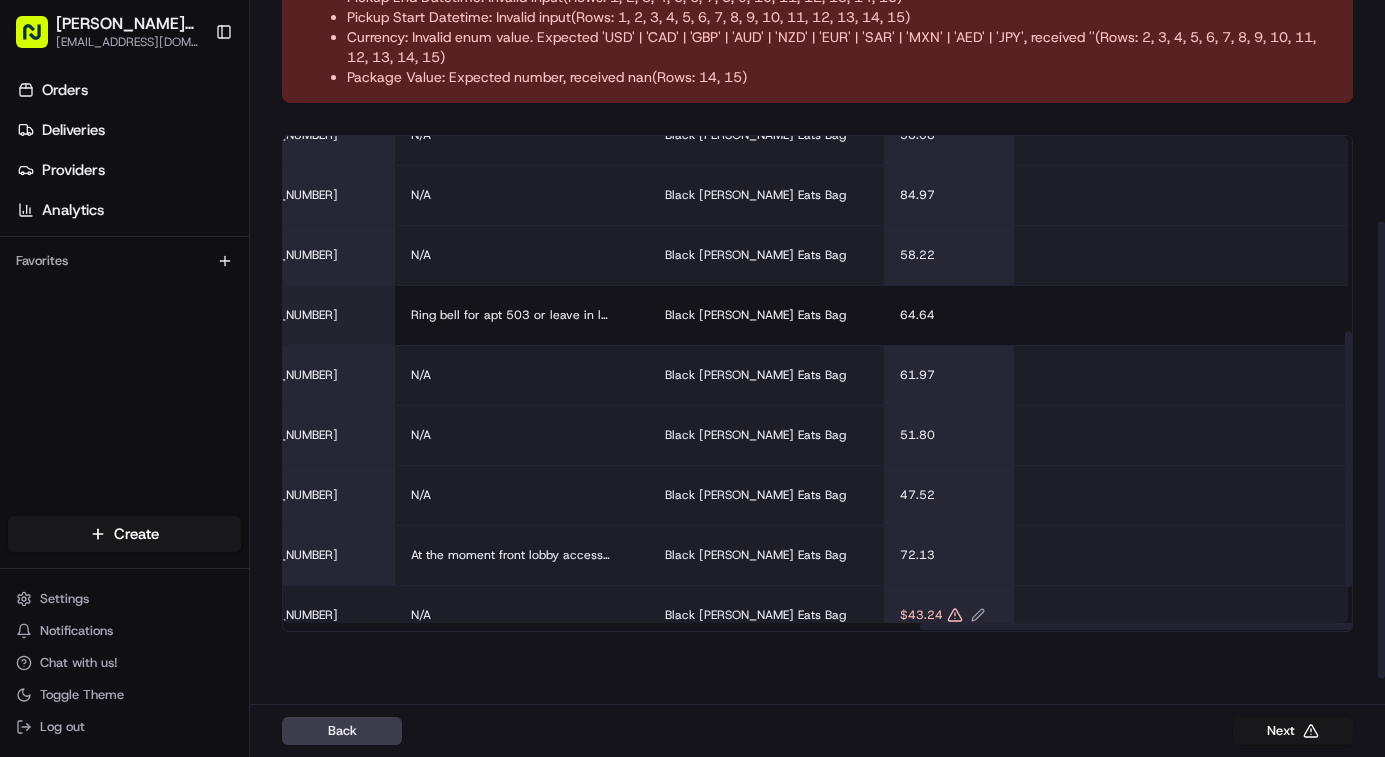 click 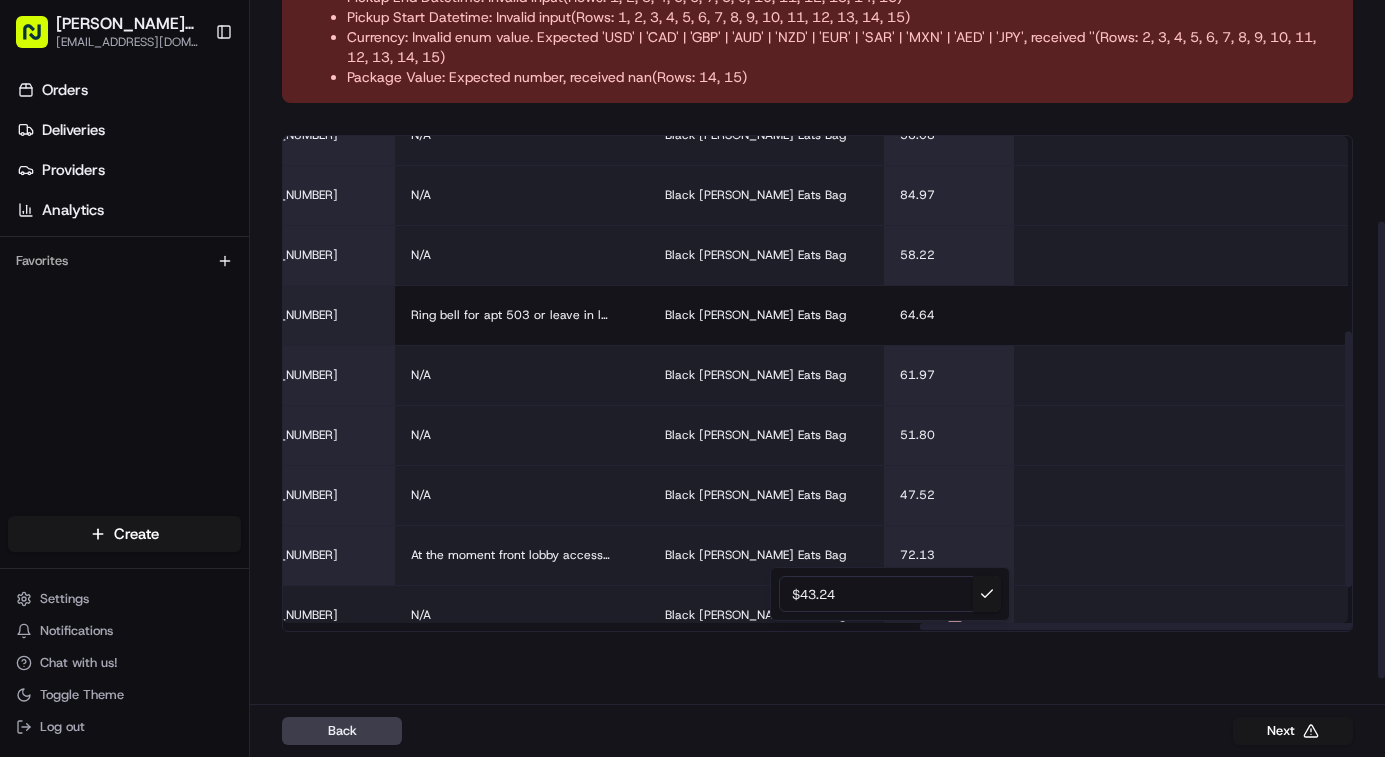 click on "$43.24" at bounding box center [890, 594] 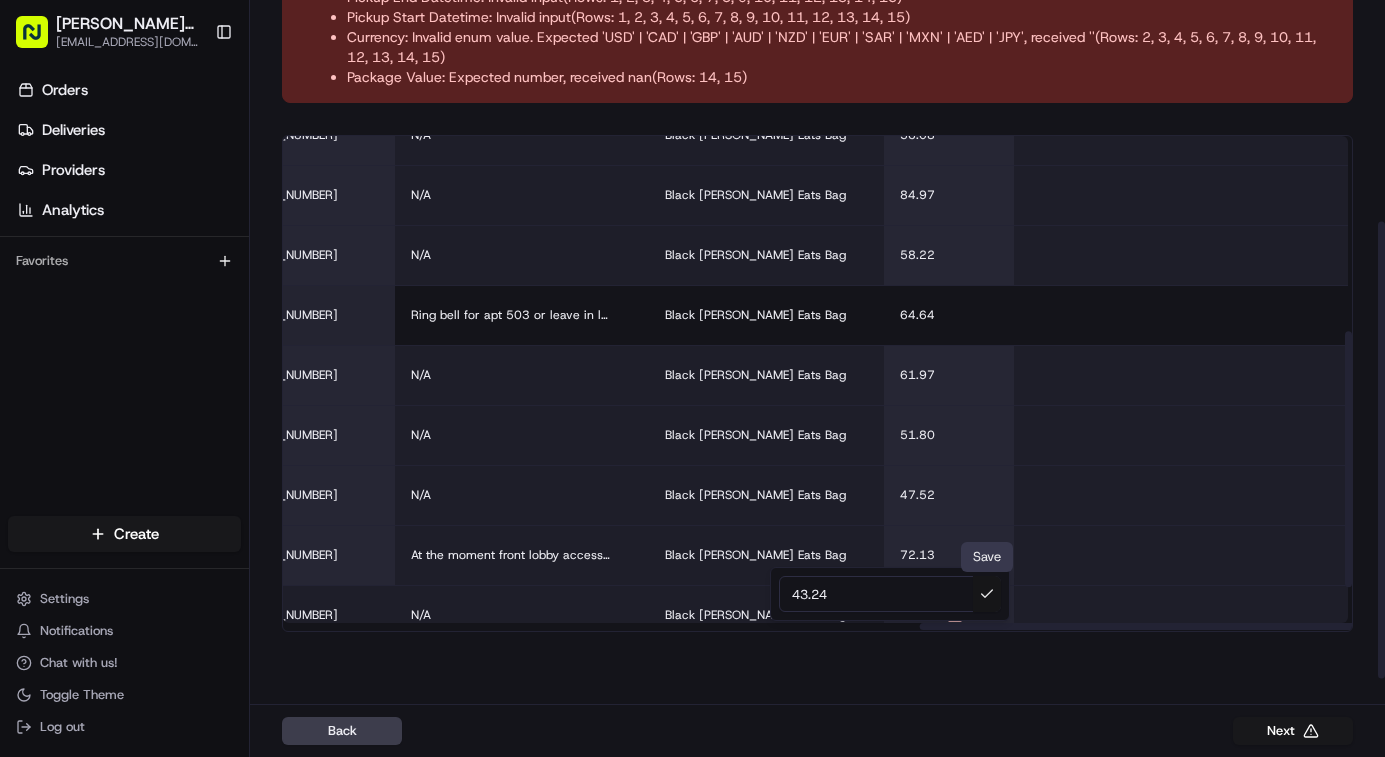 type on "43.24" 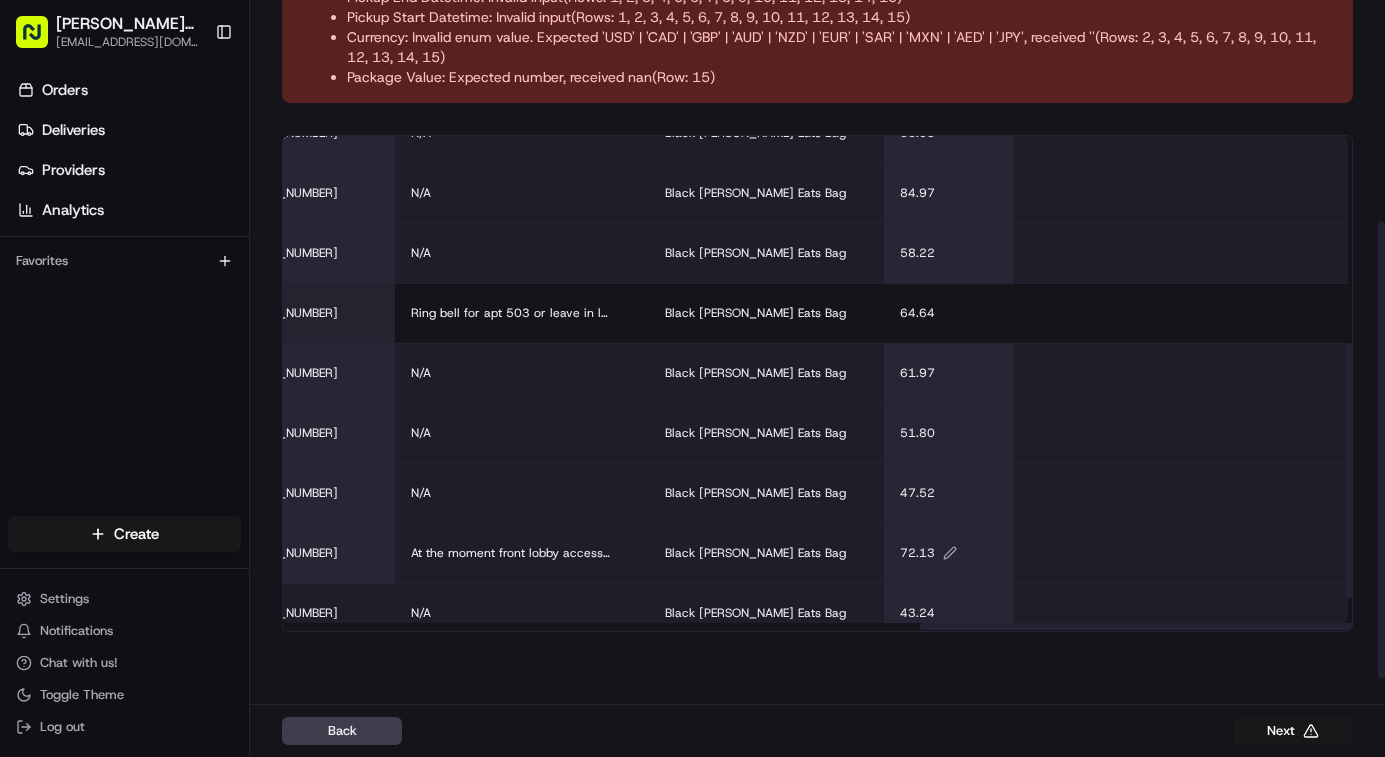 scroll, scrollTop: 453, scrollLeft: 3422, axis: both 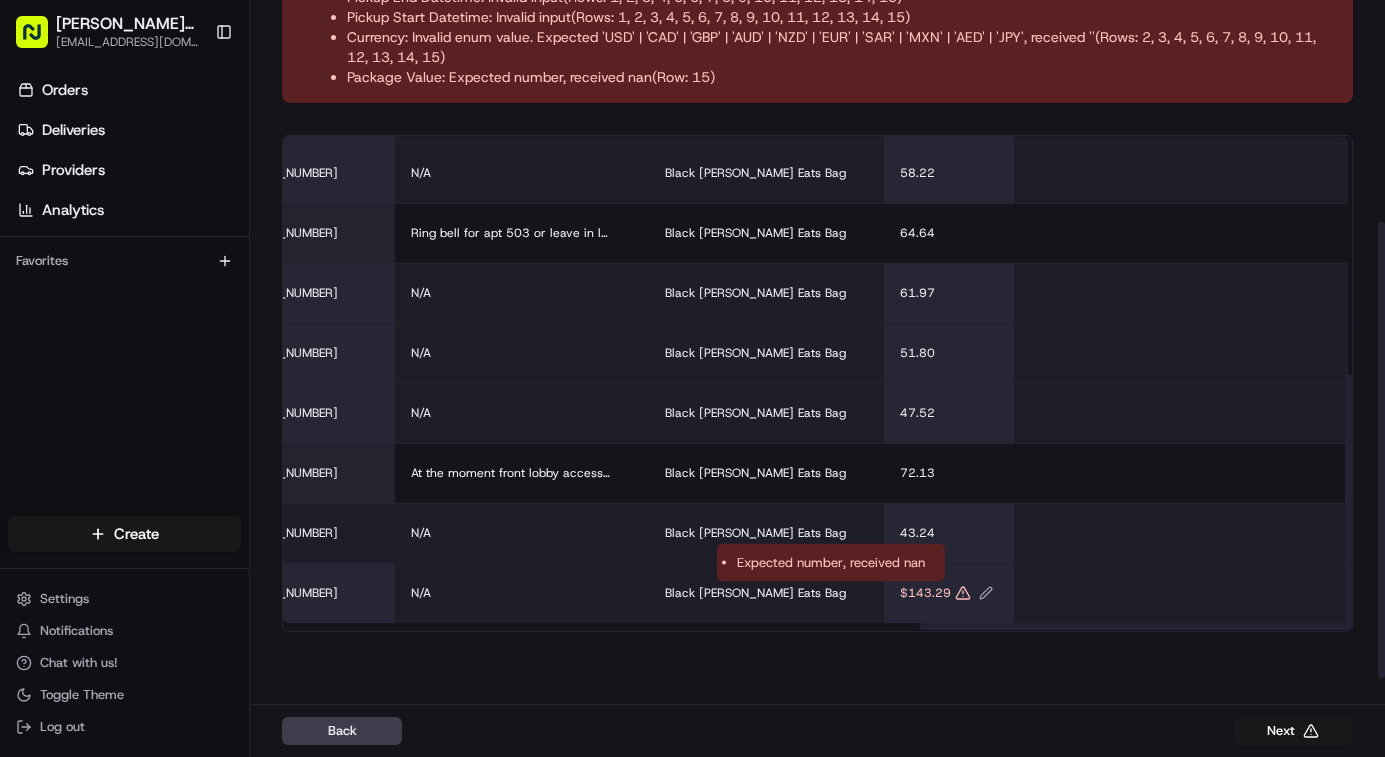 click 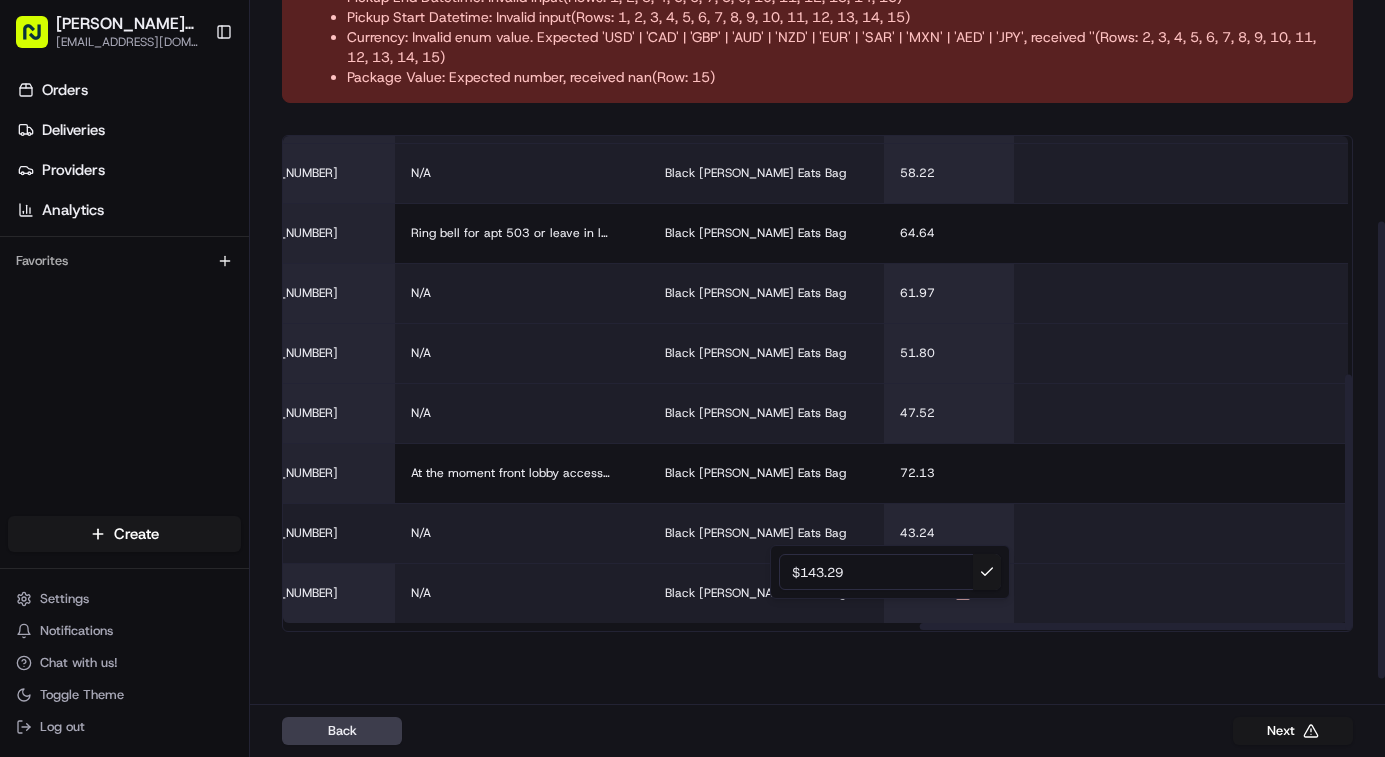 click on "$143.29" at bounding box center (890, 572) 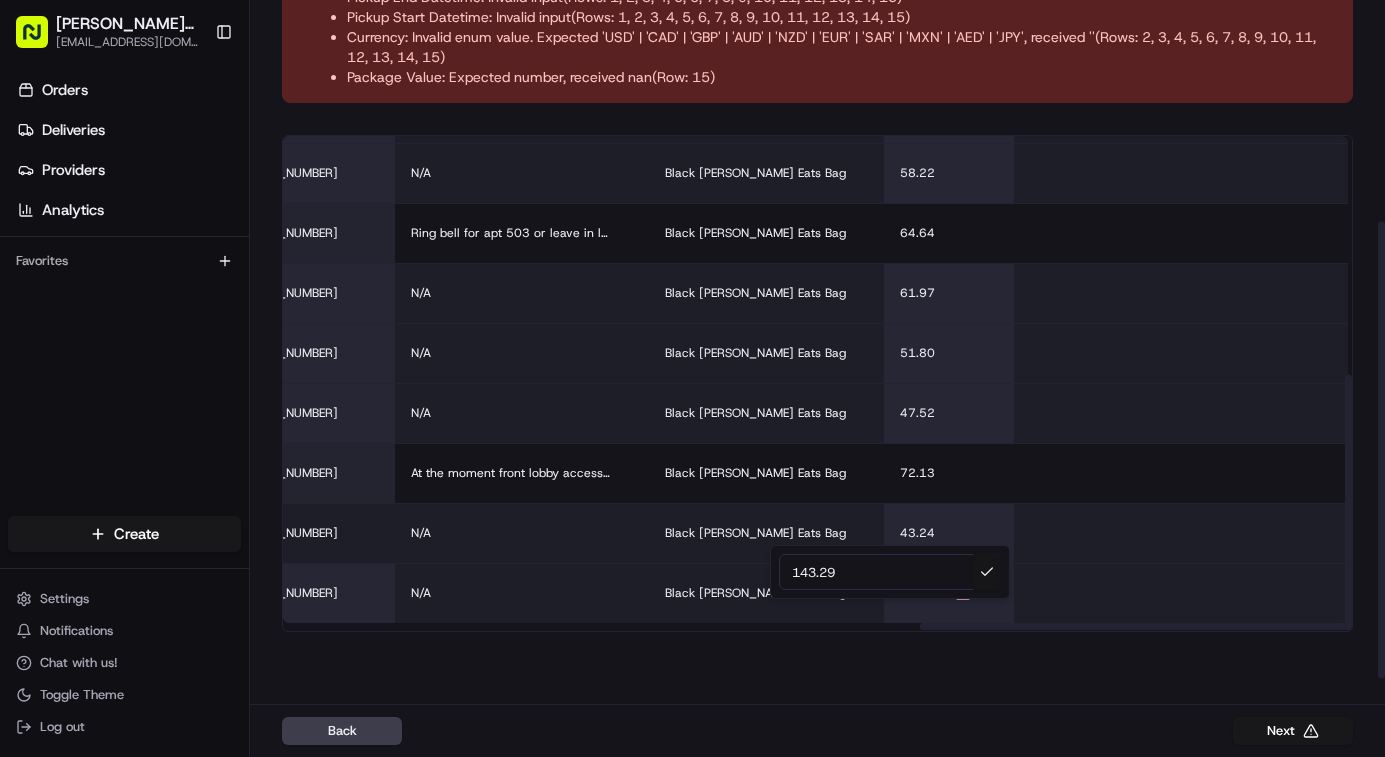 type on "143.29" 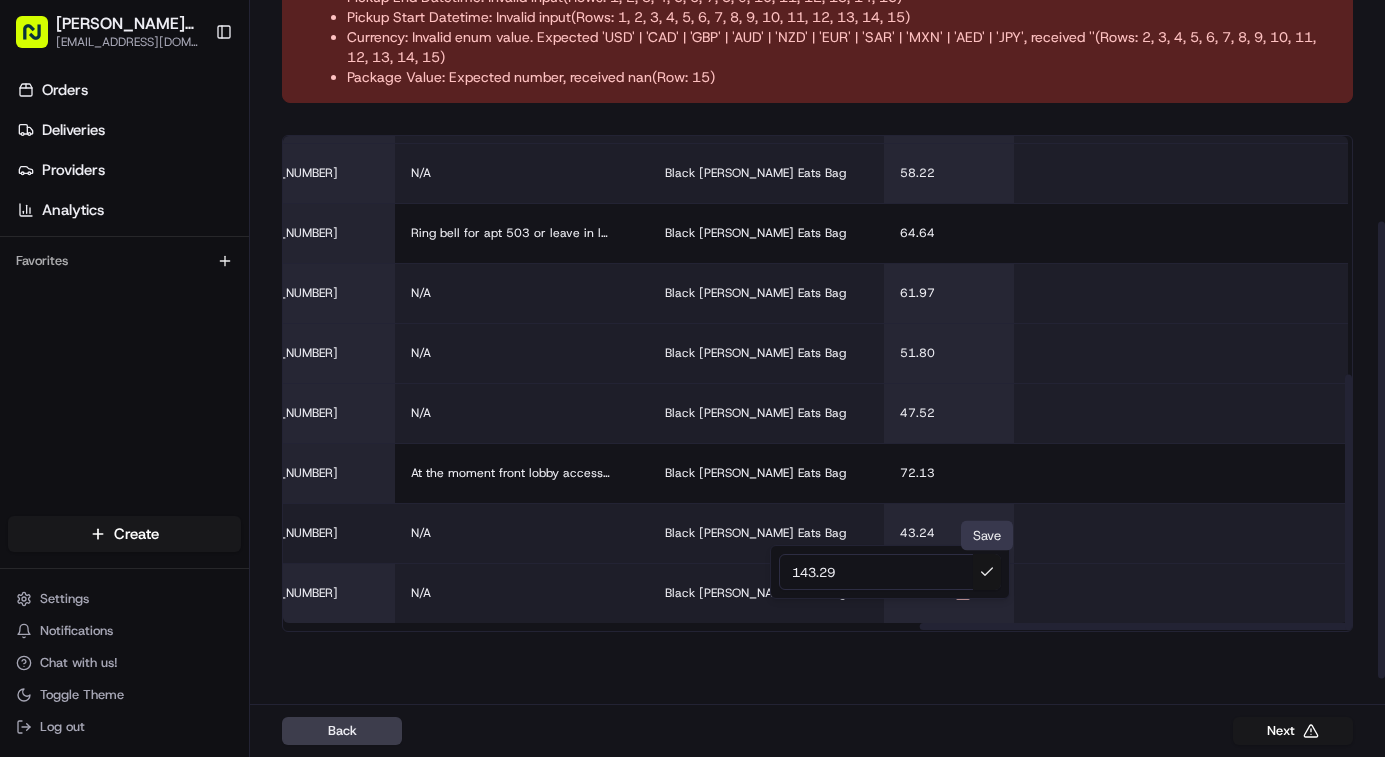 click at bounding box center [987, 572] 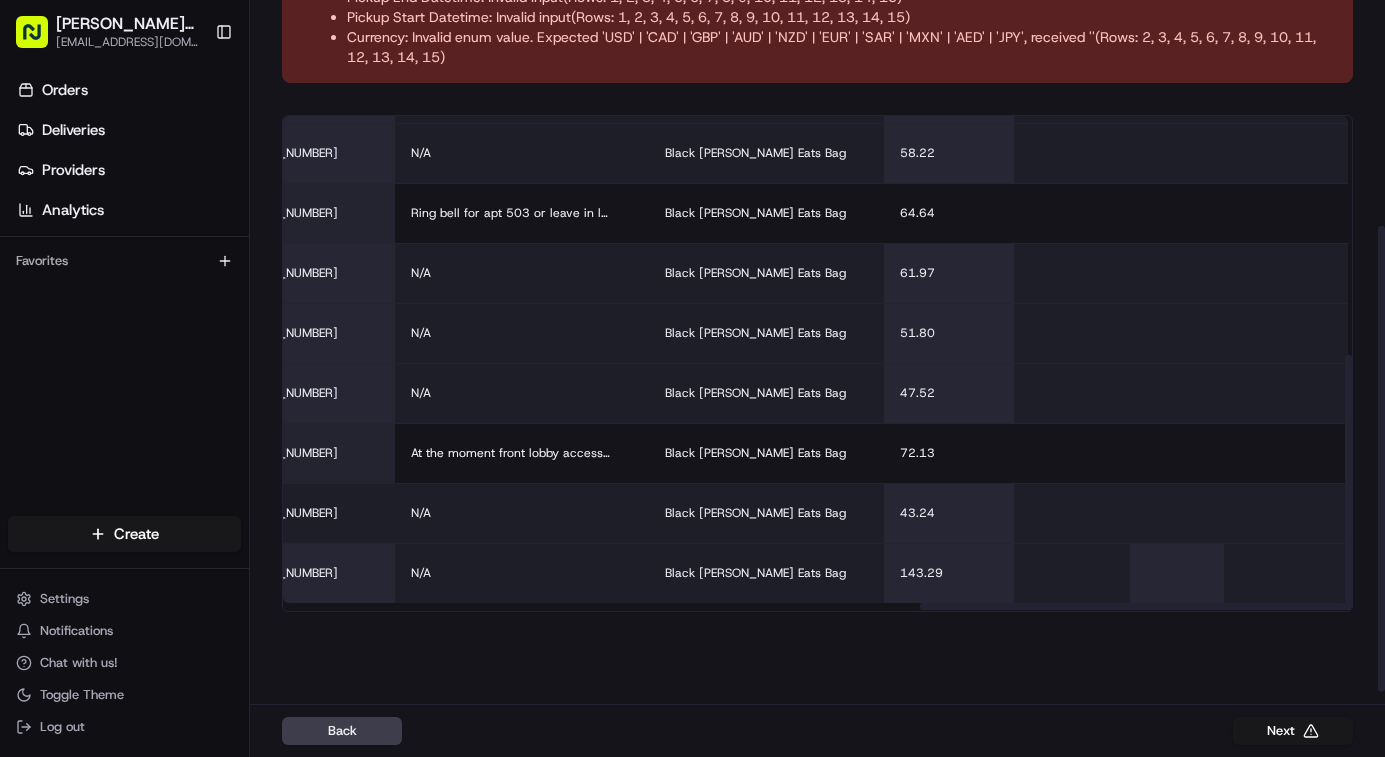scroll, scrollTop: 0, scrollLeft: 3422, axis: horizontal 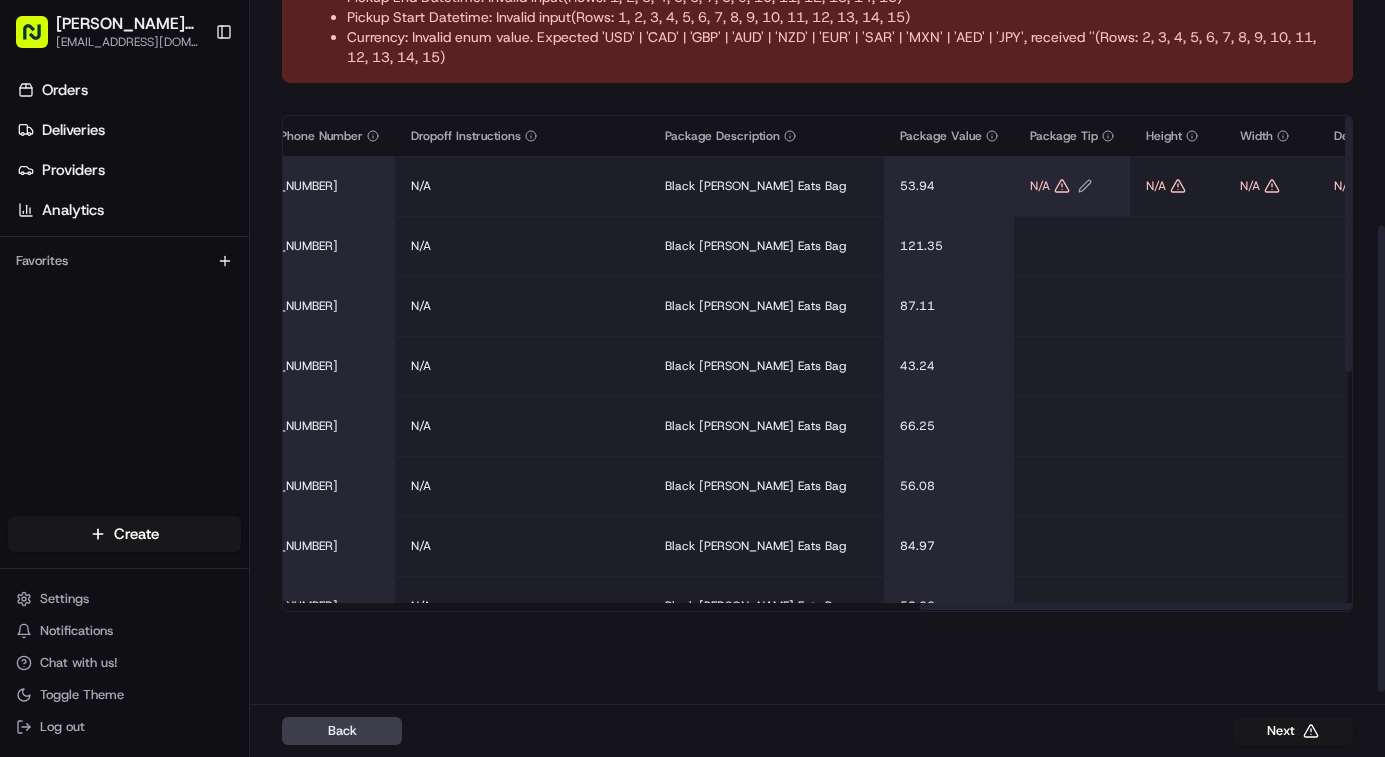 click 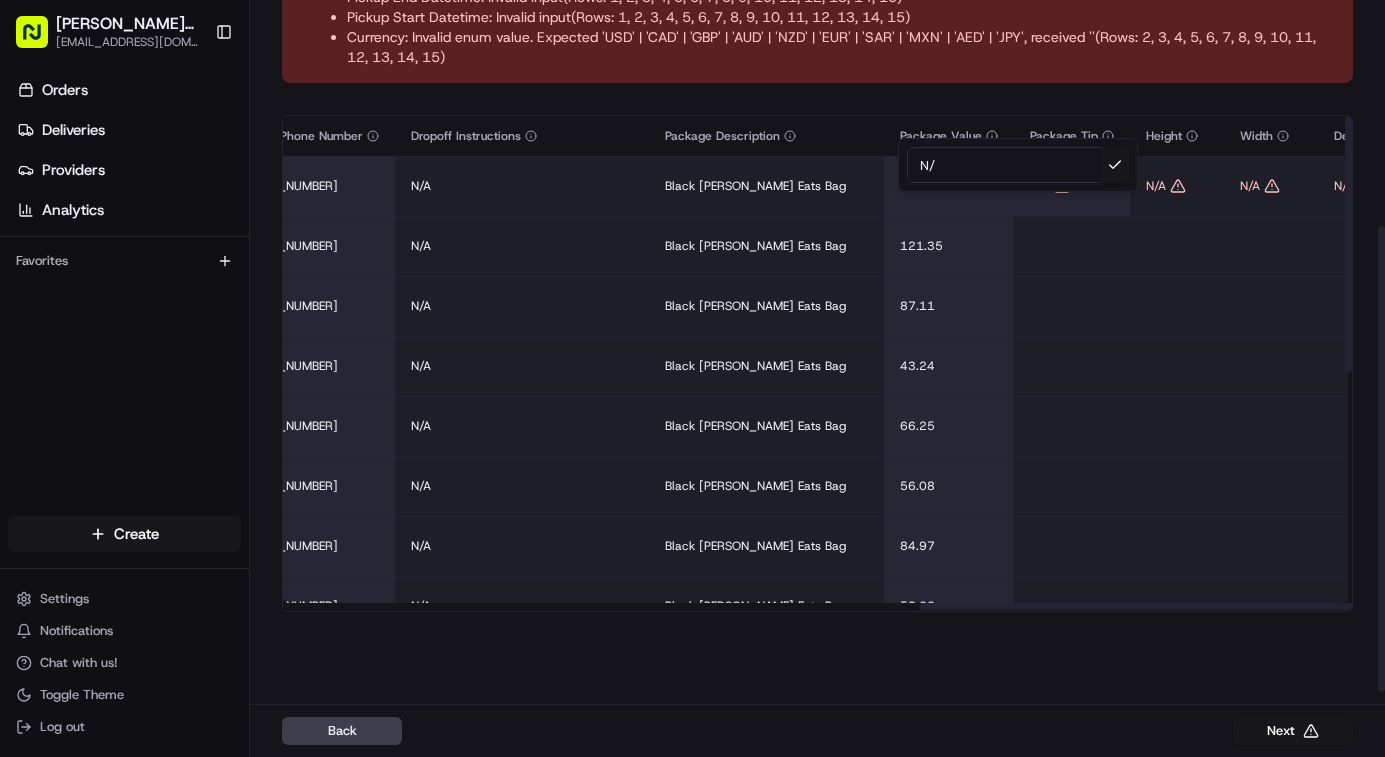 type on "N" 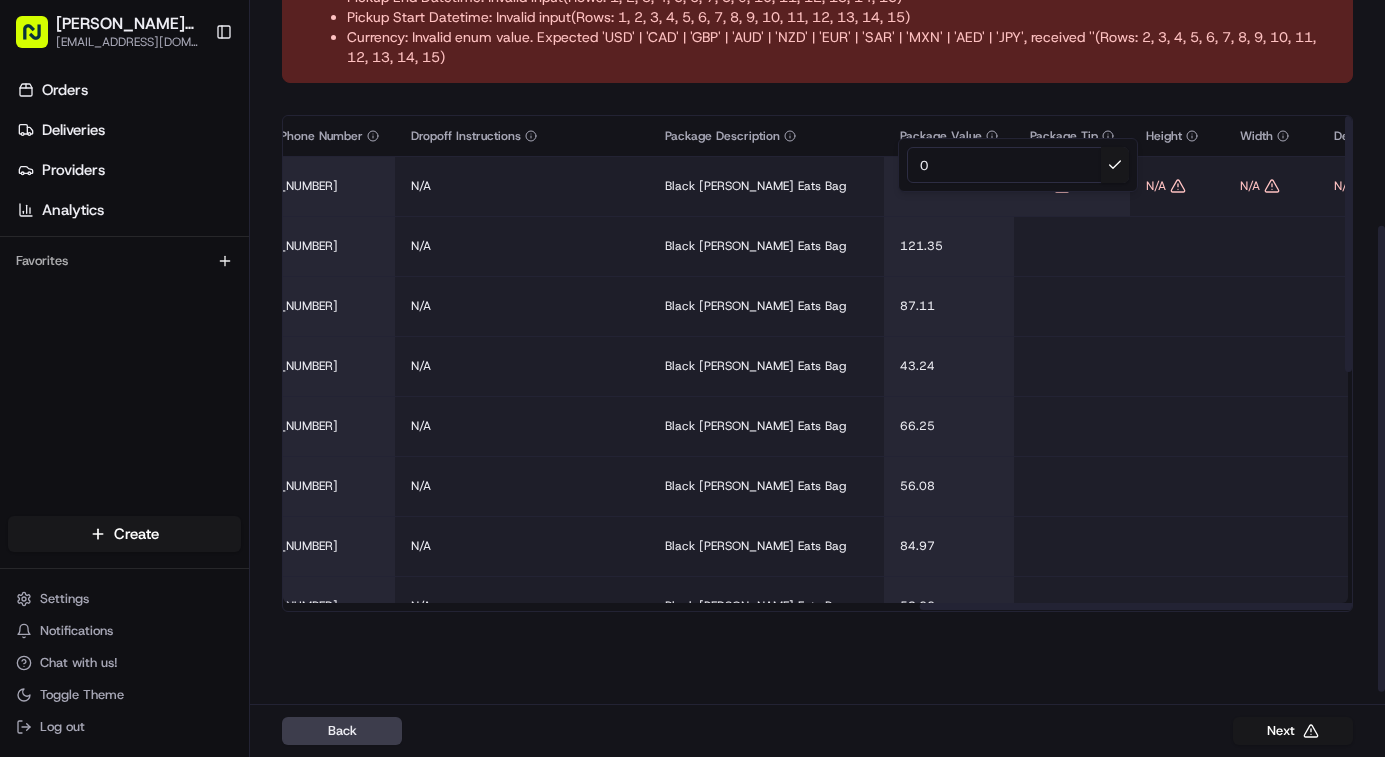 type on "0" 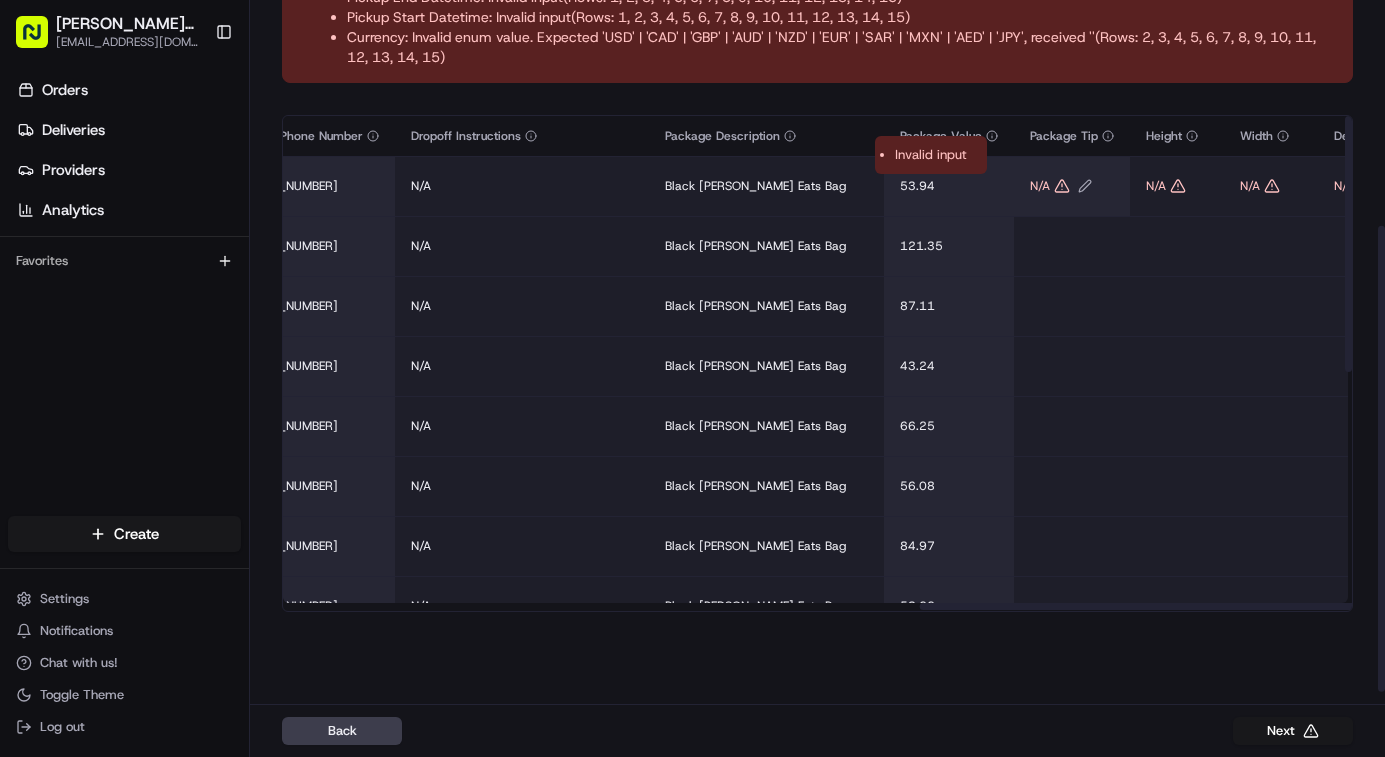 click 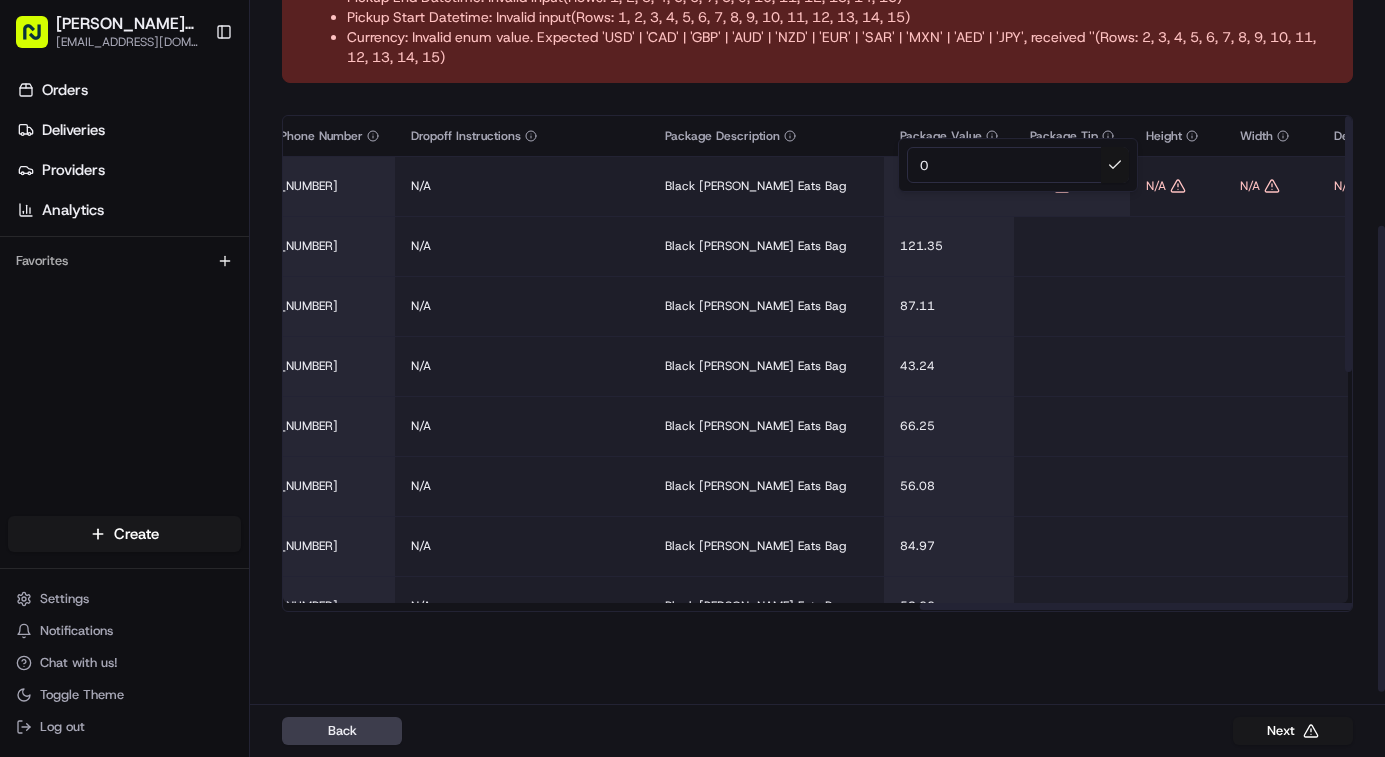 click at bounding box center [1115, 165] 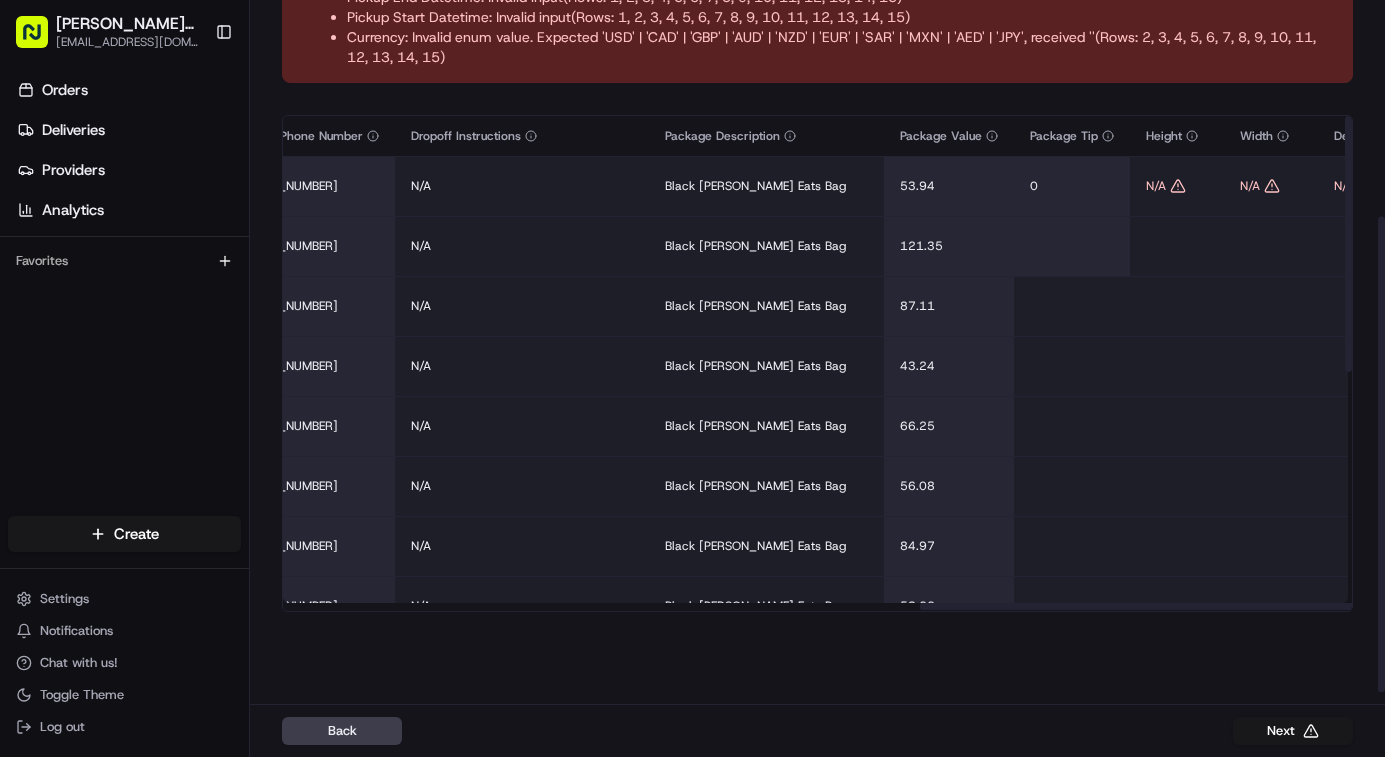 click at bounding box center [1072, 246] 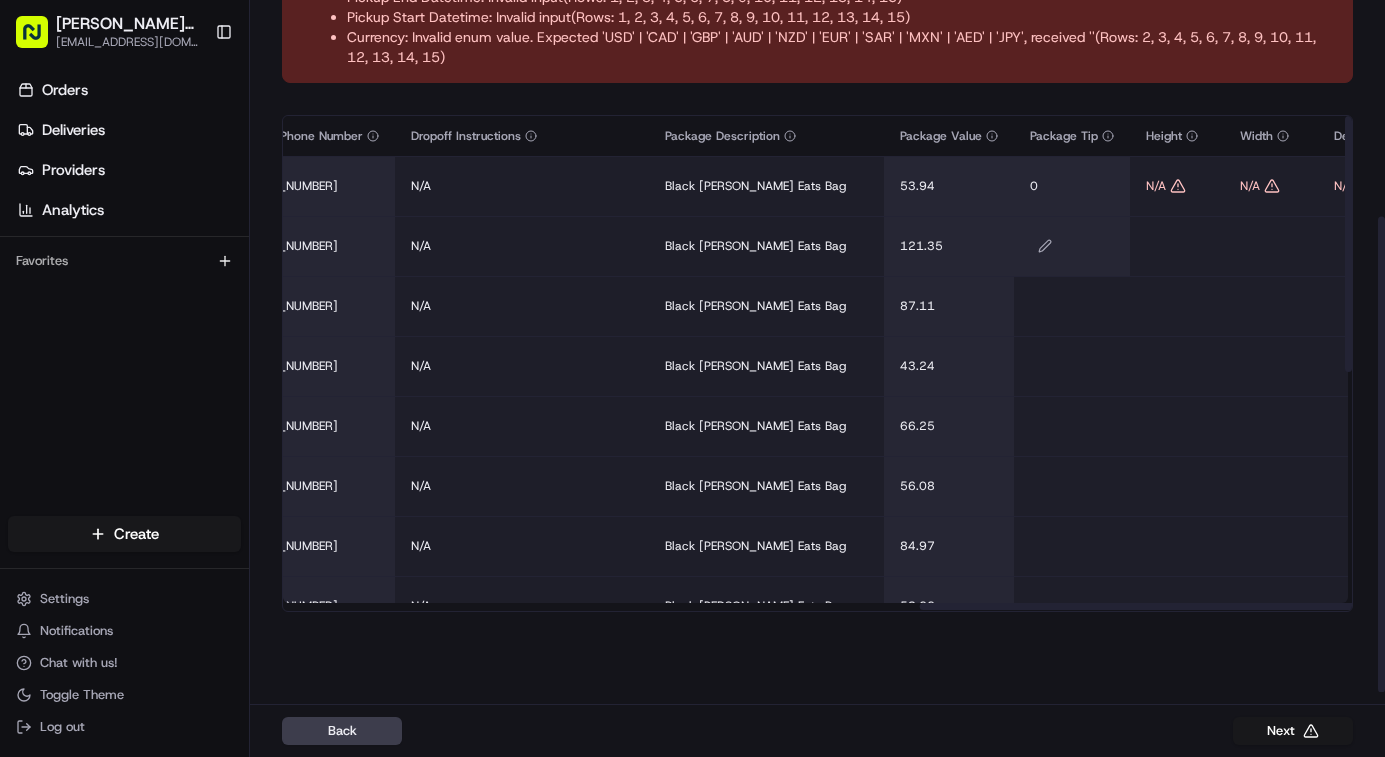click at bounding box center (1072, 246) 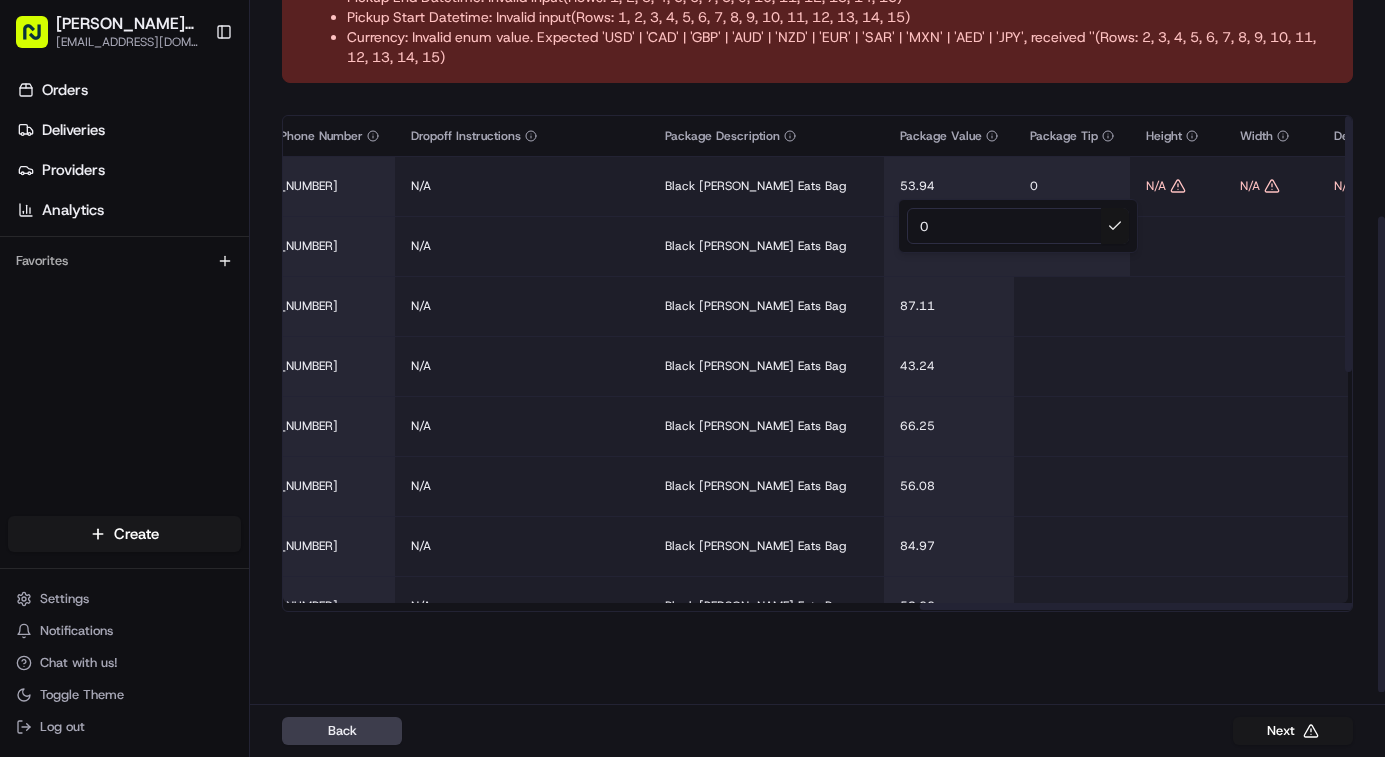 type on "0" 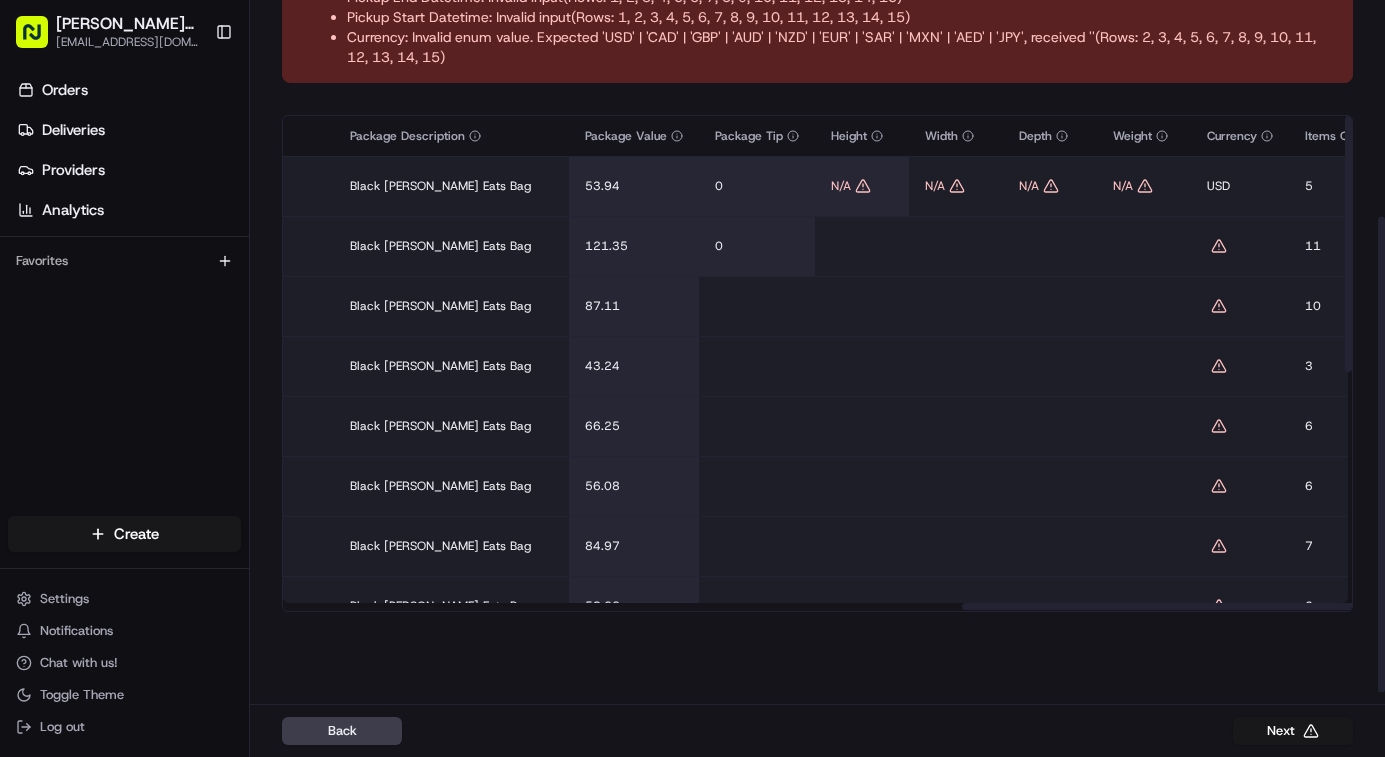 scroll, scrollTop: 0, scrollLeft: 3849, axis: horizontal 